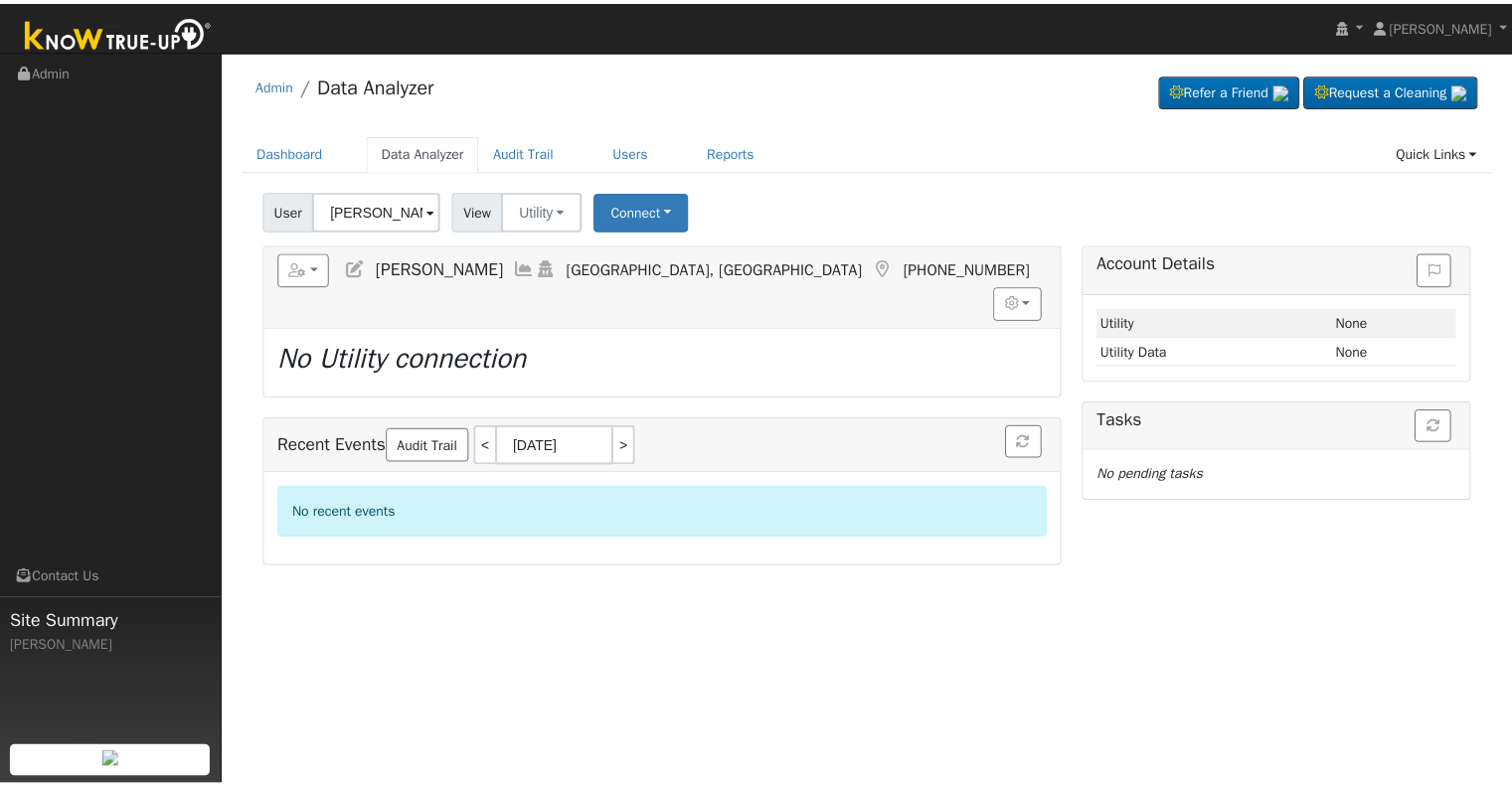 scroll, scrollTop: 0, scrollLeft: 0, axis: both 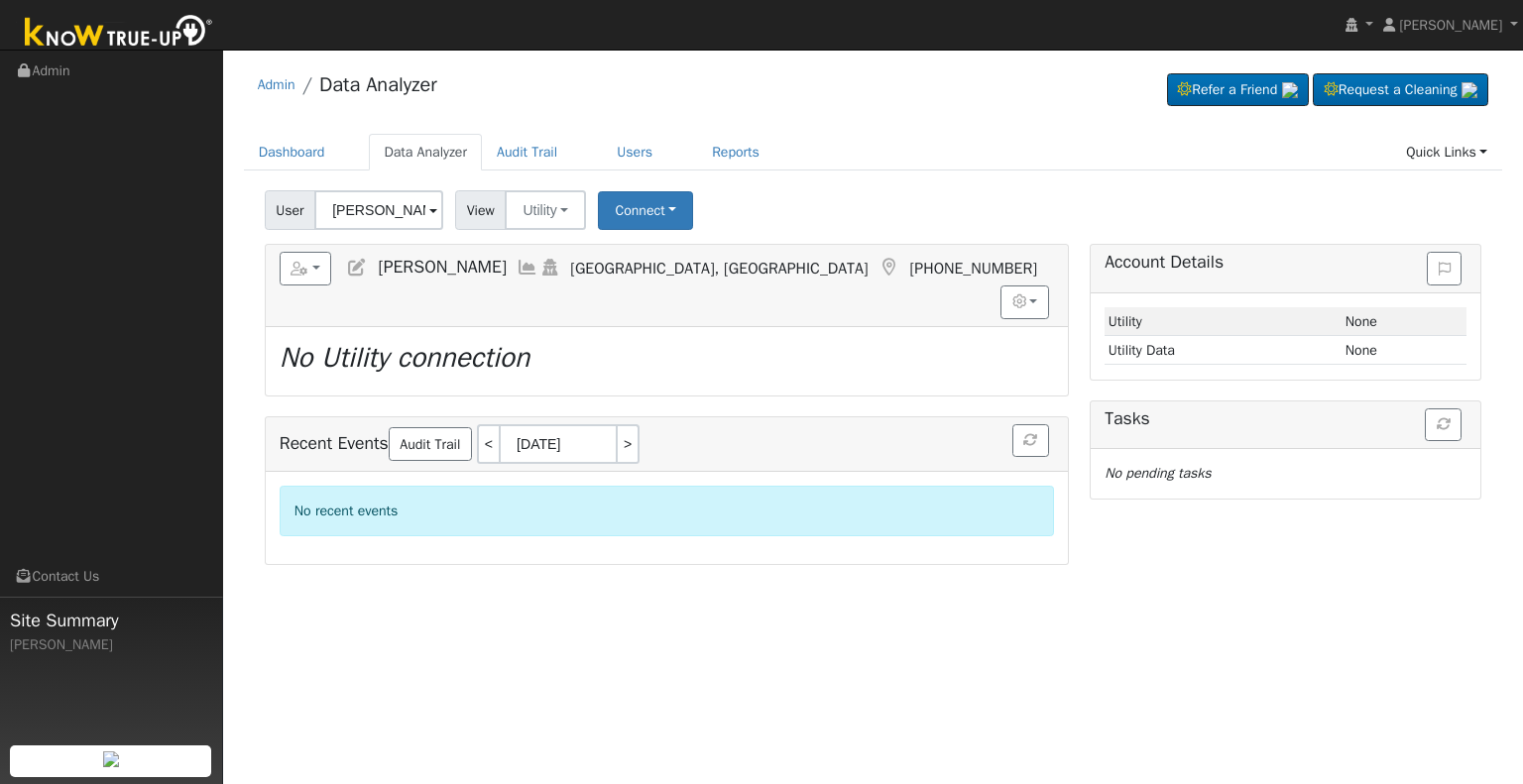 click at bounding box center (357, 268) 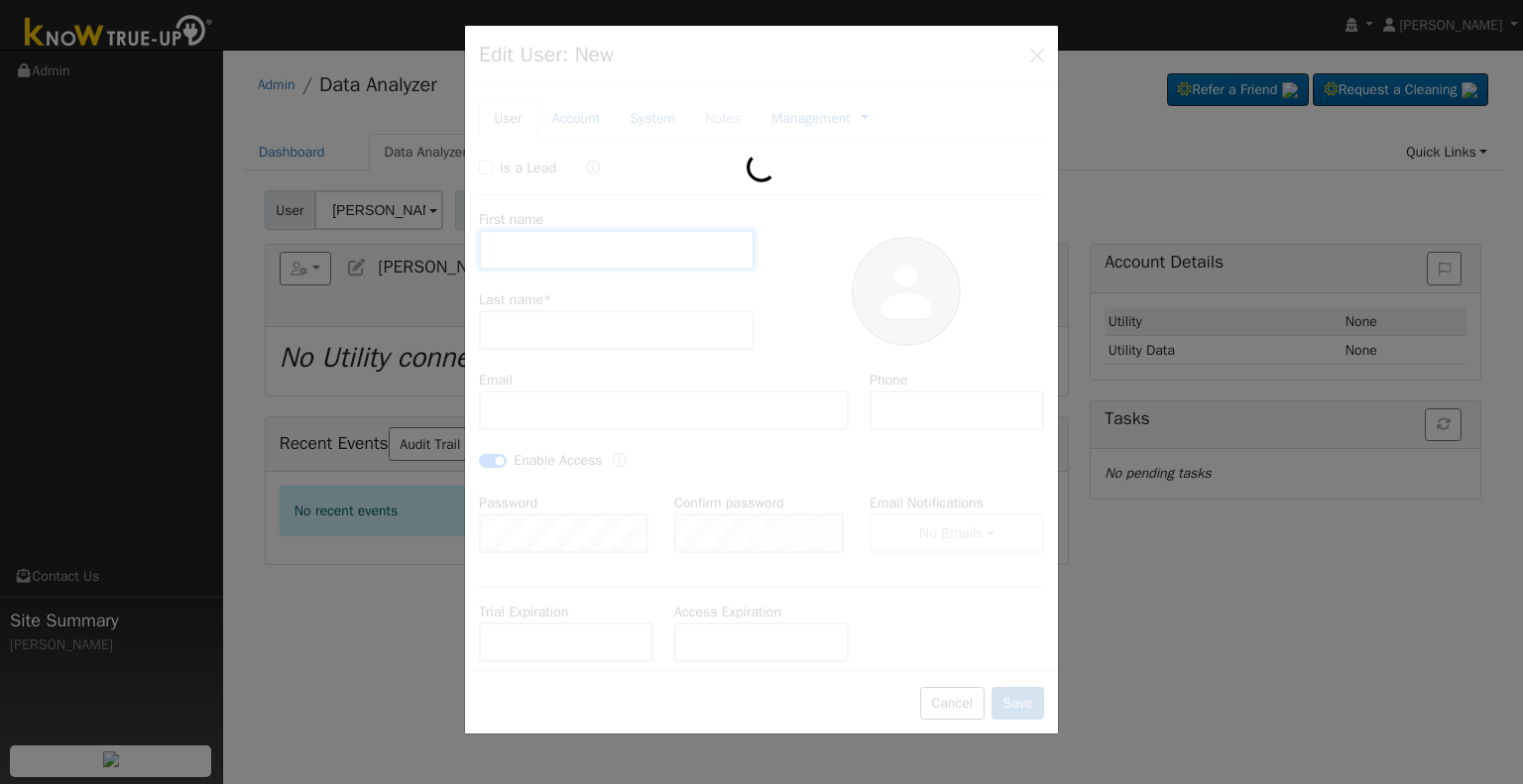 type on "Jeff" 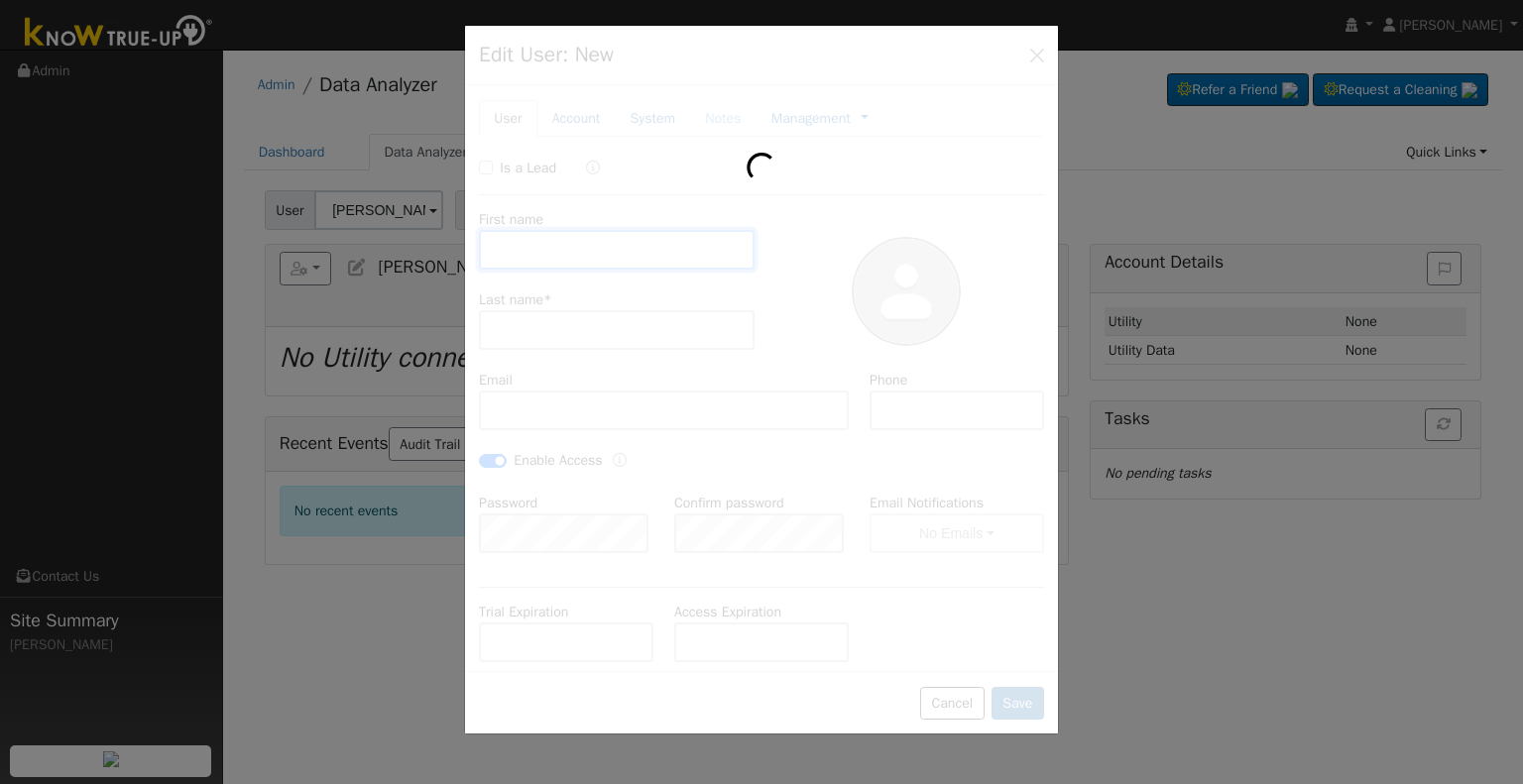 type on "Billups" 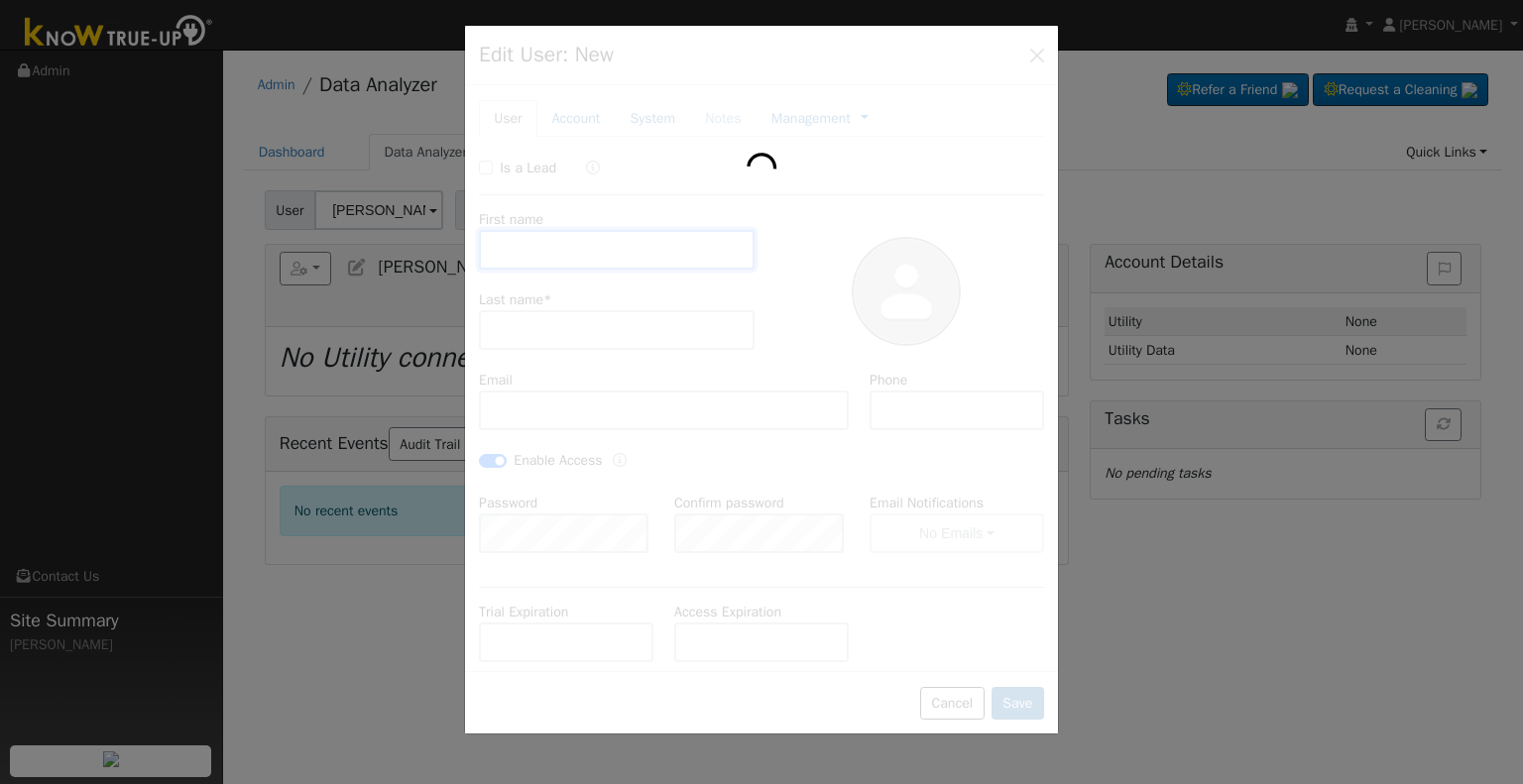 type on "tmpabaychmps@comcast.net" 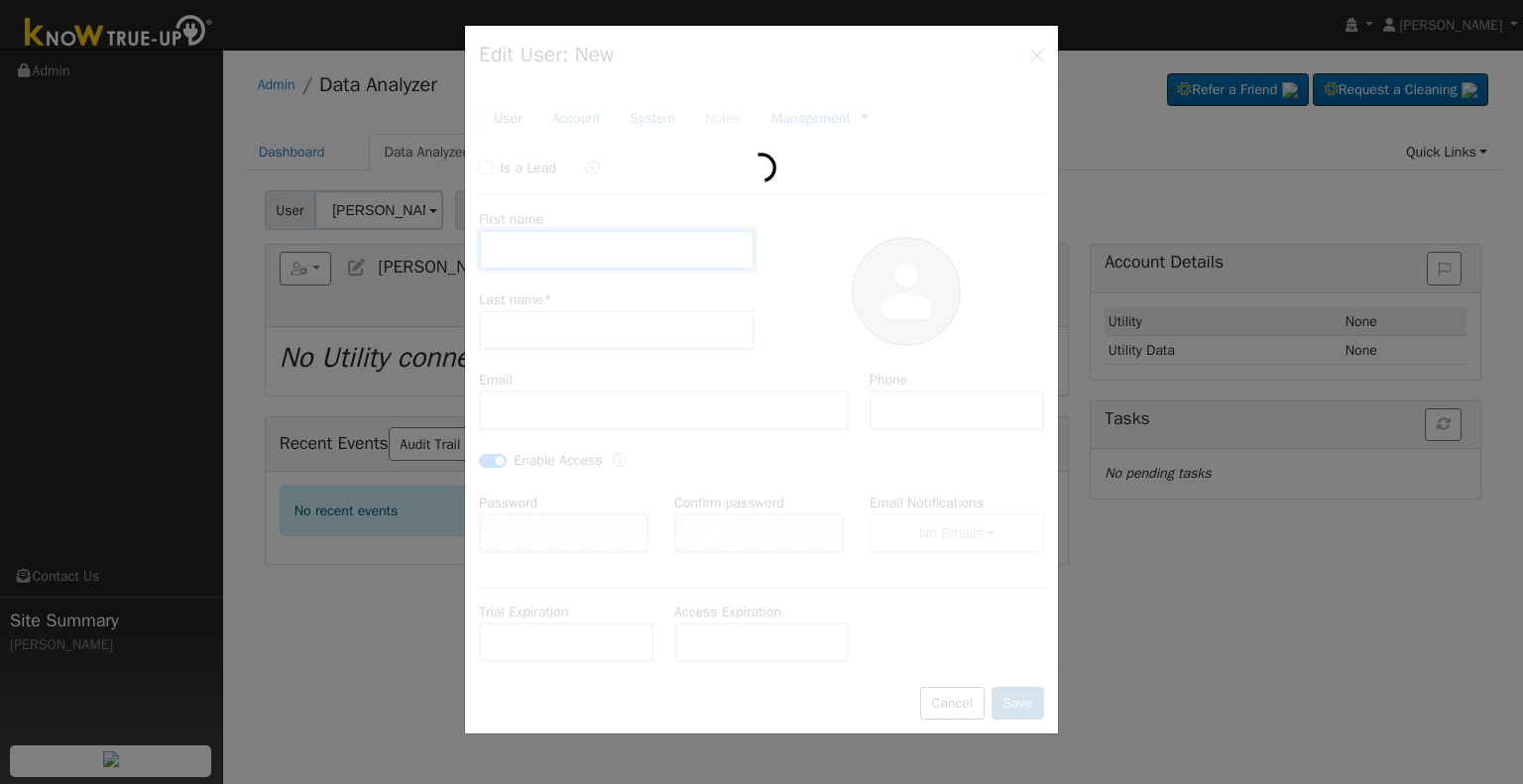 type on "5593580672" 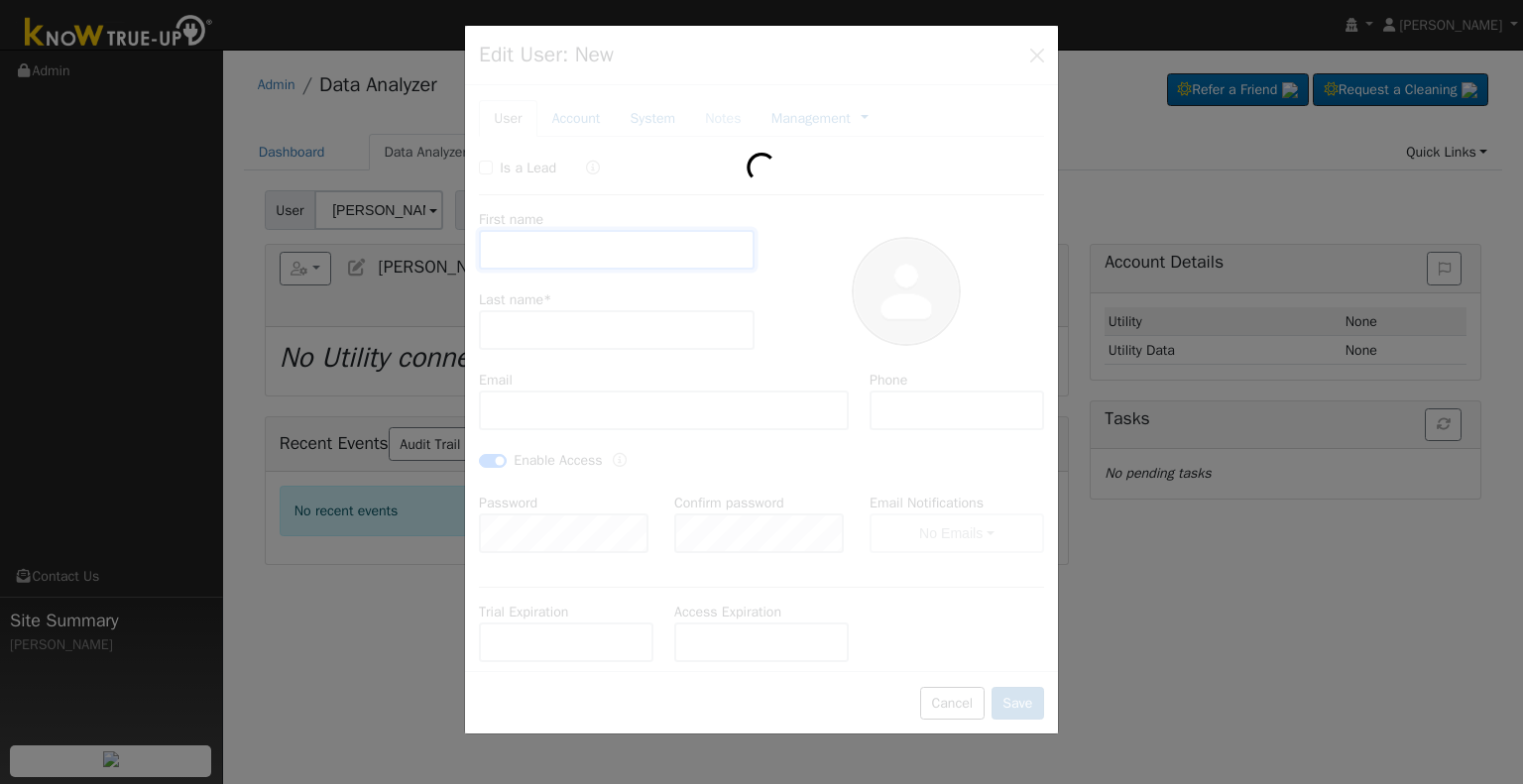 checkbox on "true" 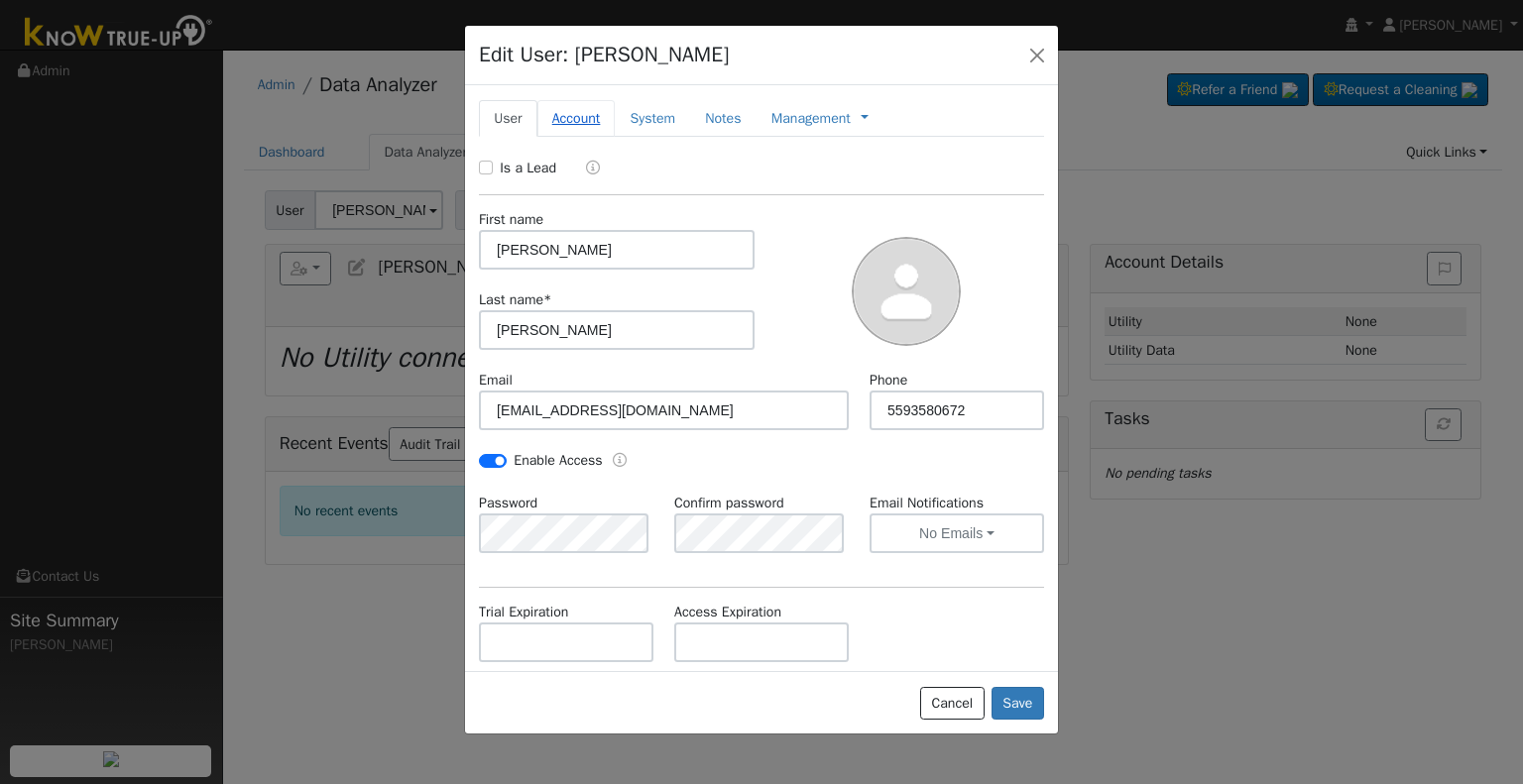 click on "Account" at bounding box center (576, 118) 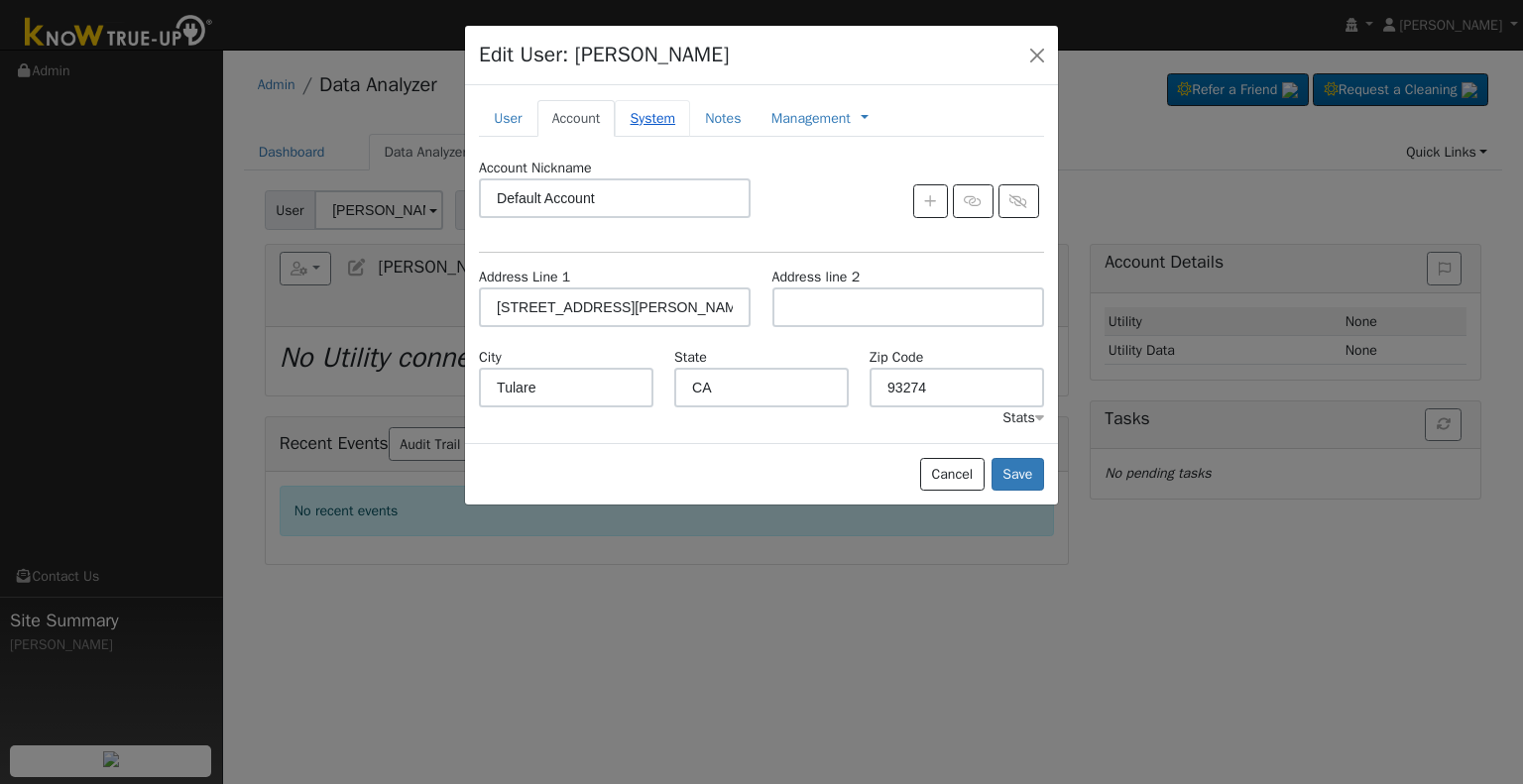 click on "System" at bounding box center [652, 118] 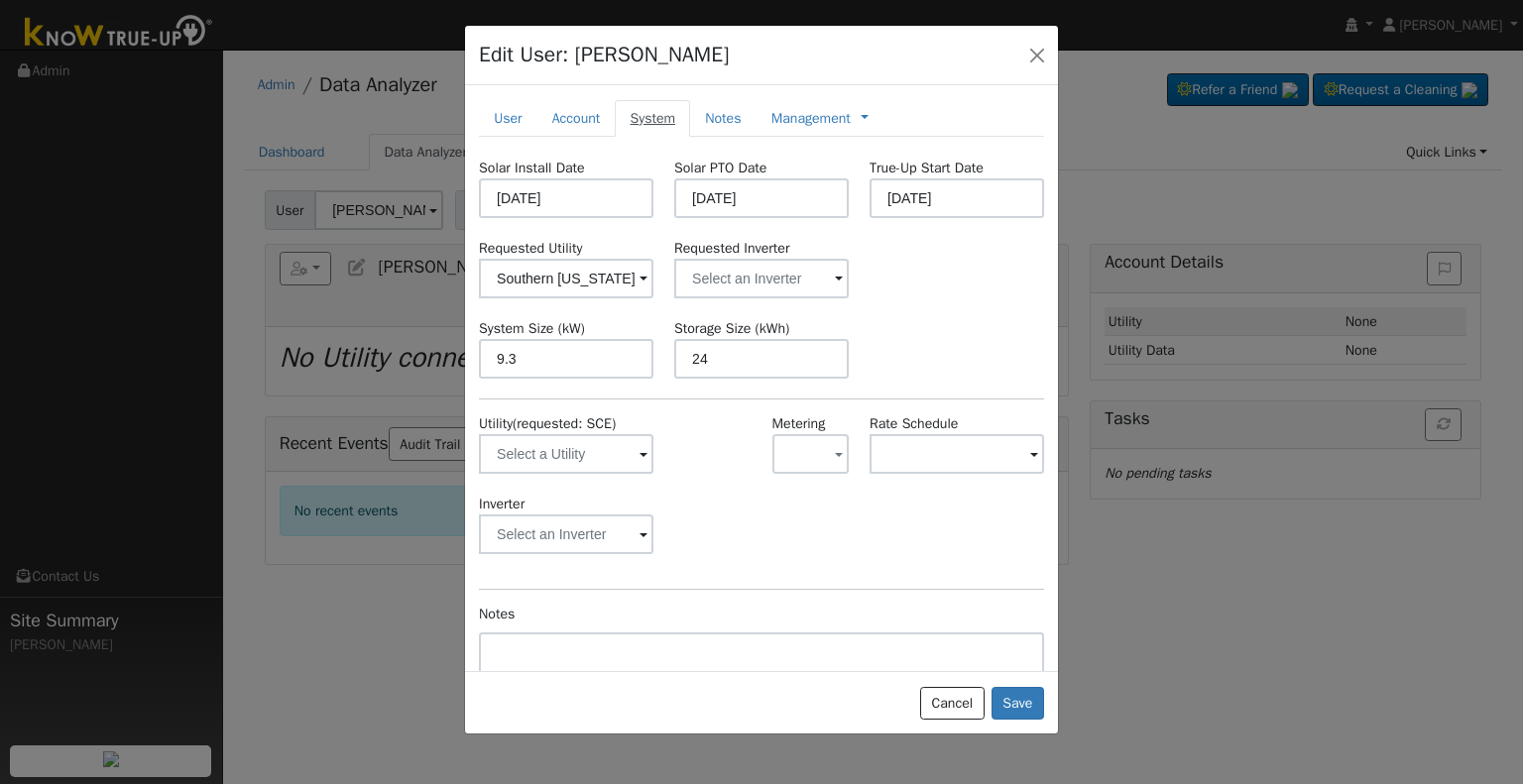 click on "System" at bounding box center [652, 118] 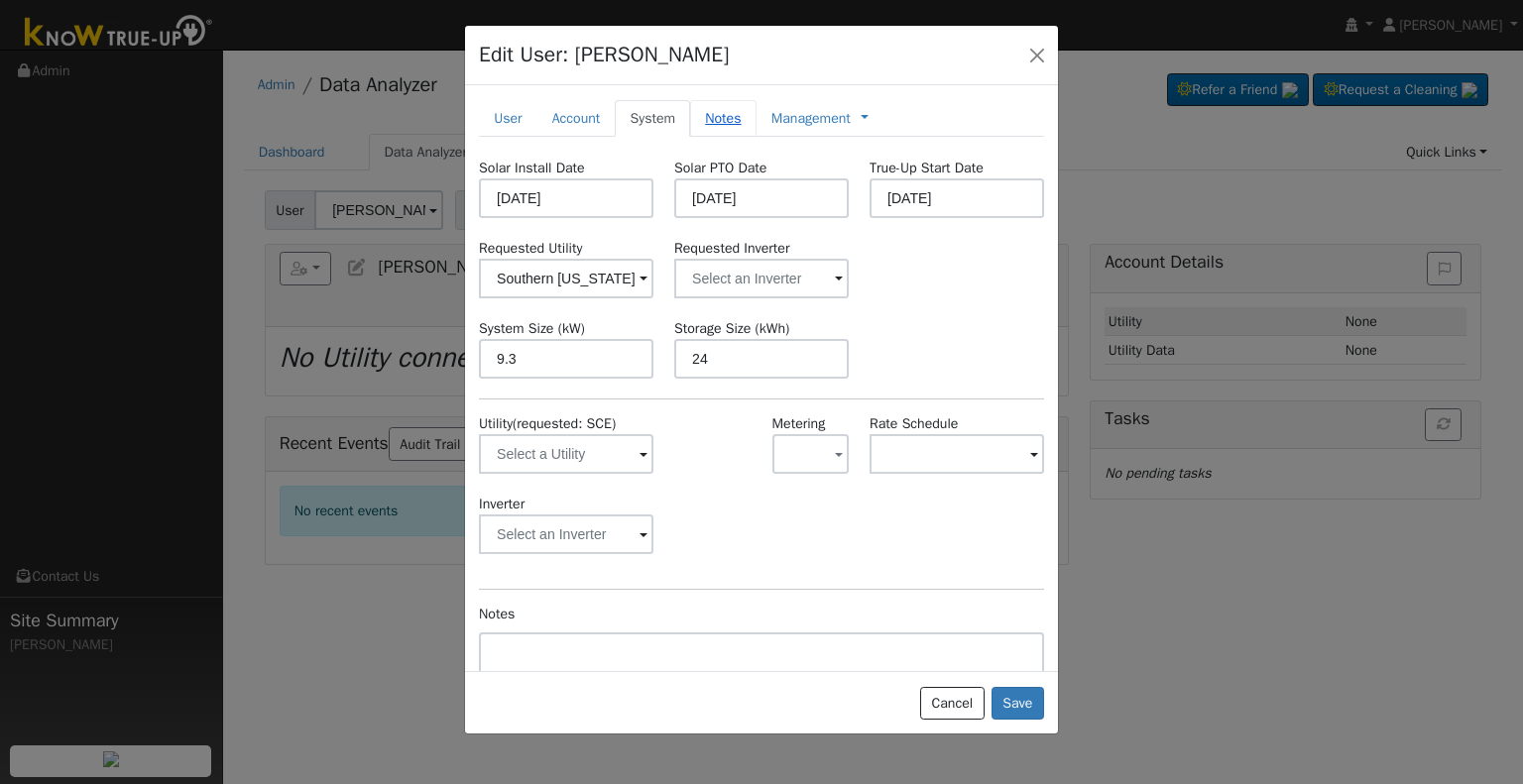 click on "Notes" at bounding box center (723, 118) 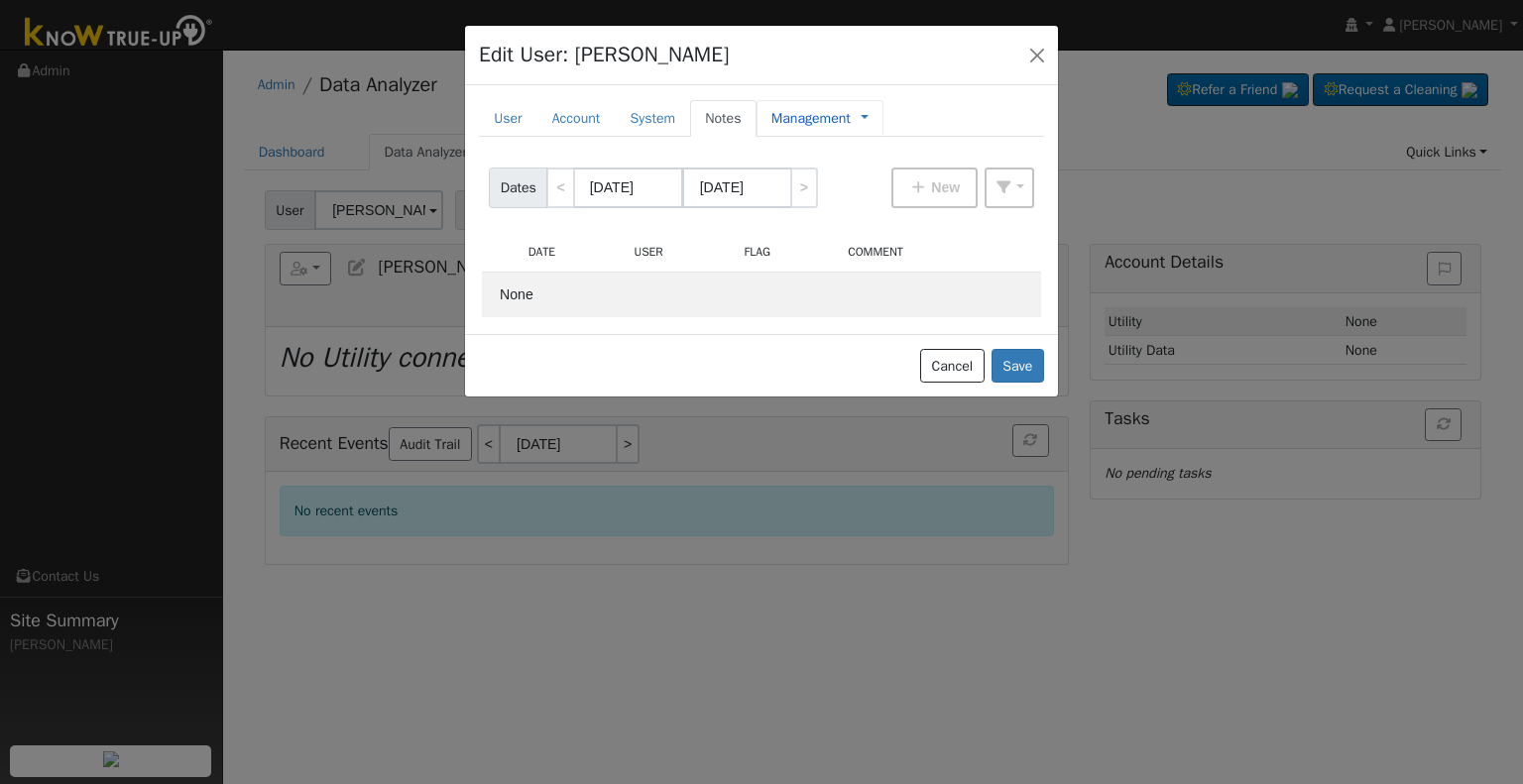 click on "Management" at bounding box center [811, 118] 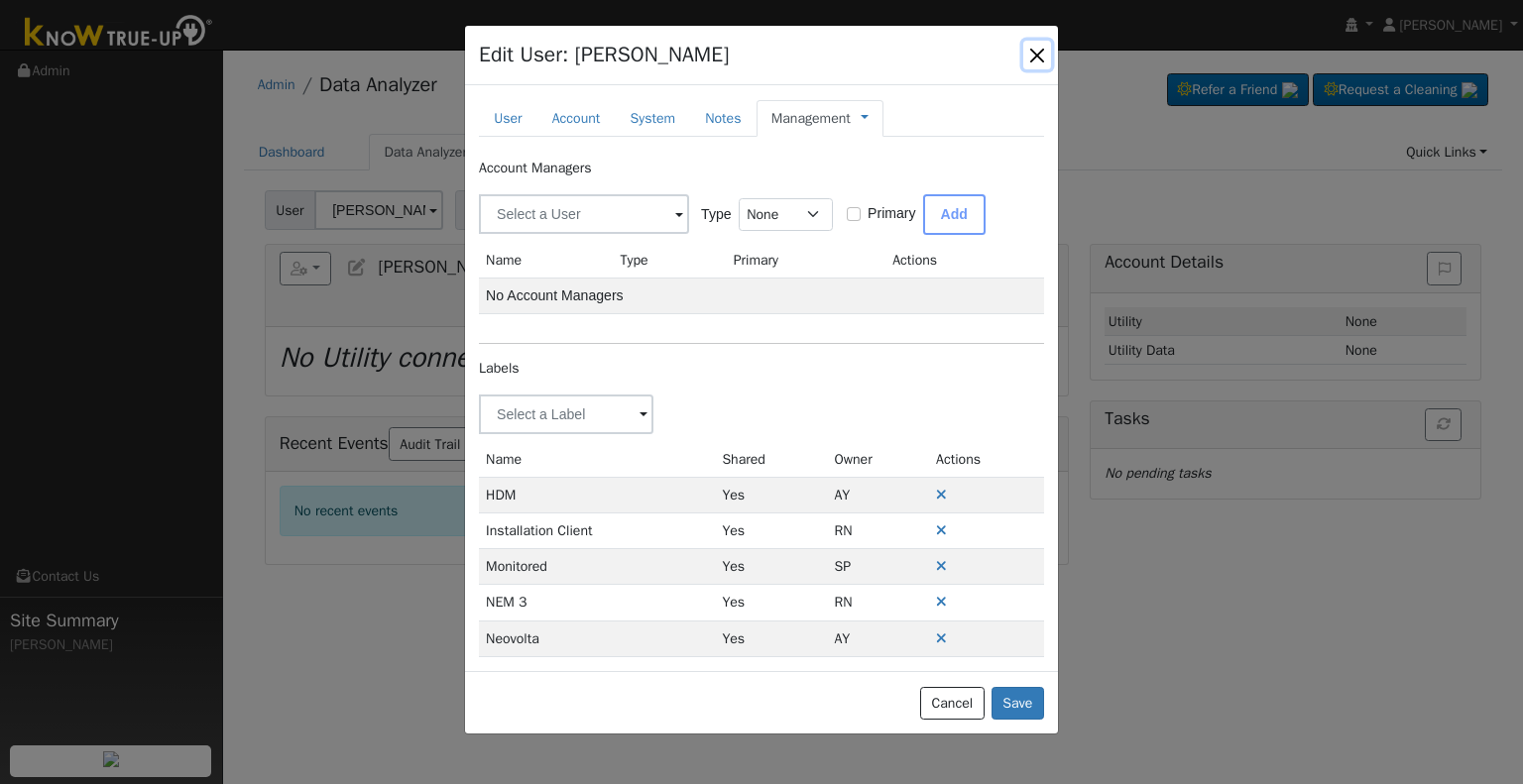 click at bounding box center [1037, 55] 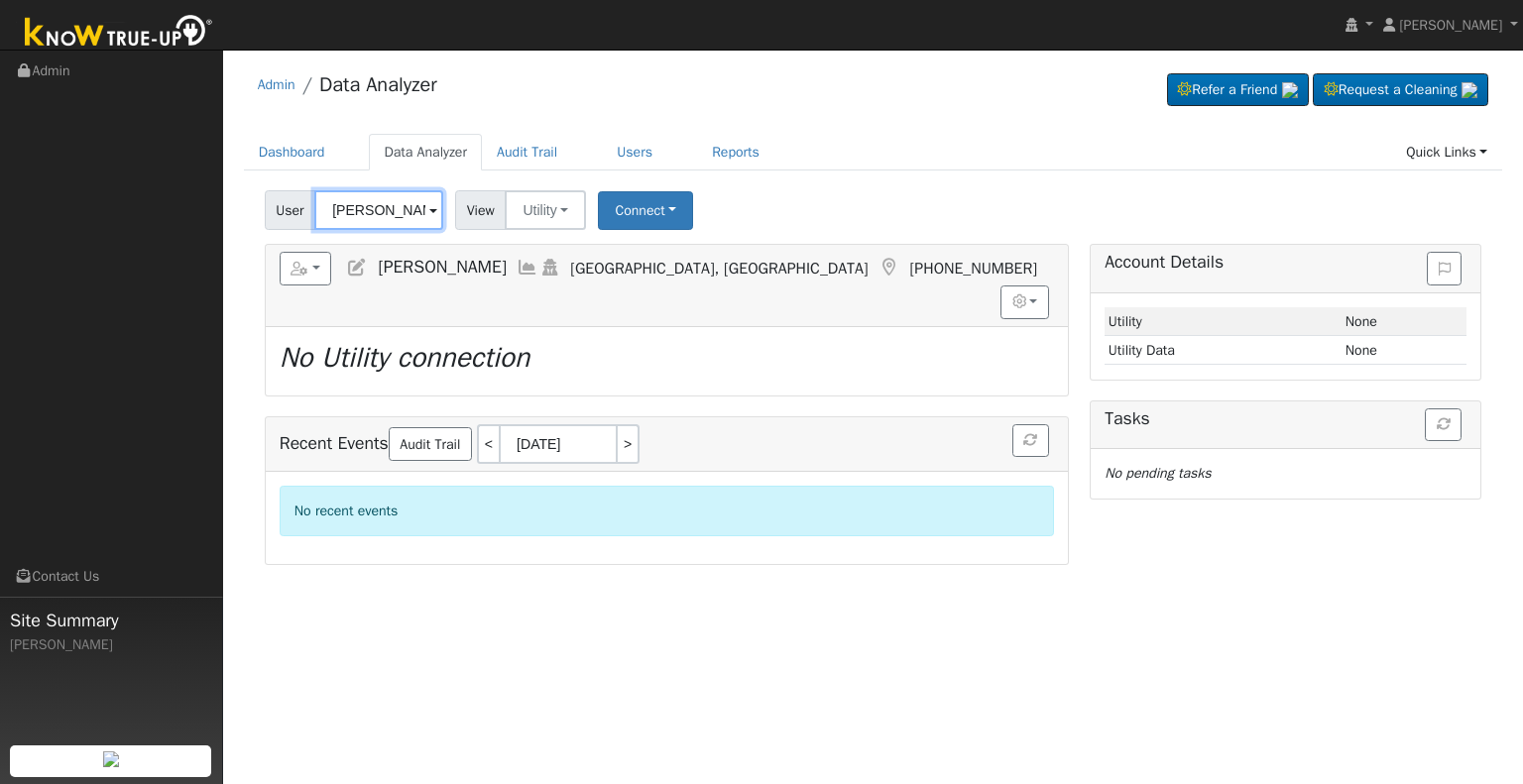 click on "Jeff Billups" at bounding box center (379, 210) 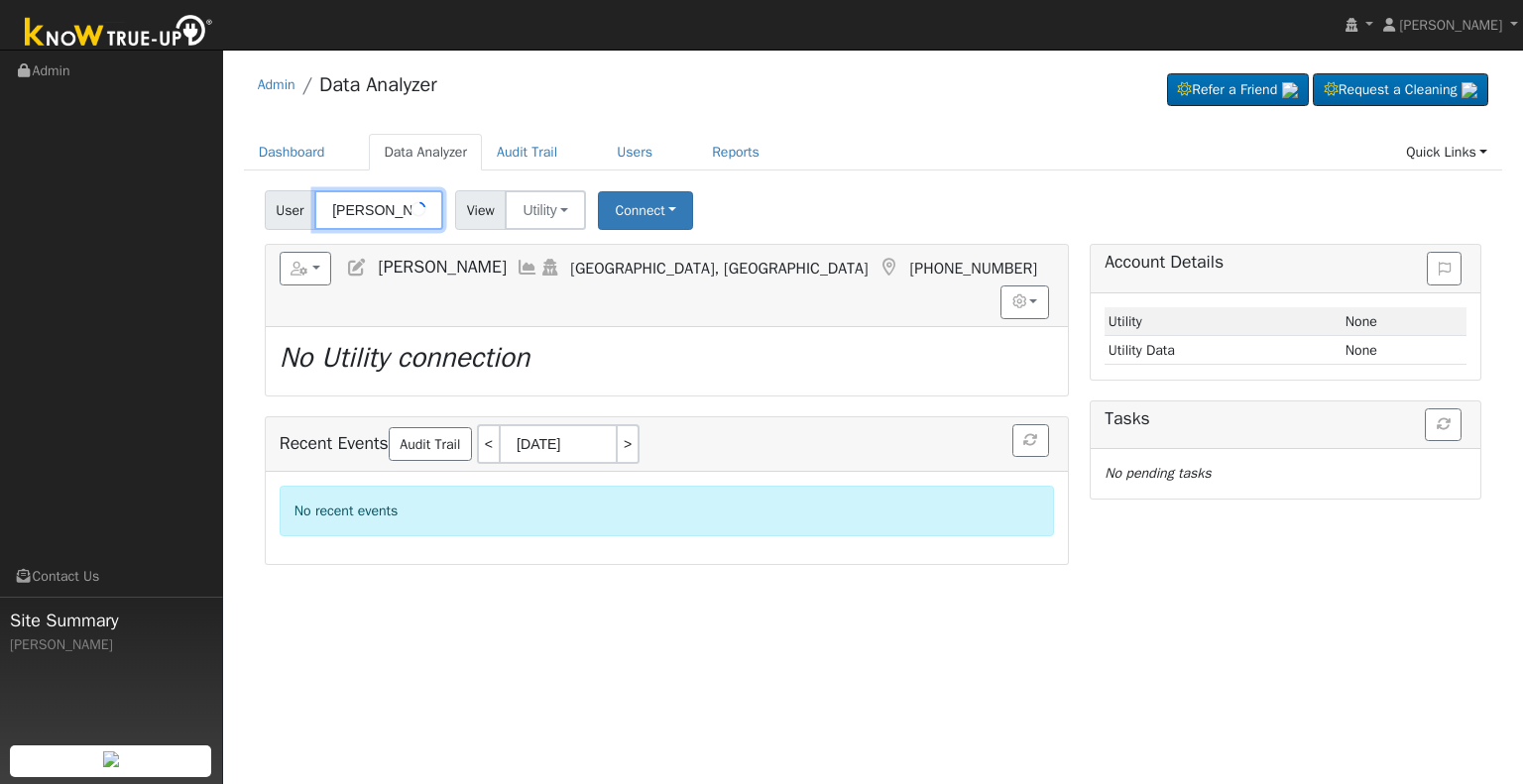 click on "Jeff Billups" at bounding box center [379, 210] 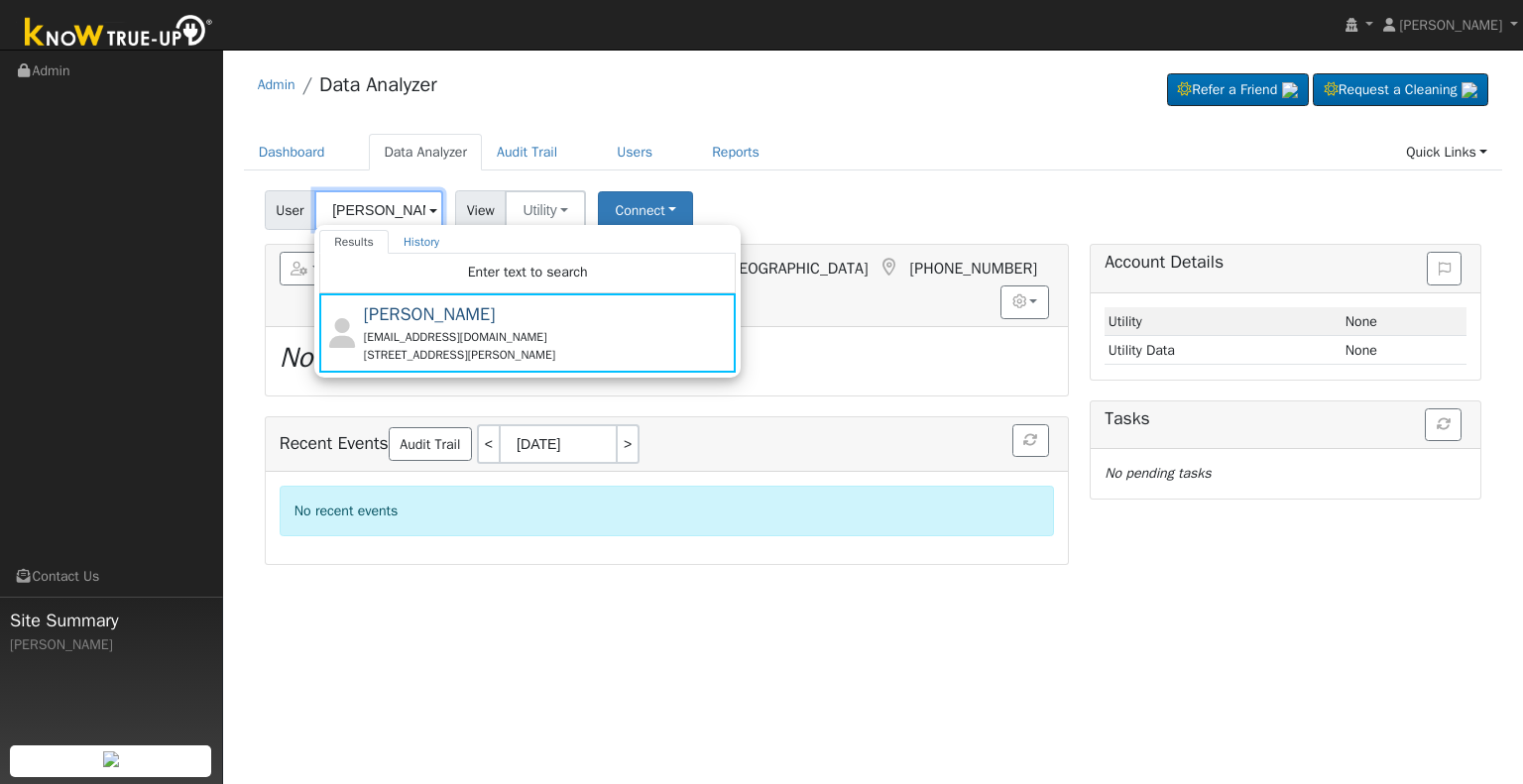 click on "Jeff Billups" at bounding box center [379, 210] 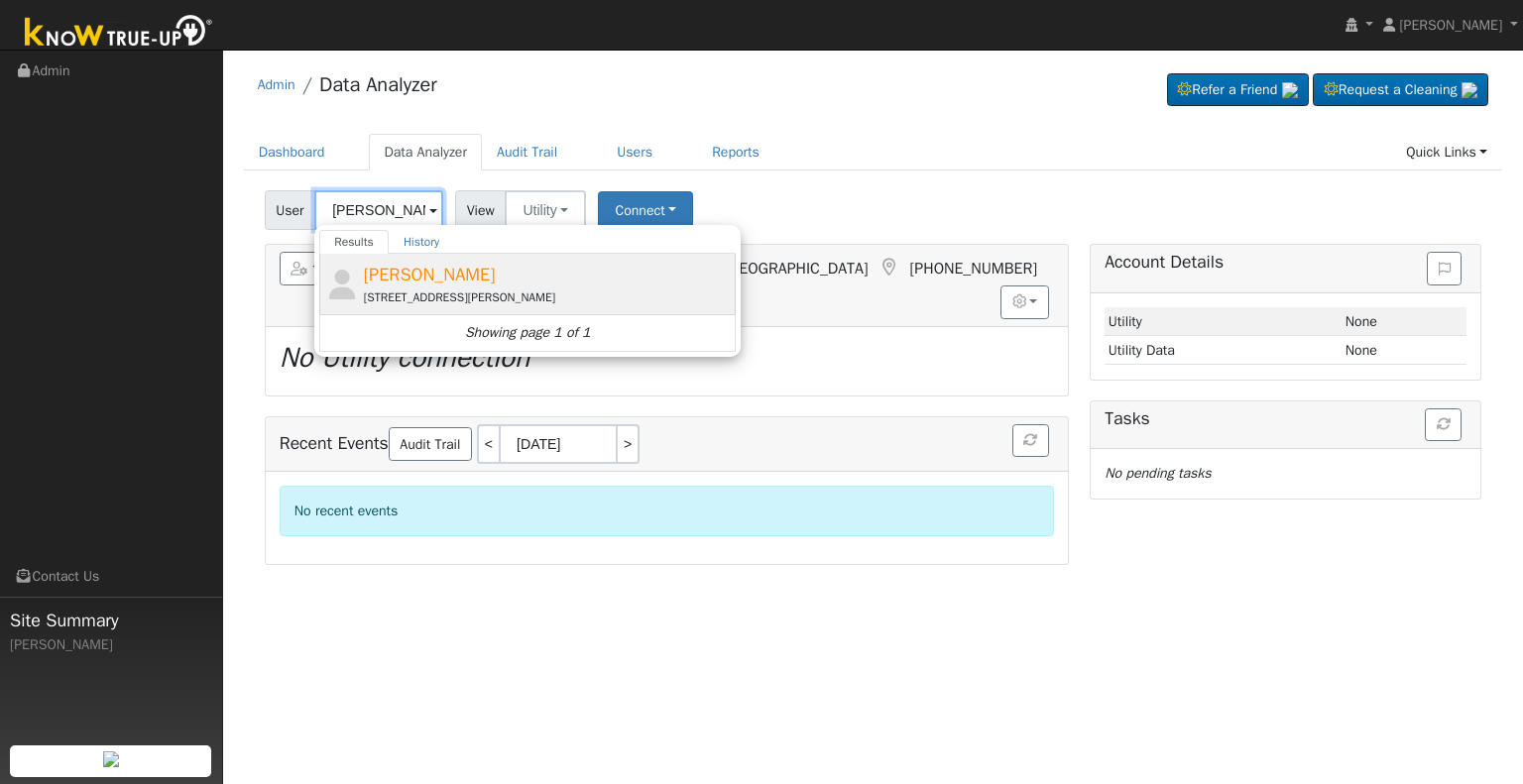 type on "Allan Eropkin" 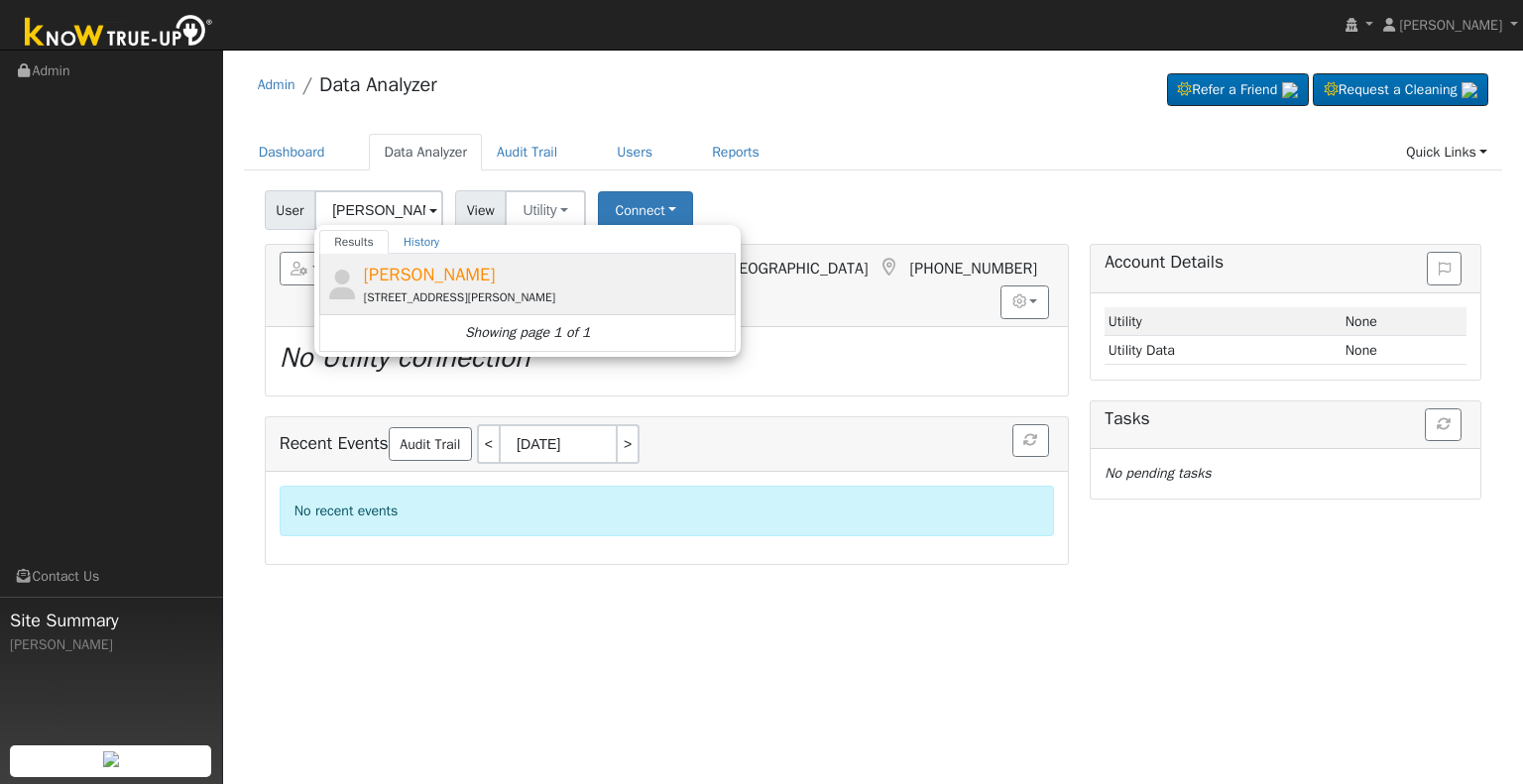 click on "Allan Eropkin" at bounding box center [429, 275] 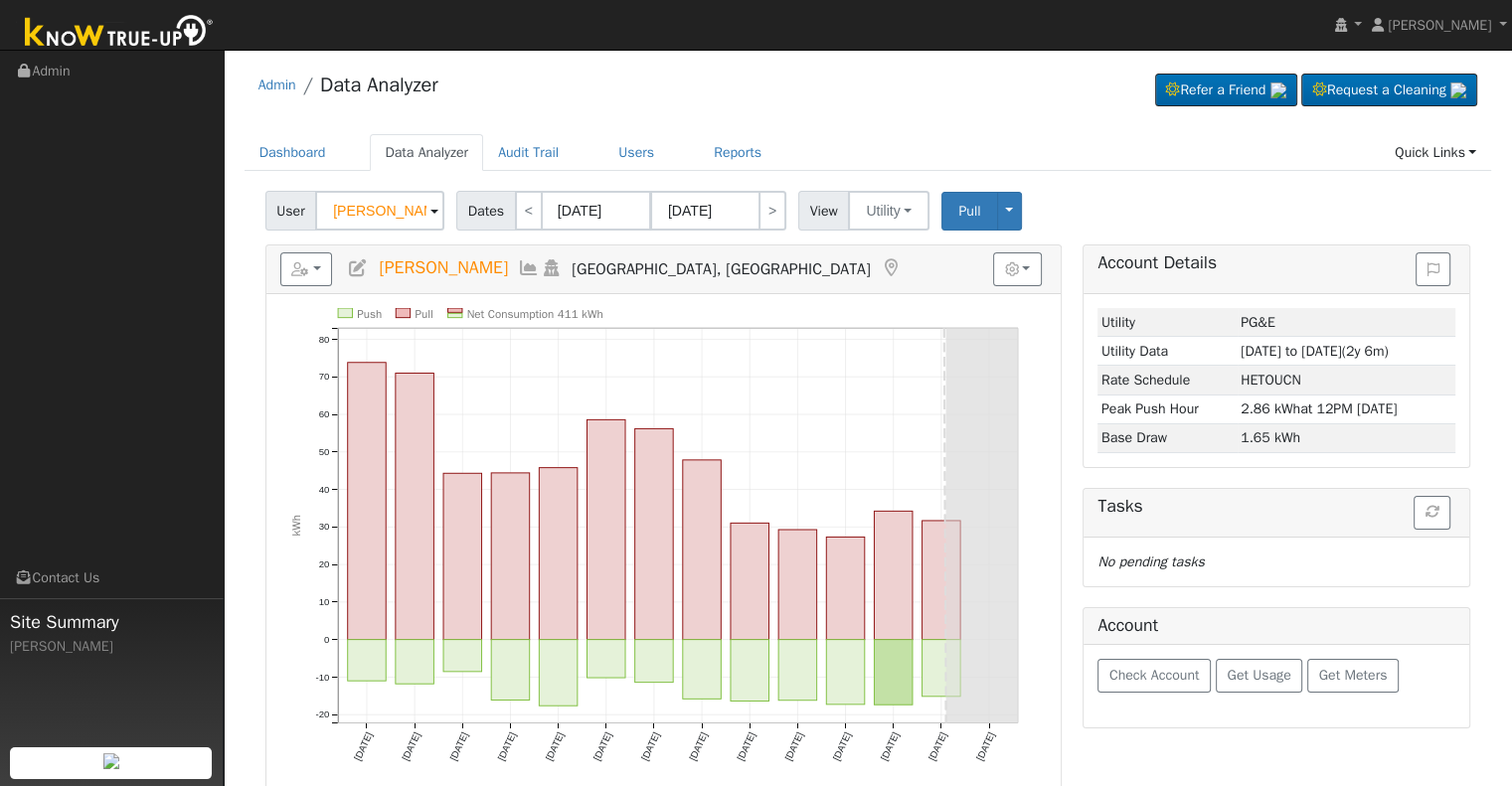 click at bounding box center (358, 268) 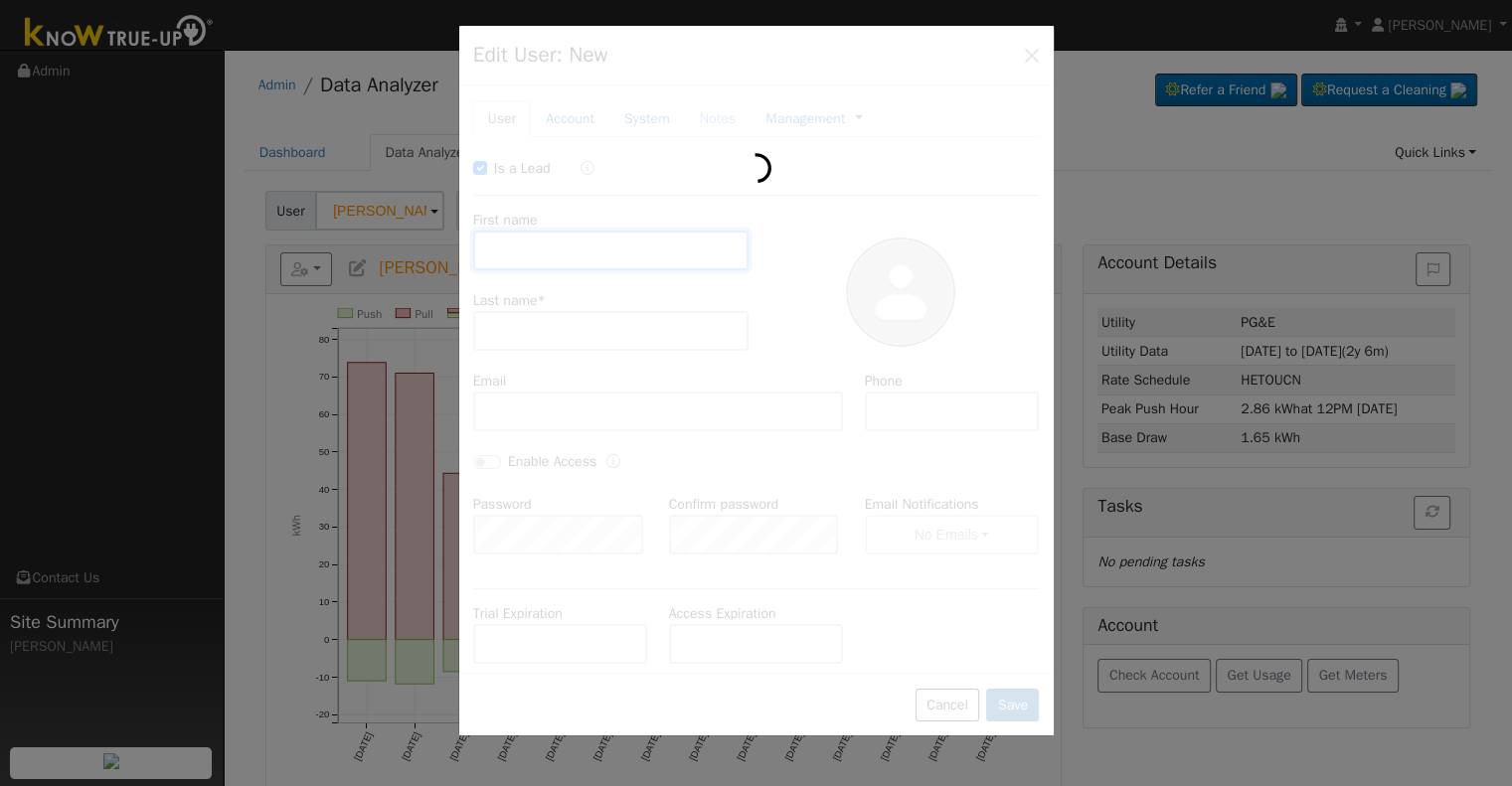 checkbox on "true" 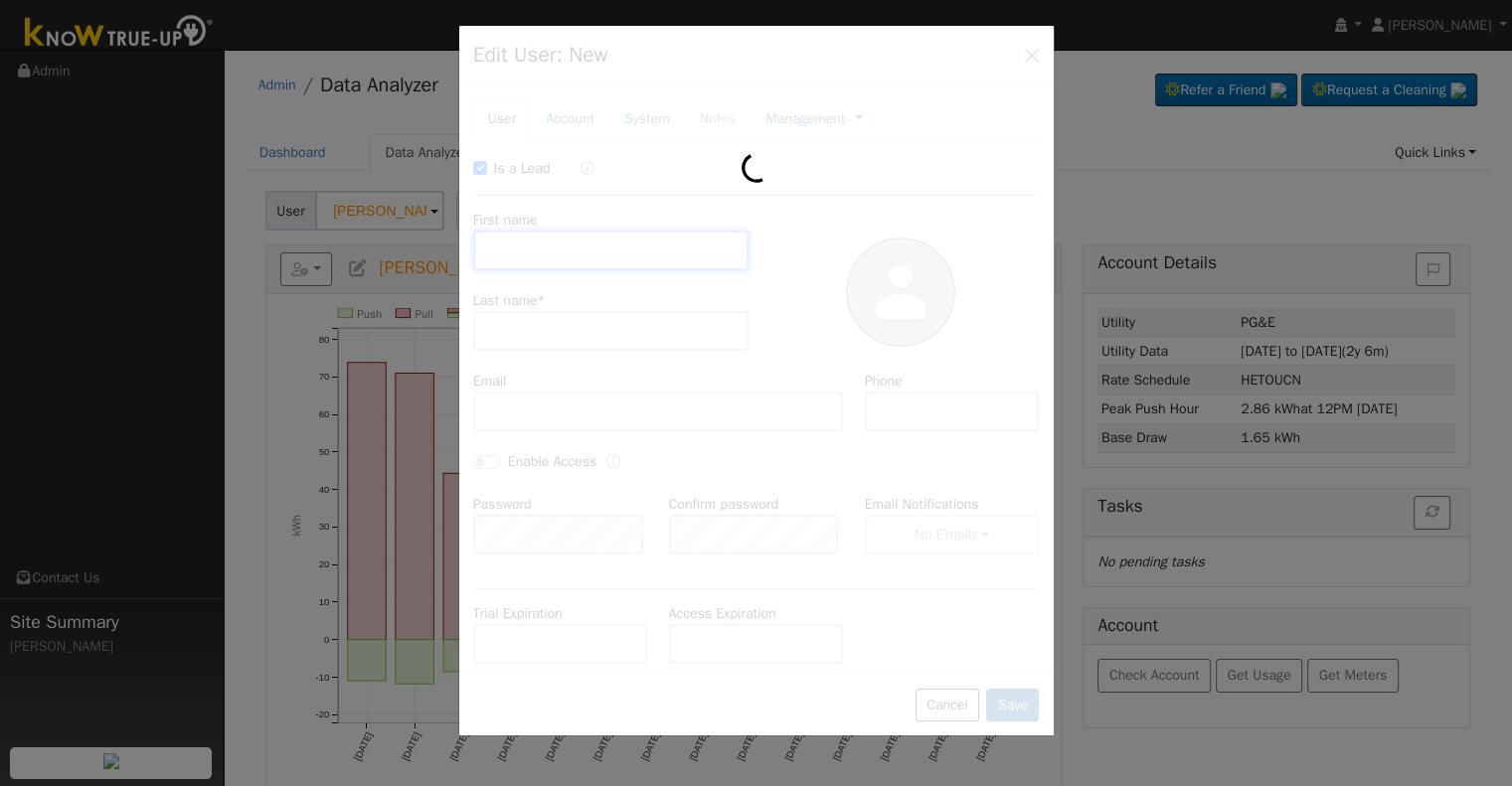 type on "Allan" 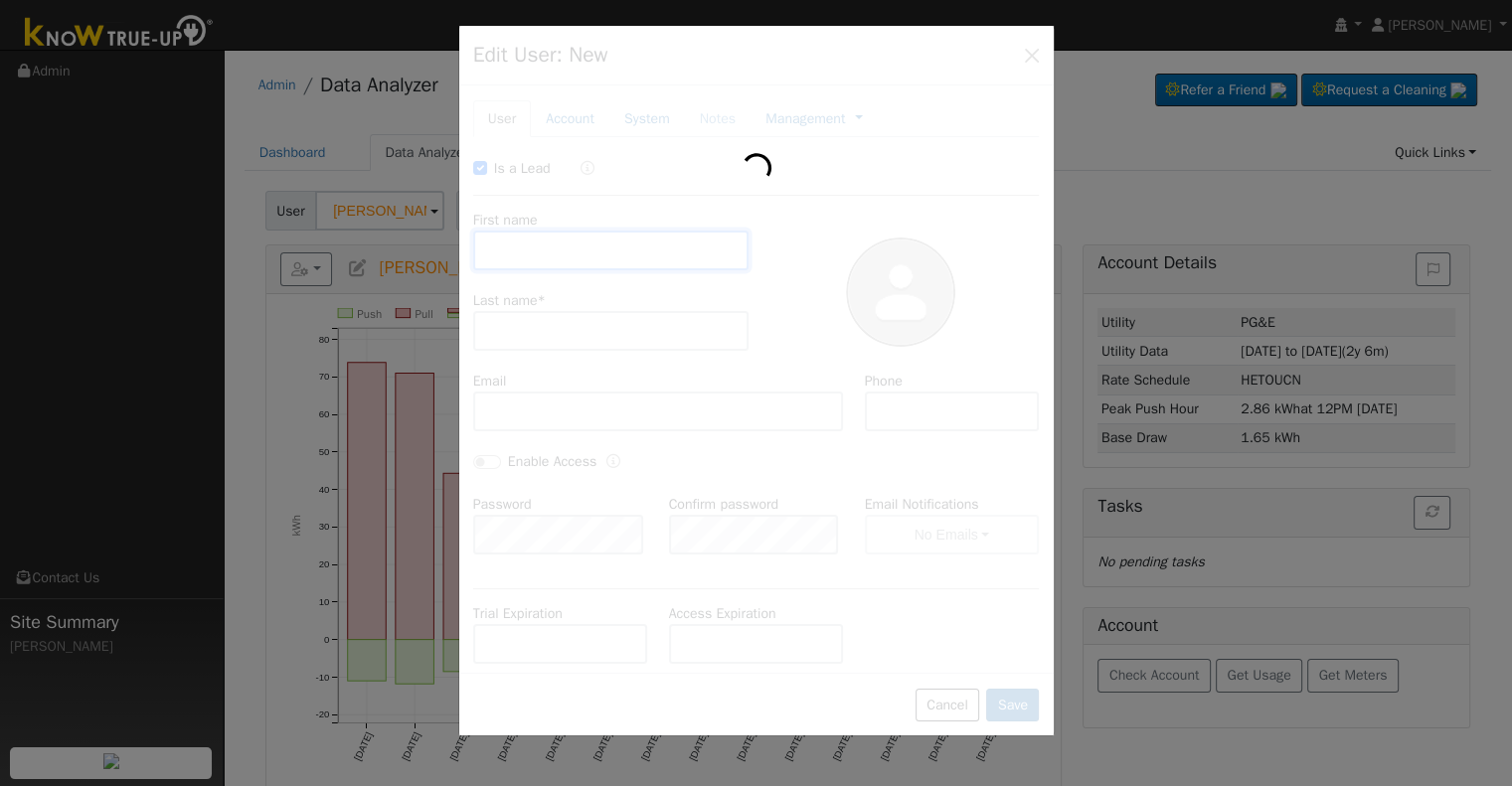 type on "Eropkin" 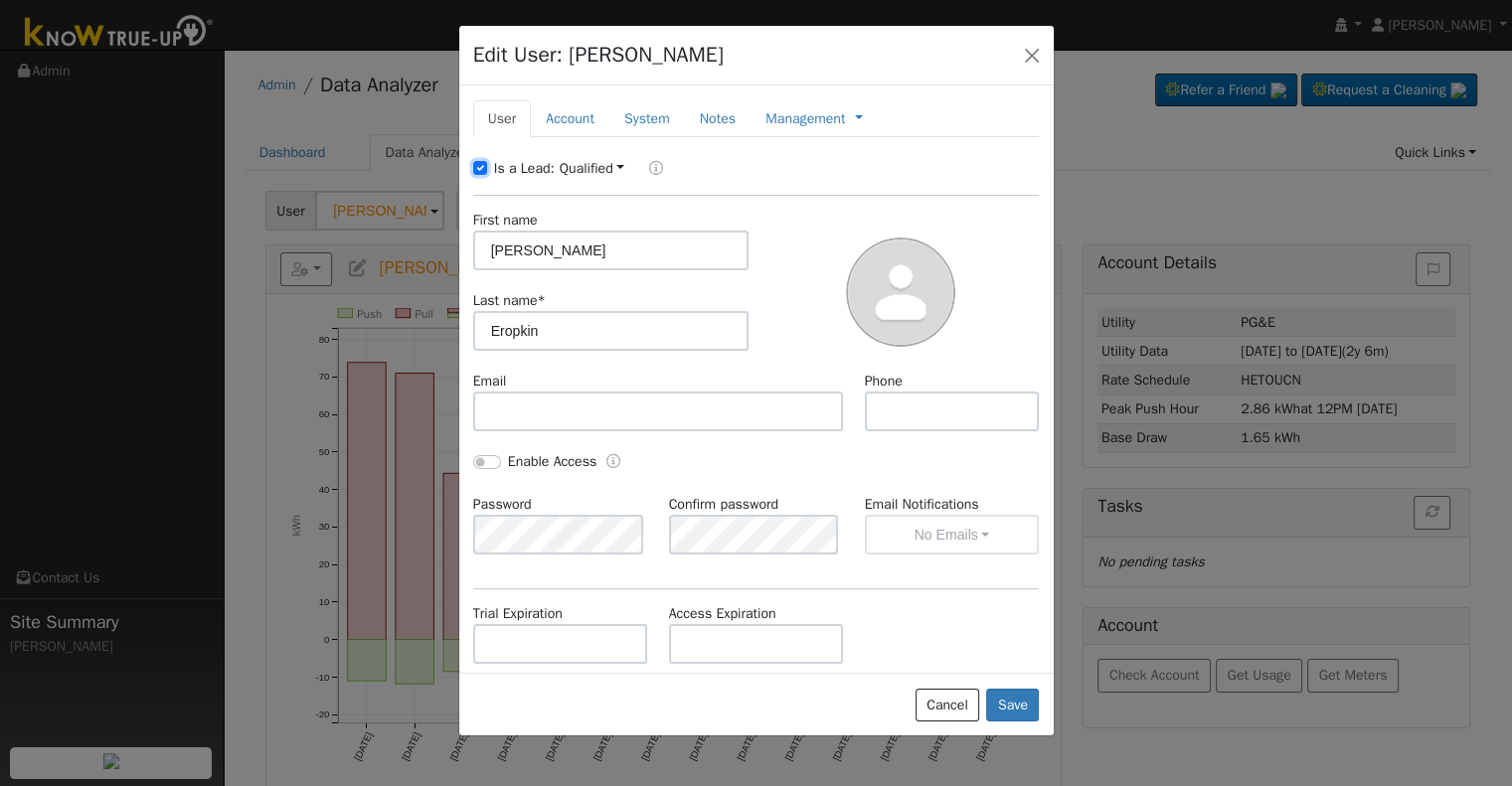click on "Is a Lead:" at bounding box center [480, 168] 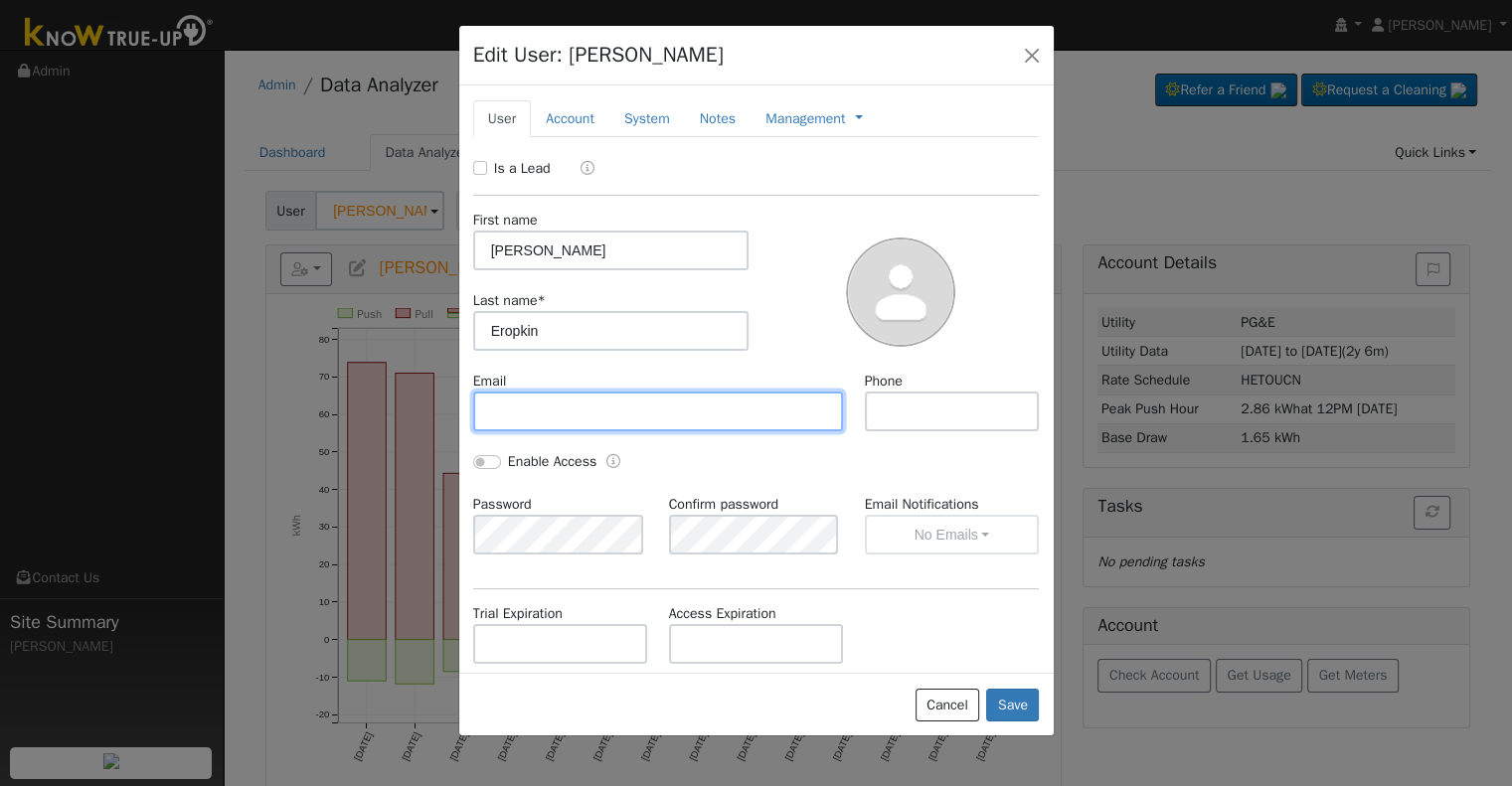 click at bounding box center (658, 411) 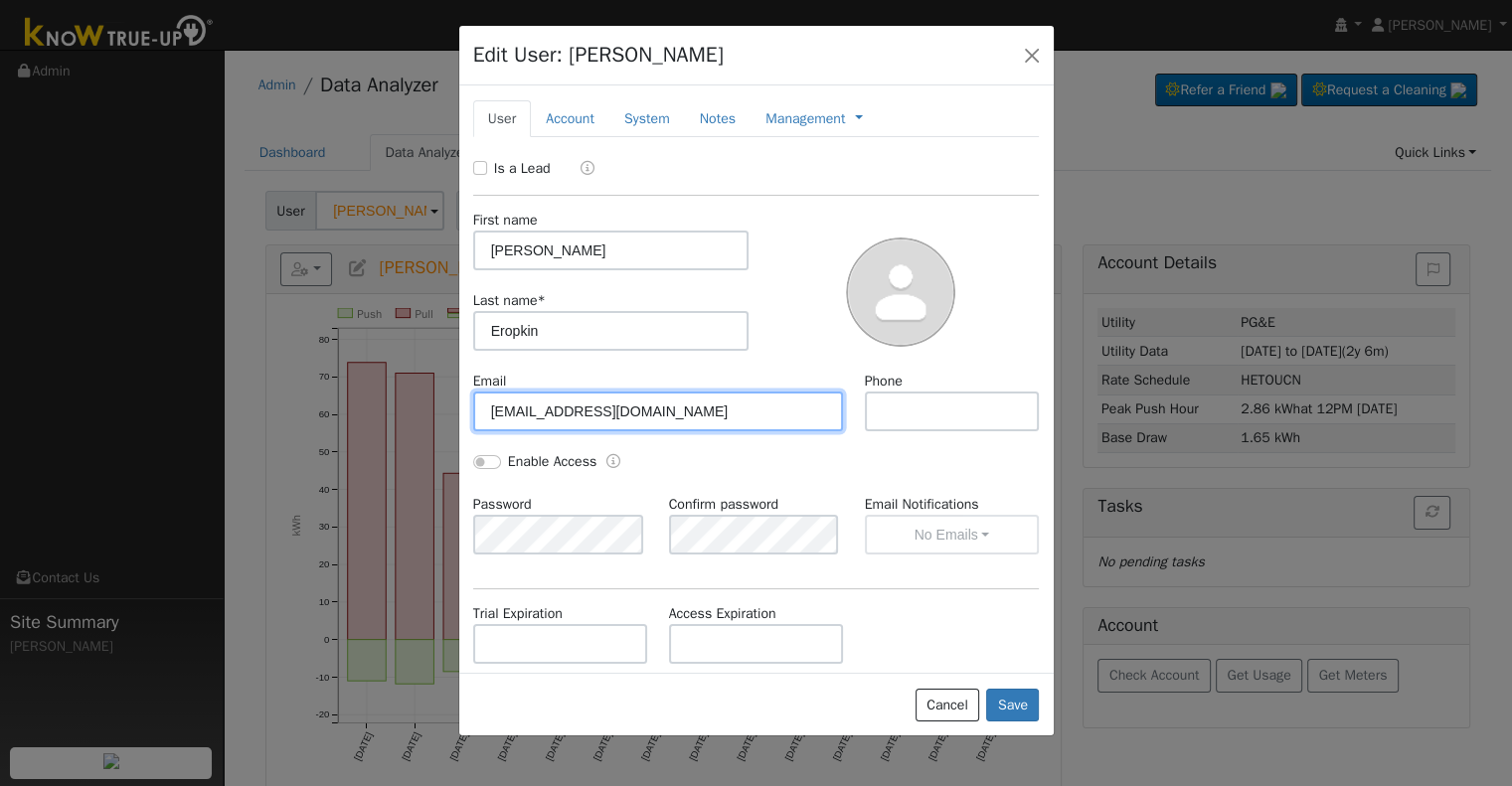 type on "al.eropkin@yahoo.com" 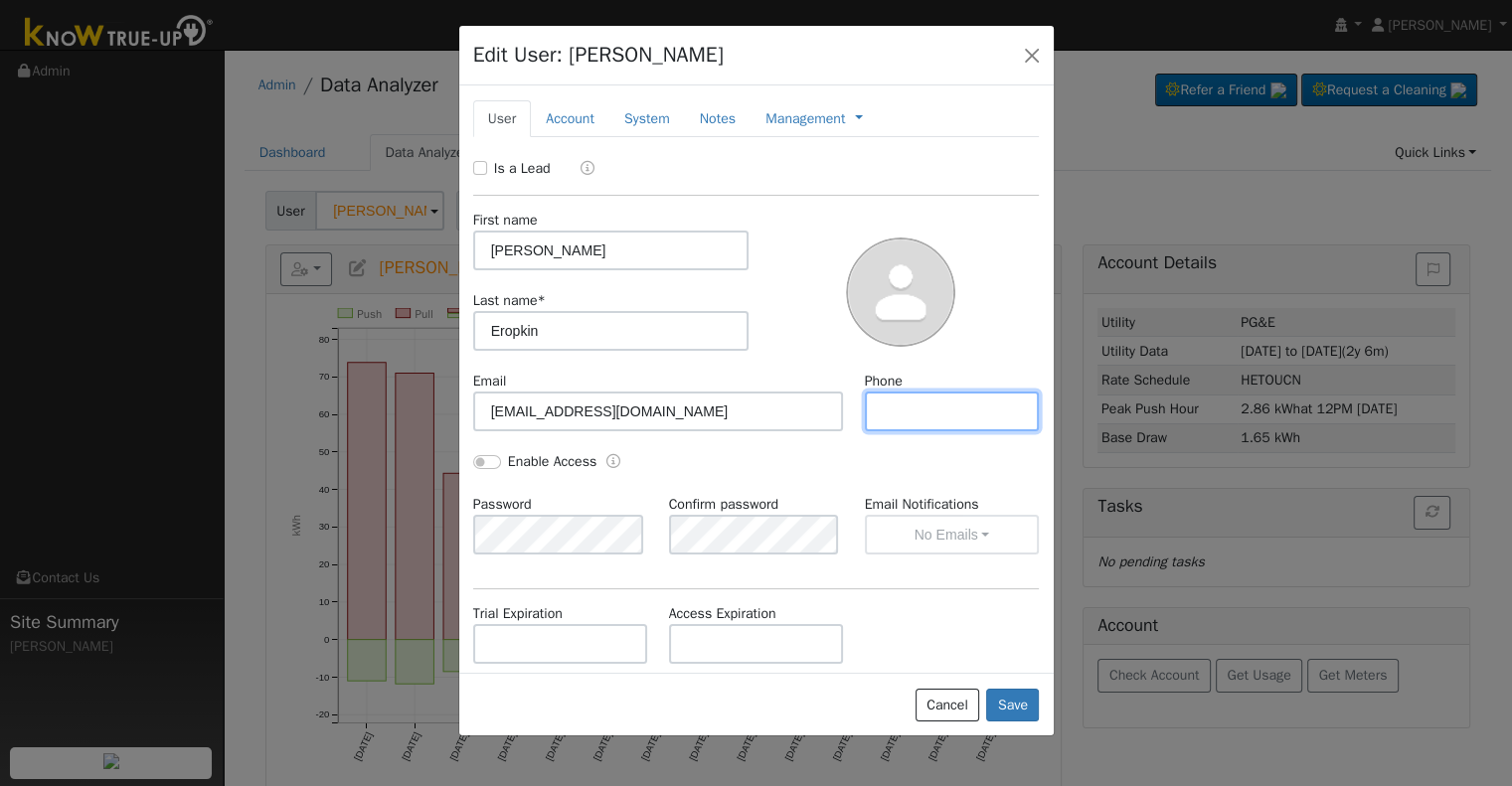 click at bounding box center [952, 411] 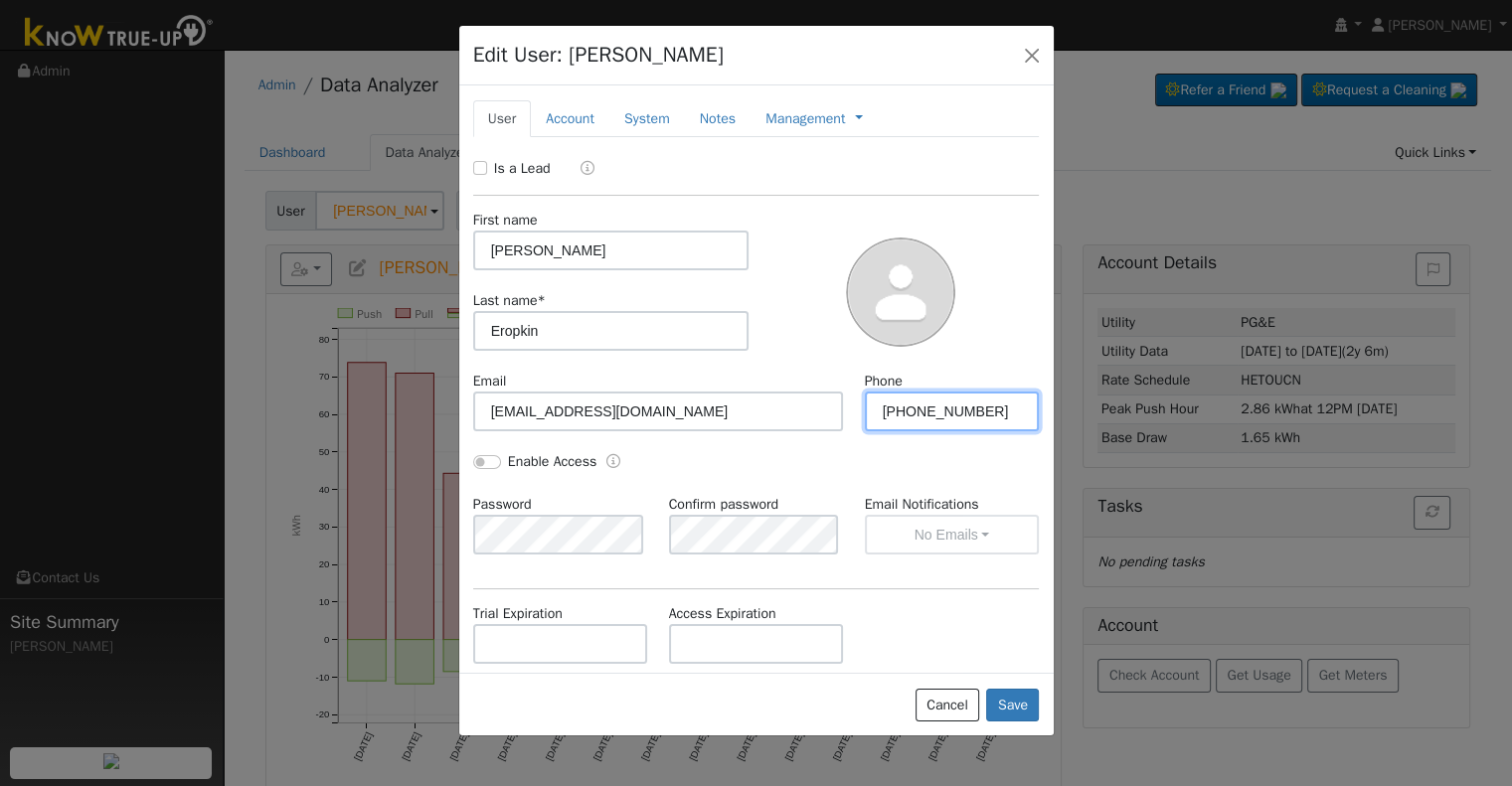 click on "(559) 905-8877" at bounding box center (952, 411) 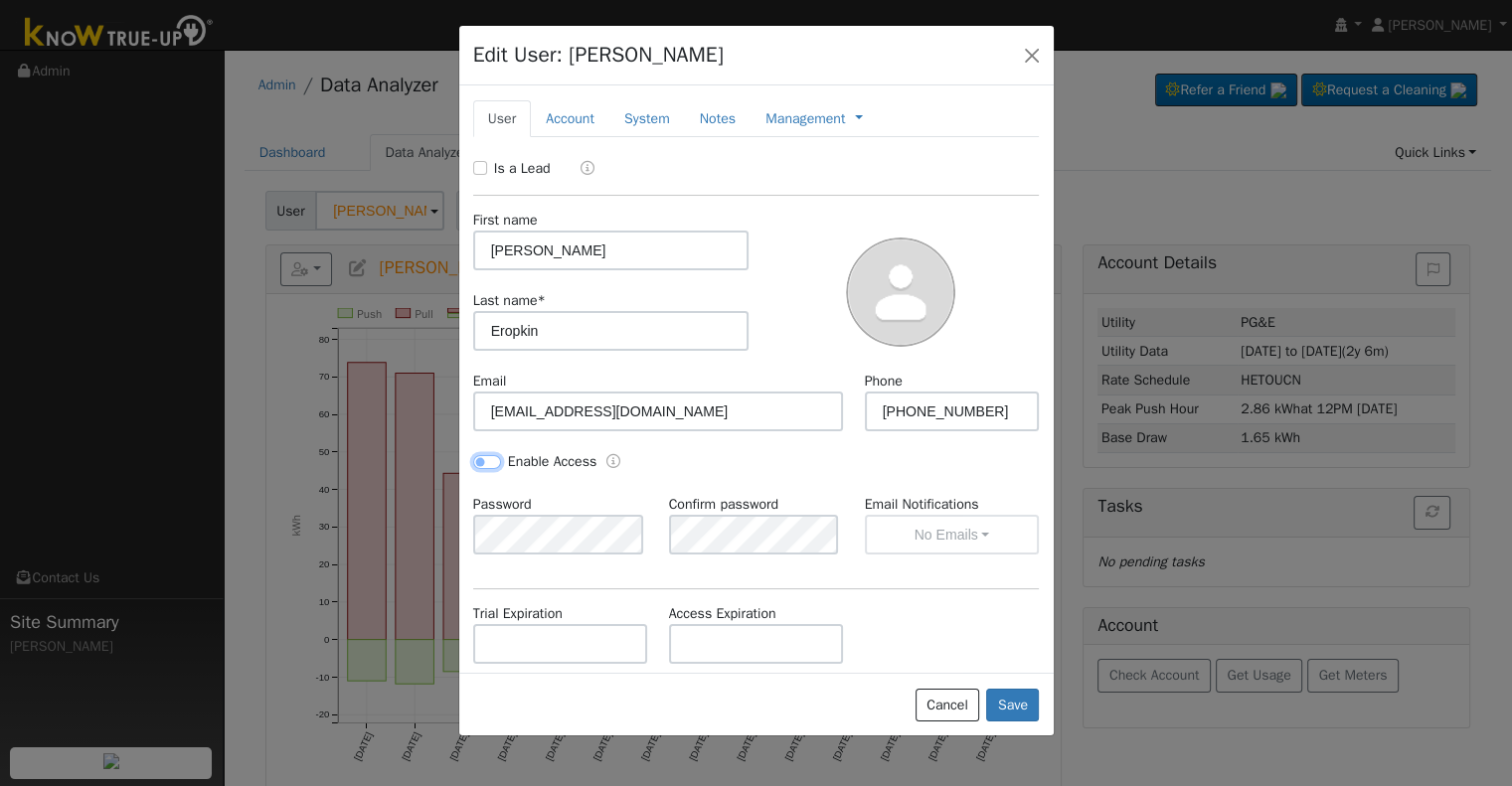 click on "Enable Access" at bounding box center (487, 462) 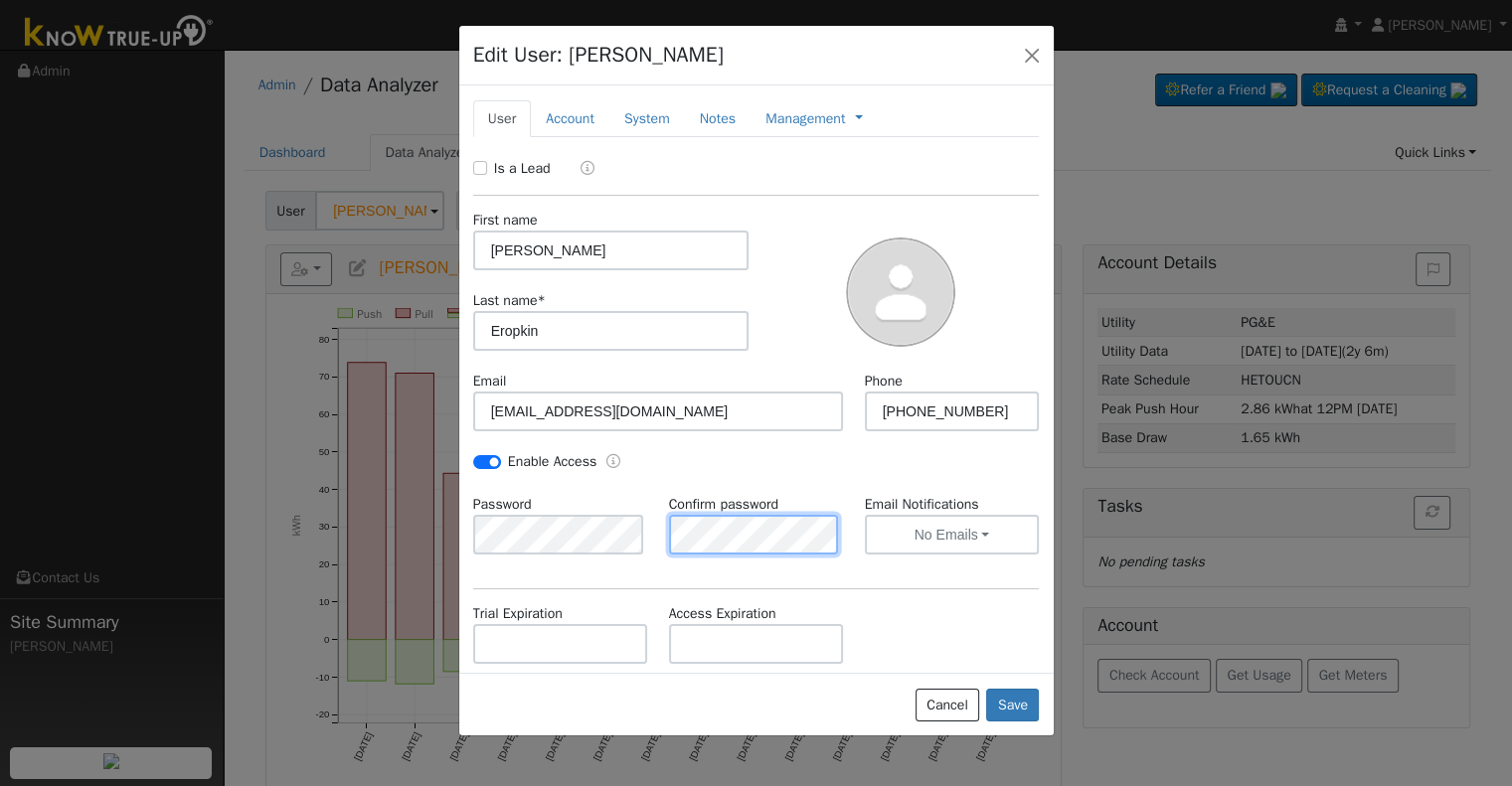 click on "Password Confirm password Email Notifications No Emails No Emails Weekly Emails Monthly Emails" at bounding box center [756, 534] 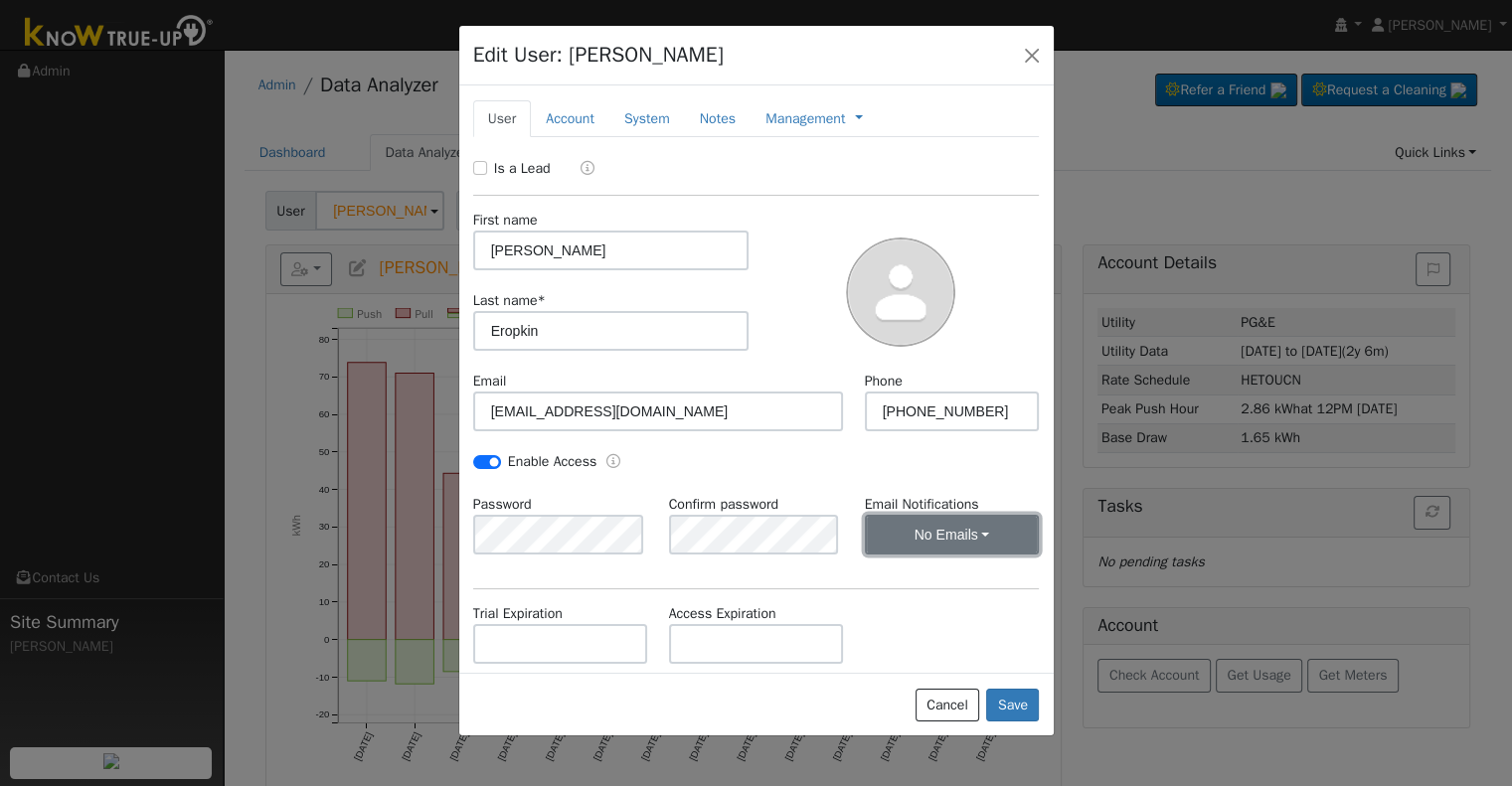 click on "No Emails" at bounding box center [952, 535] 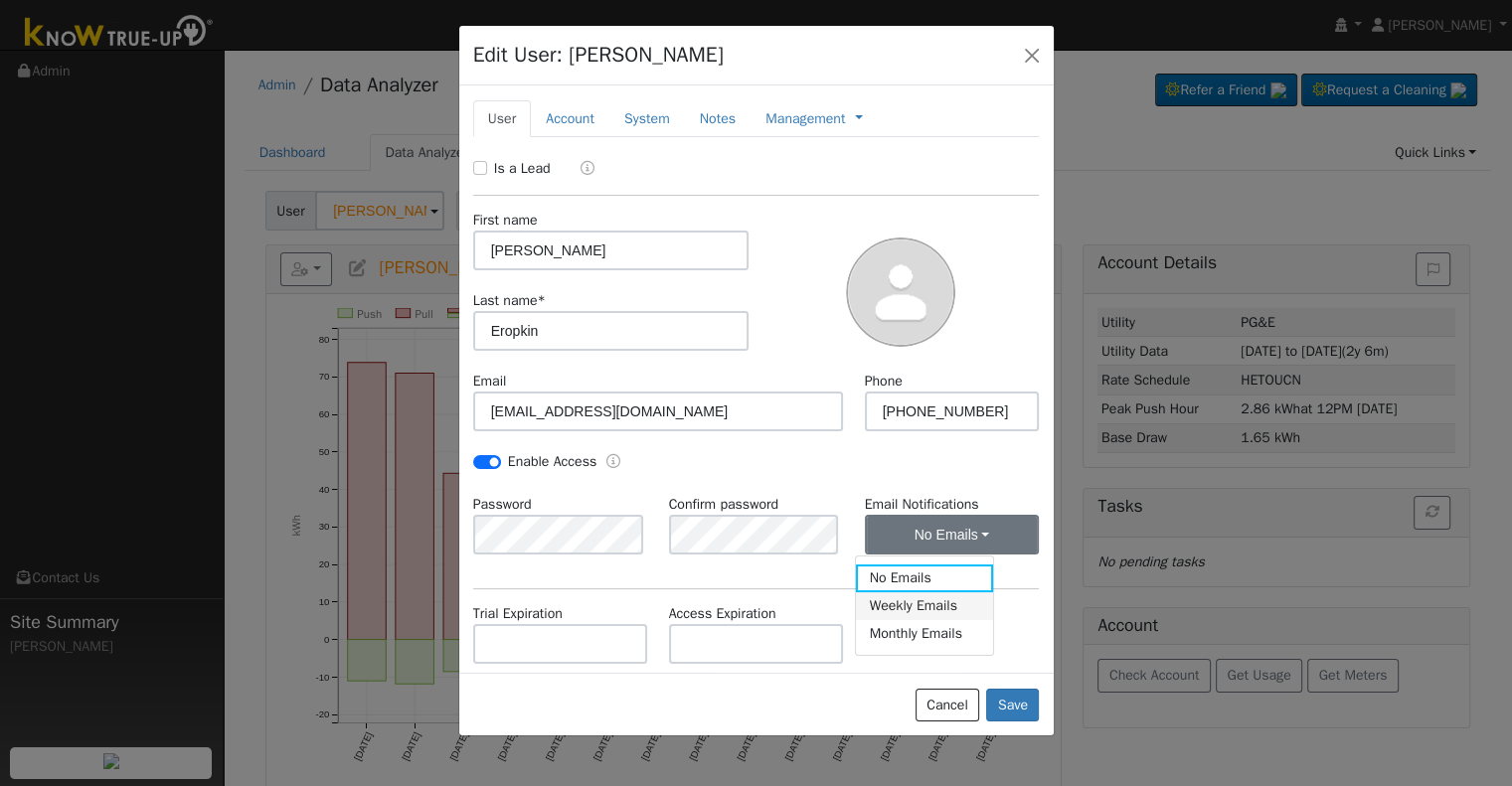 click on "Weekly Emails" at bounding box center [924, 606] 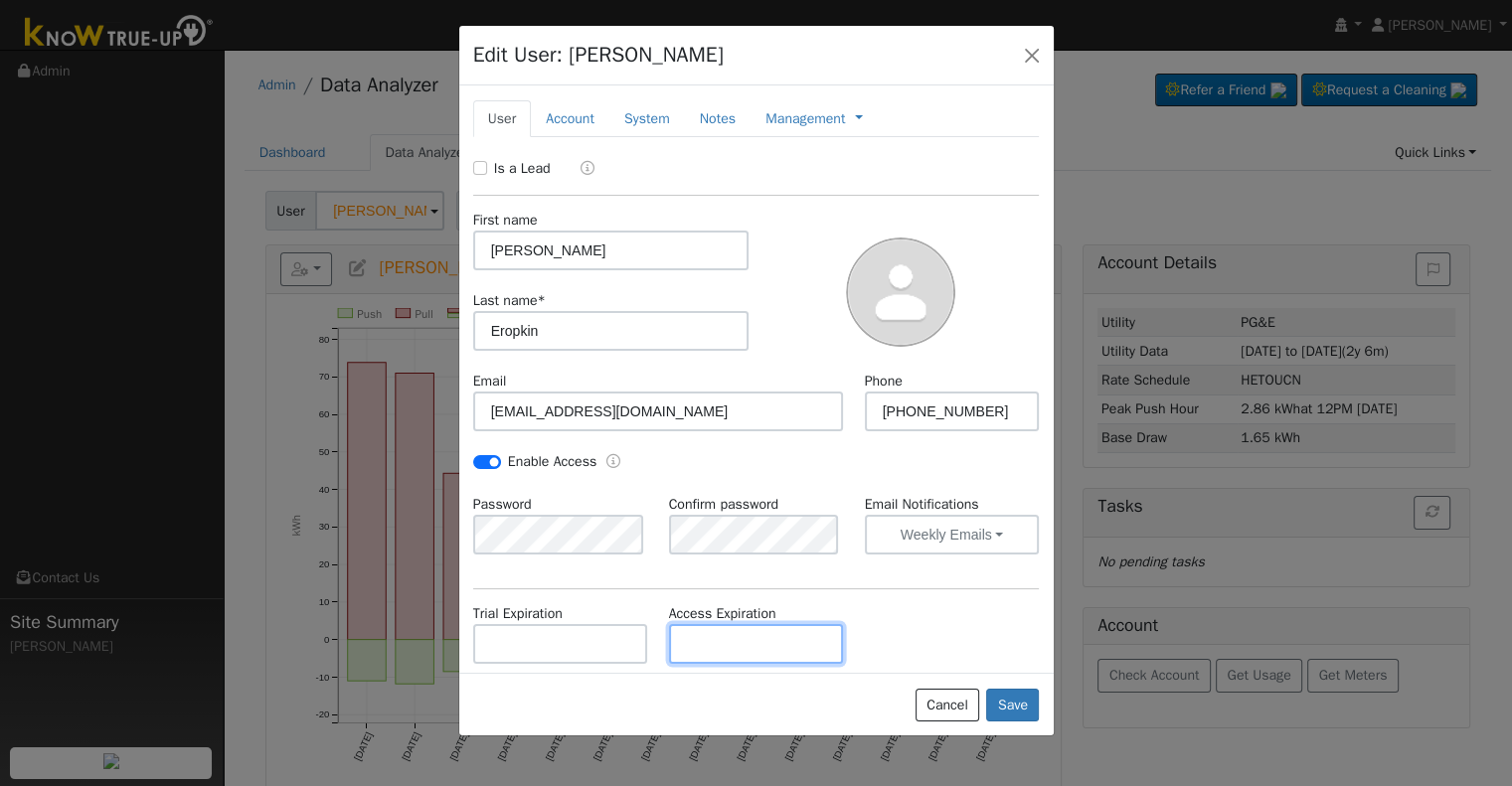 click at bounding box center (756, 644) 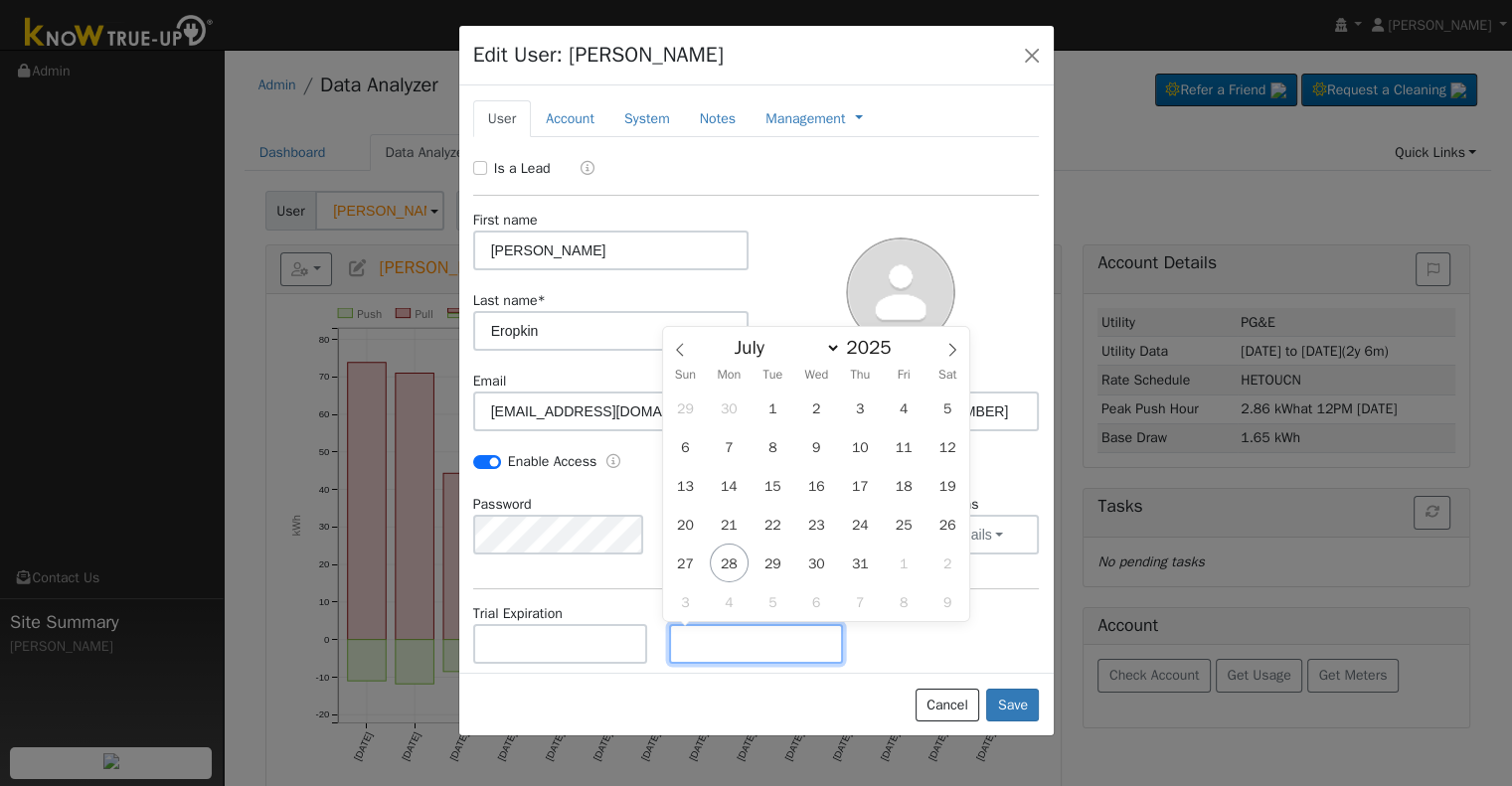 click at bounding box center [756, 644] 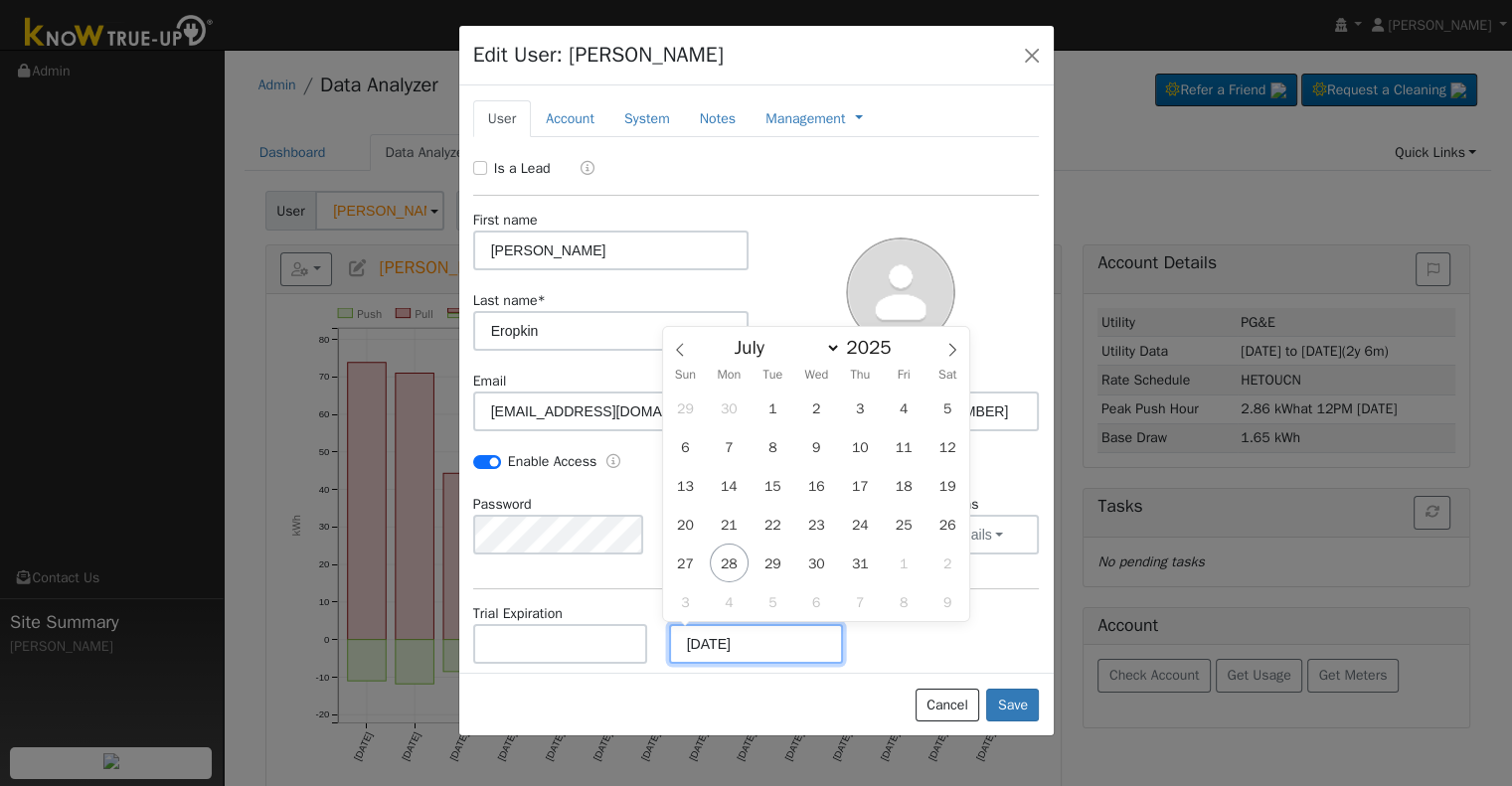 type on "07/28/2030" 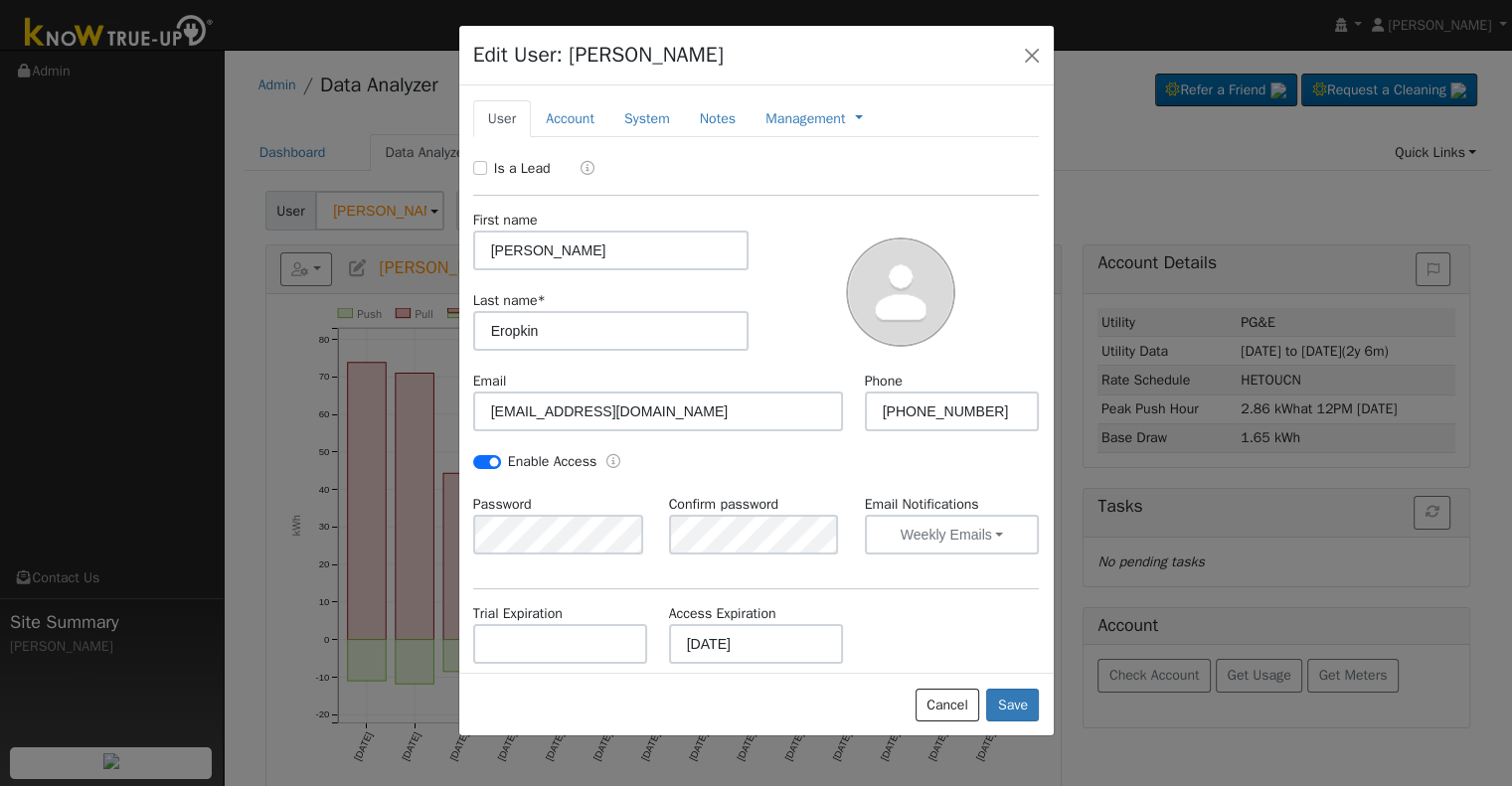 click on "Trial Expiration Access Expiration 07/28/2030" at bounding box center (756, 643) 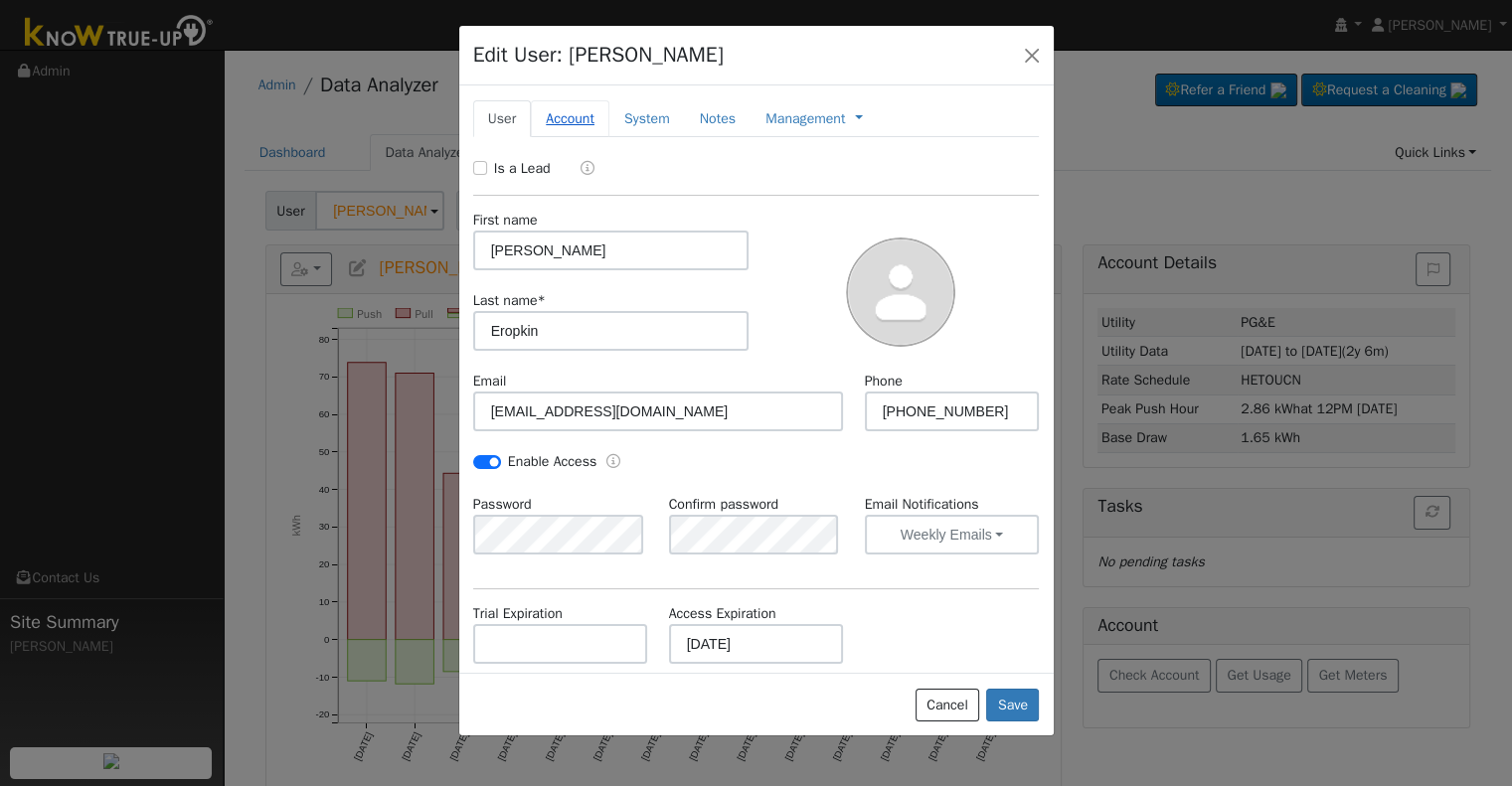 click on "Account" at bounding box center [570, 118] 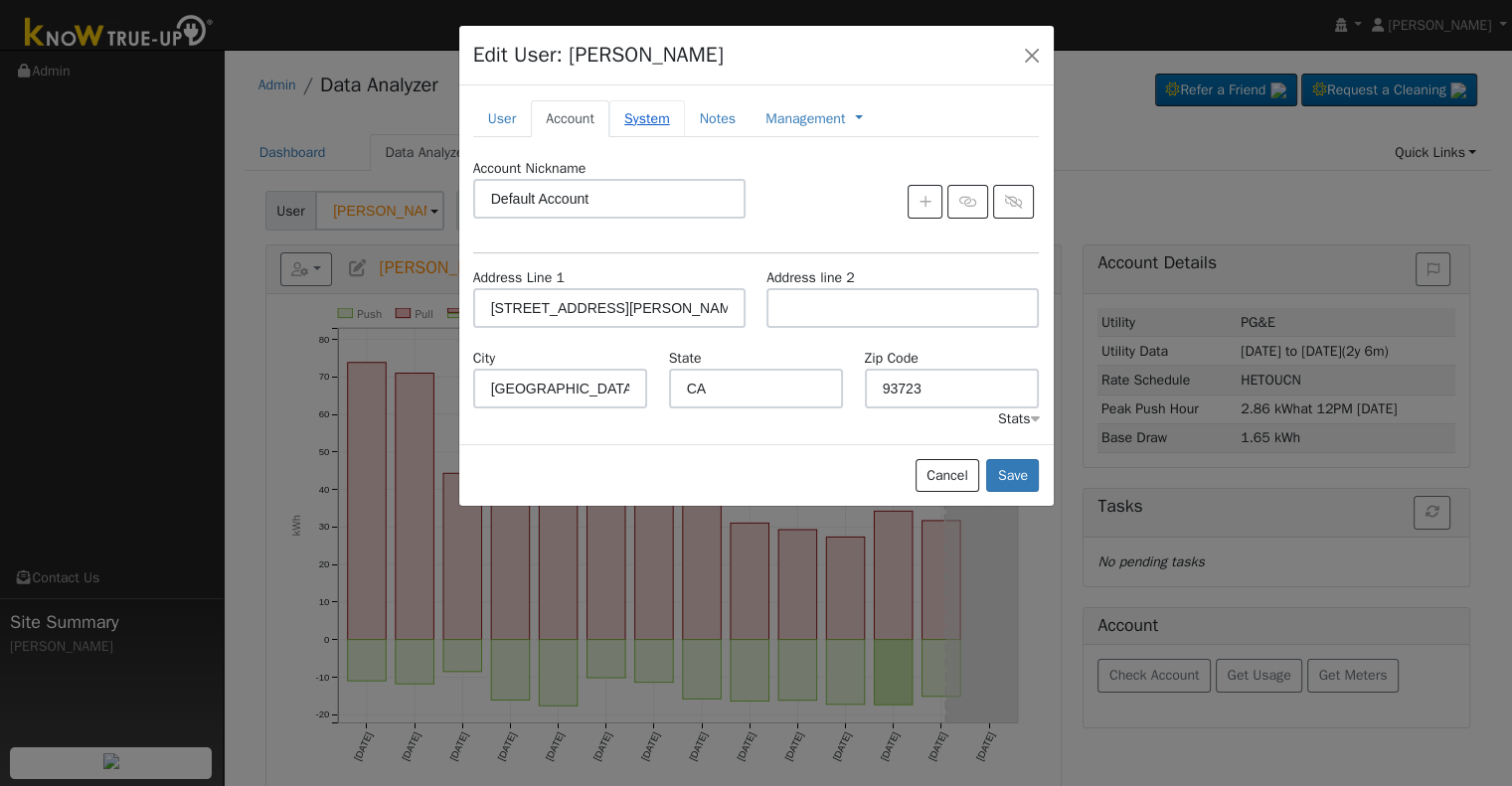 click on "System" at bounding box center (647, 118) 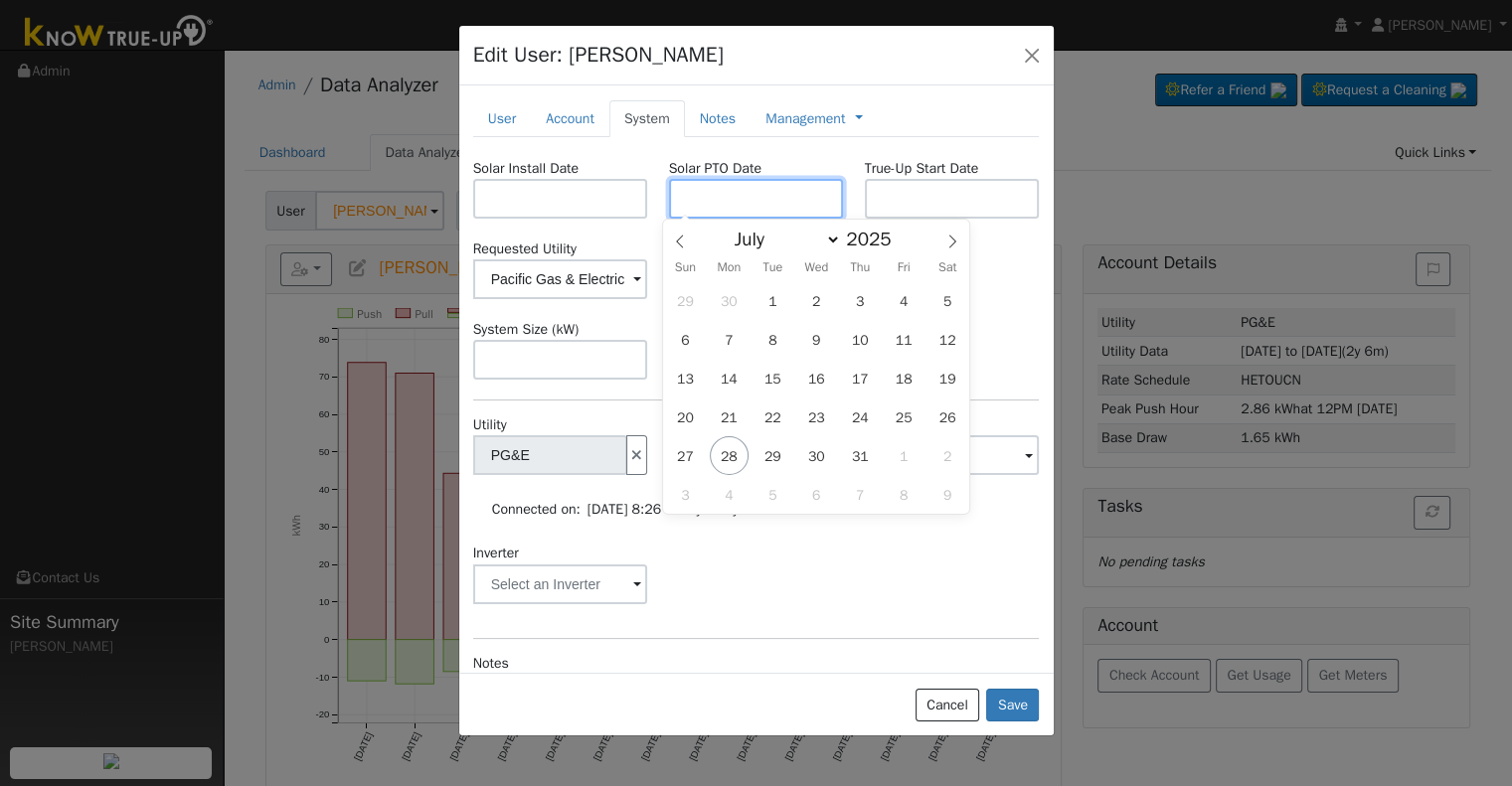 click at bounding box center (756, 199) 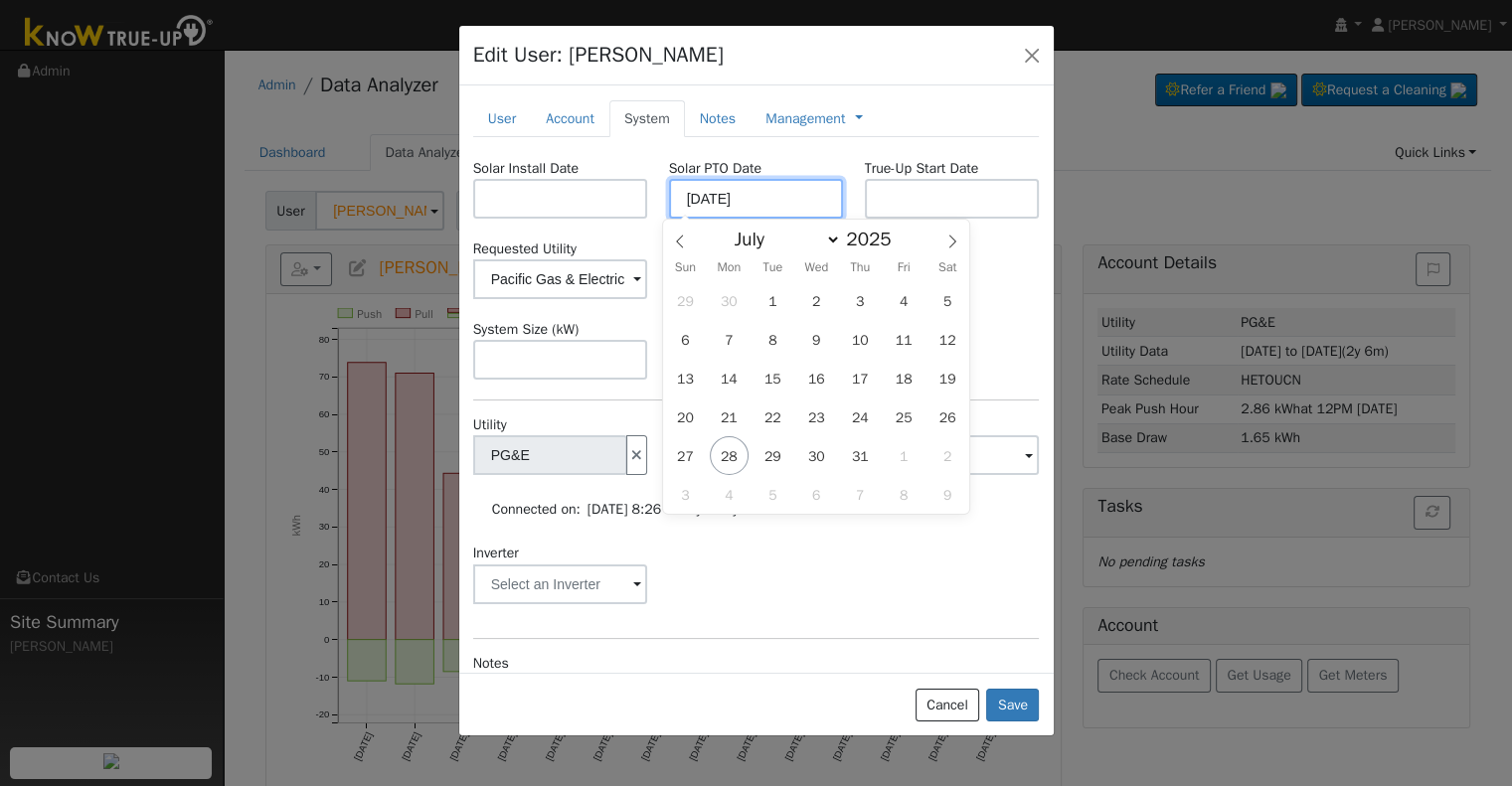 type on "[DATE]" 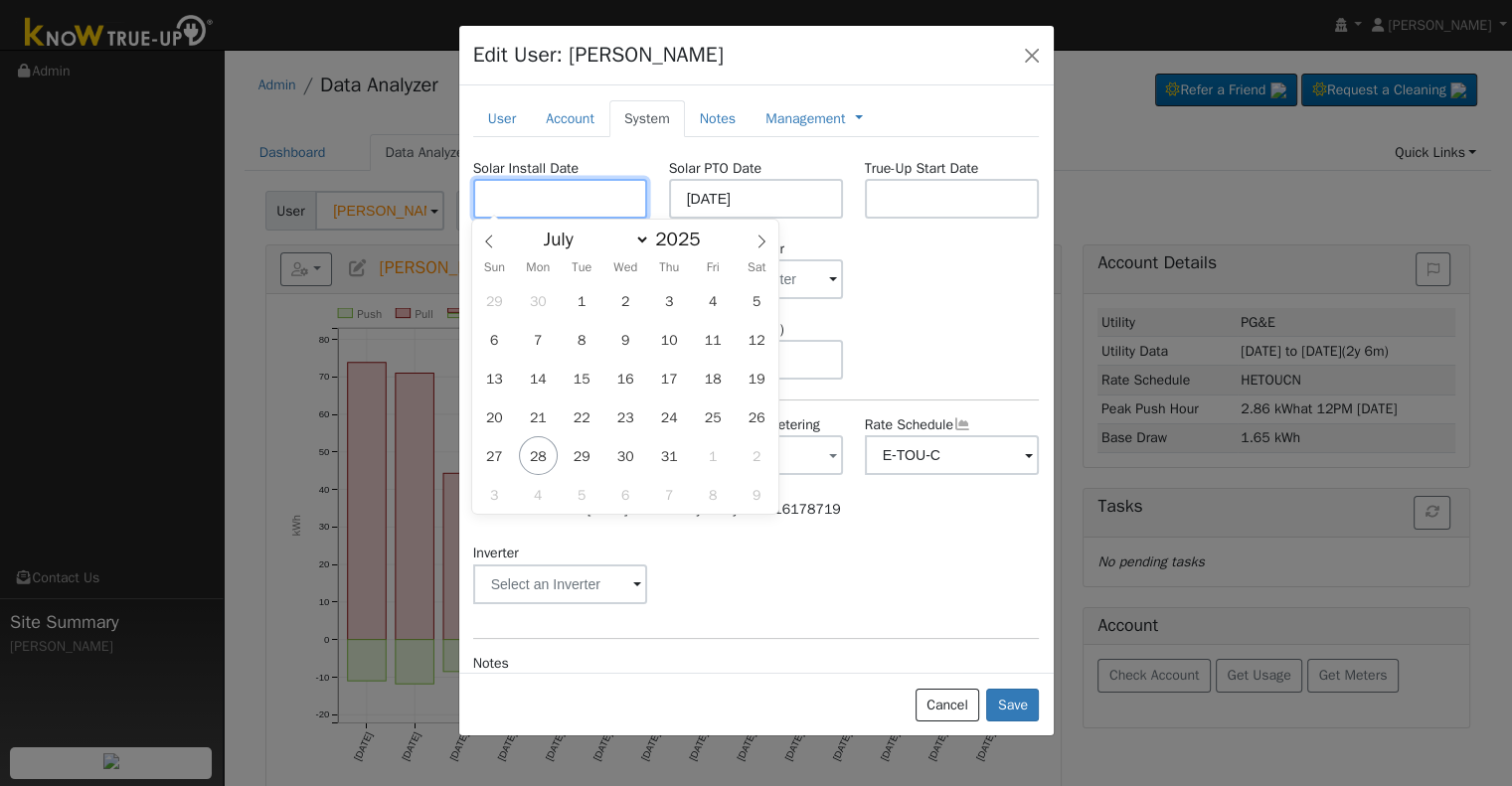 click at bounding box center (561, 199) 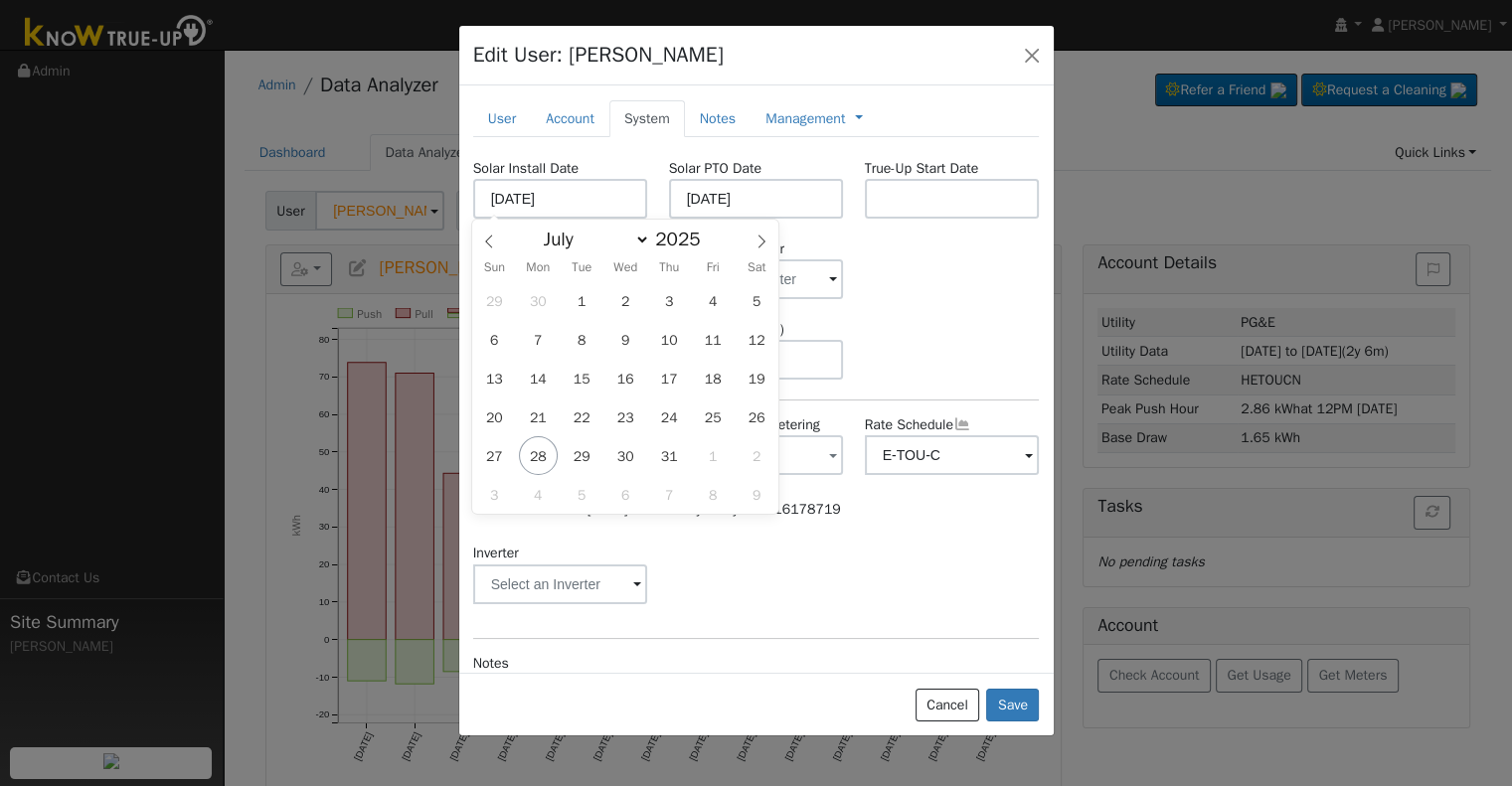 type on "05/07/2025" 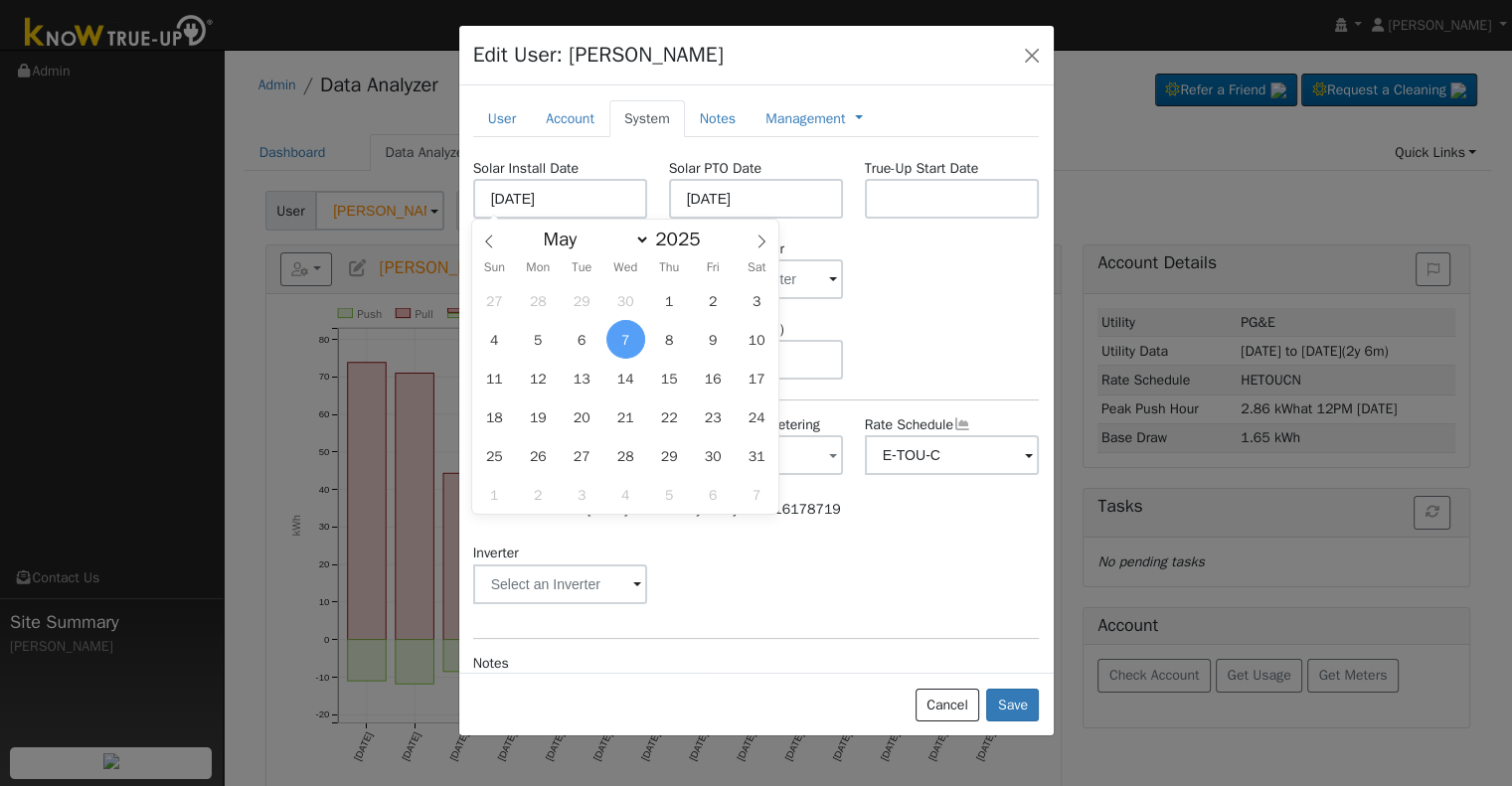 click on "Requested Utility Pacific Gas & Electric Requested Inverter" at bounding box center (756, 268) 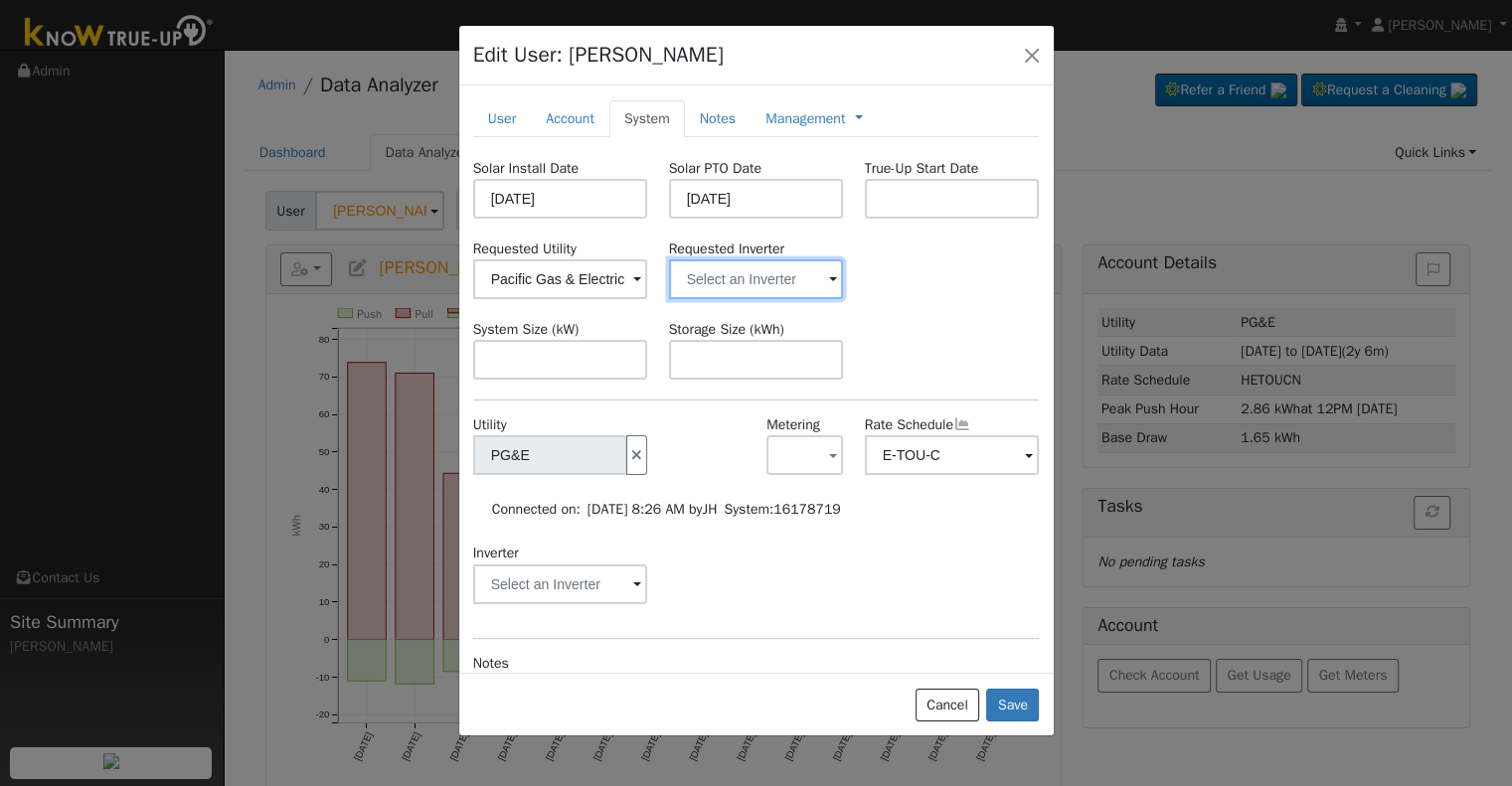 click at bounding box center [561, 279] 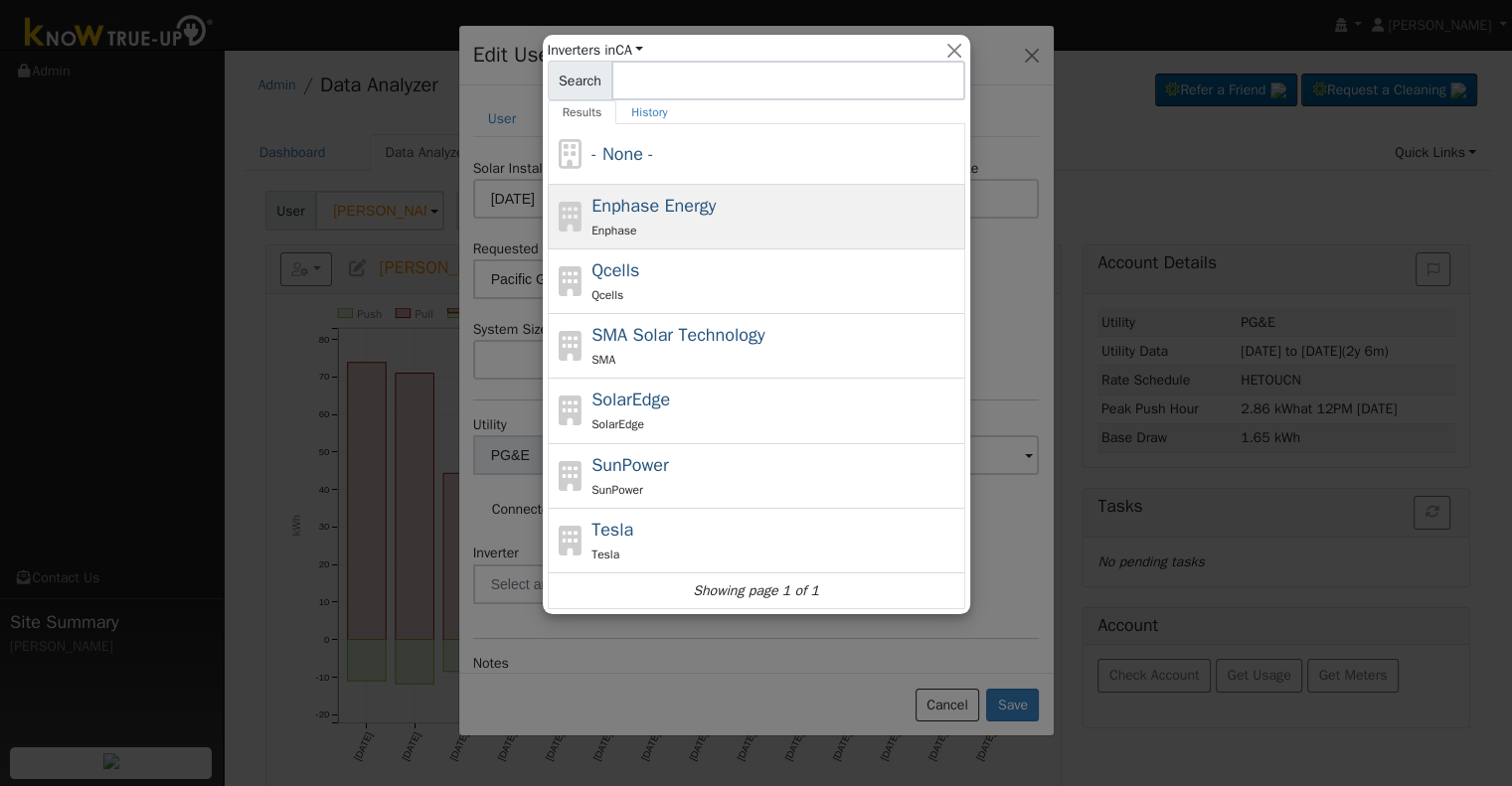 click on "Enphase" at bounding box center [775, 230] 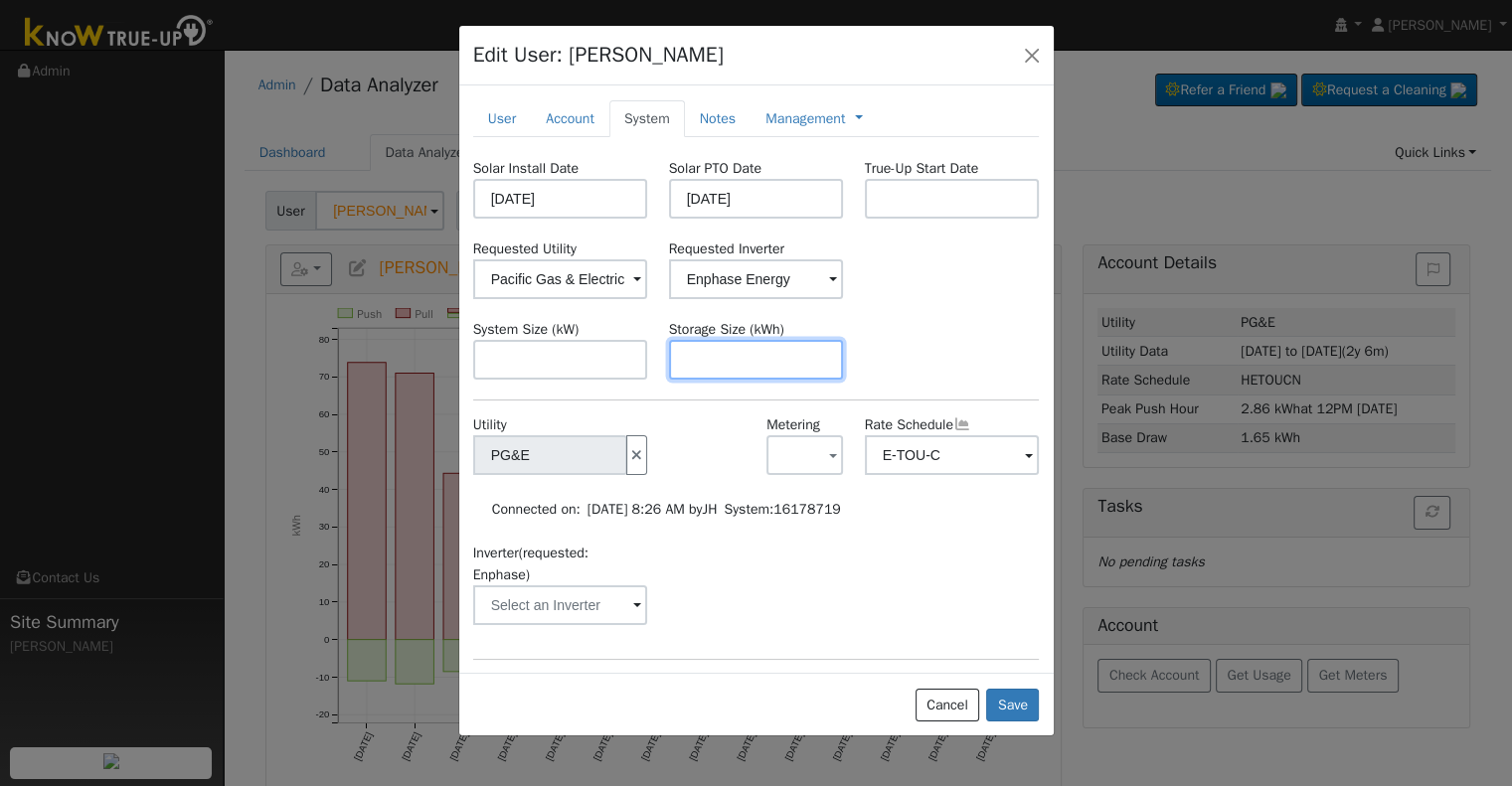 click at bounding box center (756, 360) 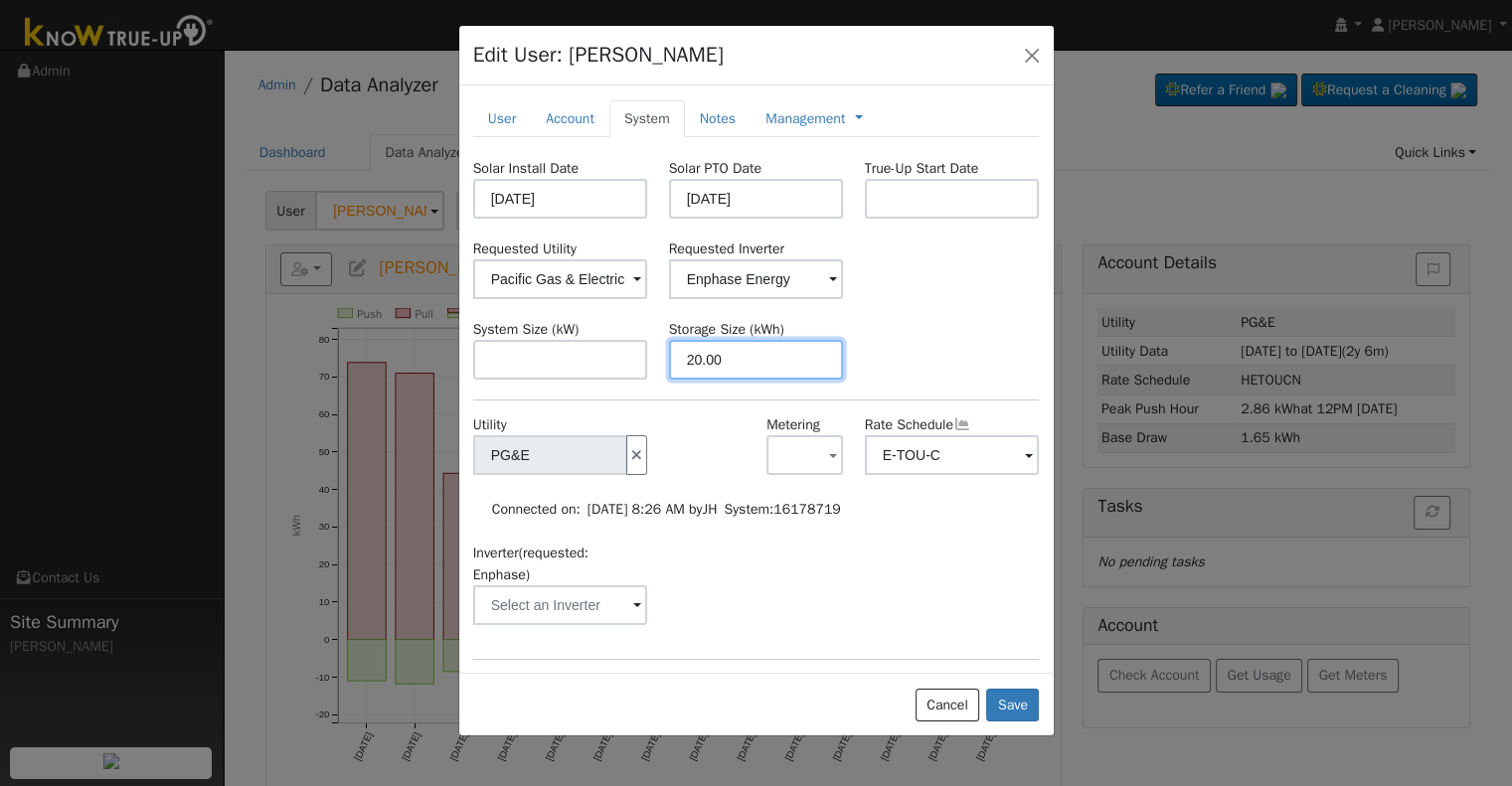 type on "20" 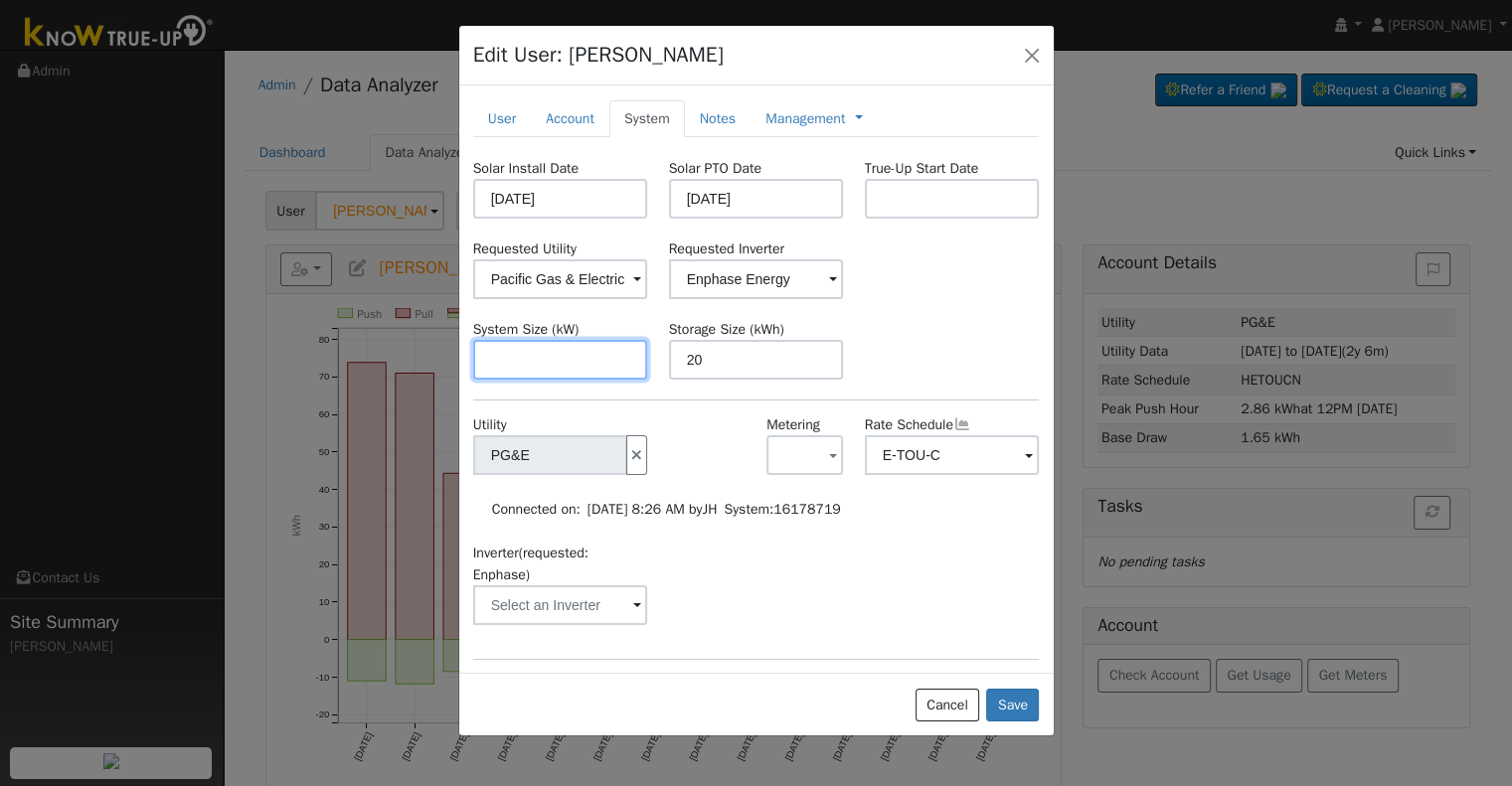 click at bounding box center [561, 360] 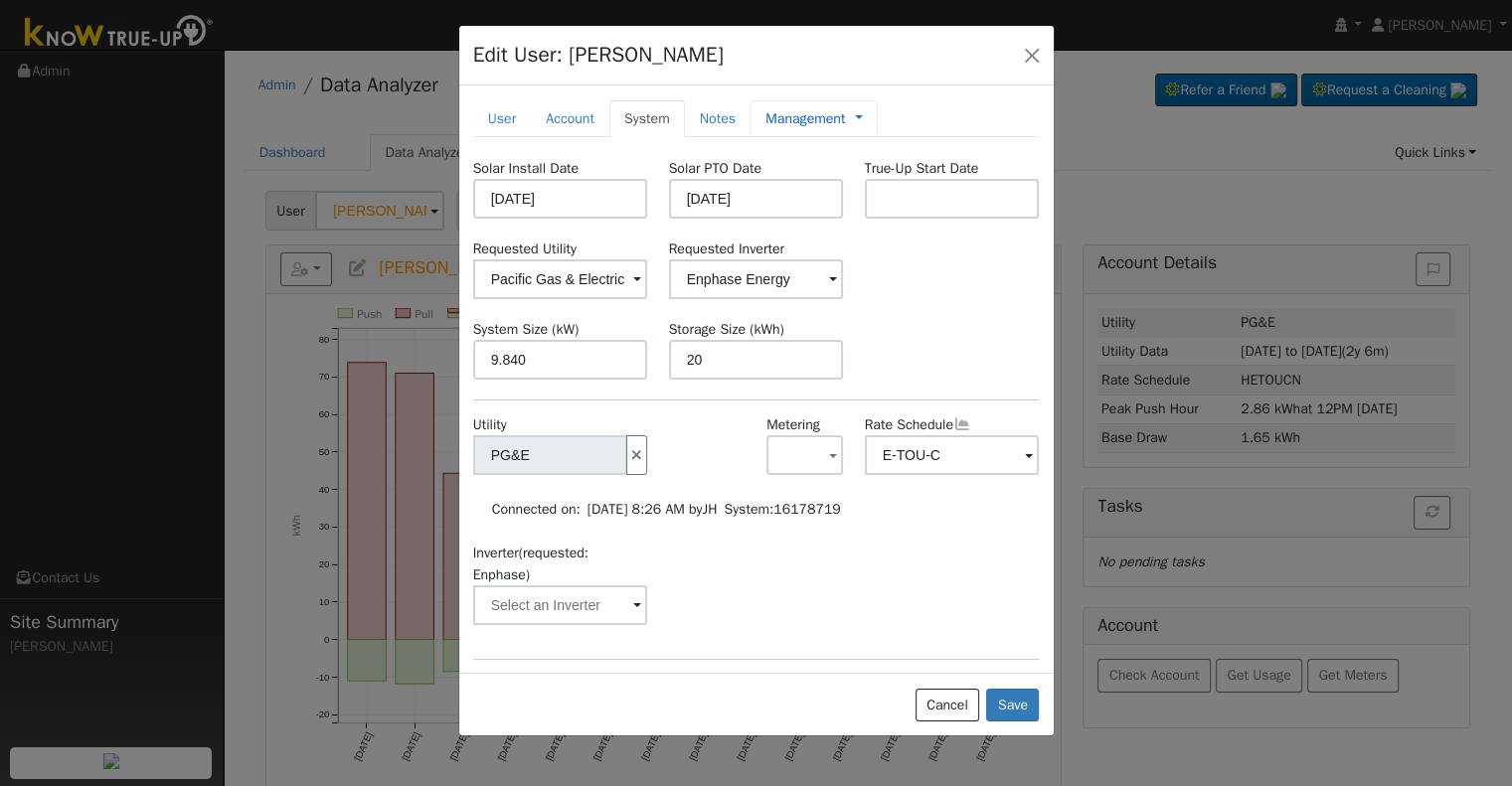 type on "9.8" 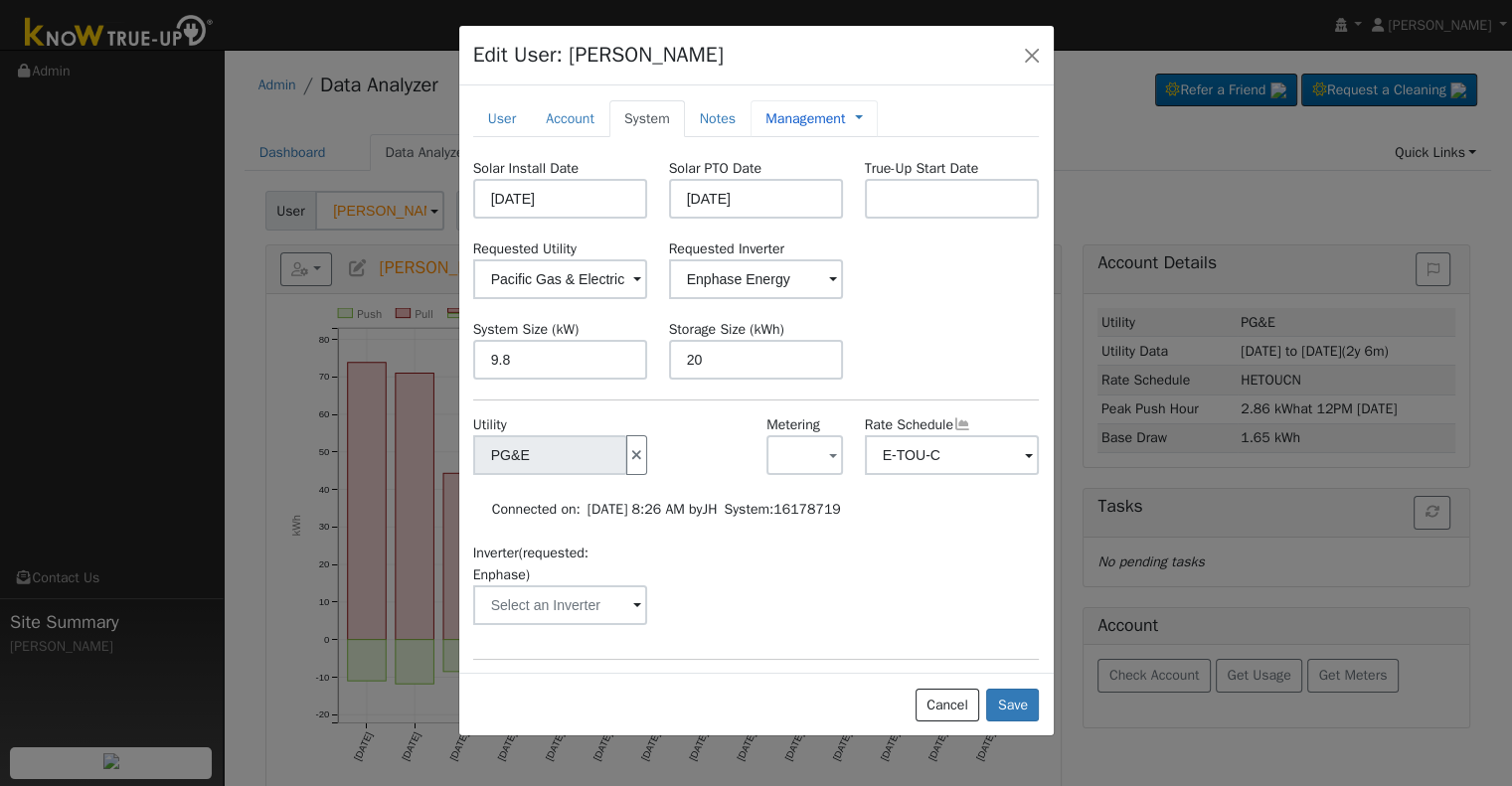 click on "Management" at bounding box center [805, 118] 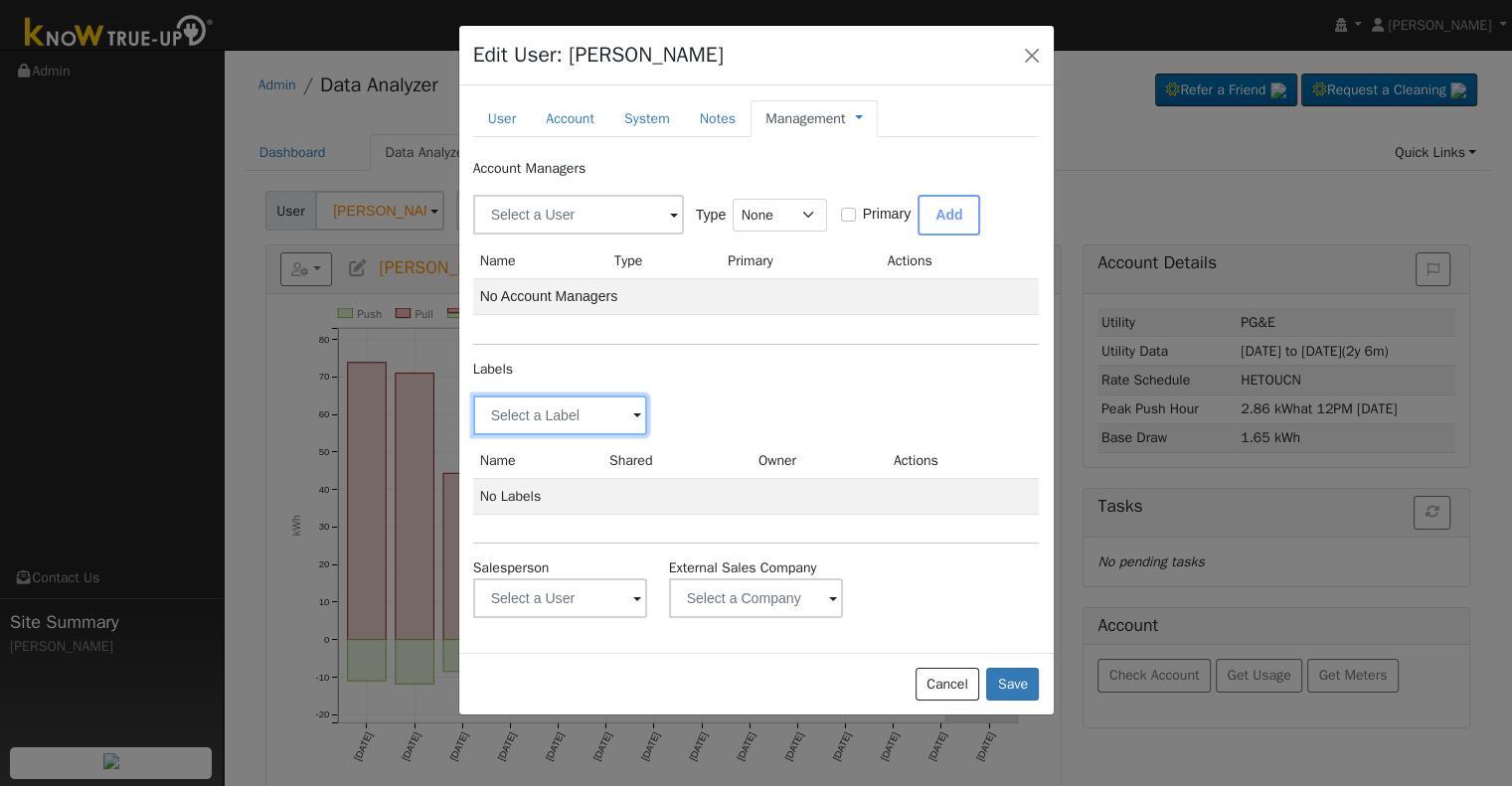 click at bounding box center (561, 415) 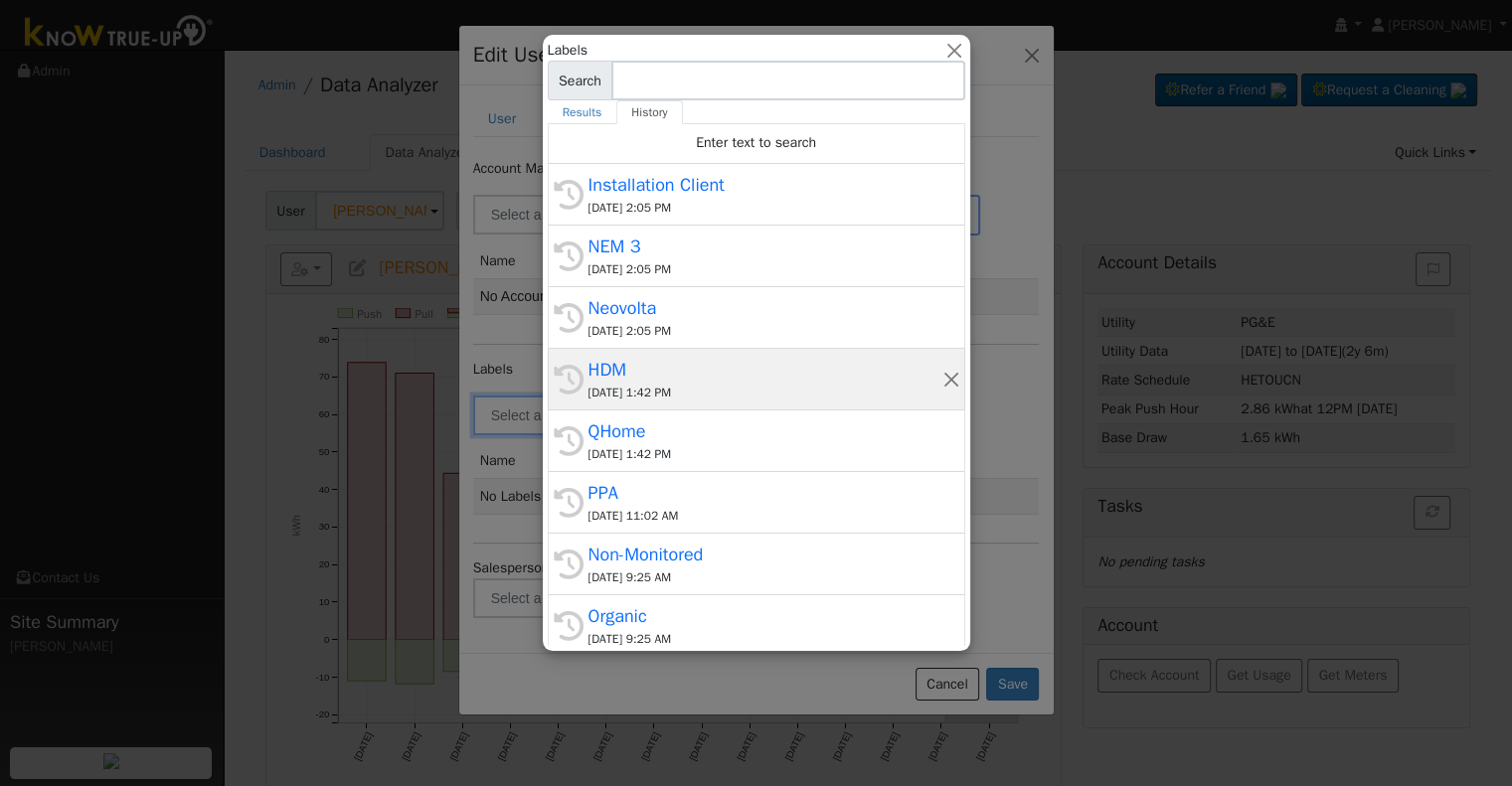 click on "HDM" at bounding box center [765, 370] 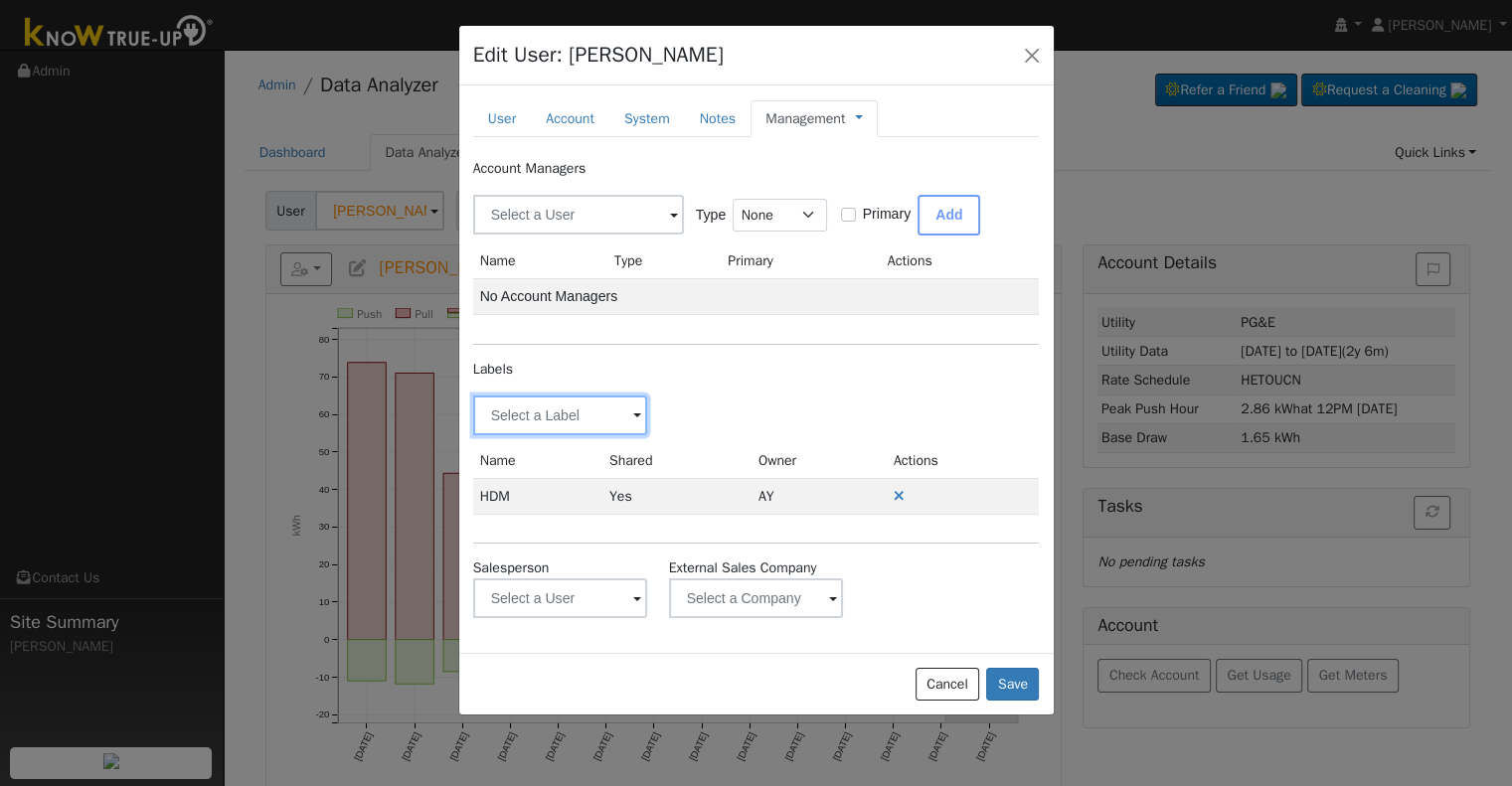 click at bounding box center [561, 415] 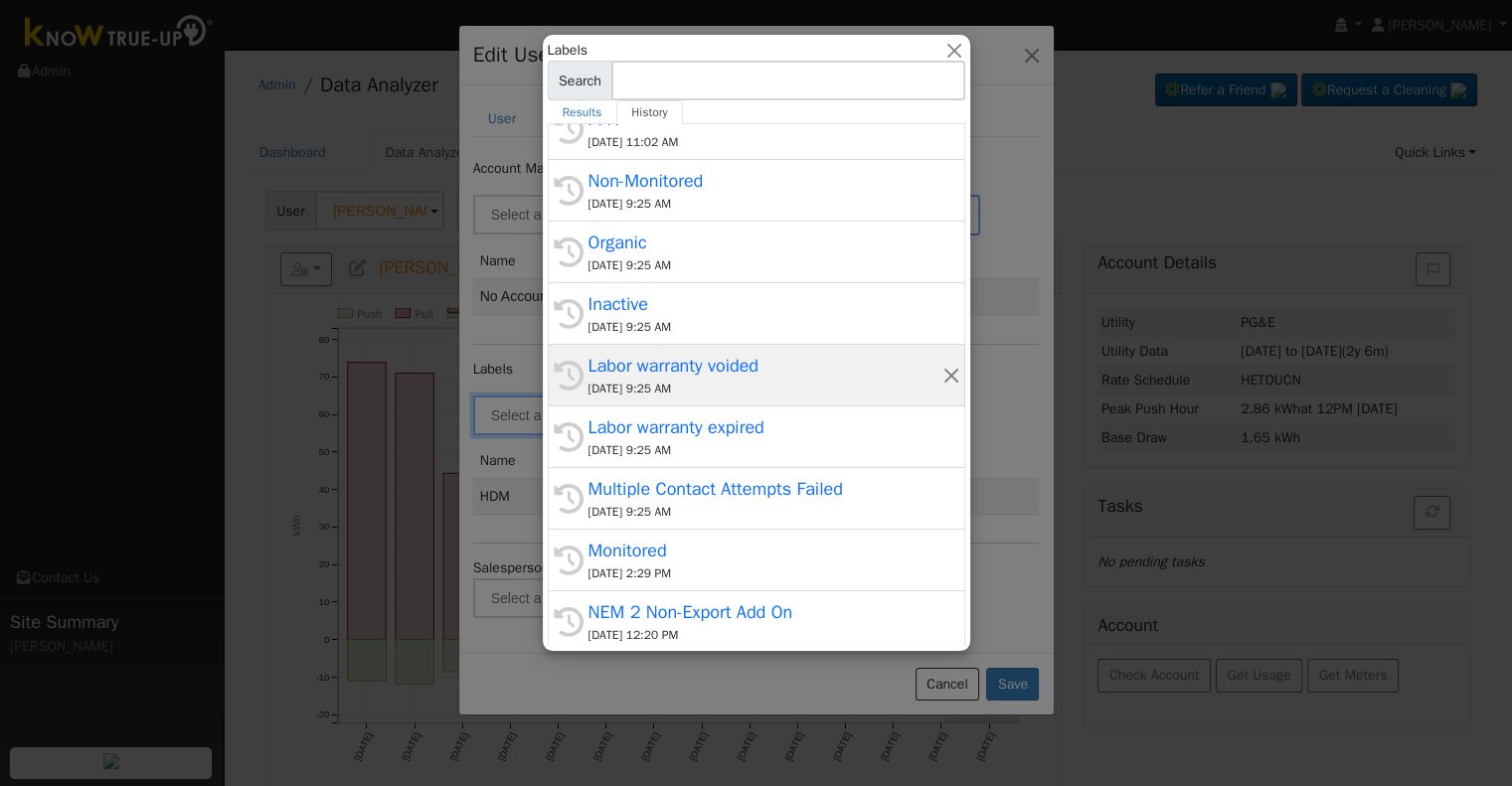 scroll, scrollTop: 378, scrollLeft: 0, axis: vertical 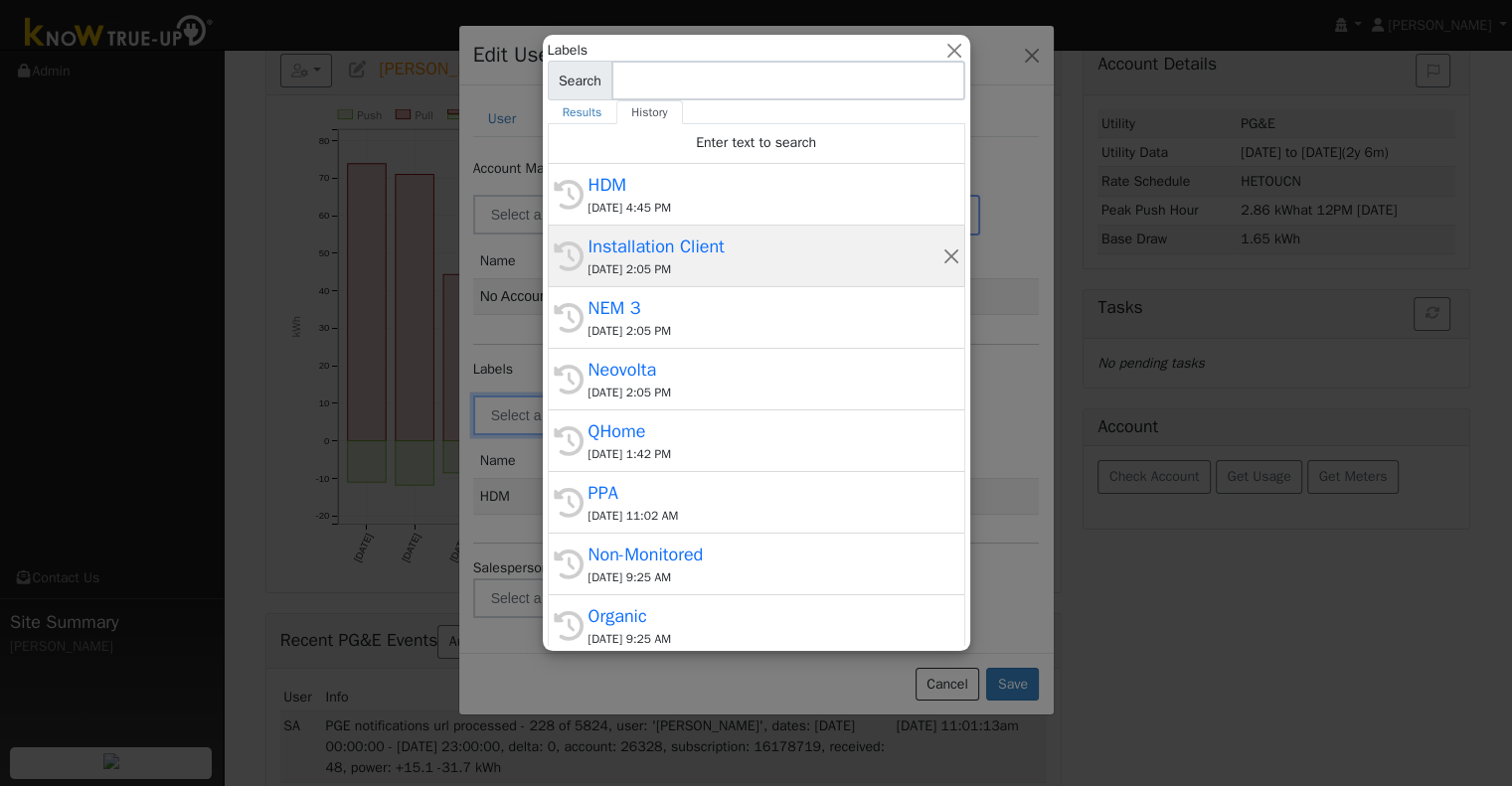 click on "07/28/2025 2:05 PM" at bounding box center (765, 269) 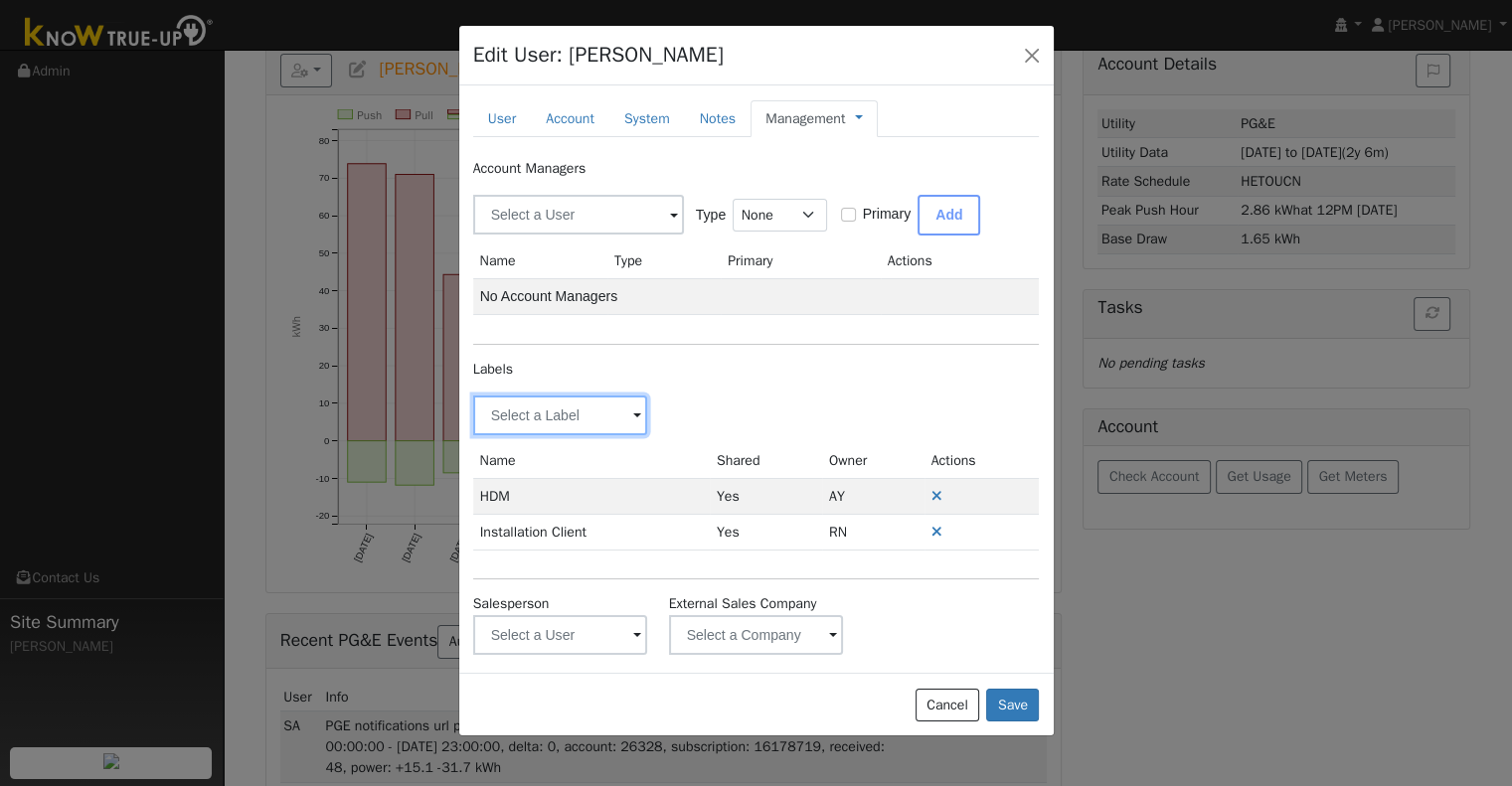 click at bounding box center [561, 415] 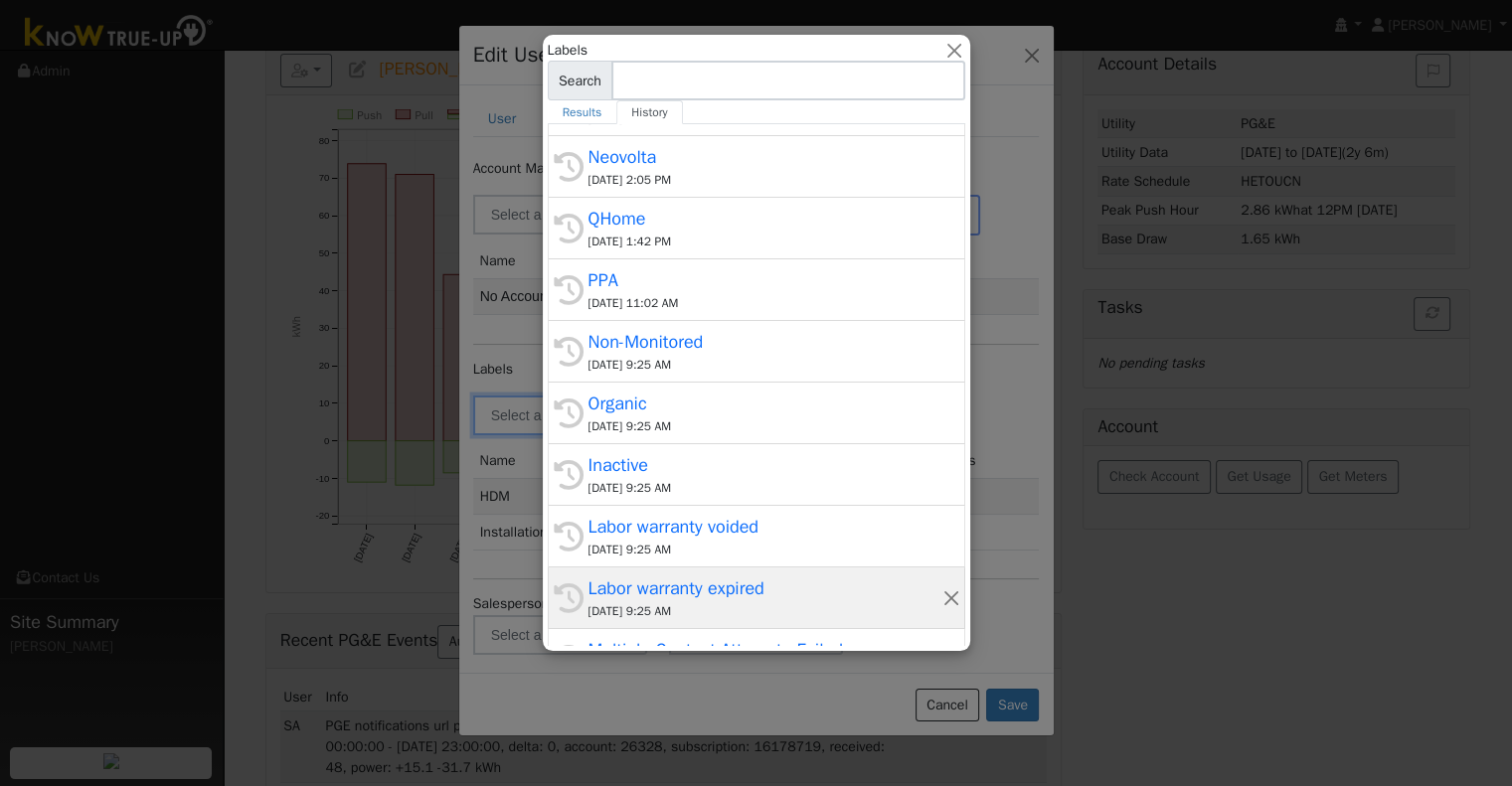 scroll, scrollTop: 378, scrollLeft: 0, axis: vertical 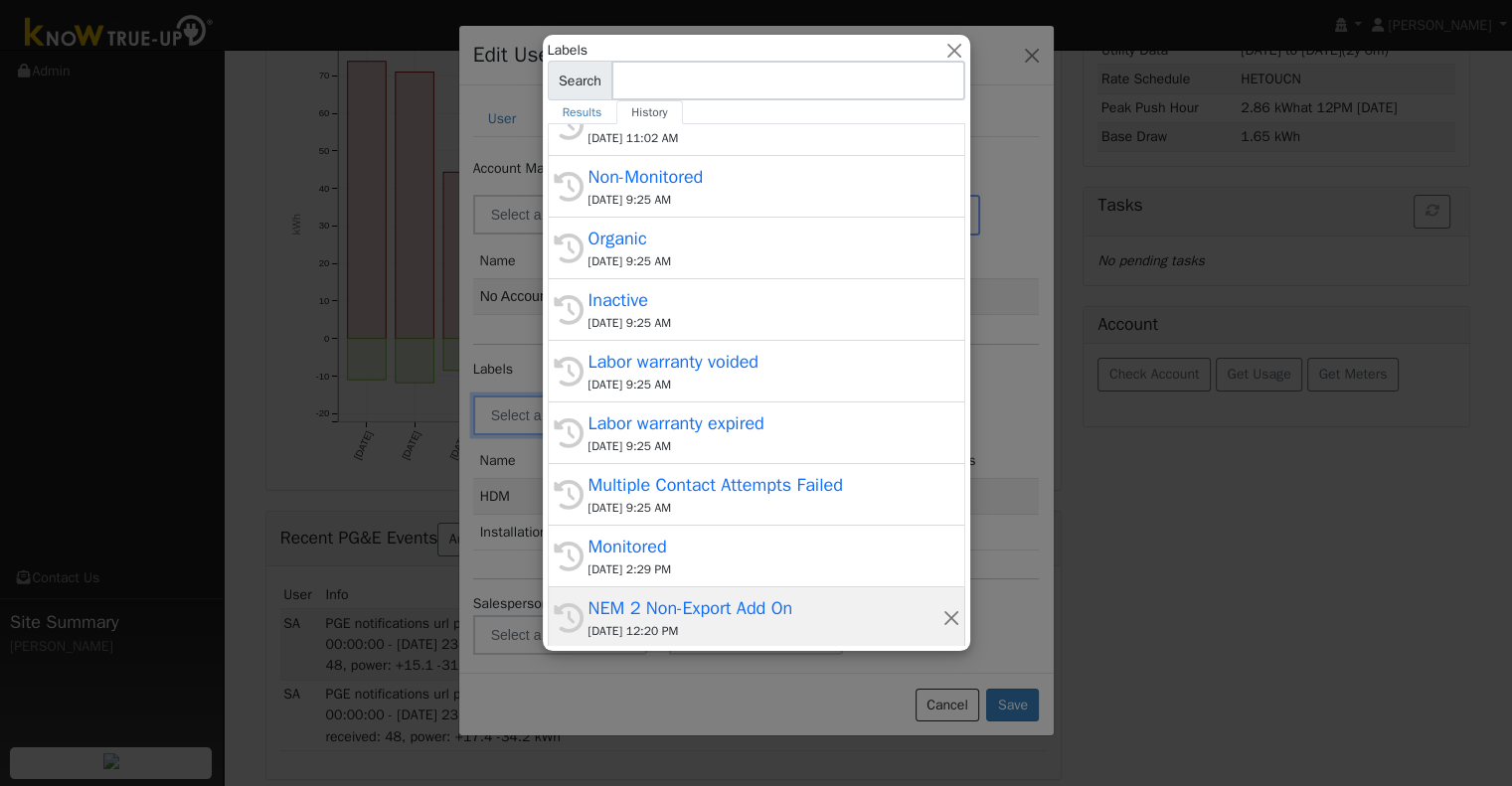 click on "NEM 2 Non-Export Add On" at bounding box center (765, 608) 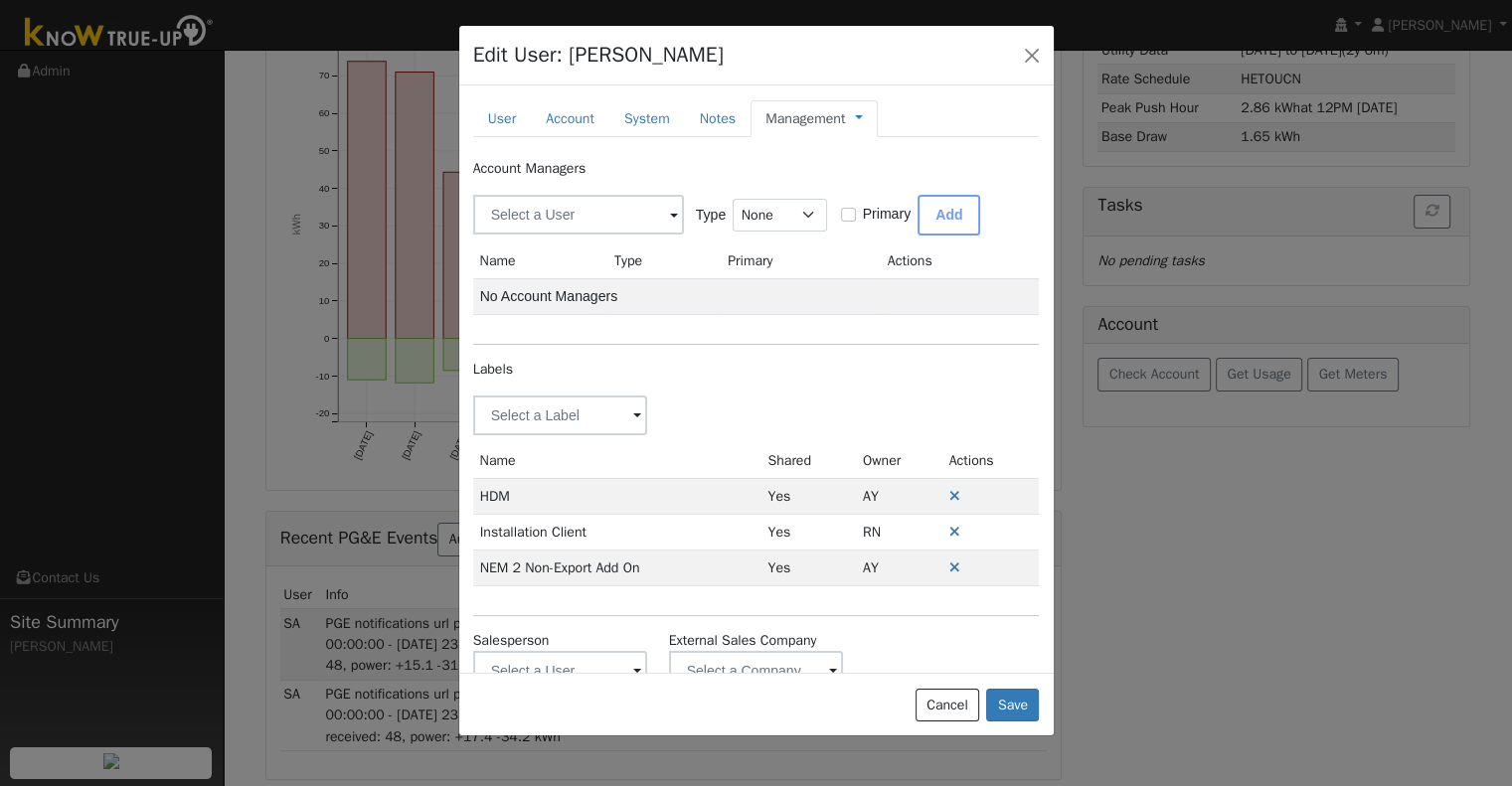 click on "Management" at bounding box center [805, 118] 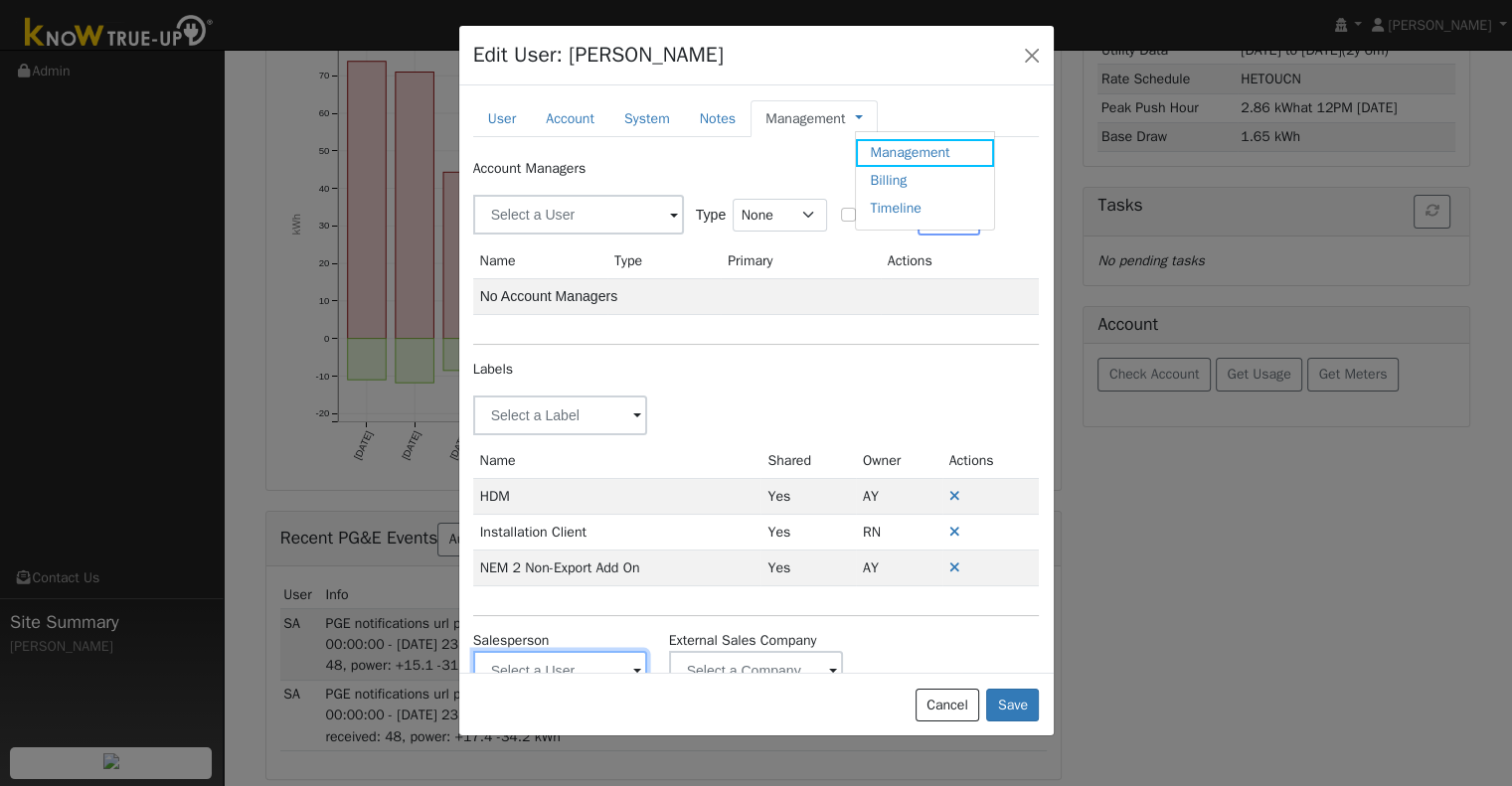 click at bounding box center (561, 415) 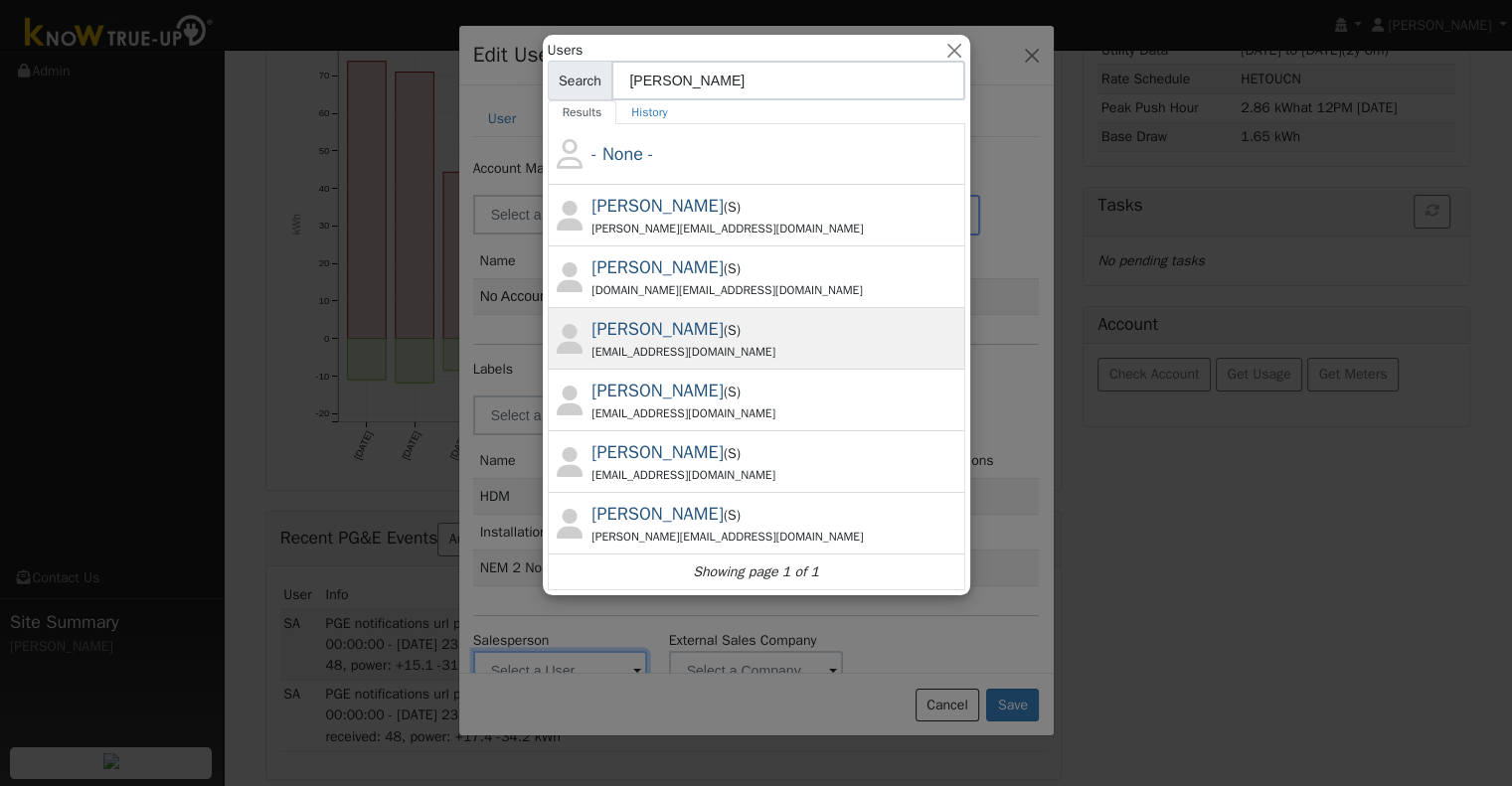 type on "John L" 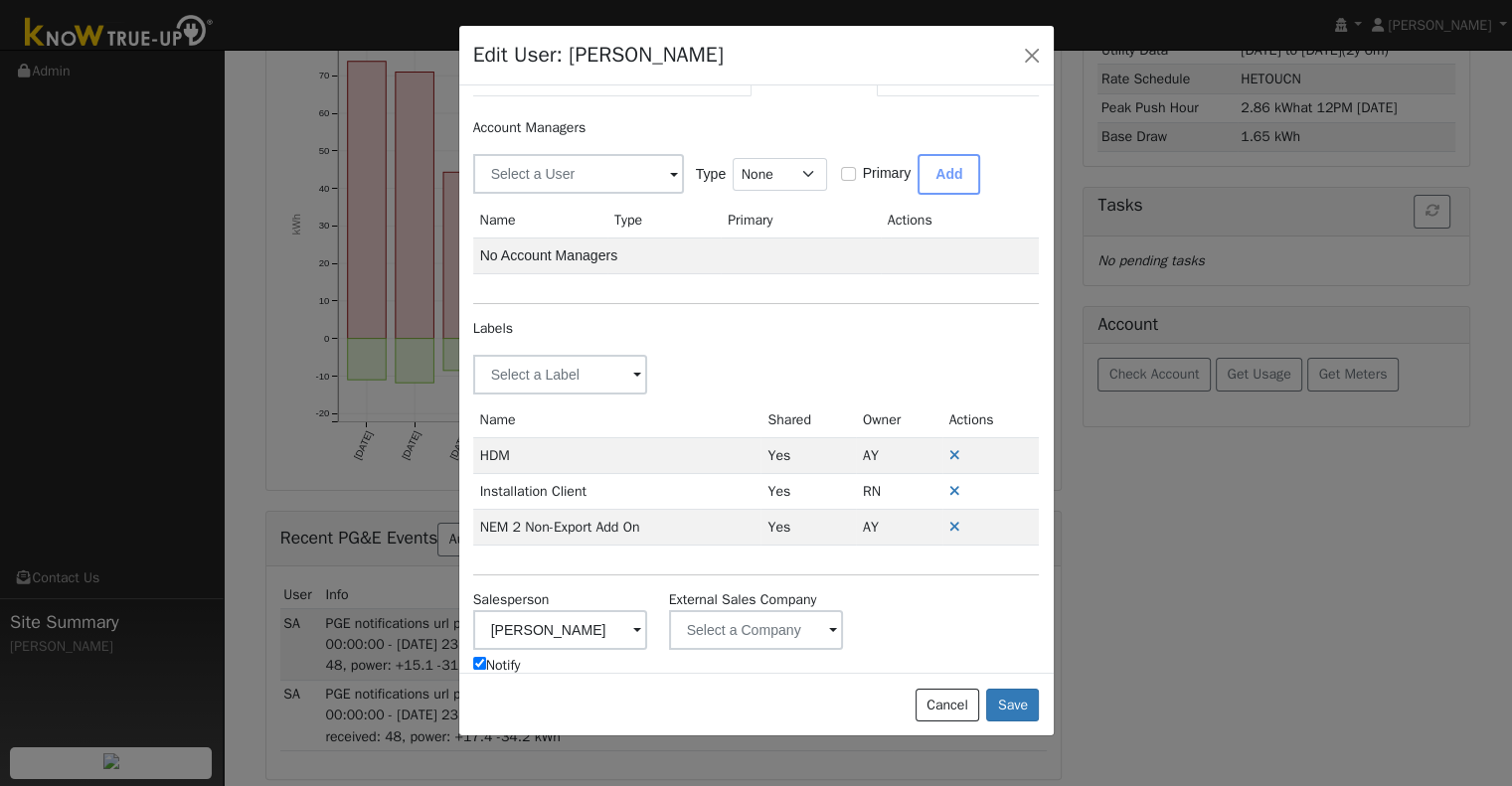 scroll, scrollTop: 74, scrollLeft: 0, axis: vertical 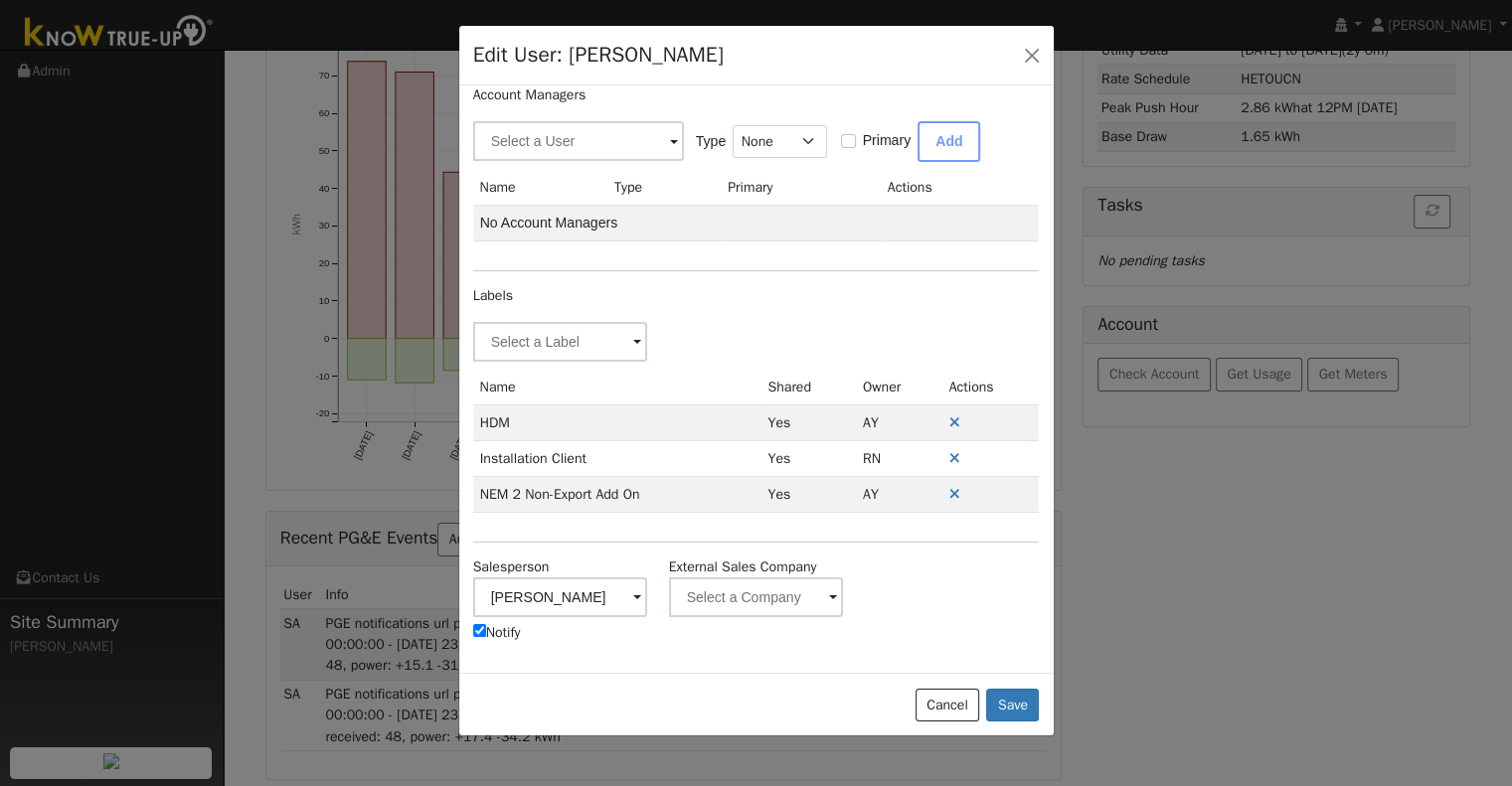 click on "Notify" at bounding box center [497, 632] 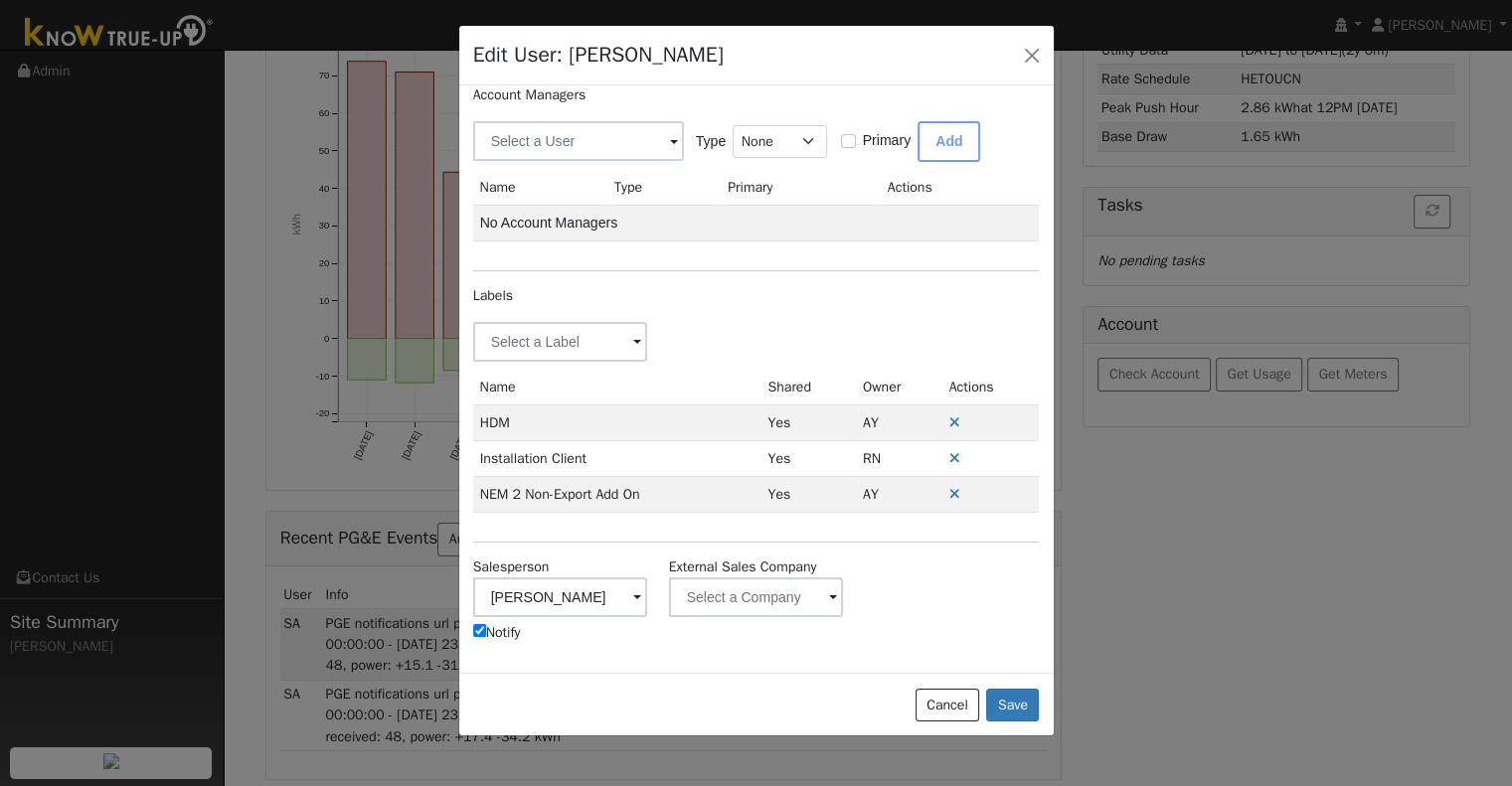 click on "Notify" at bounding box center (479, 630) 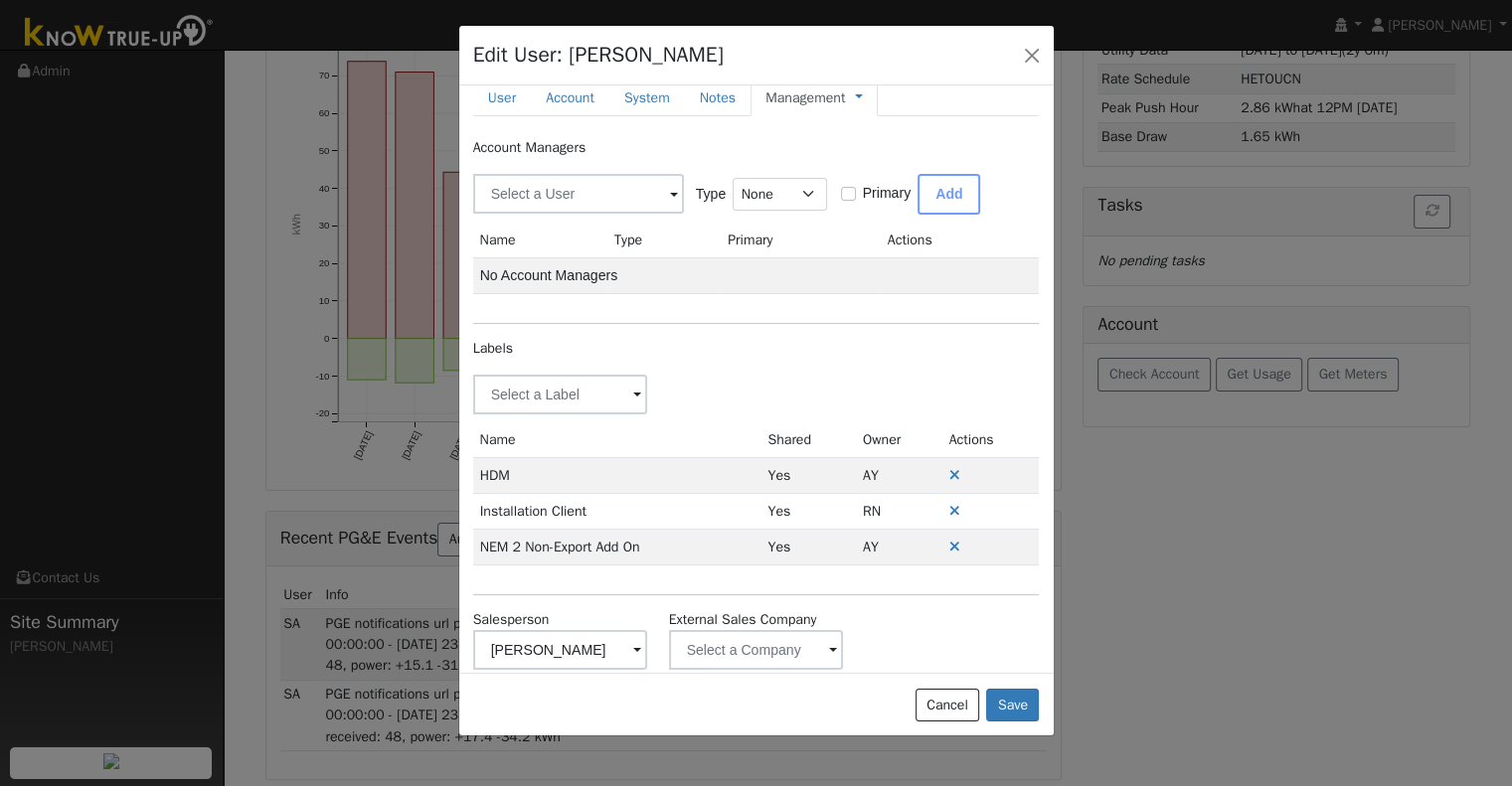 scroll, scrollTop: 0, scrollLeft: 0, axis: both 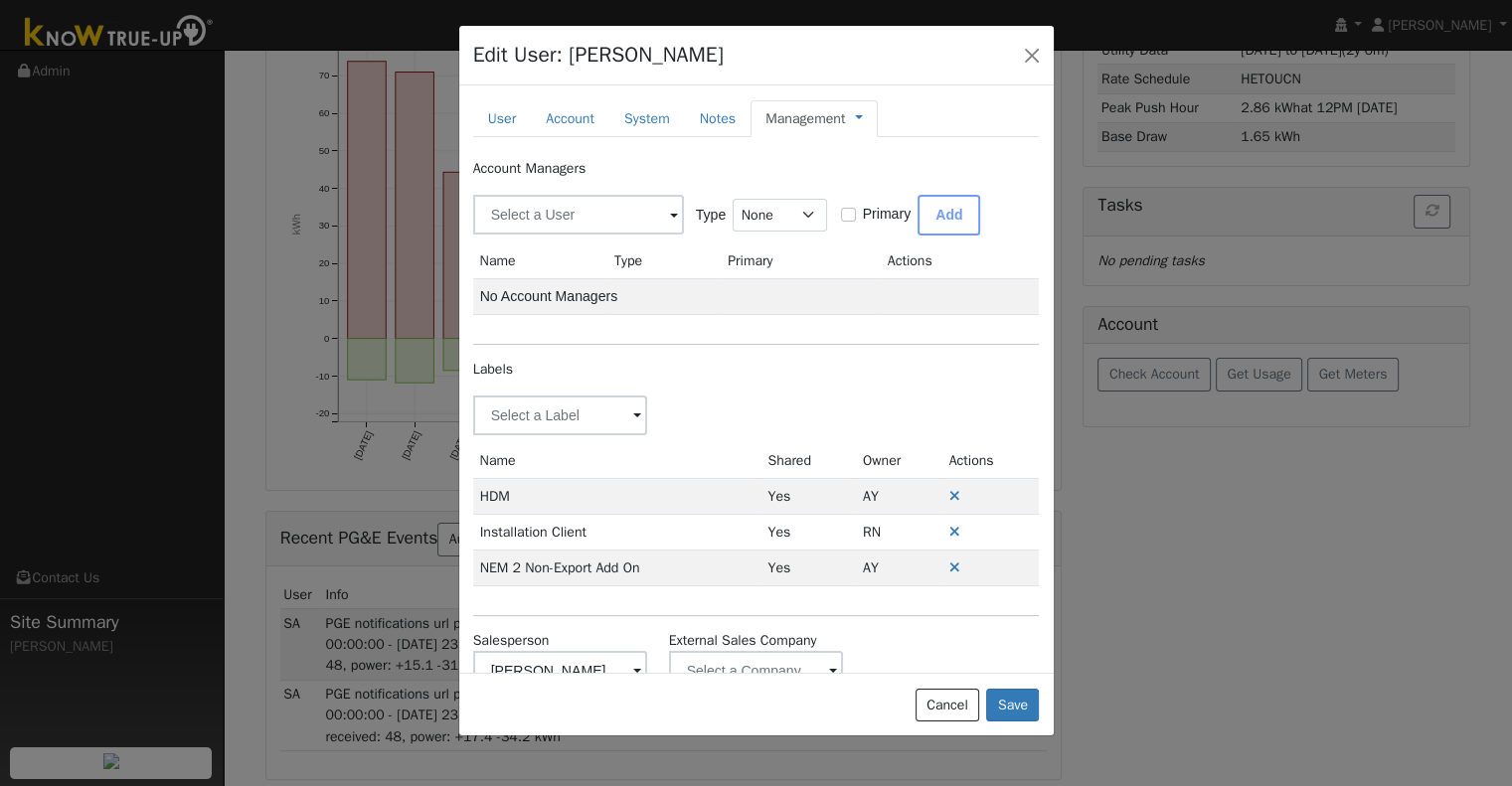 click on "Management" at bounding box center (805, 118) 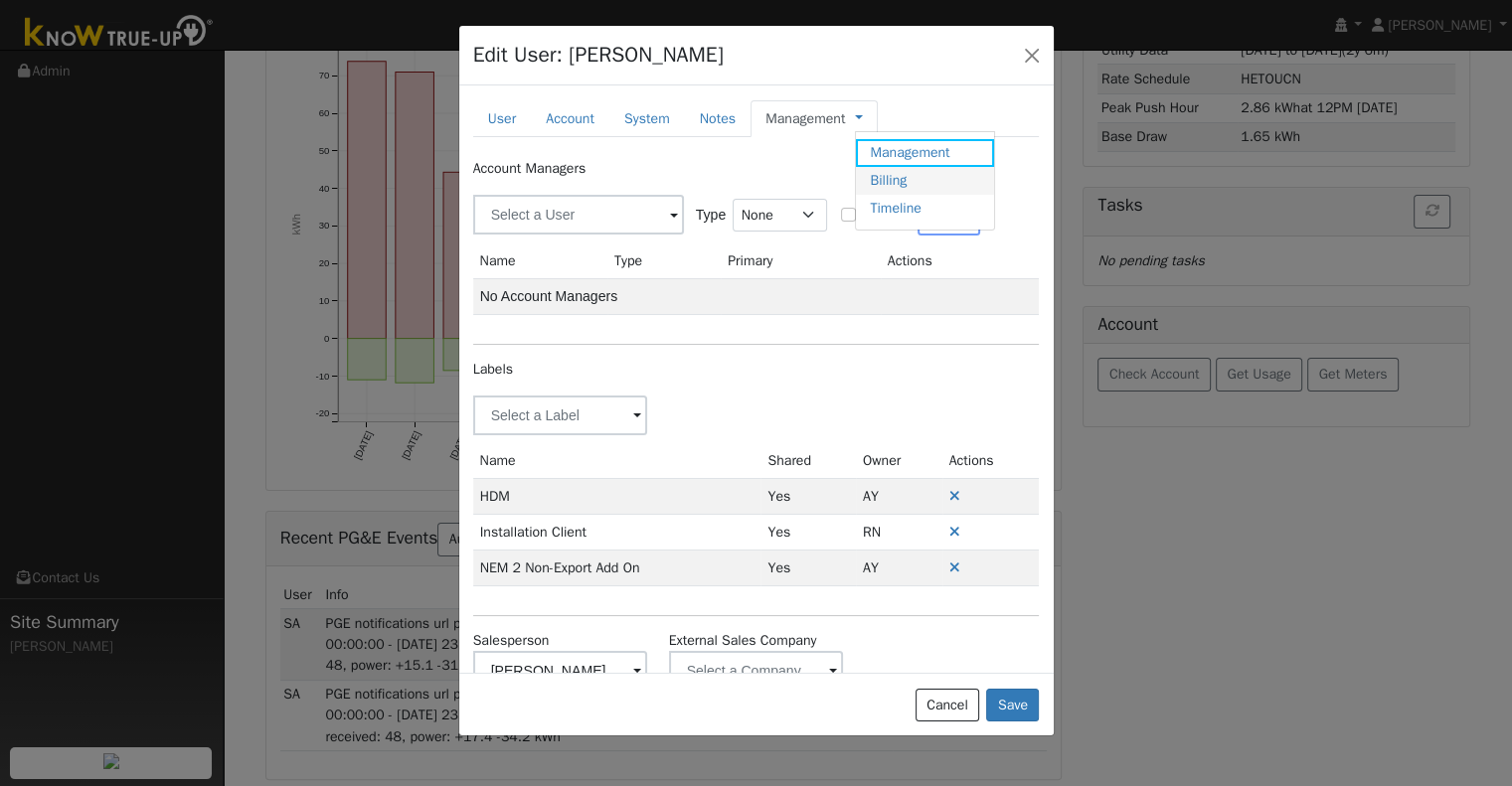 click on "Billing" at bounding box center [924, 181] 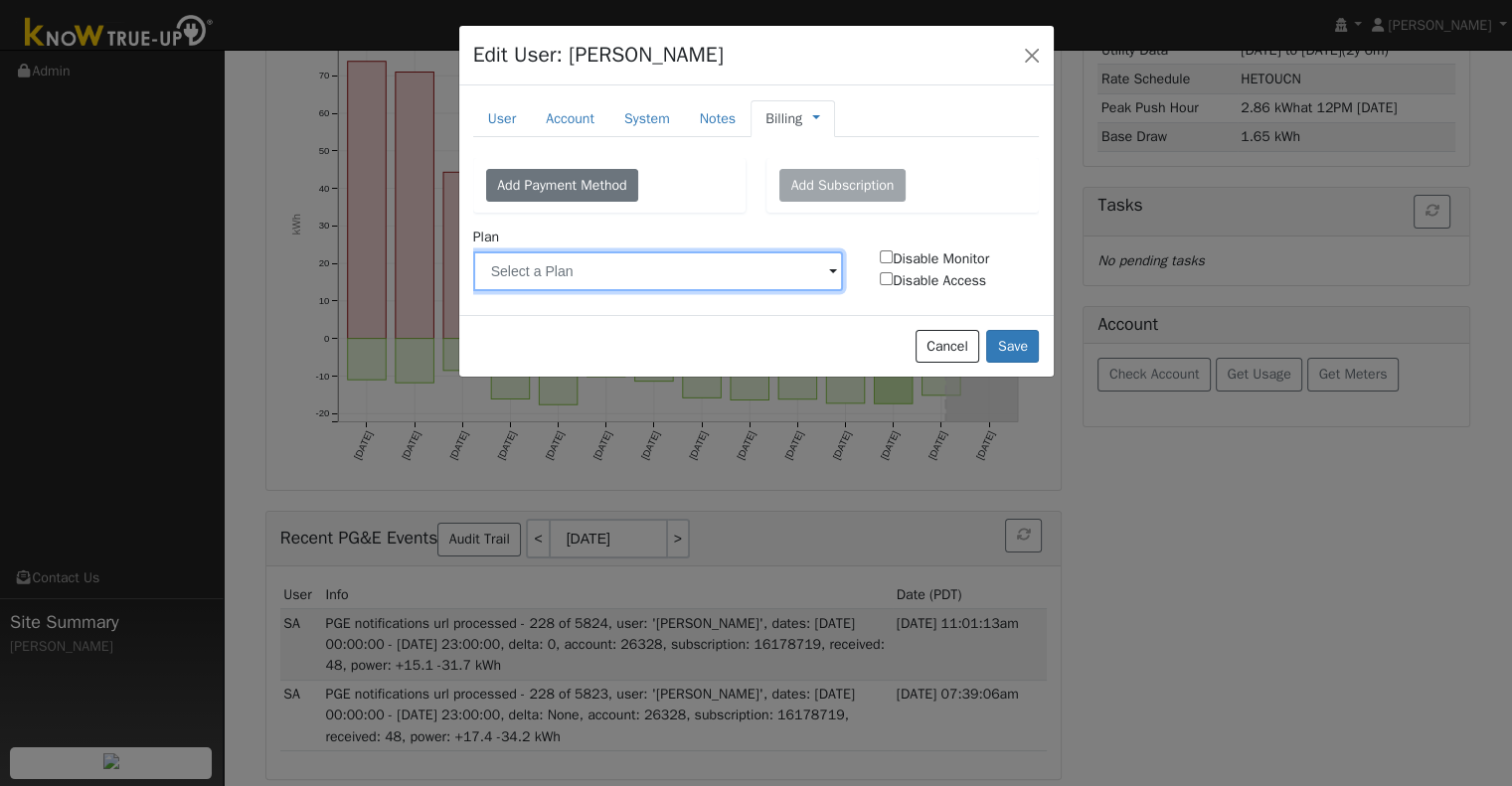 click at bounding box center (658, 271) 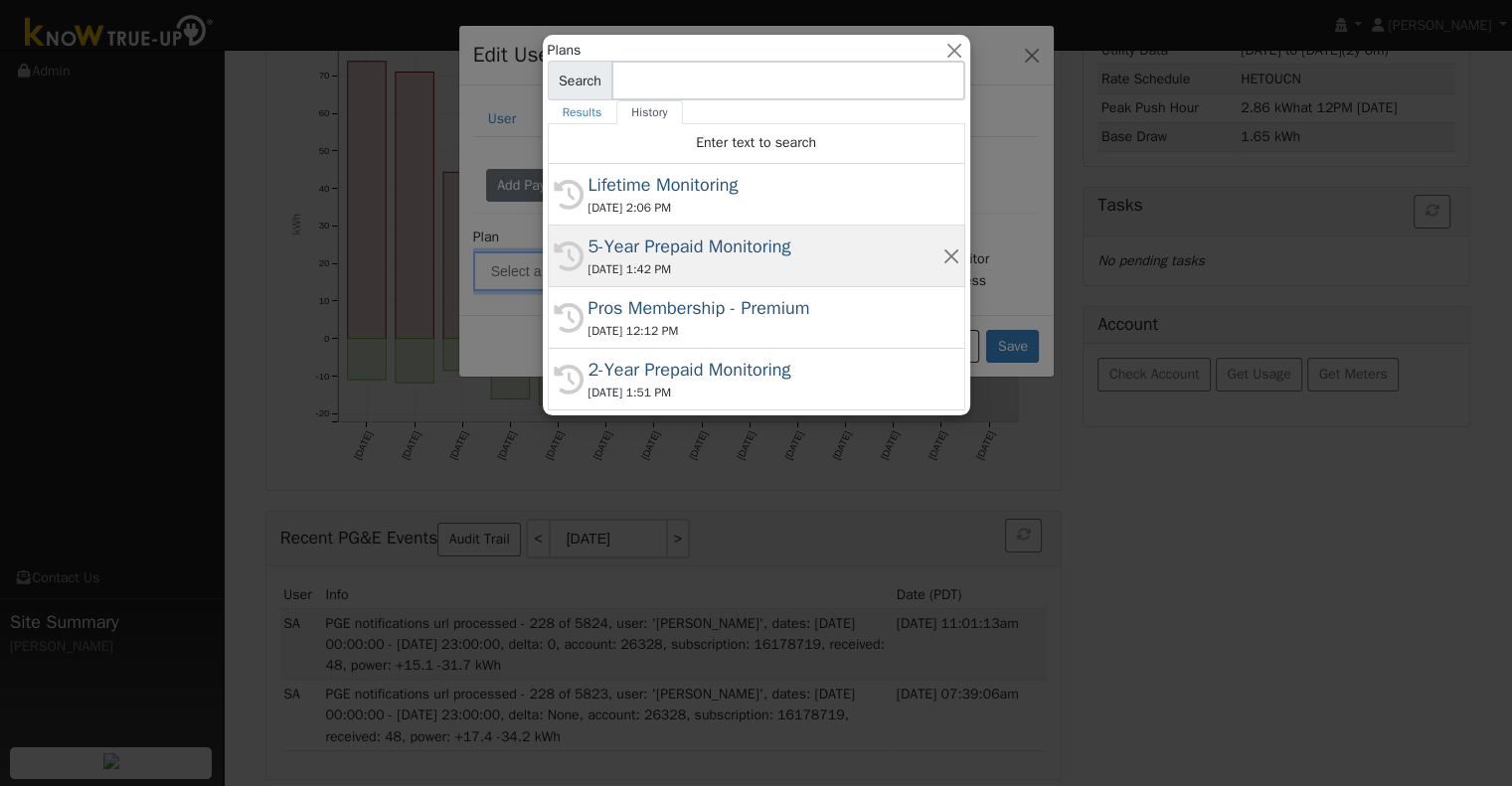click on "07/28/2025 1:42 PM" at bounding box center [765, 269] 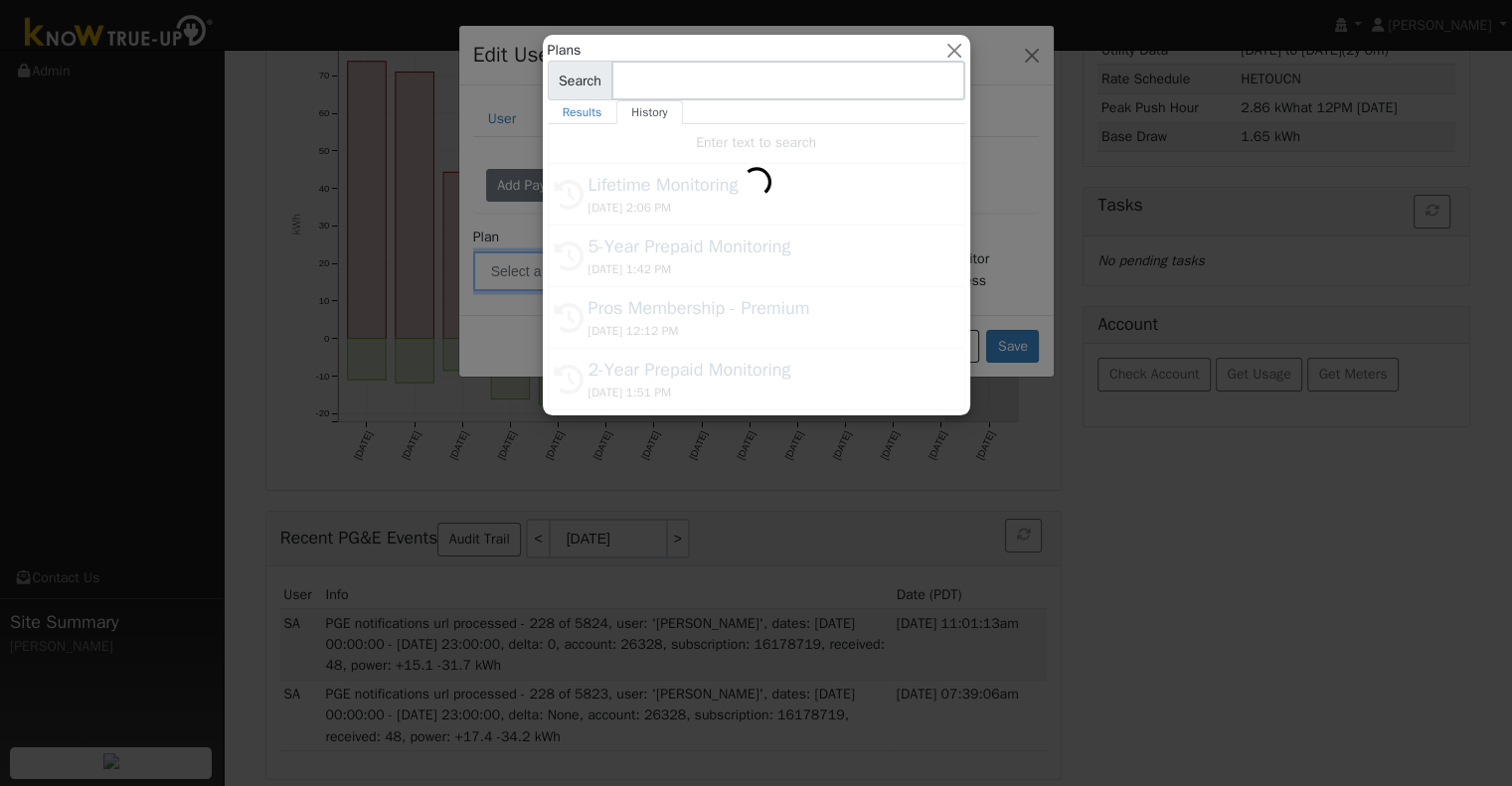 type on "5-Year Prepaid Monitoring" 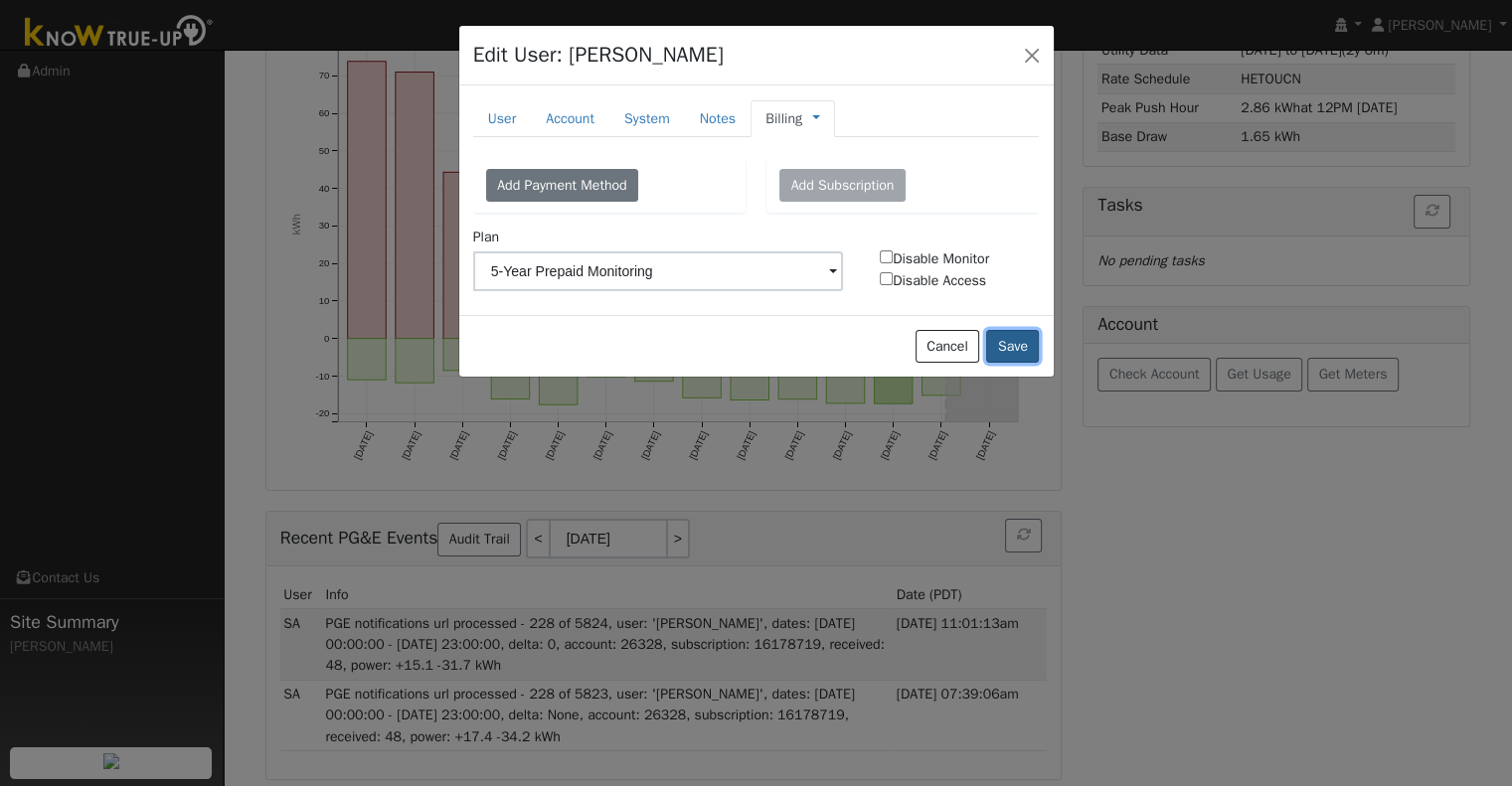 click on "Save" at bounding box center (1012, 347) 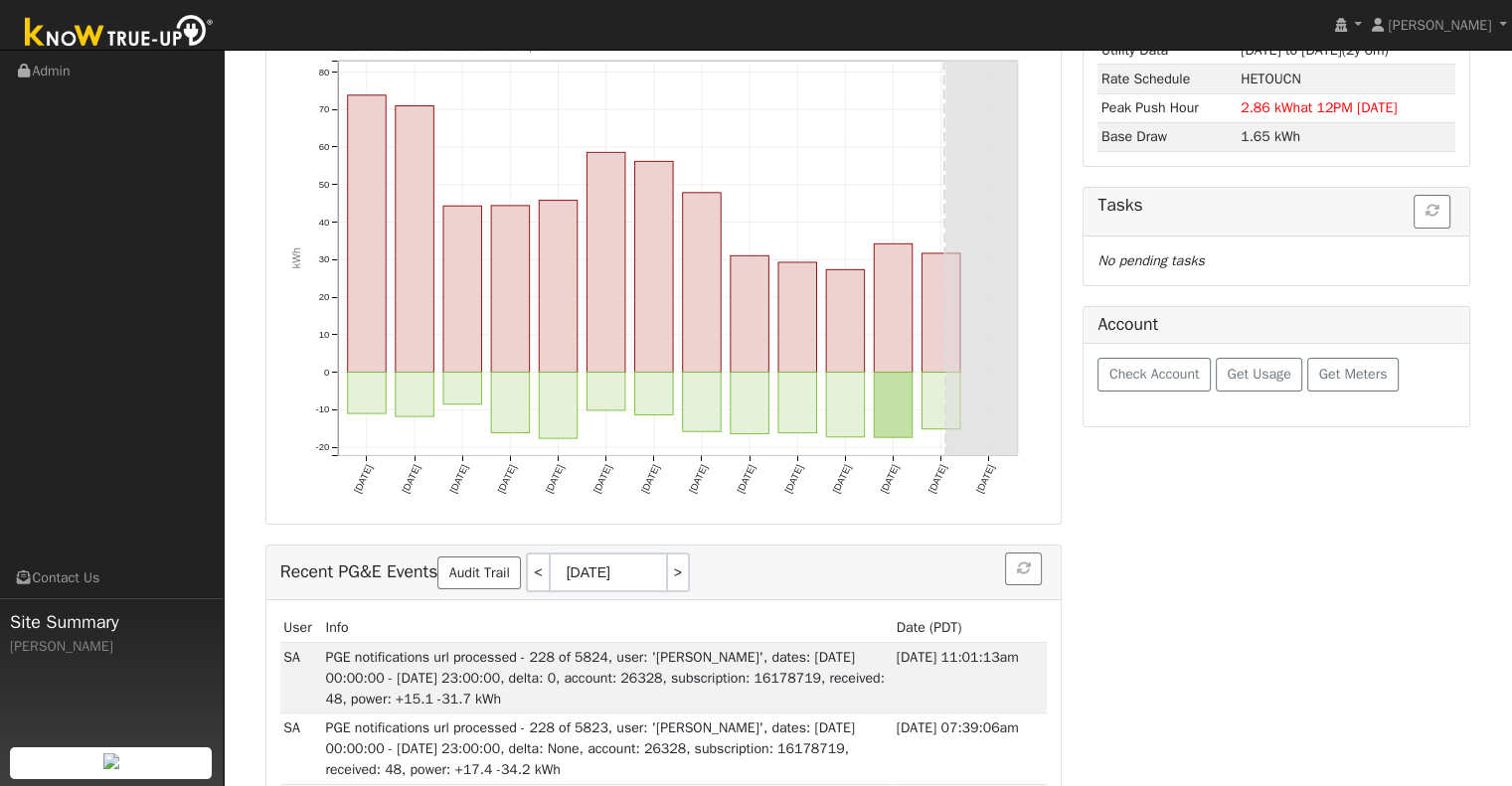 scroll, scrollTop: 0, scrollLeft: 0, axis: both 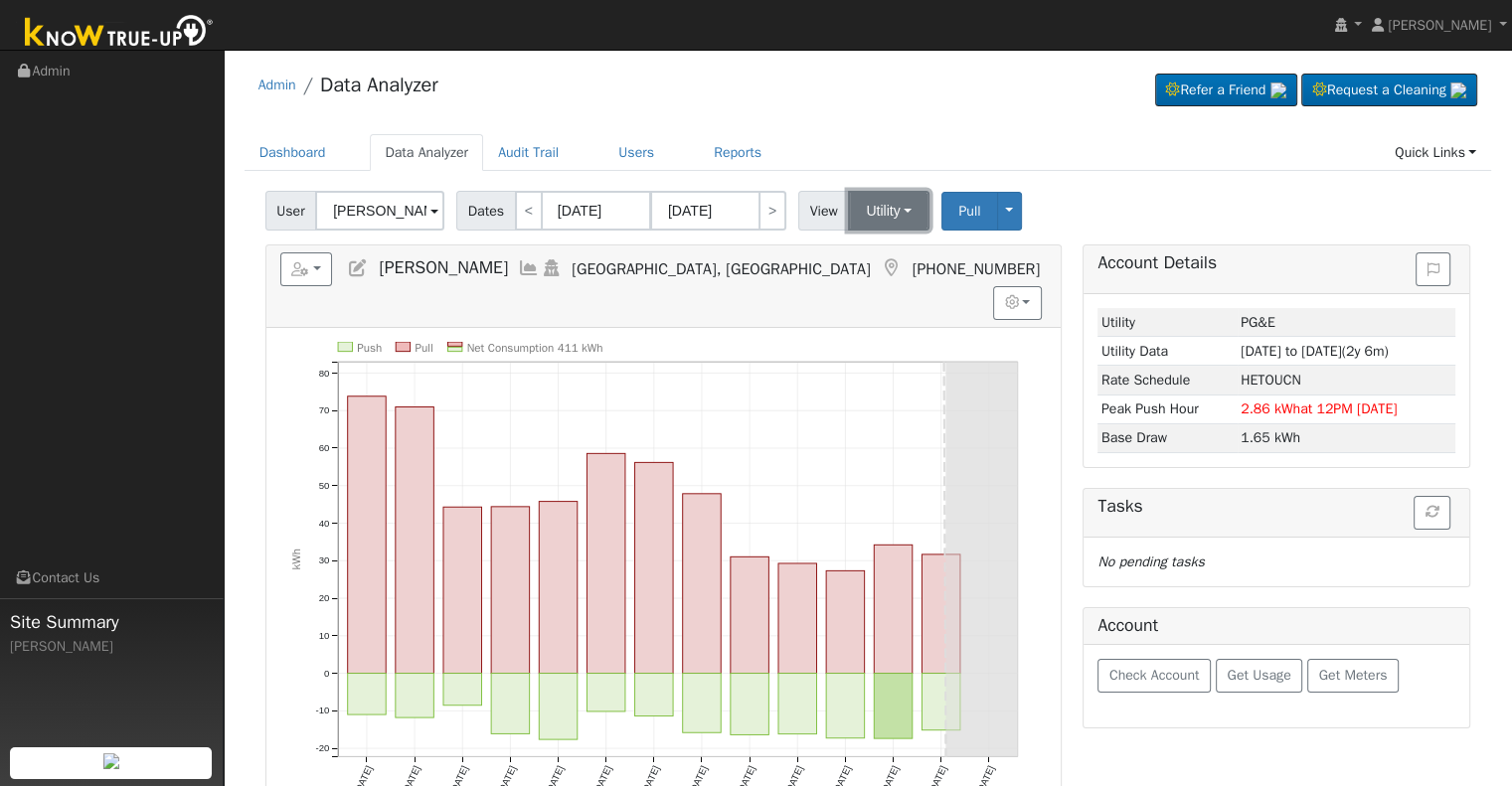 click on "Utility" at bounding box center [889, 211] 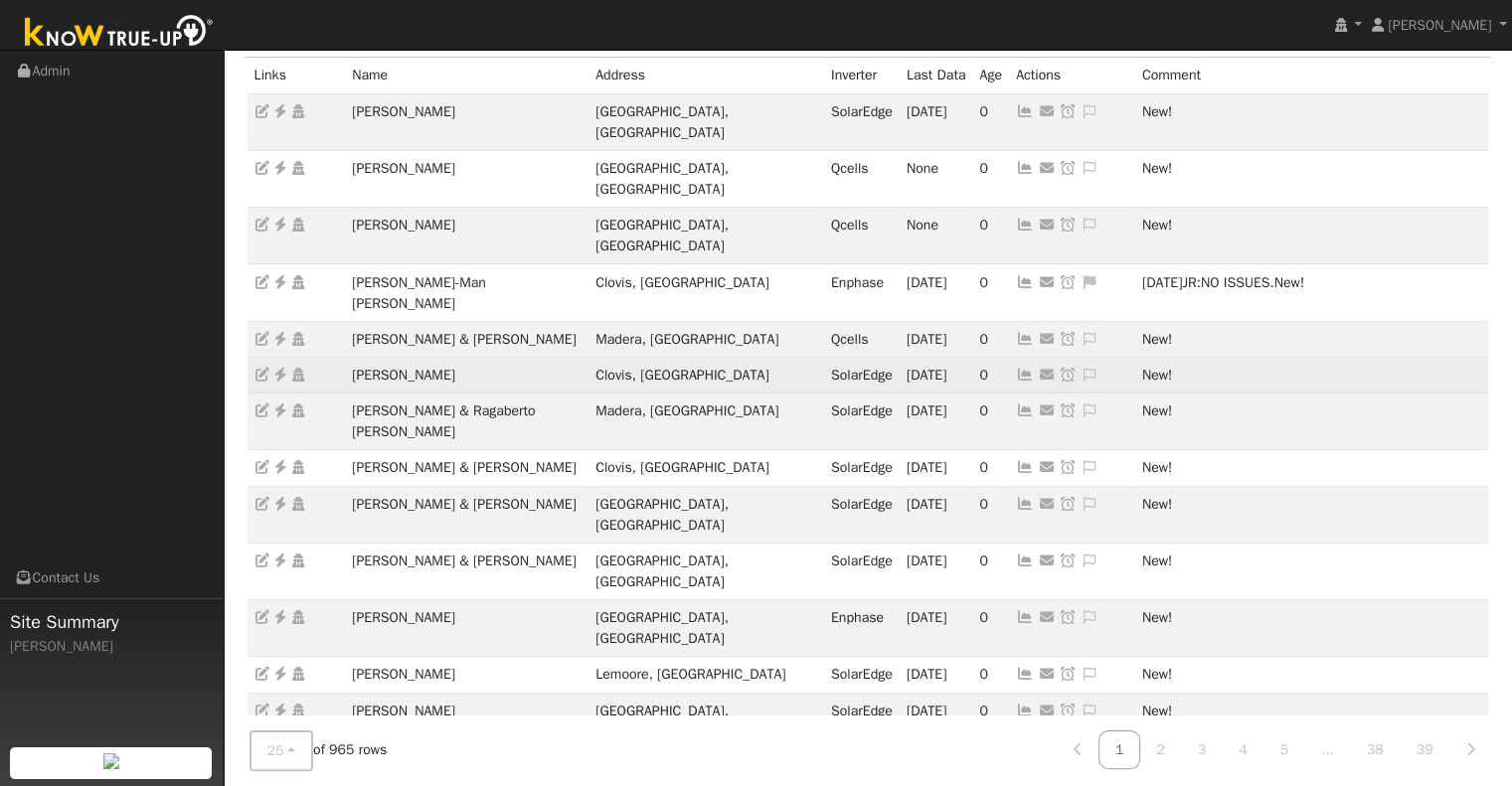 scroll, scrollTop: 199, scrollLeft: 0, axis: vertical 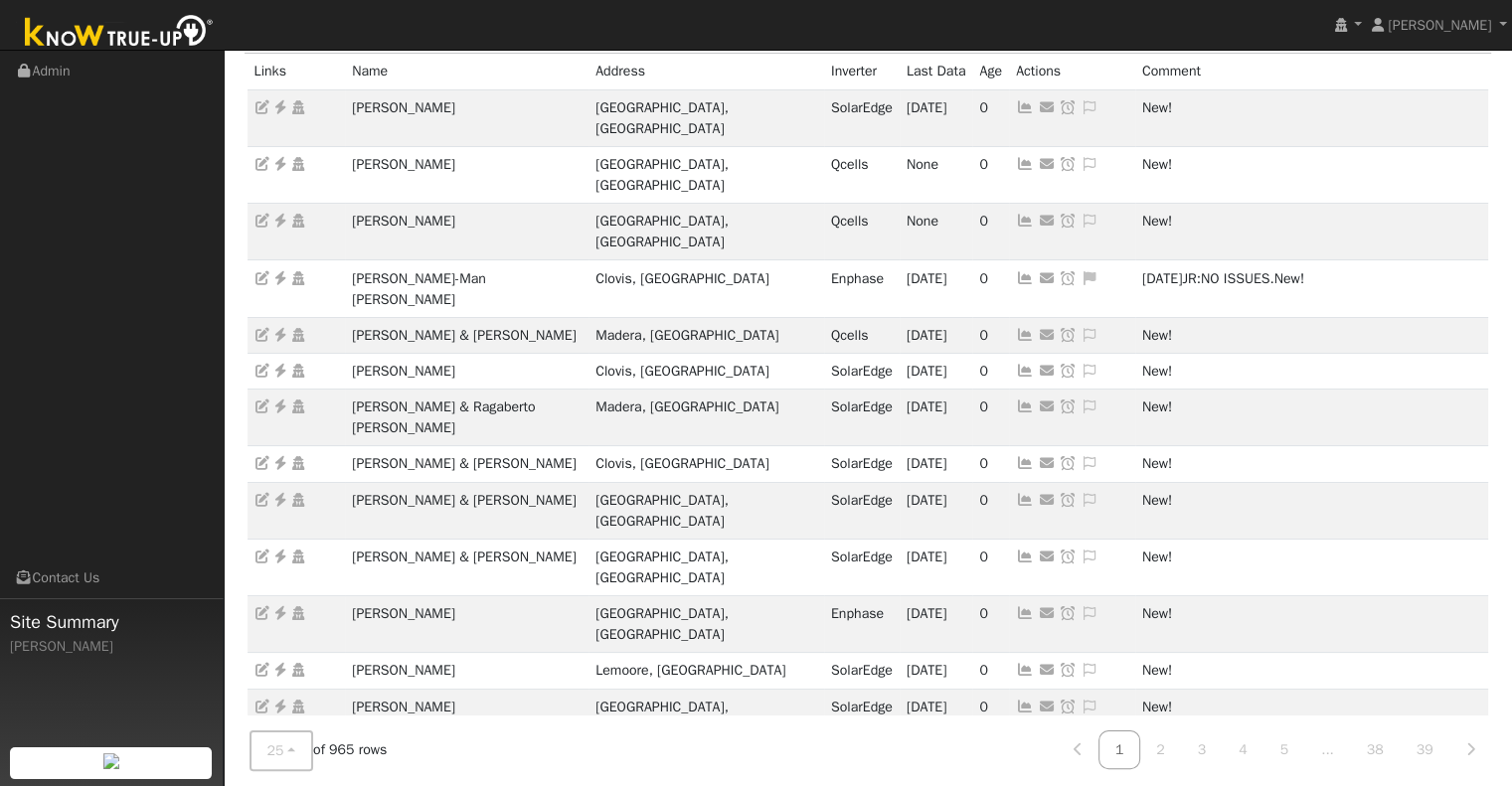 click on "Send Email... Copy a Link Reset Password Open Access Snooze Issue  Snooze Until: 08/28/2025  Snooze Indefinitely Cancel Confirm" at bounding box center [1072, 831] 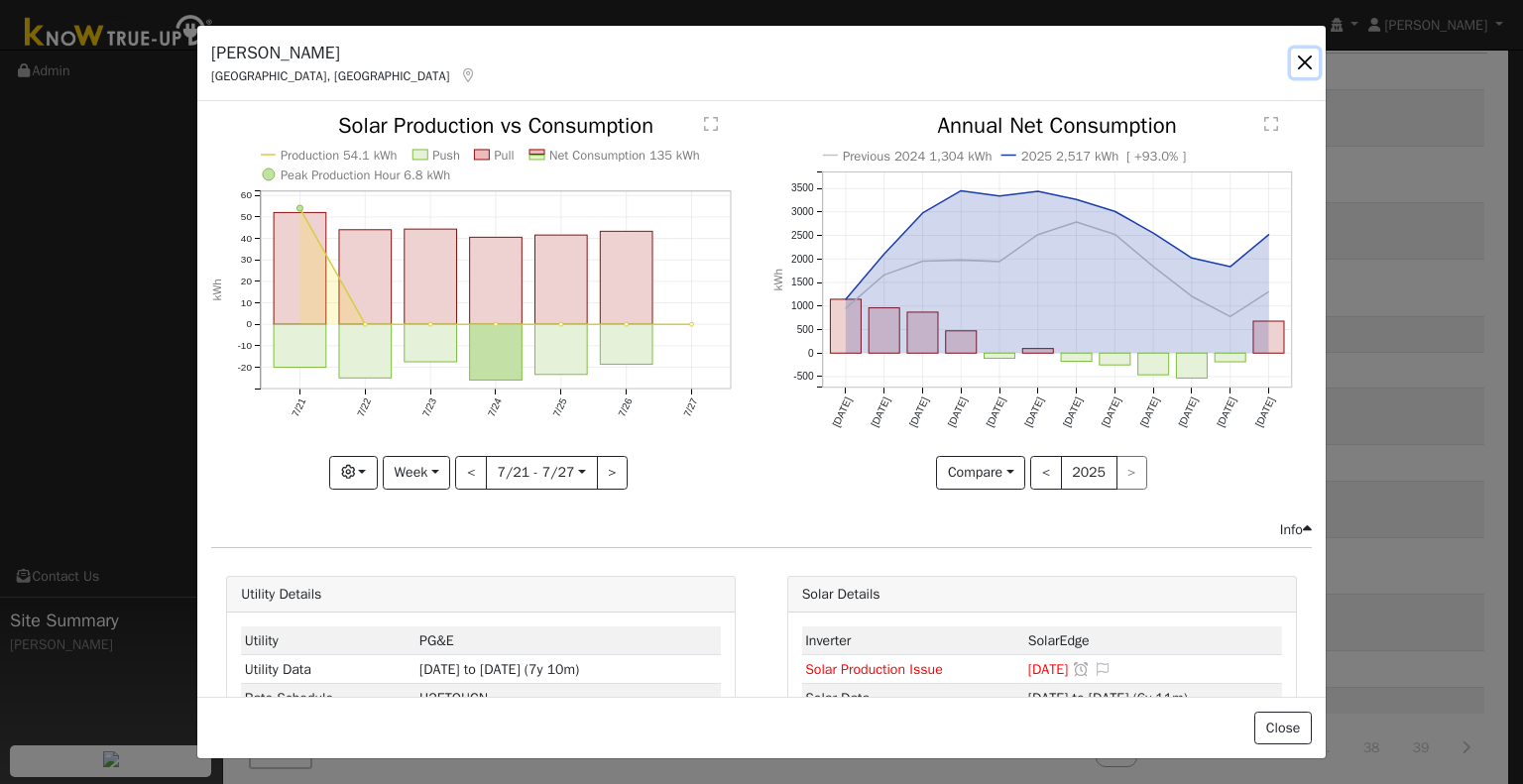 click at bounding box center [1305, 62] 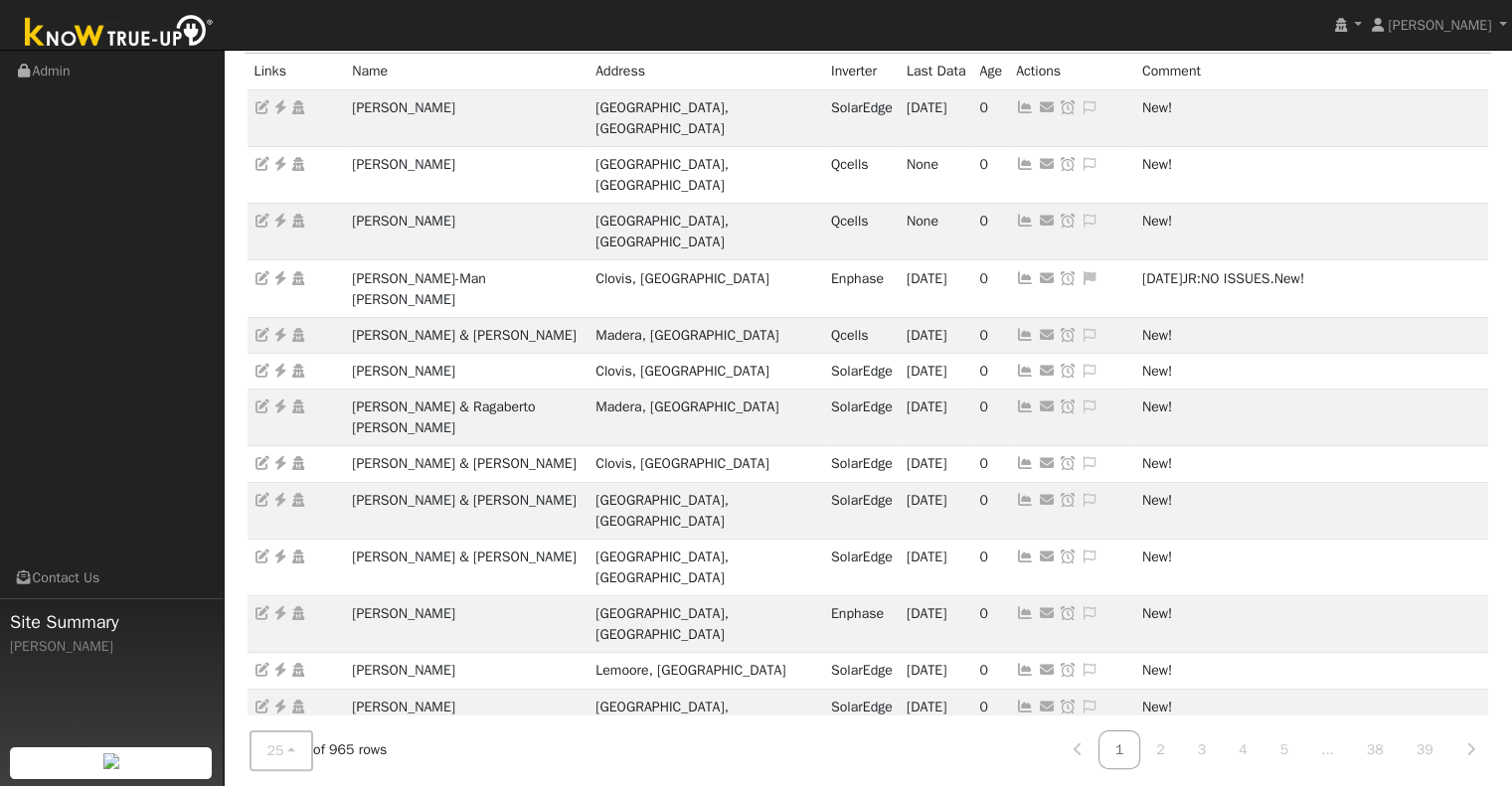 click at bounding box center [1025, 763] 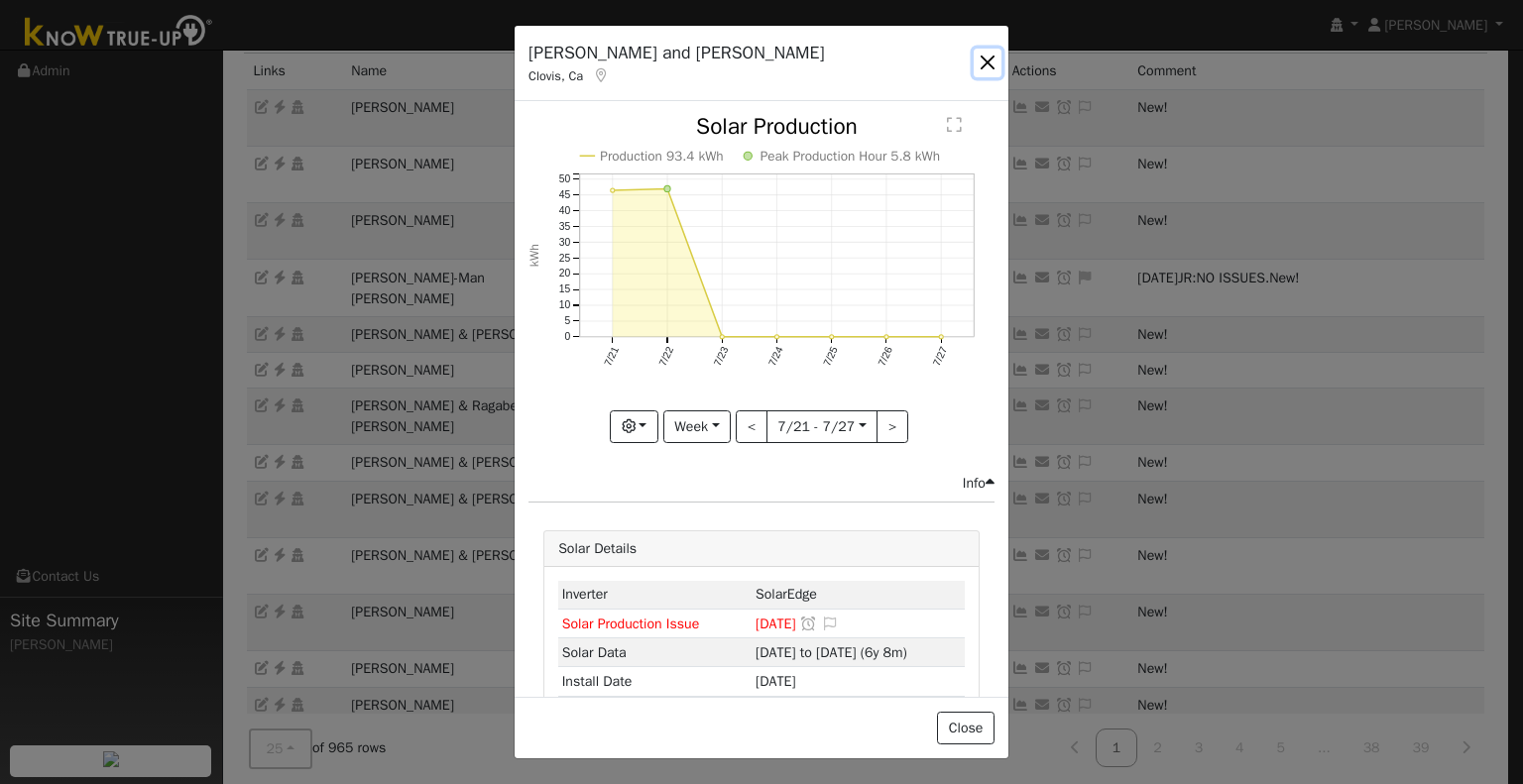 click at bounding box center [988, 62] 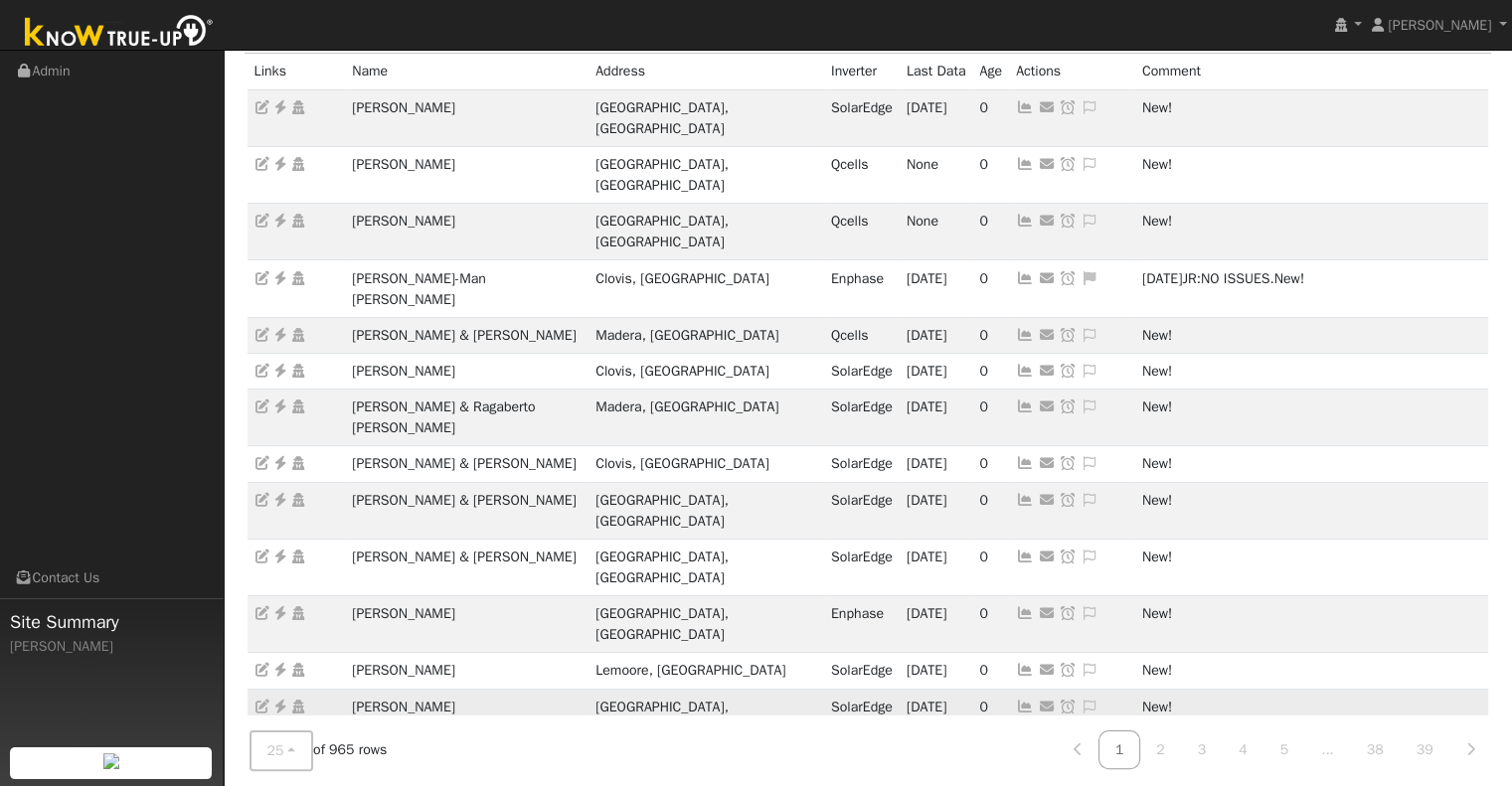 click on "Send Email... Copy a Link Reset Password Open Access Snooze Issue  Snooze Until: 08/28/2025  Snooze Indefinitely Cancel Confirm" at bounding box center [1072, 716] 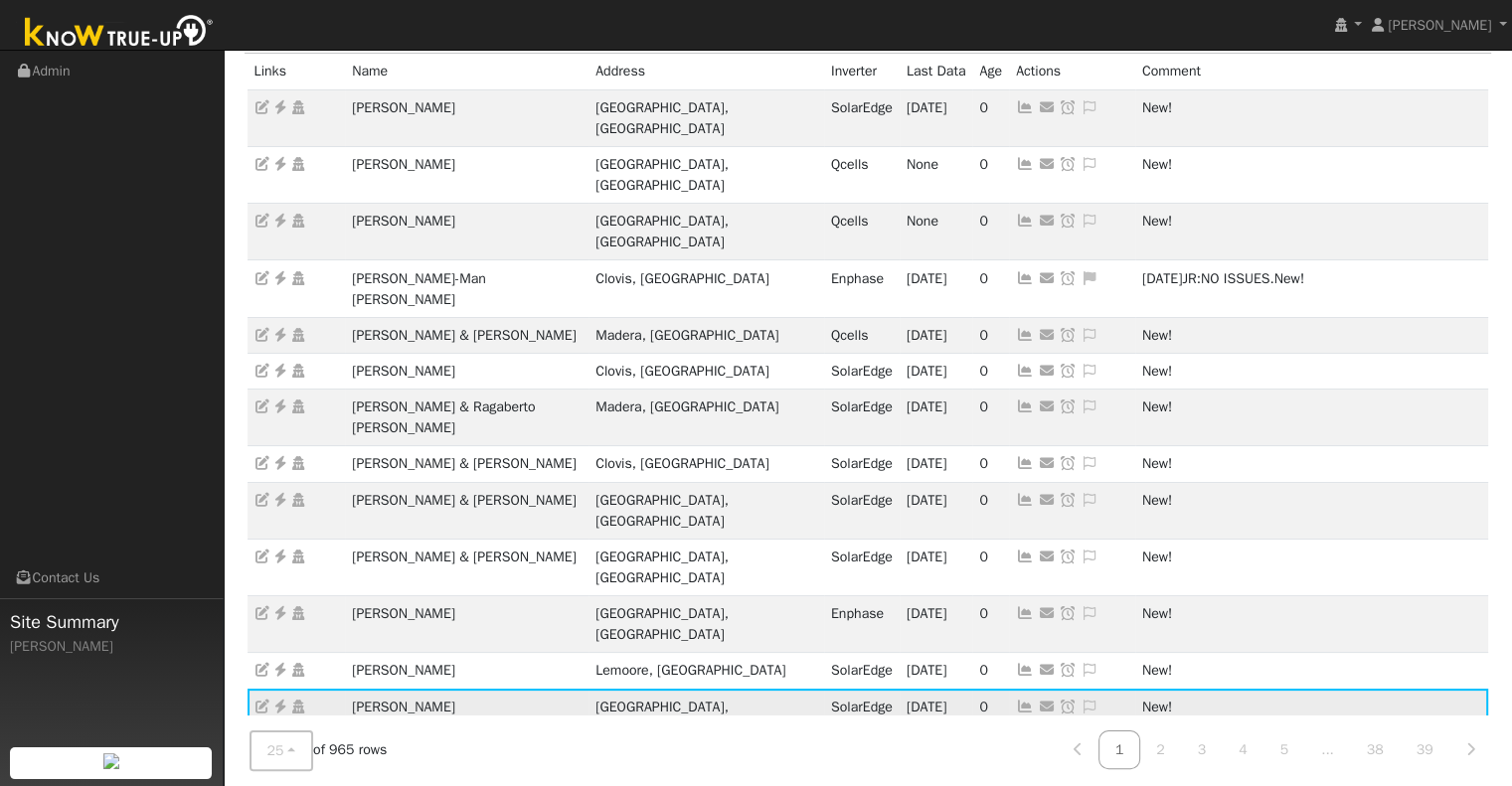 click at bounding box center [1025, 707] 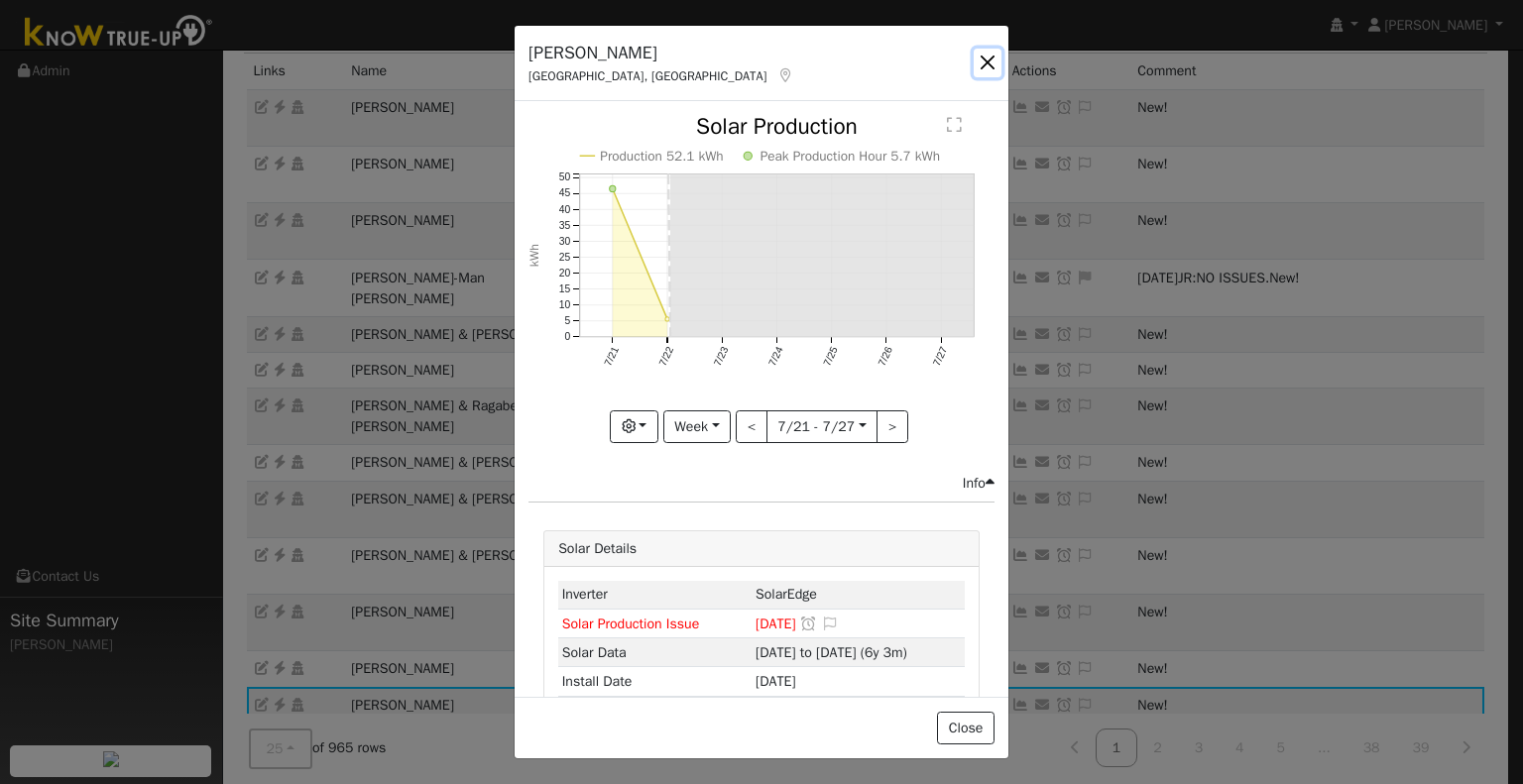 click at bounding box center [988, 62] 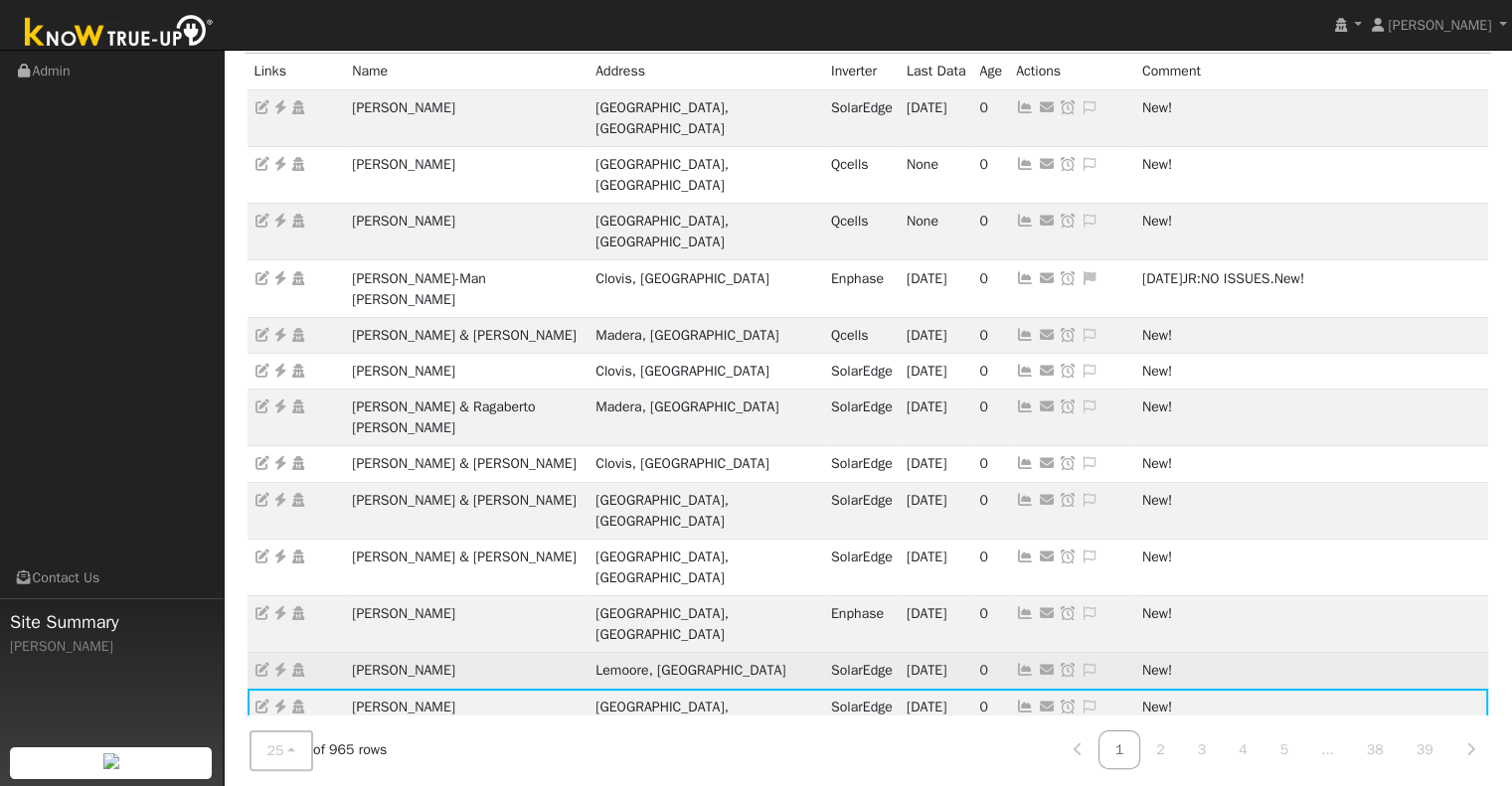click at bounding box center [1025, 670] 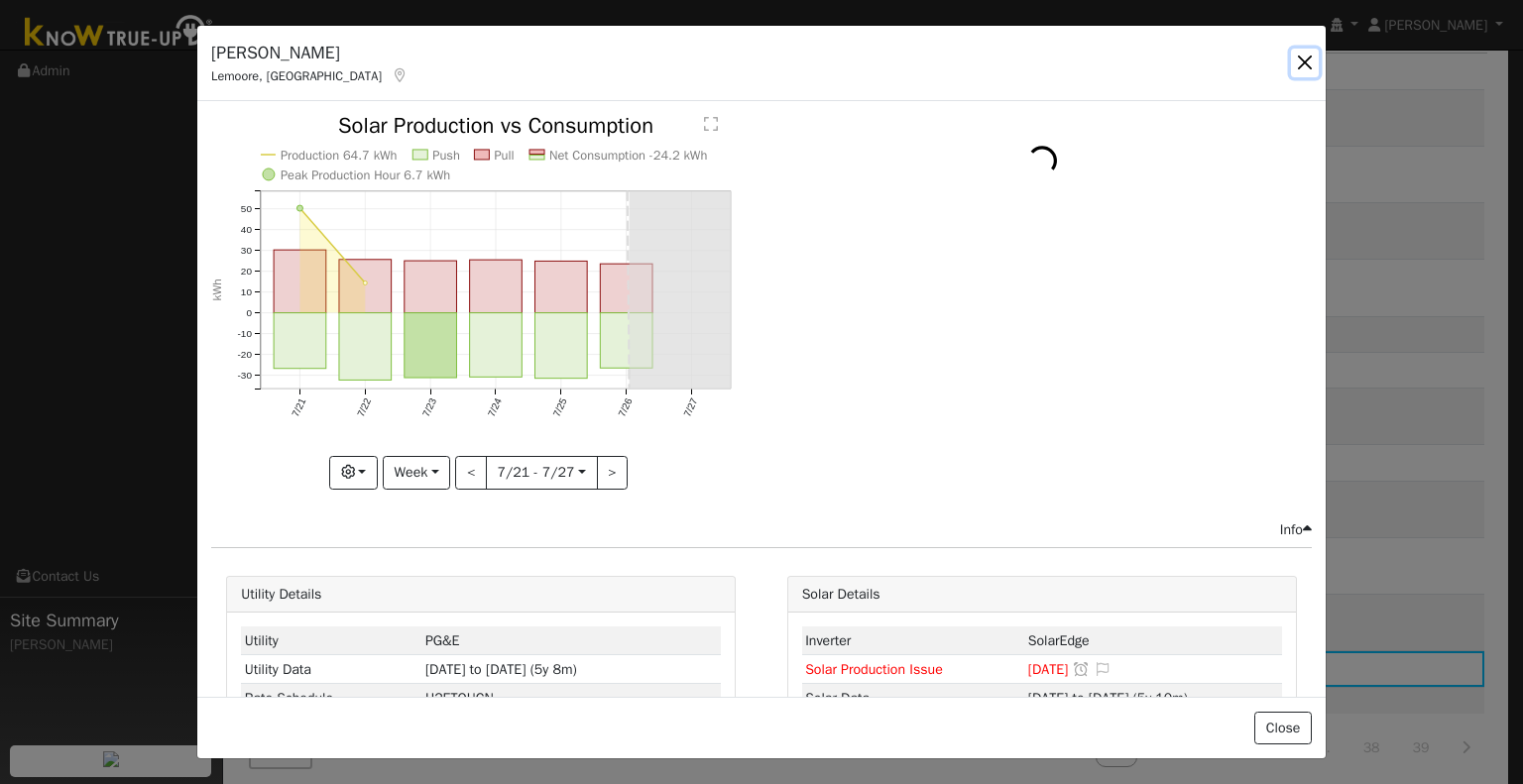 click at bounding box center [1305, 62] 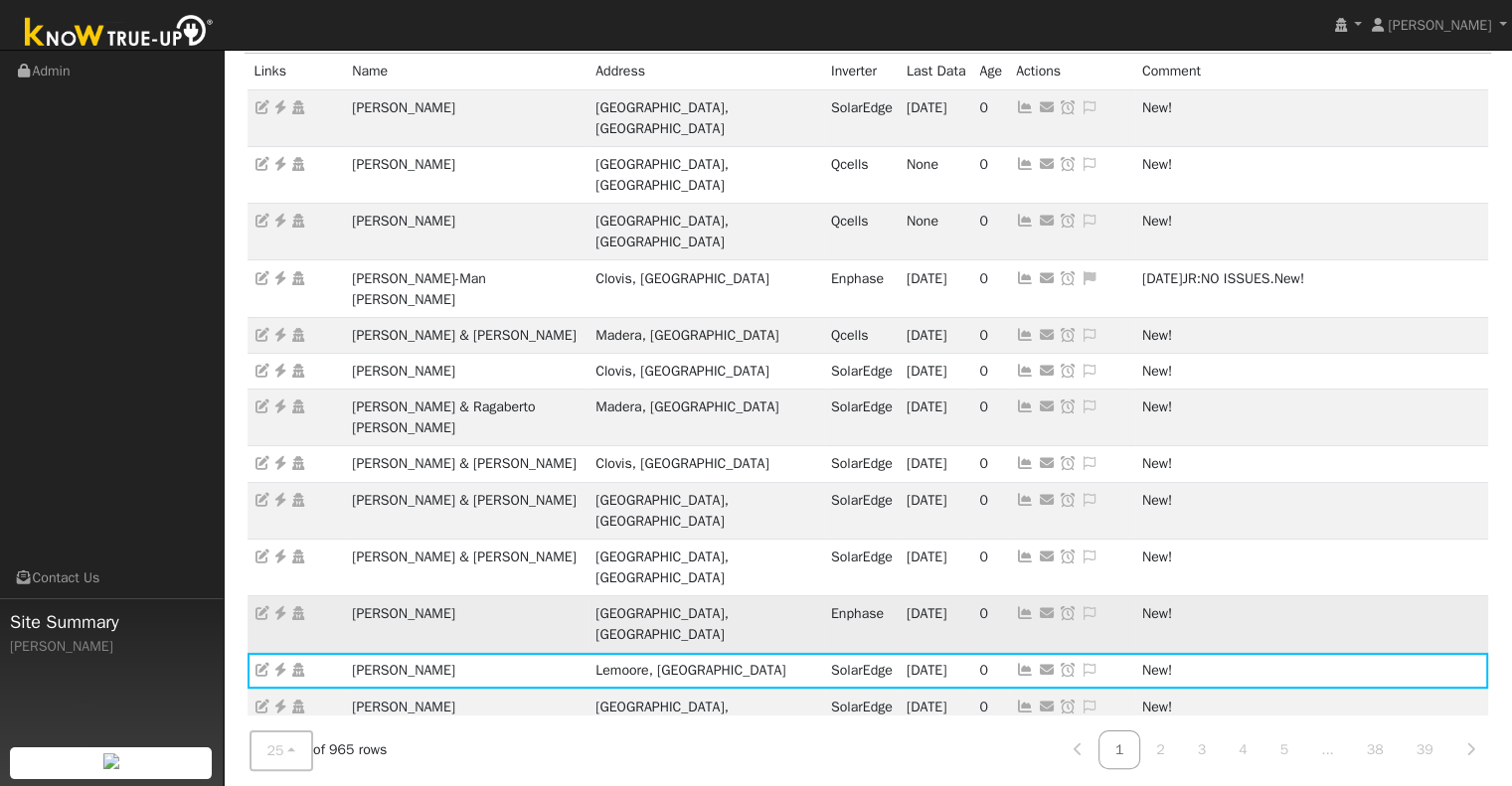 click at bounding box center [1025, 613] 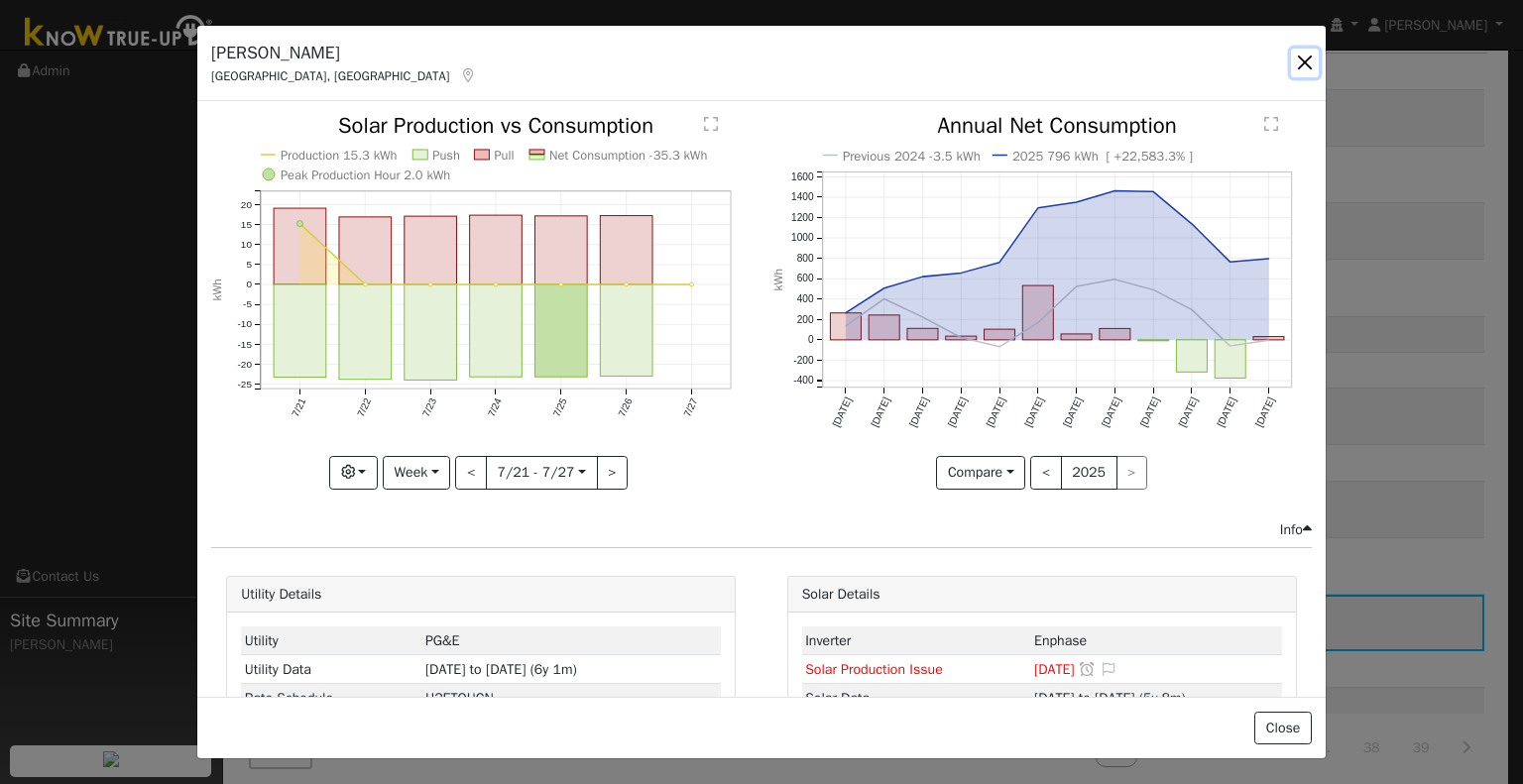 click at bounding box center (1305, 62) 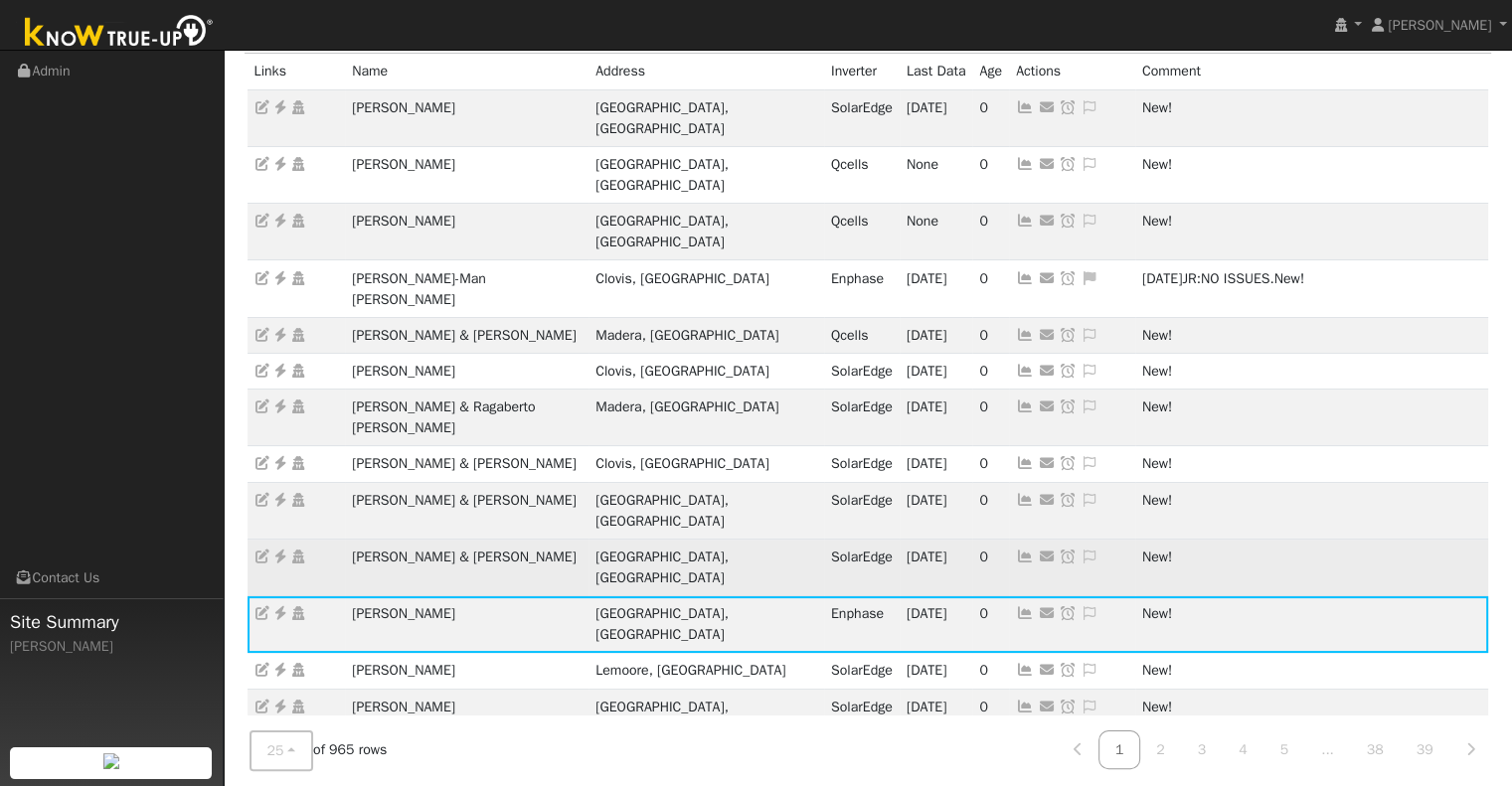 click at bounding box center (1025, 556) 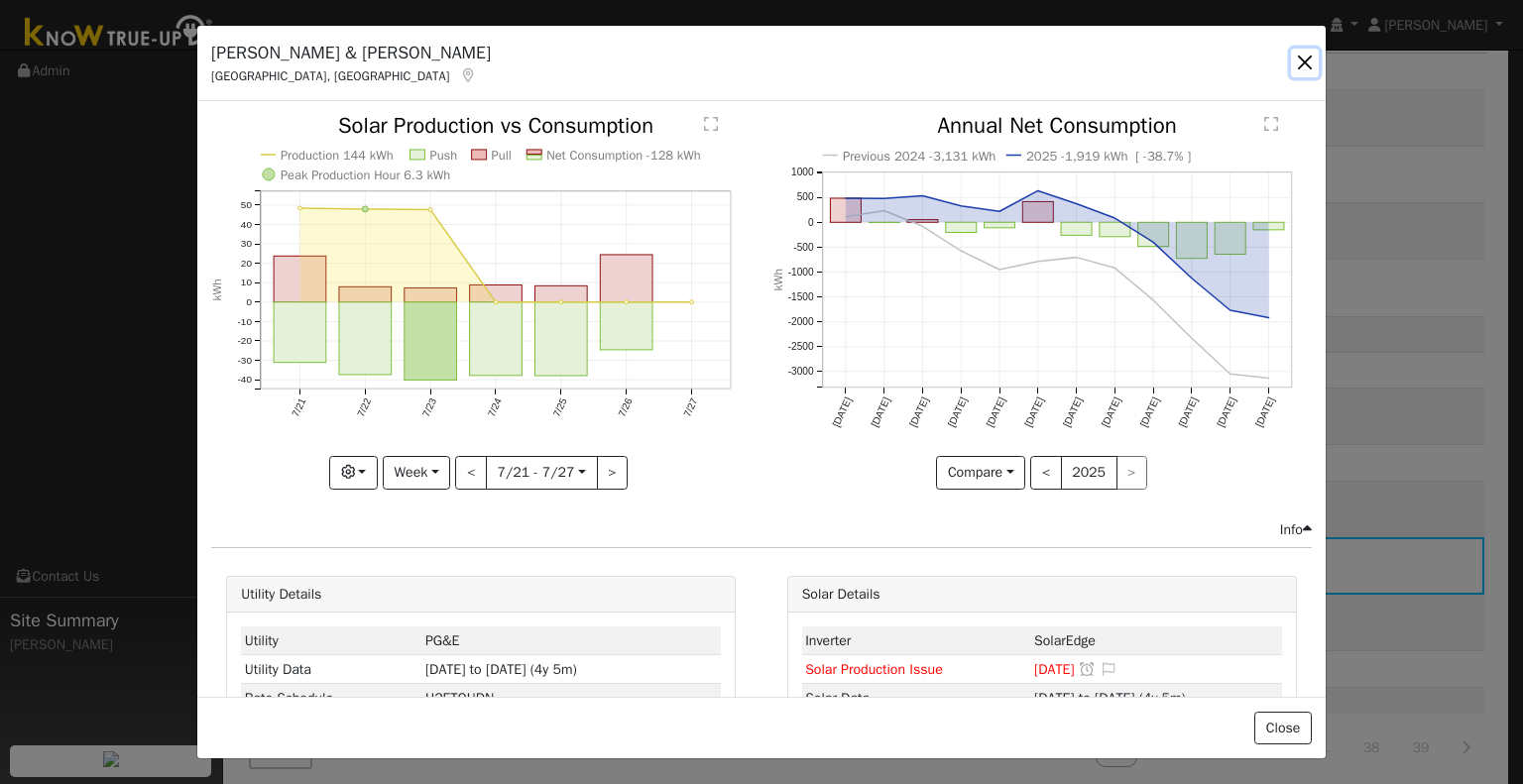 click at bounding box center [1305, 62] 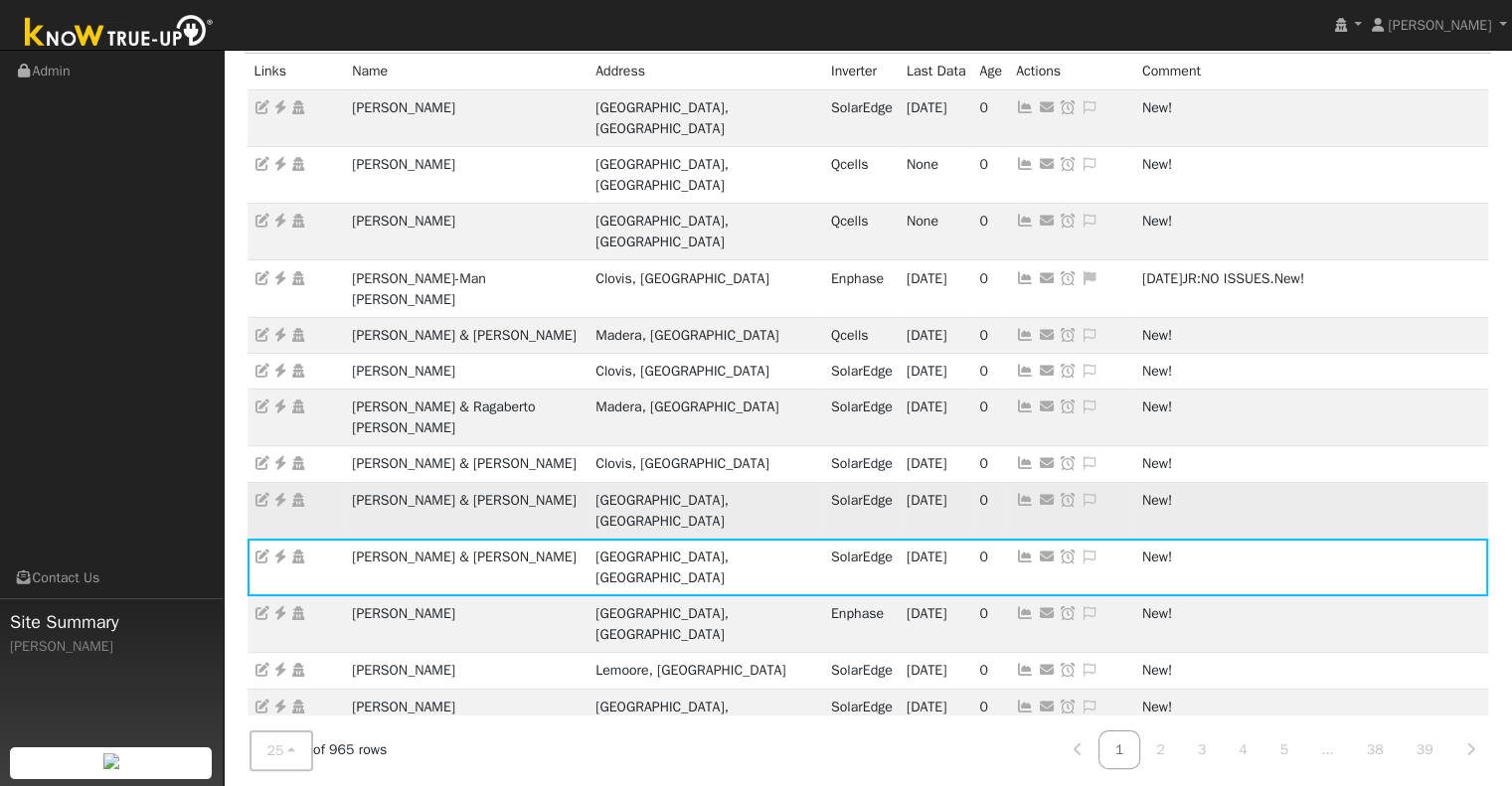 click at bounding box center [1025, 500] 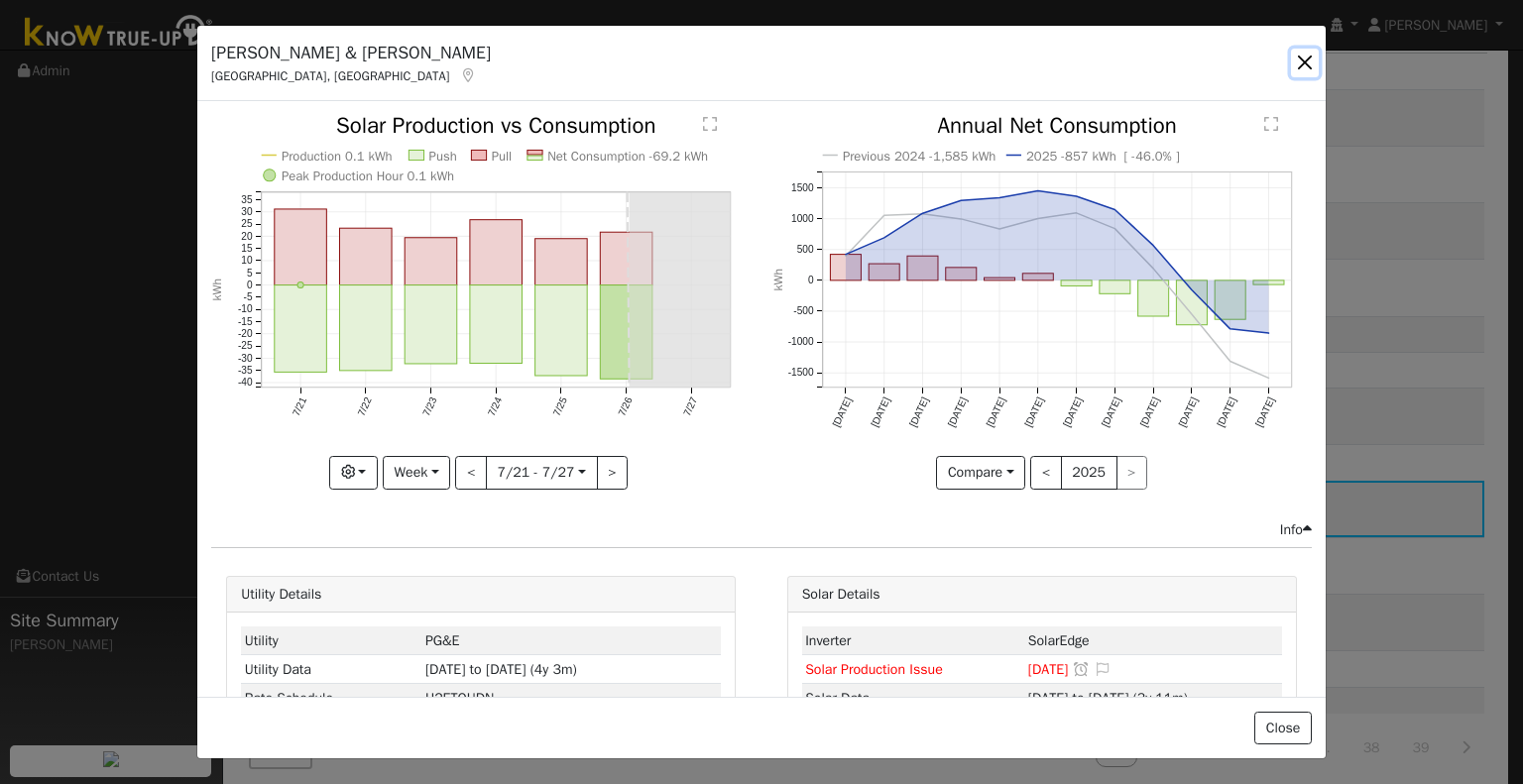 click at bounding box center (1305, 62) 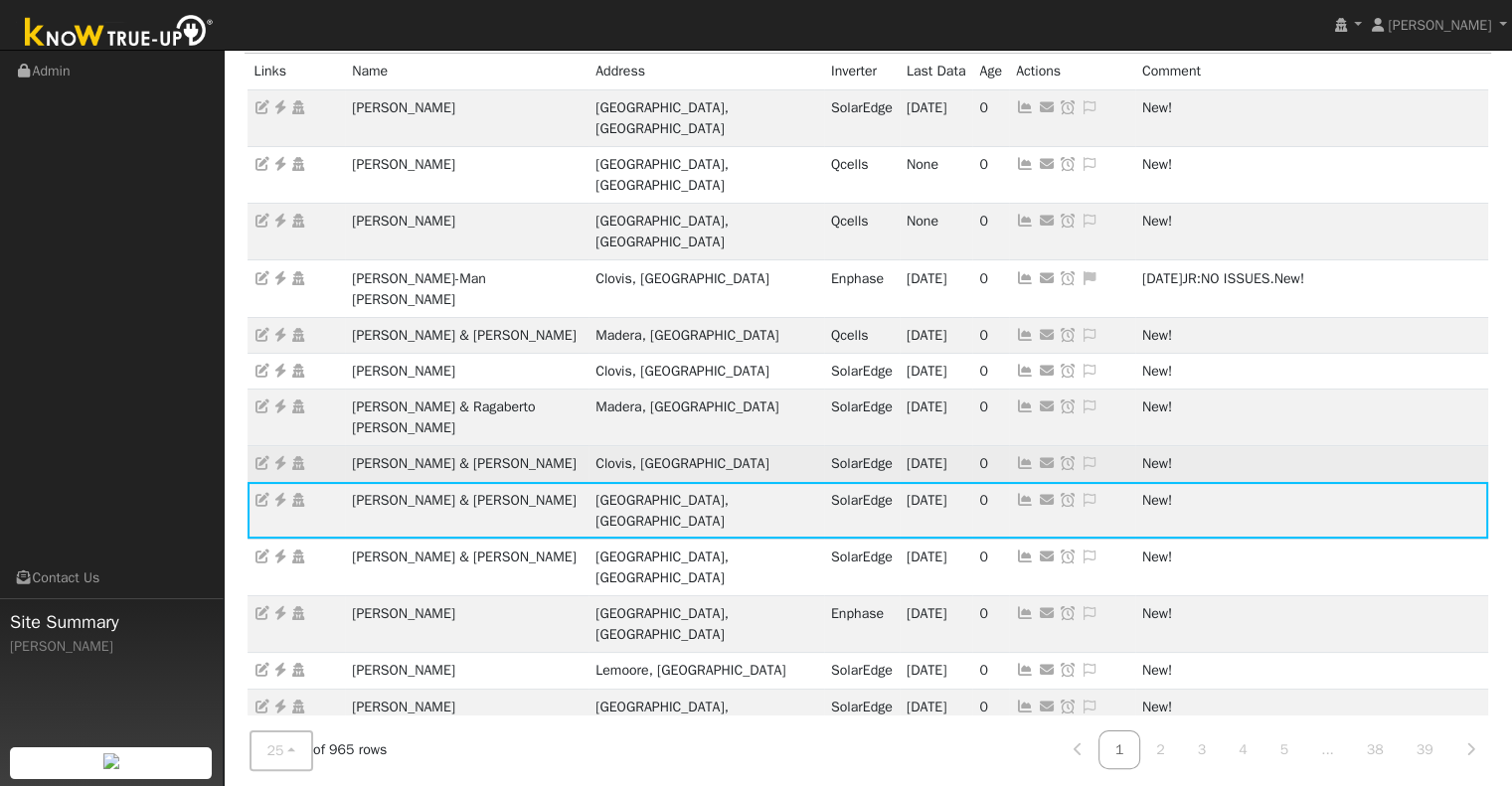click at bounding box center (1025, 463) 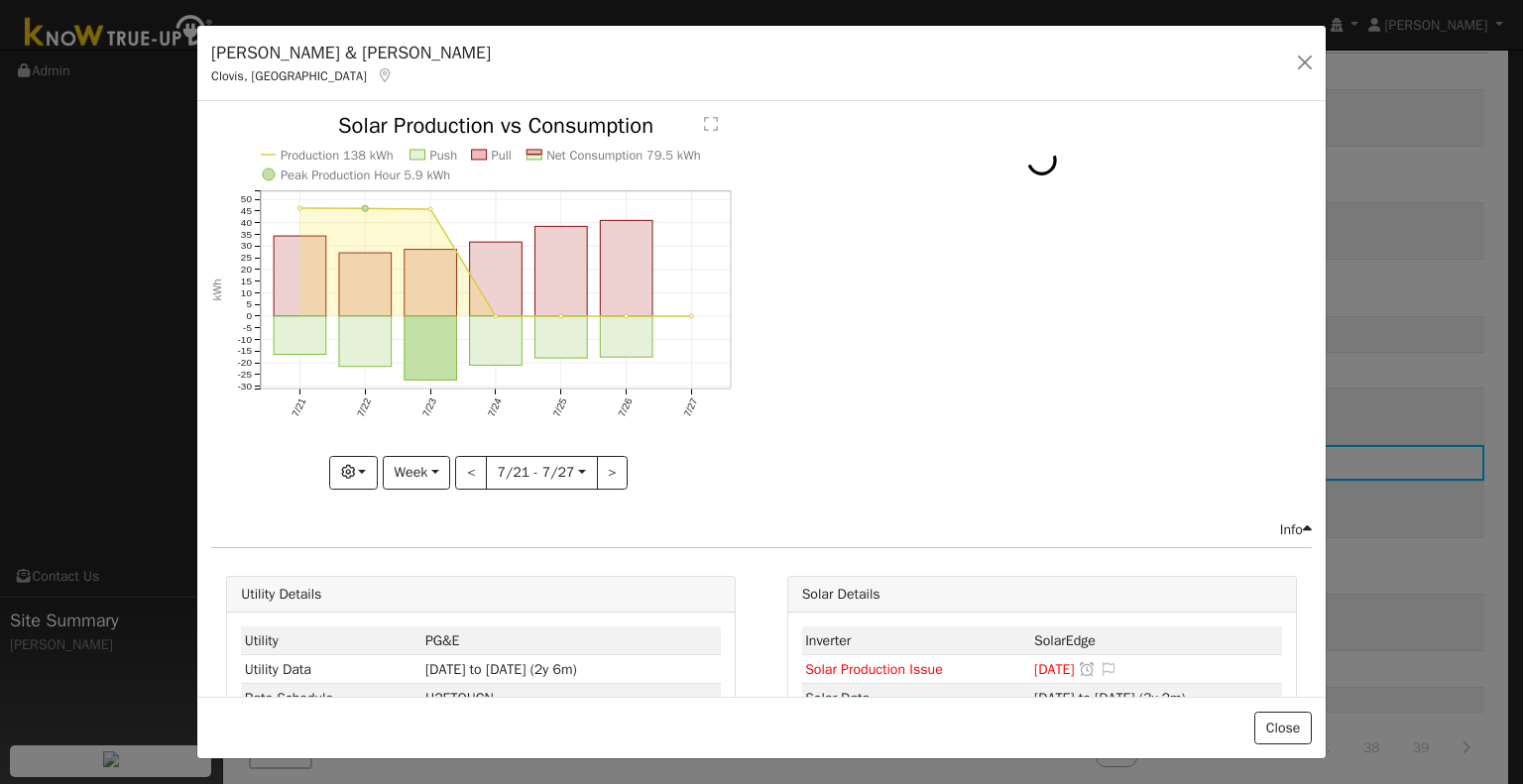 click on "Ruth & Ruben Diaz Clovis, CA   Default Account" at bounding box center (762, 63) 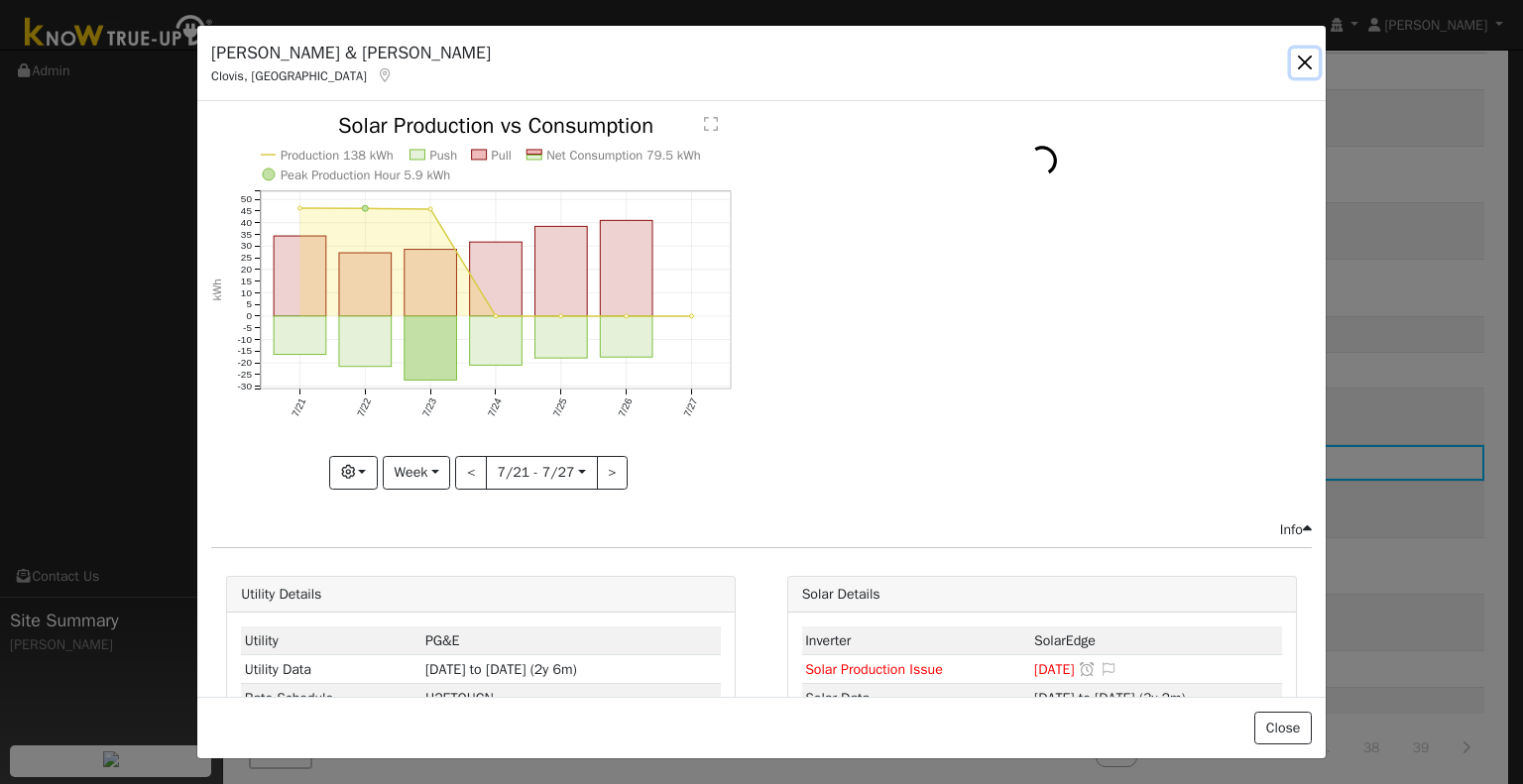 drag, startPoint x: 1309, startPoint y: 64, endPoint x: 1293, endPoint y: 86, distance: 27.202941 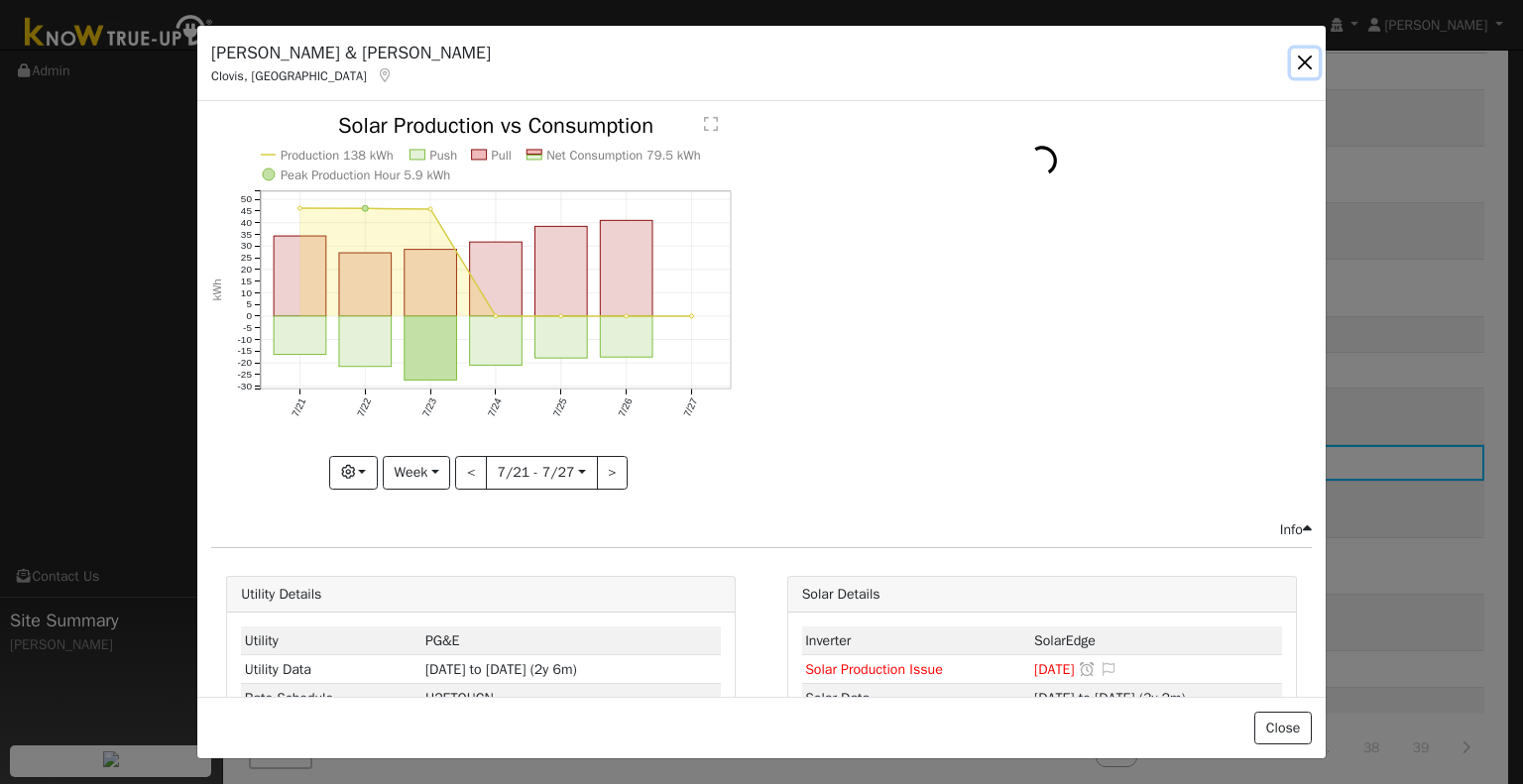 click at bounding box center [1305, 62] 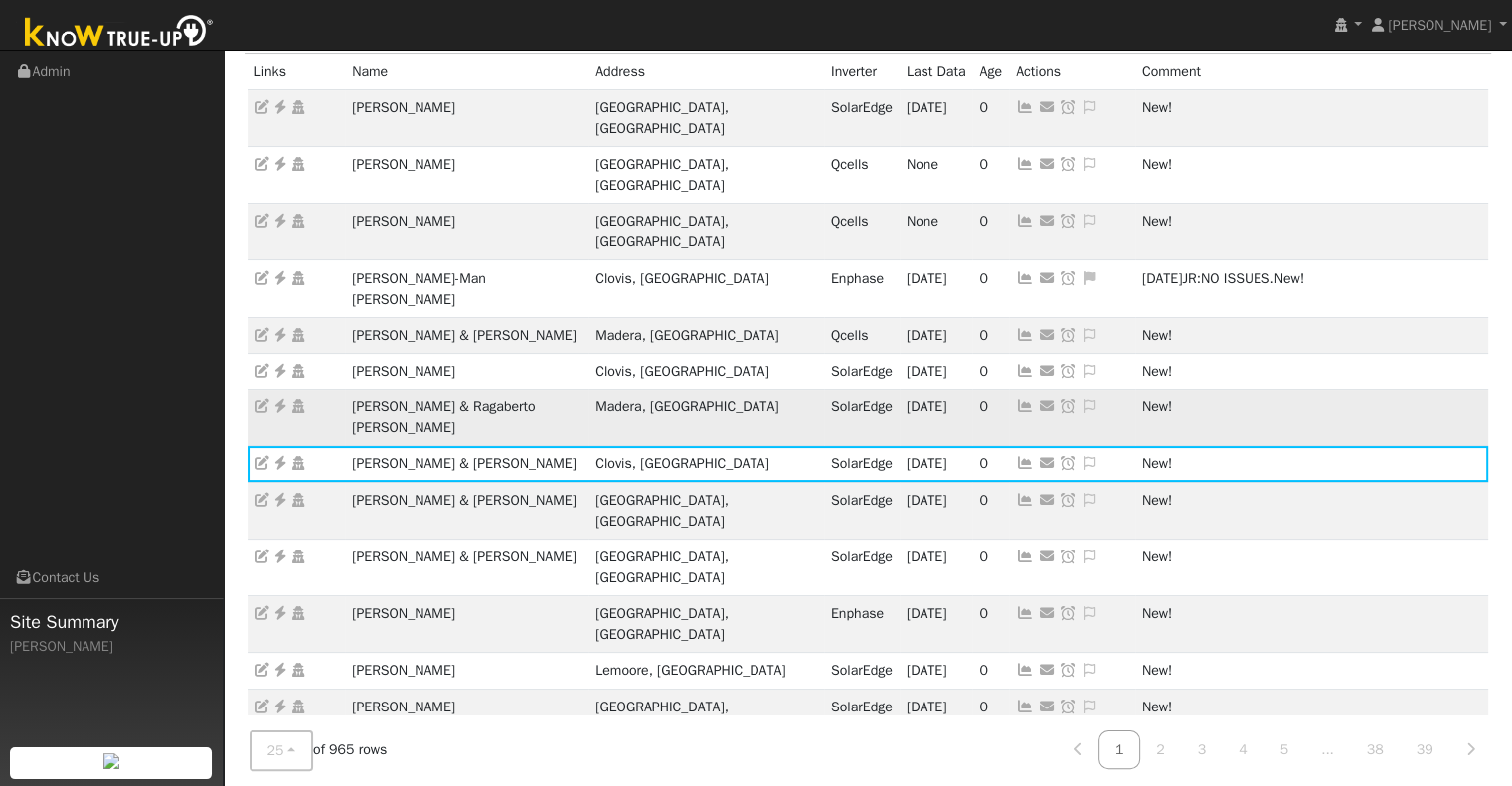 click at bounding box center [1025, 406] 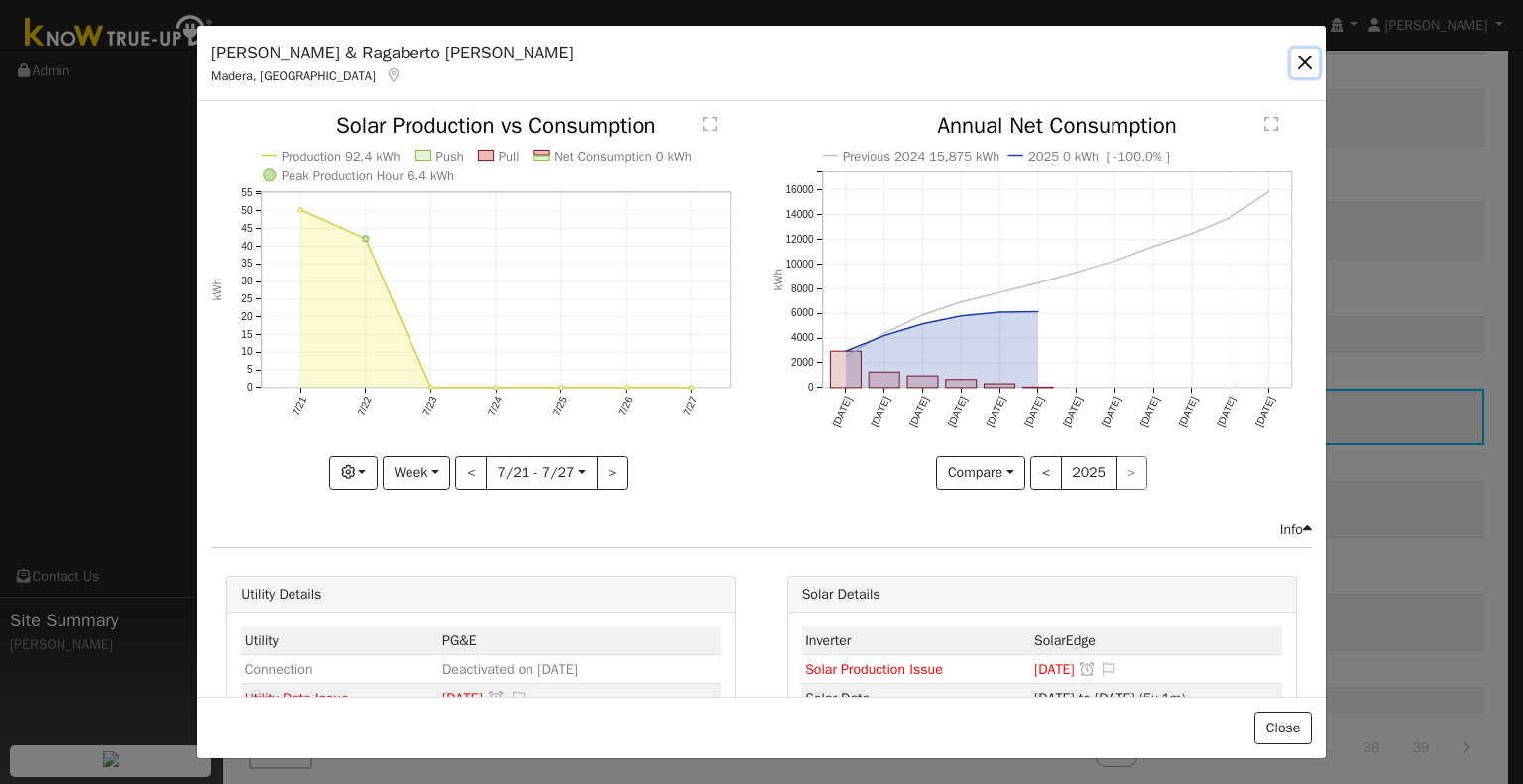 click at bounding box center [1305, 62] 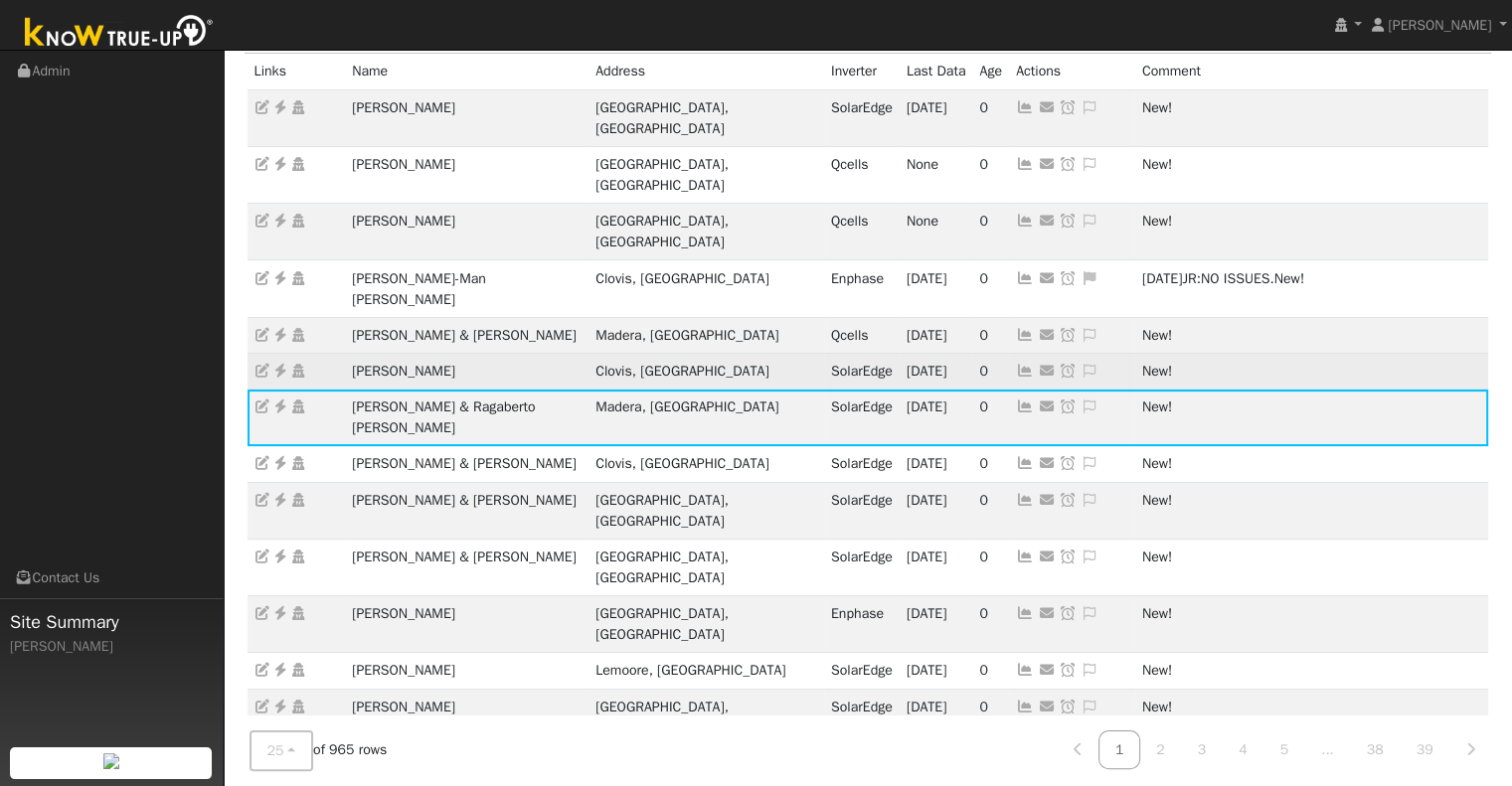 click at bounding box center [1025, 371] 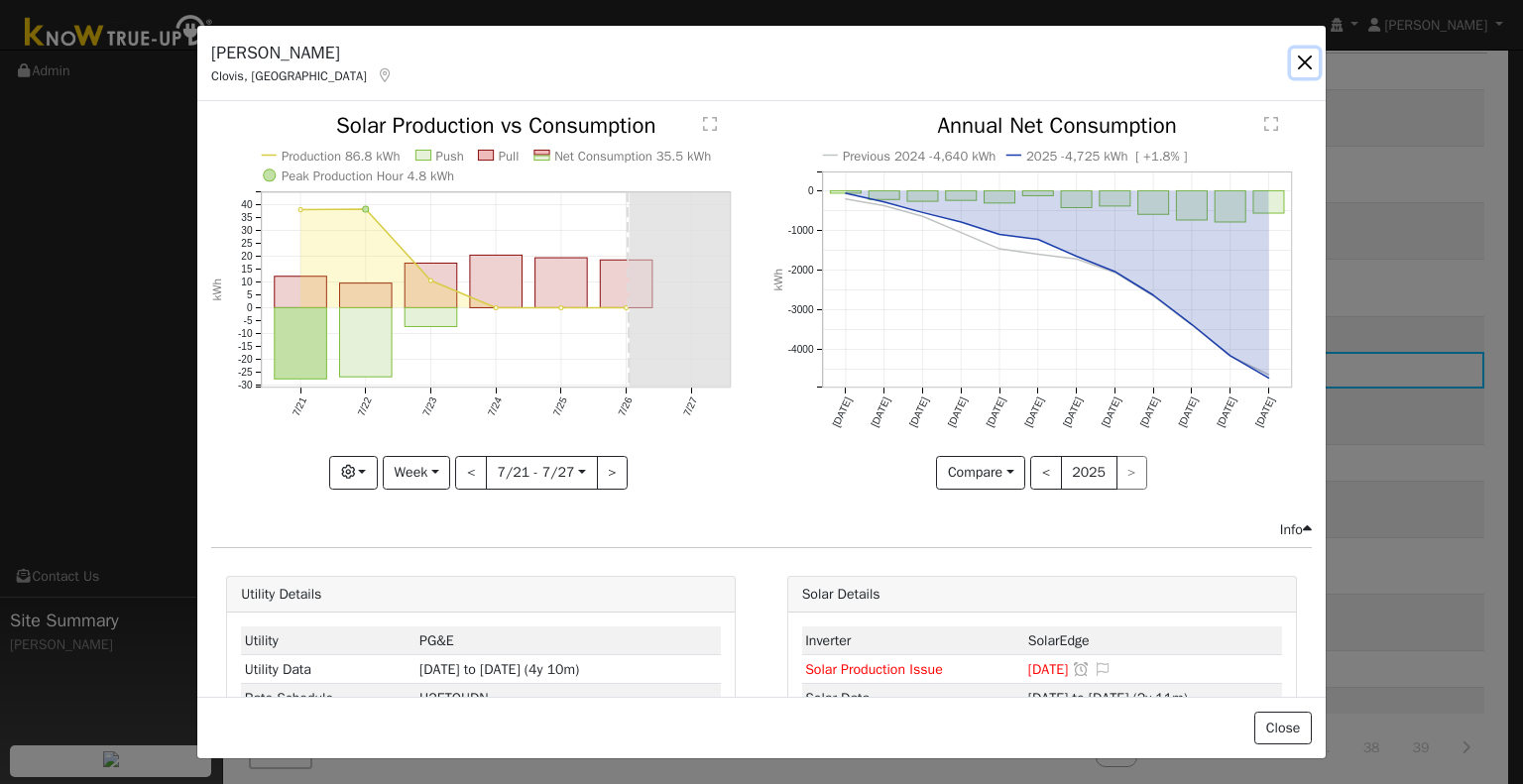 click at bounding box center [1305, 62] 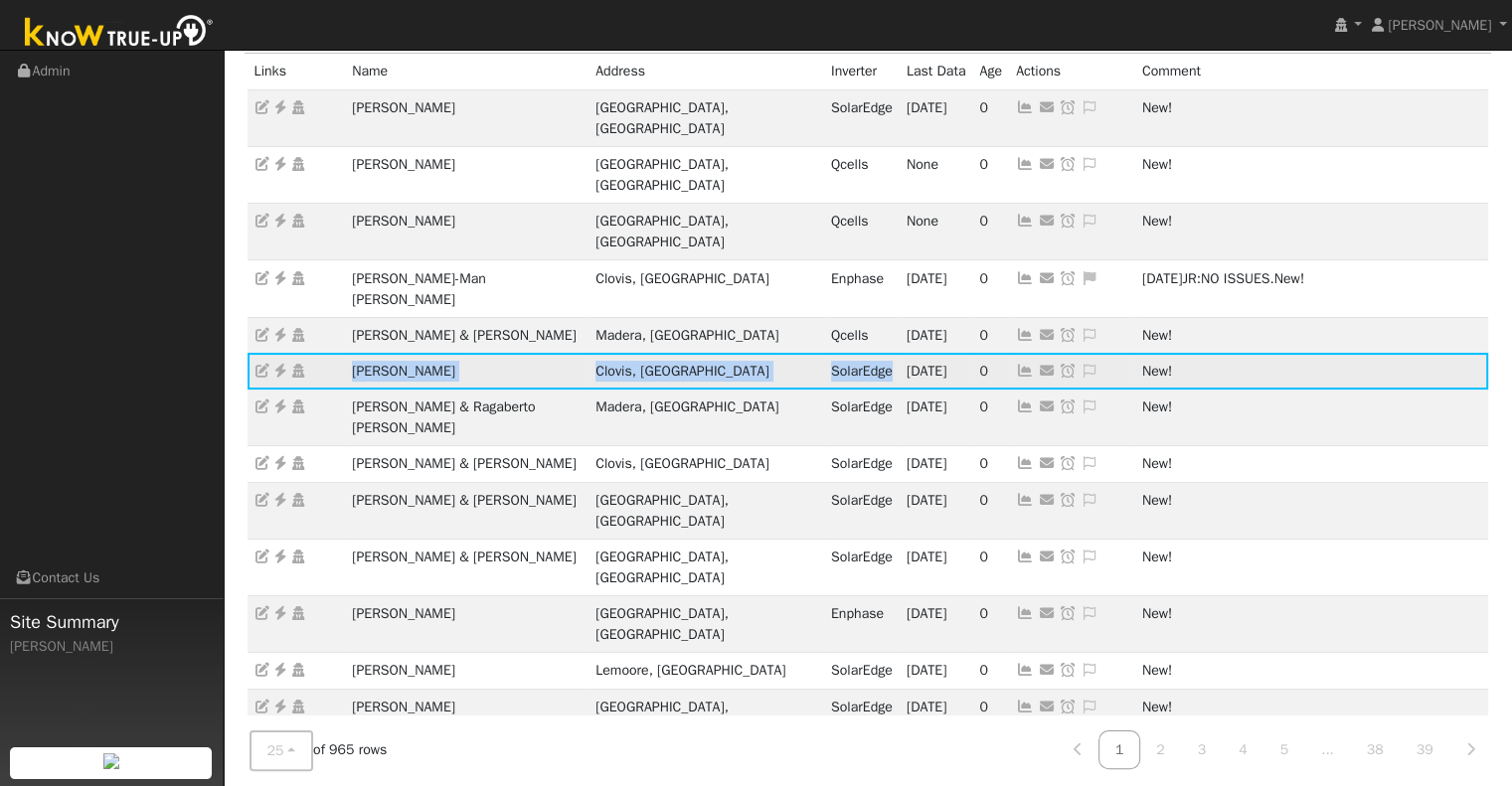 drag, startPoint x: 344, startPoint y: 284, endPoint x: 744, endPoint y: 300, distance: 400.31987 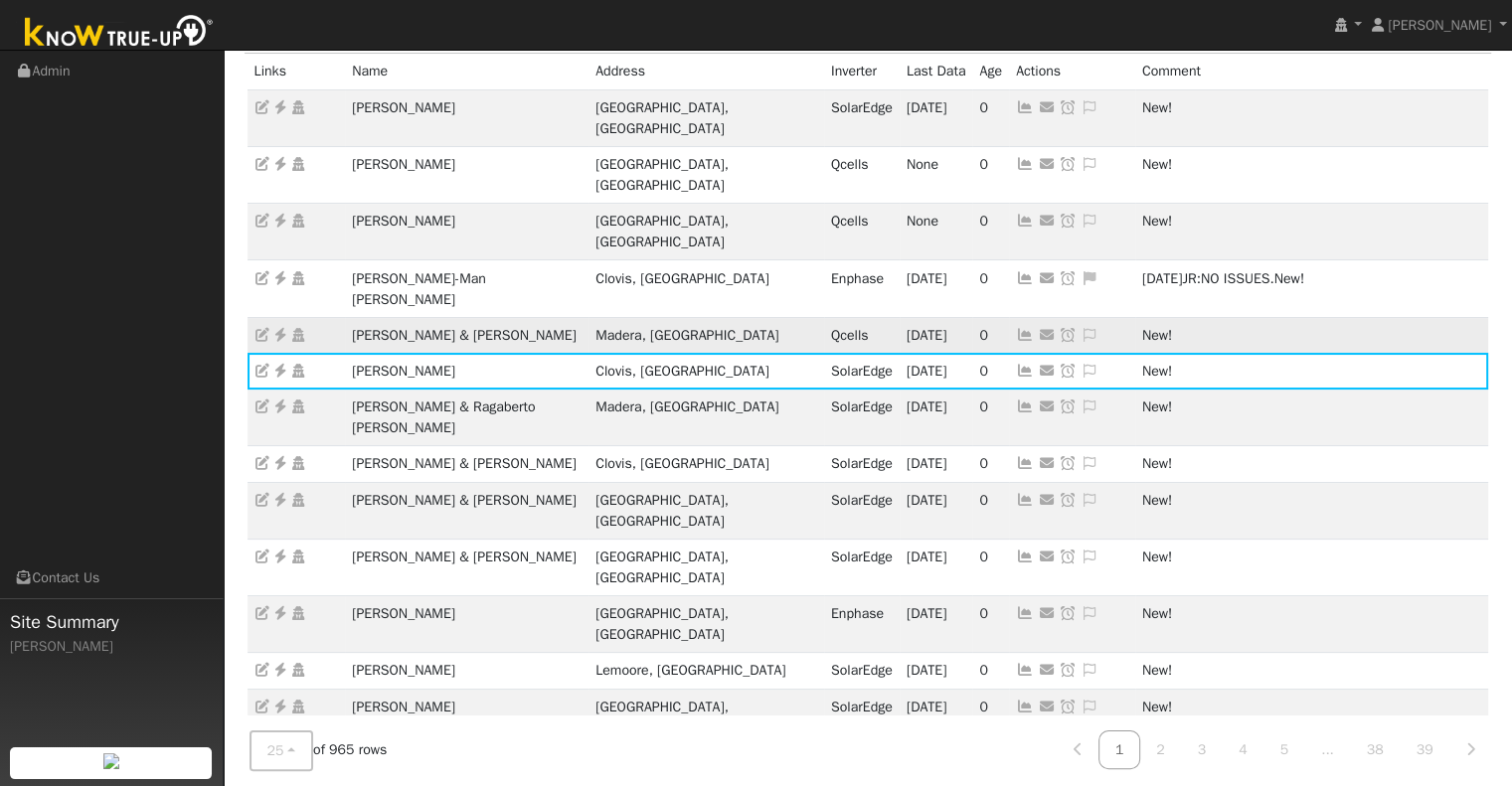 click at bounding box center (1025, 335) 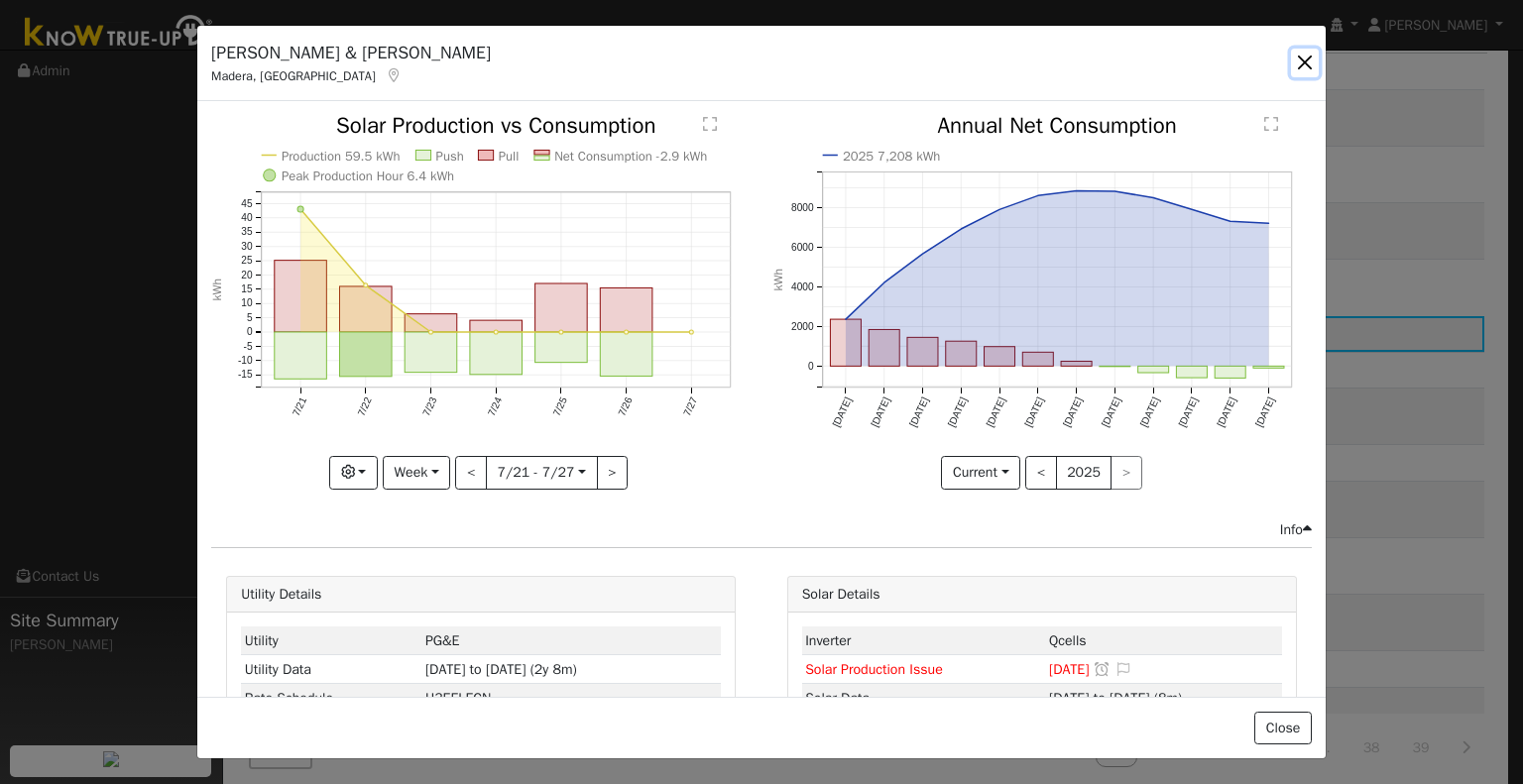 click at bounding box center [1305, 62] 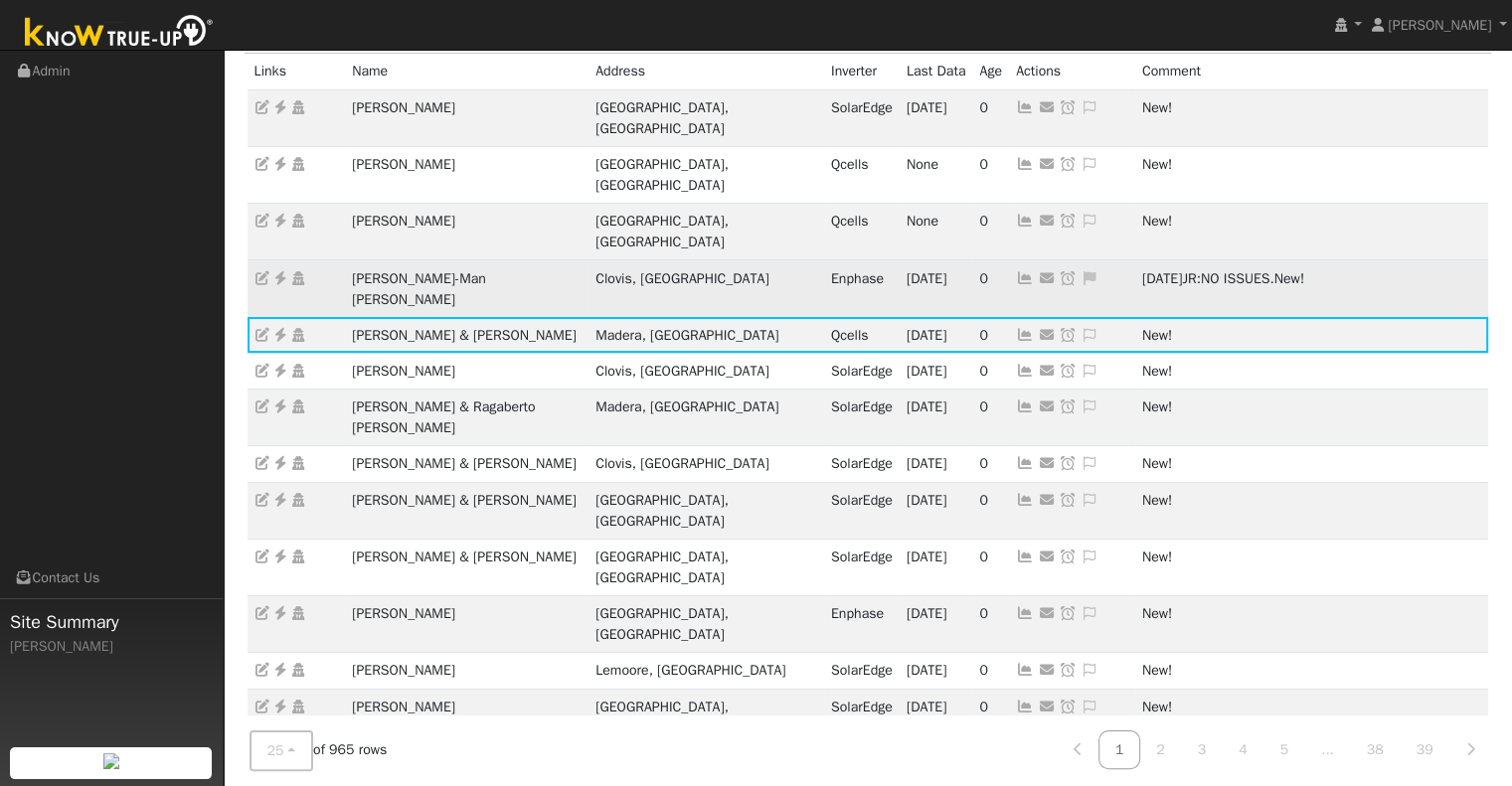 click at bounding box center [1025, 278] 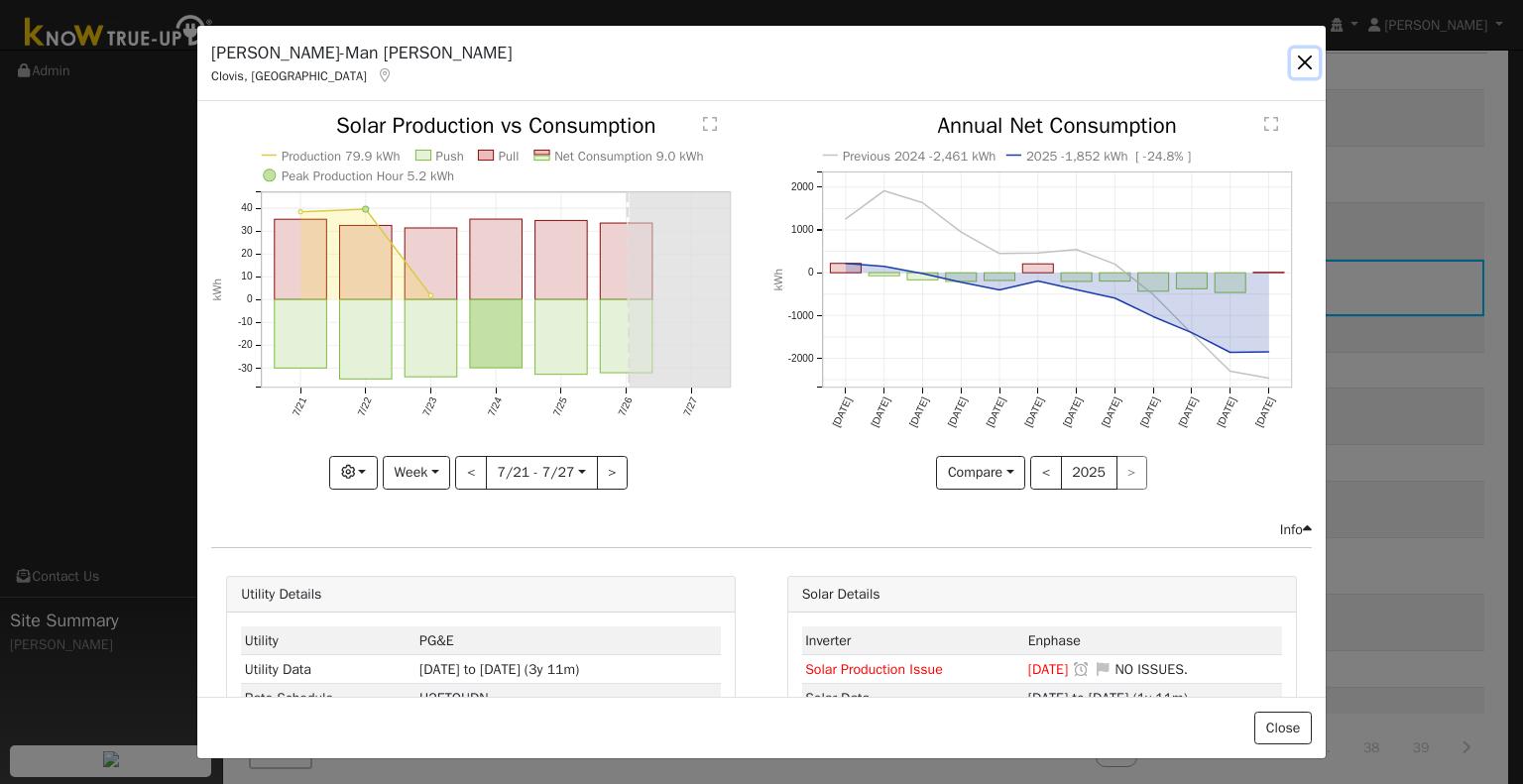 click at bounding box center [1305, 62] 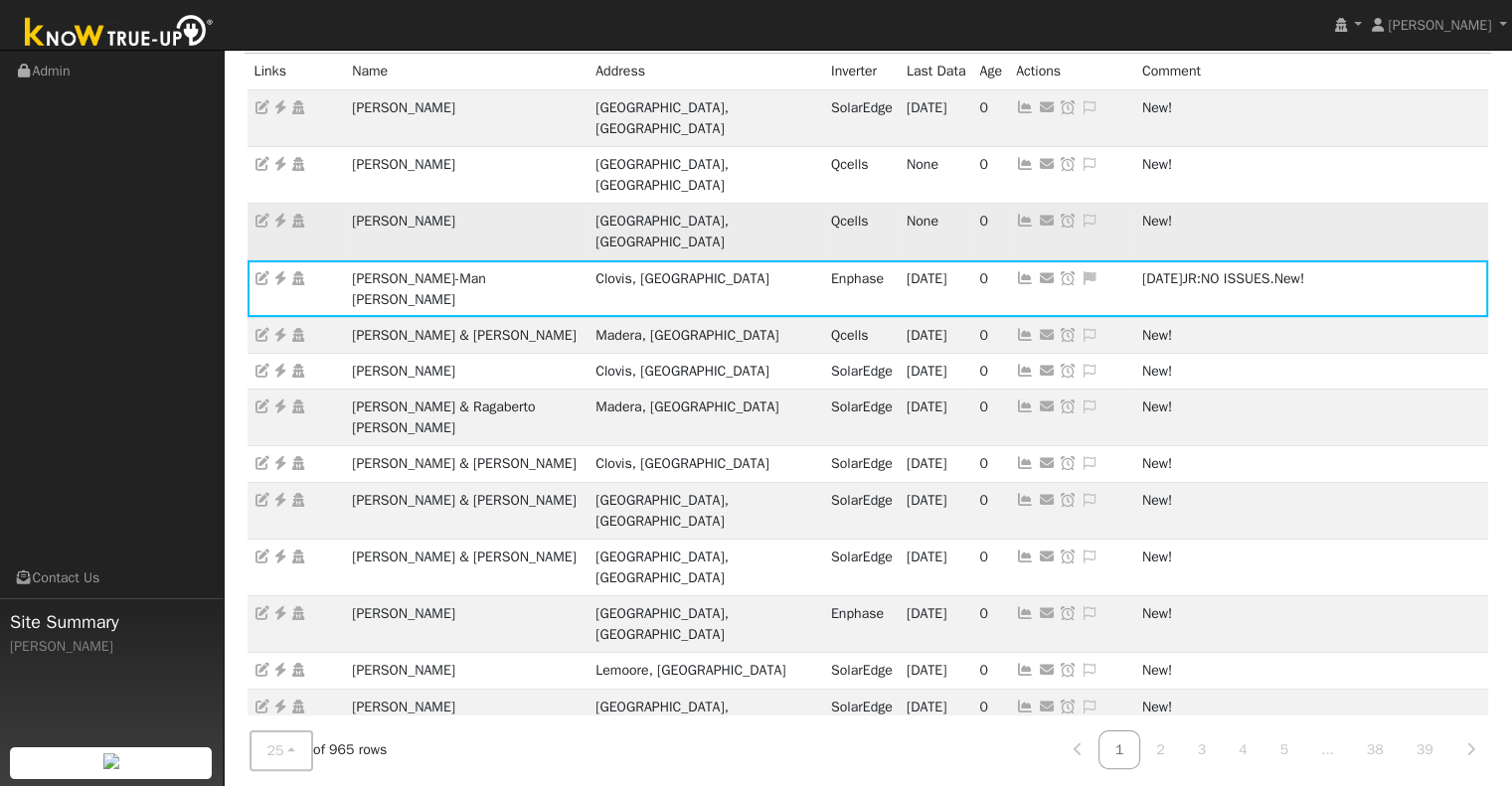 click at bounding box center [1025, 221] 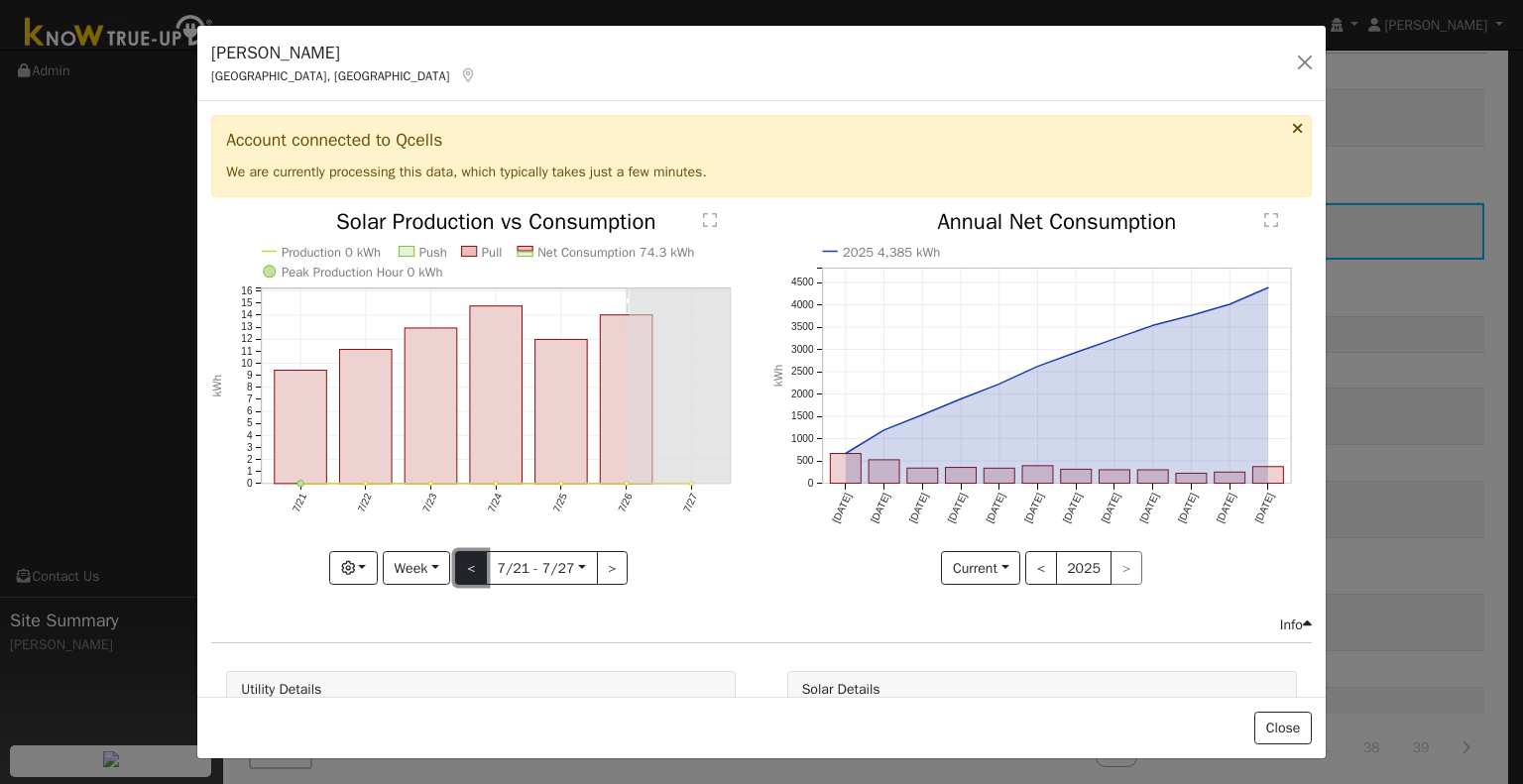 click on "<" at bounding box center (471, 568) 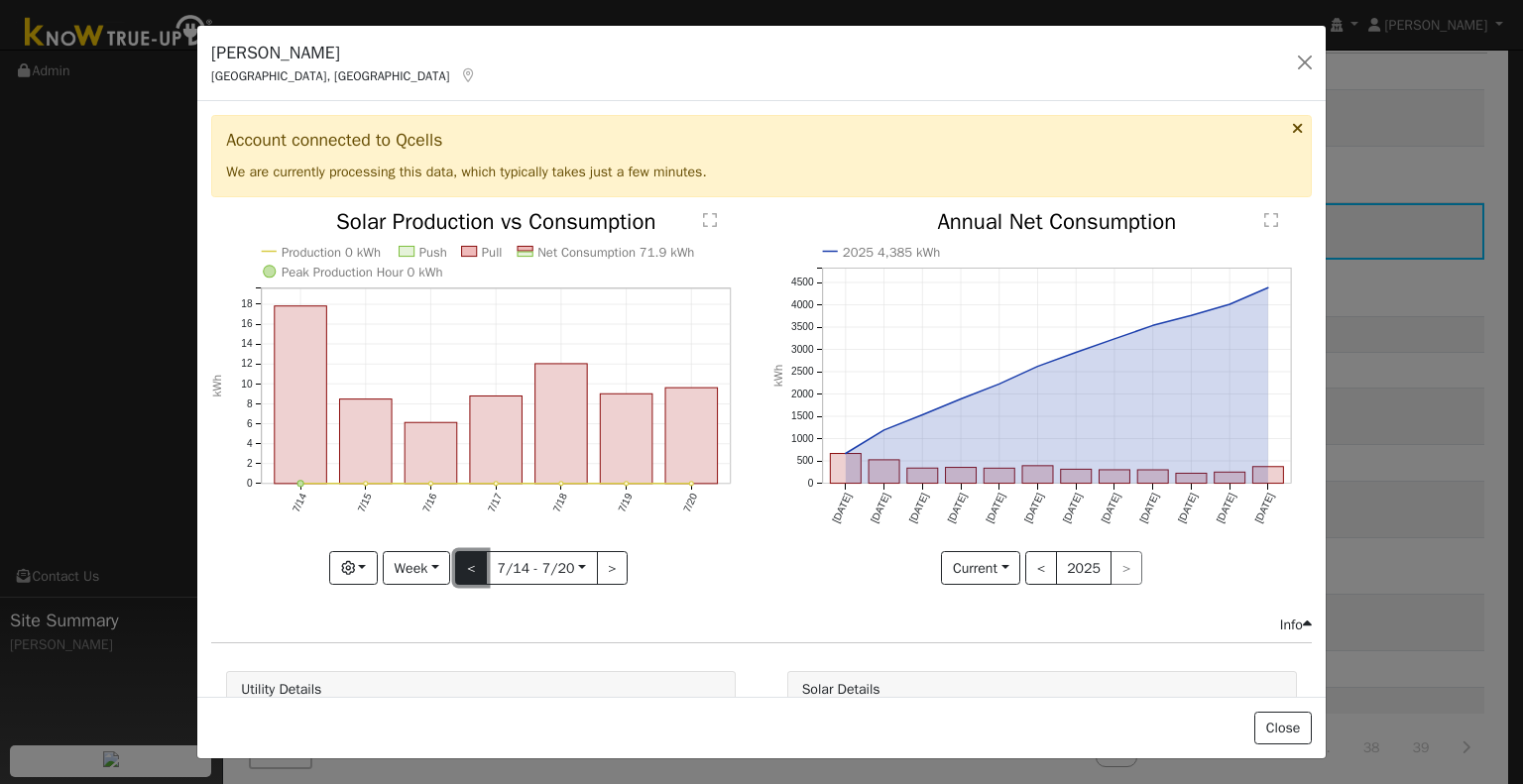 click on "<" at bounding box center (471, 568) 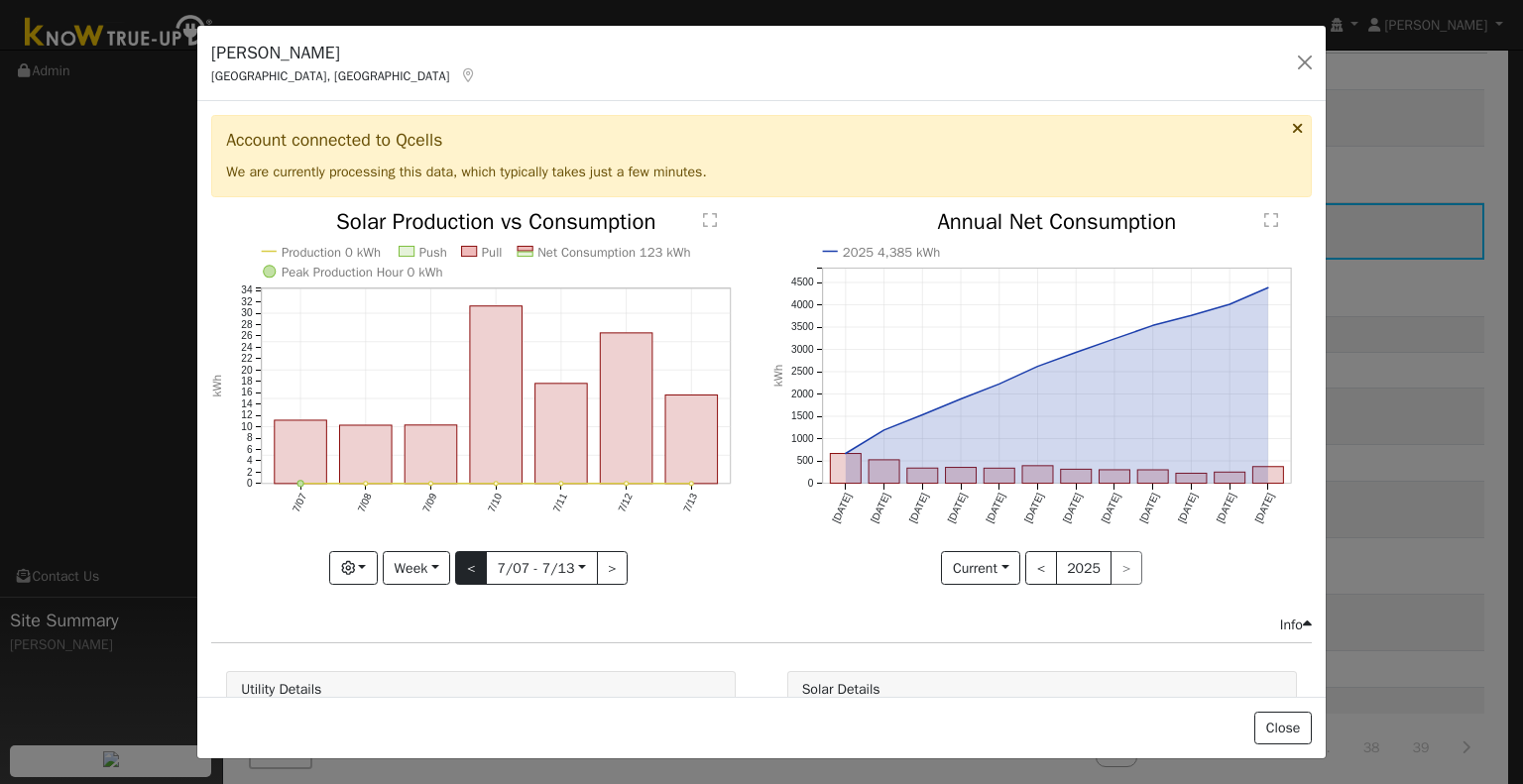 click on "Production 0 kWh Push Pull Net Consumption 123 kWh Peak Production Hour 0 kWh 7/07 7/08 7/09 7/10 7/11 7/12 7/13 0 2 4 6 8 10 12 14 16 18 20 22 24 26 28 30 32 34  Solar Production vs Consumption kWh onclick="" onclick="" onclick="" onclick="" onclick="" onclick="" onclick="" onclick="" onclick="" onclick="" onclick="" onclick="" onclick="" onclick="" onclick="" onclick="" onclick="" onclick="" onclick="" onclick="" onclick="" Graphs Solar Production Previous Year Estimated Production Previous Year Consumption Previous Year Total Consumption Previous Year Cumulative Consumption Previous Year Options Weather °F kWh $ Net Push/Pull Previous Year Period Week Day Week Month Year Custom < 7/07 - 7/13  2025-07-07 >" 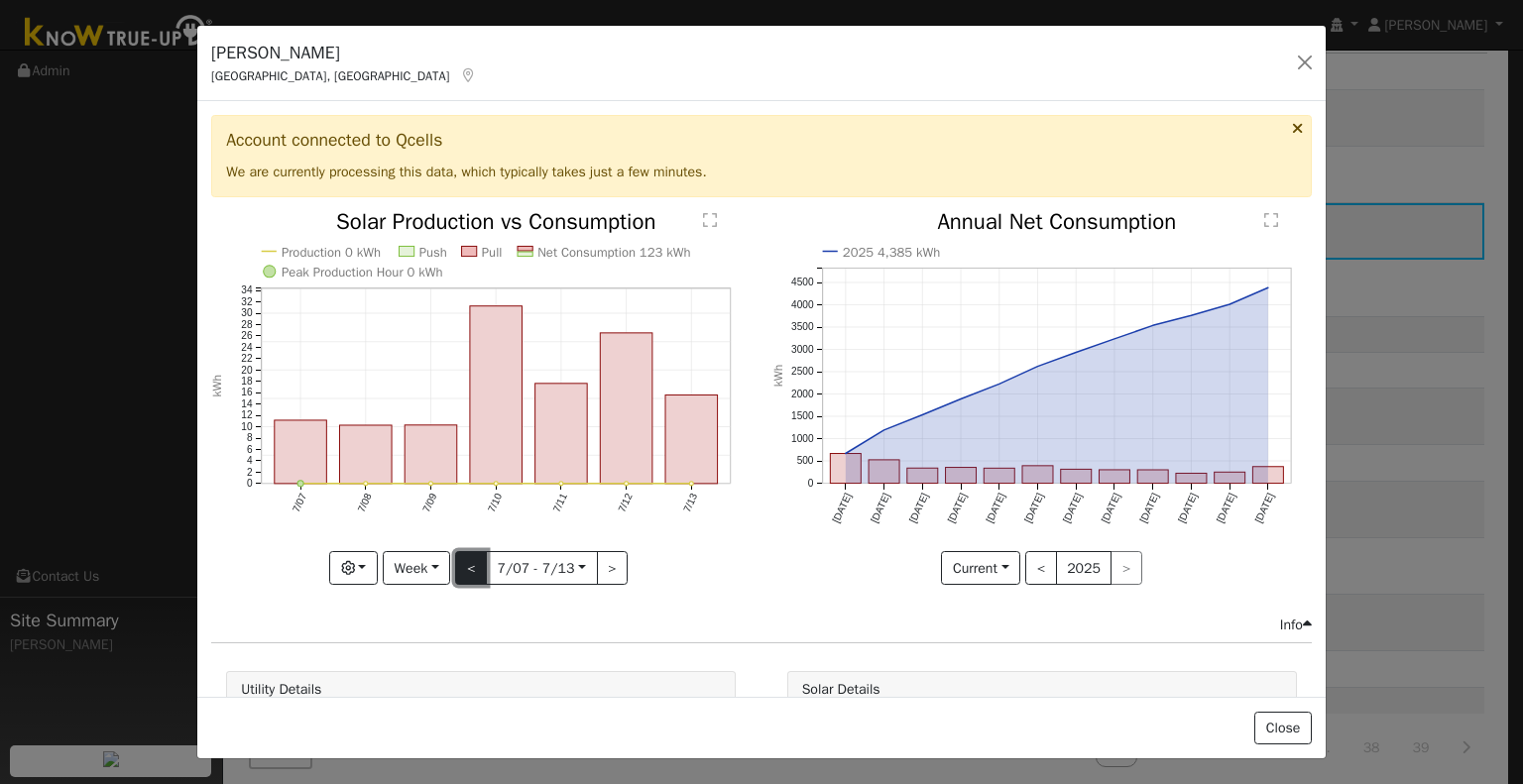 click on "<" at bounding box center (471, 568) 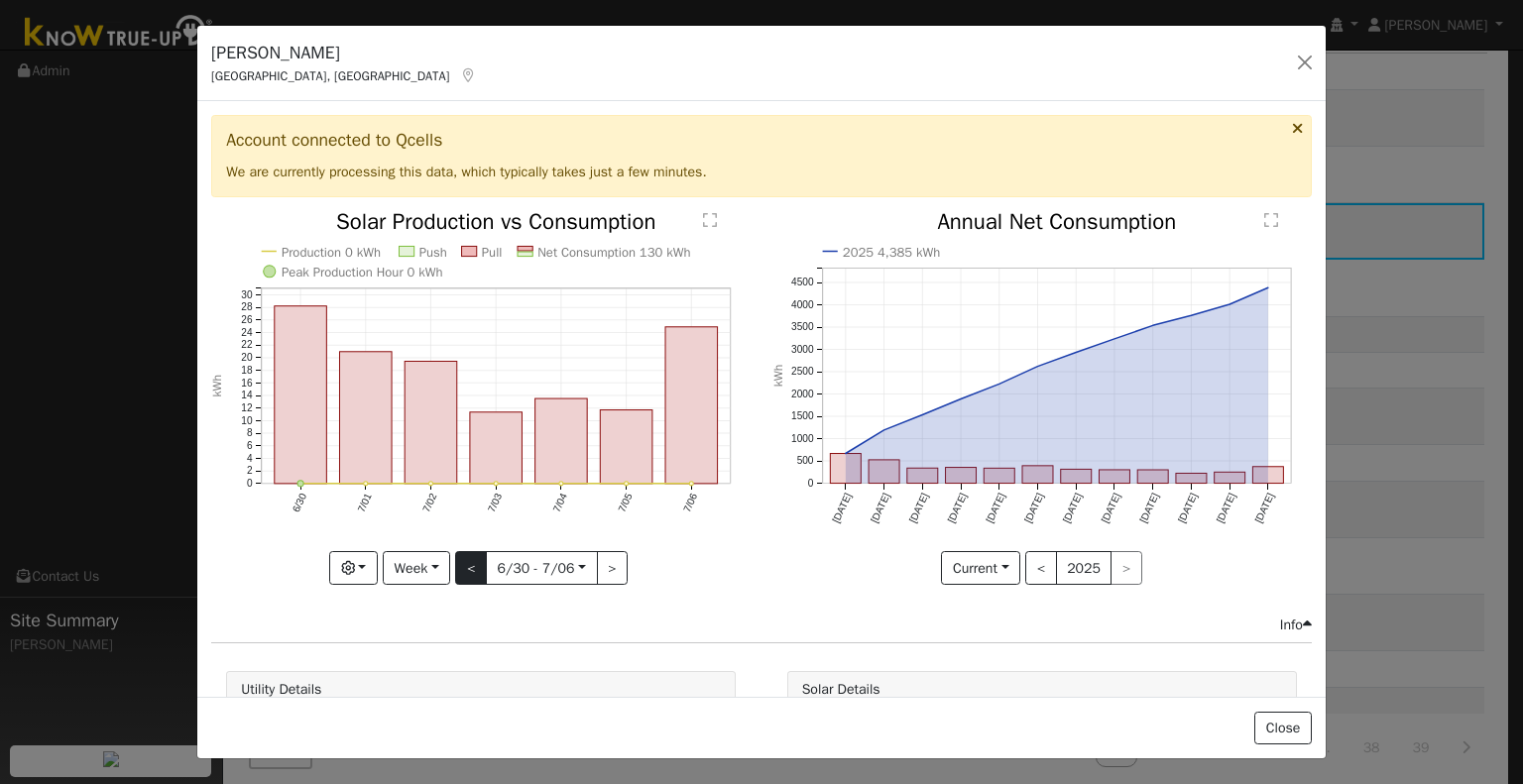 click at bounding box center [481, 397] 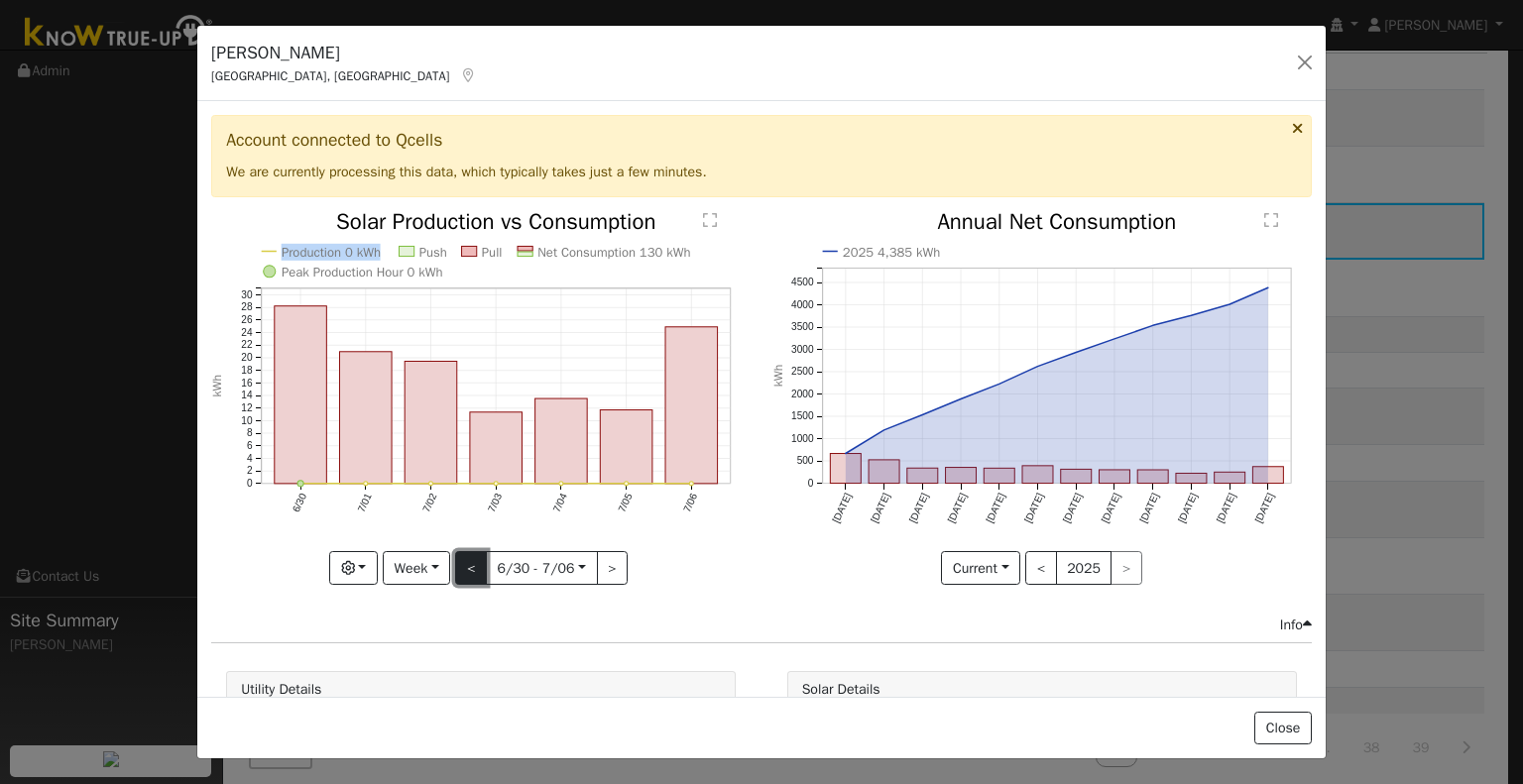 click on "<" at bounding box center [471, 568] 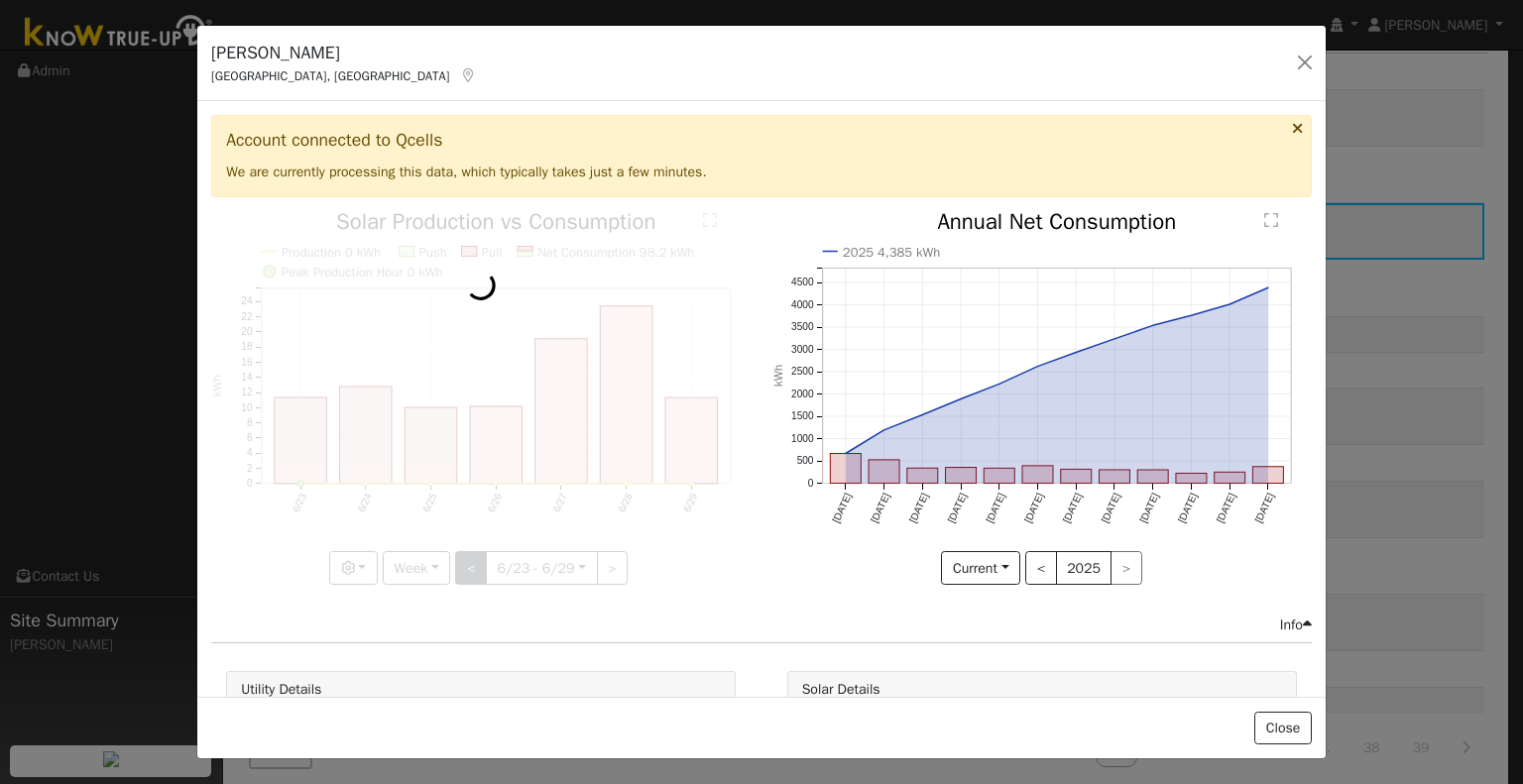 click at bounding box center (481, 397) 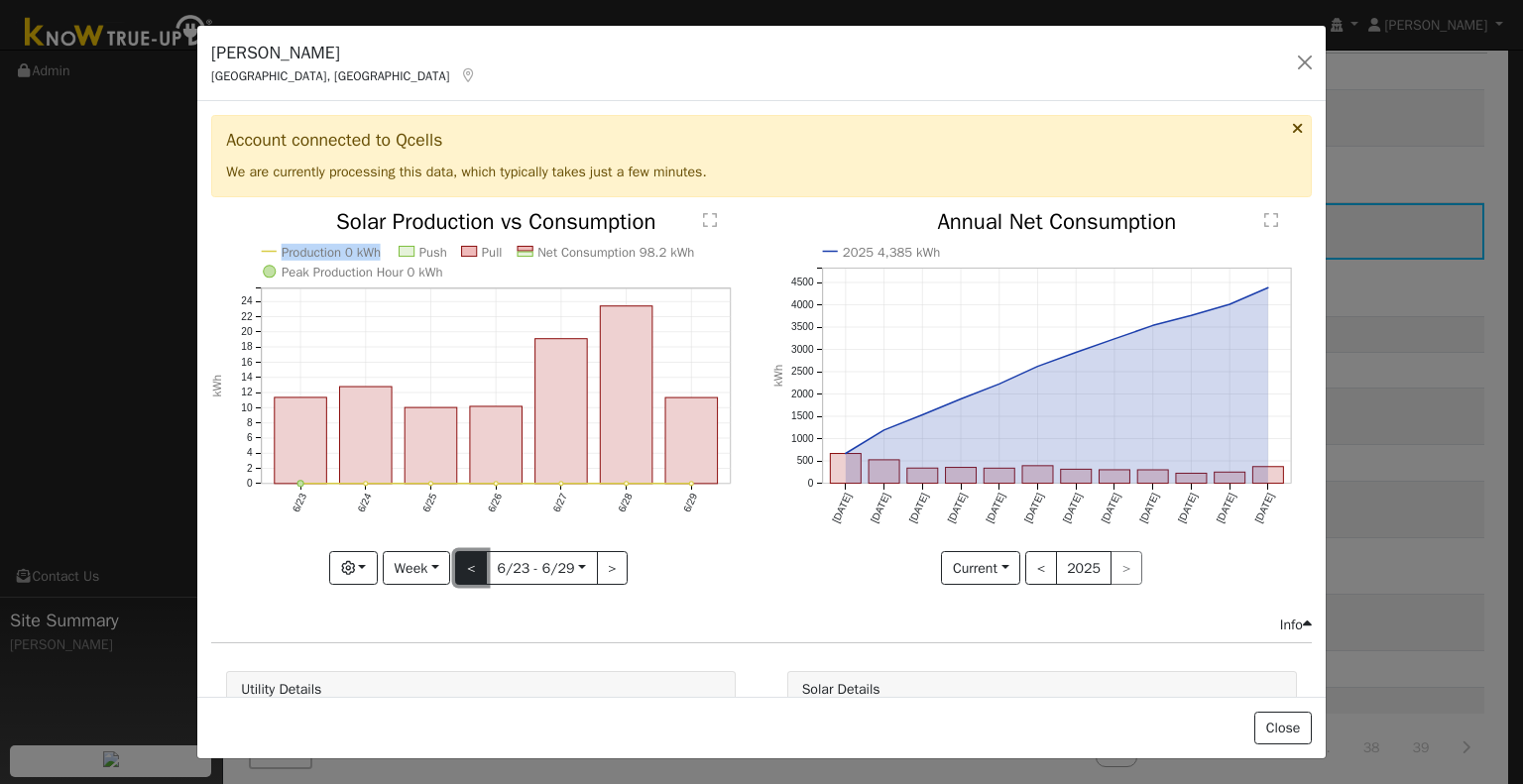 click on "<" at bounding box center (471, 568) 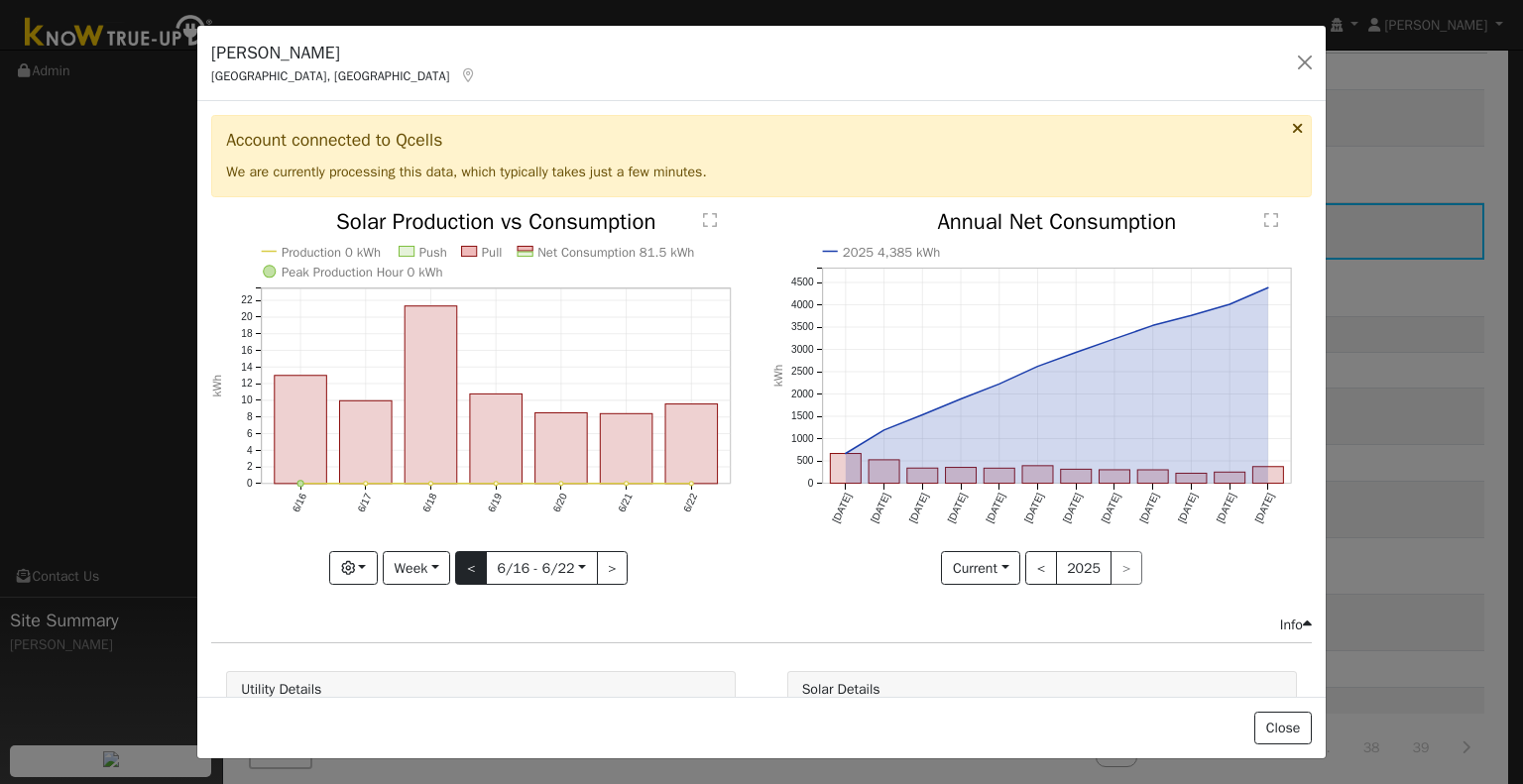 click at bounding box center [481, 397] 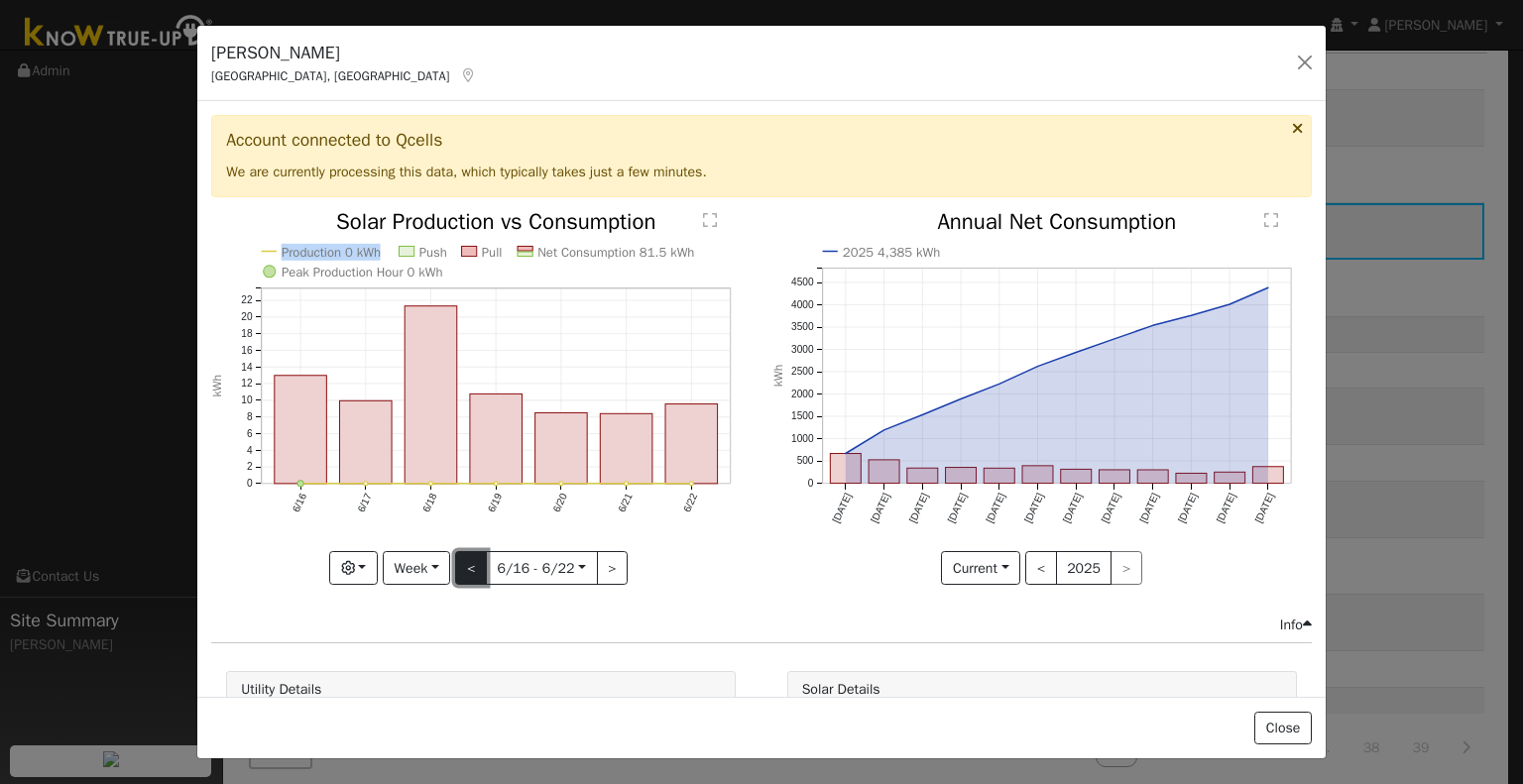 click on "<" at bounding box center (471, 568) 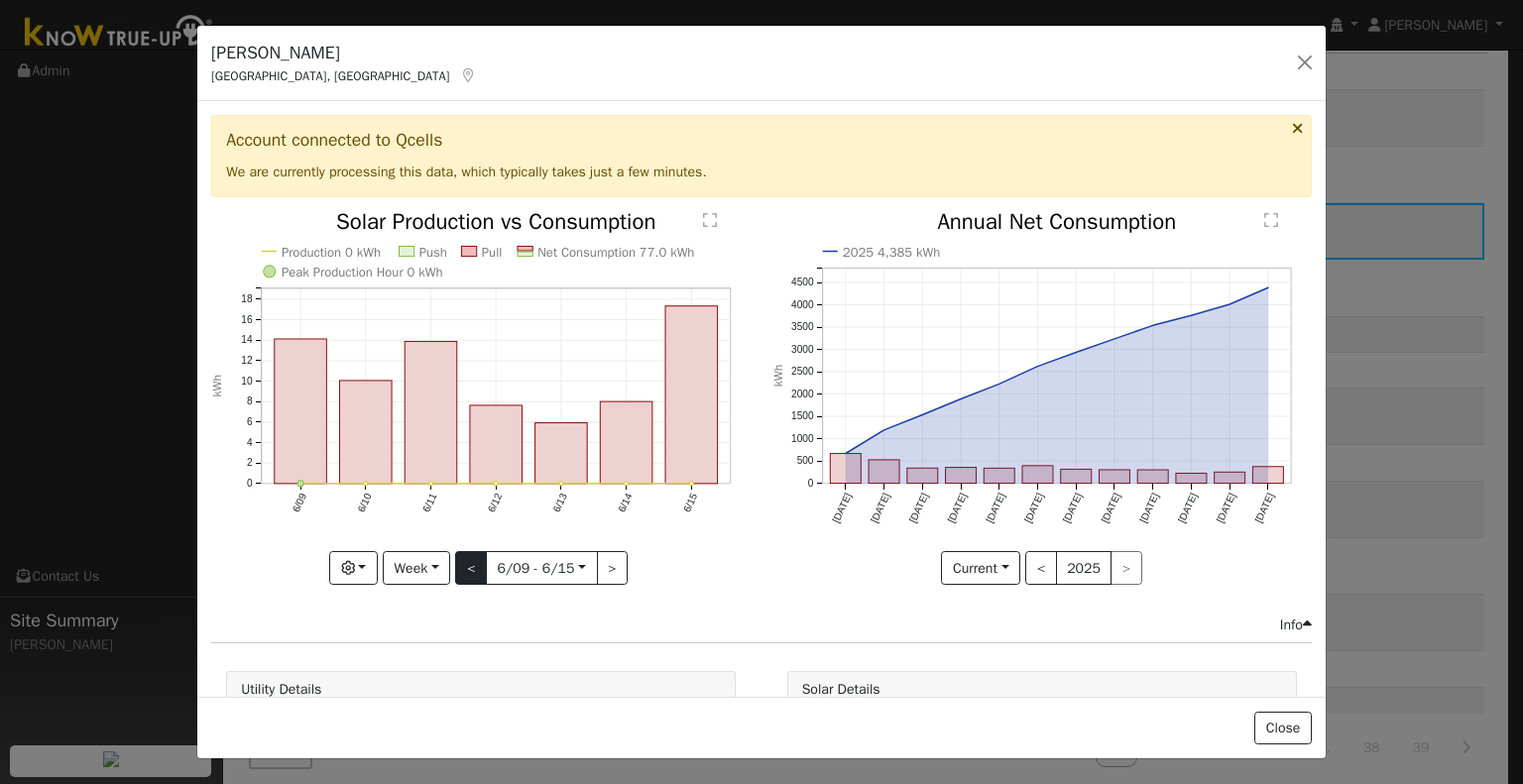 click at bounding box center [481, 397] 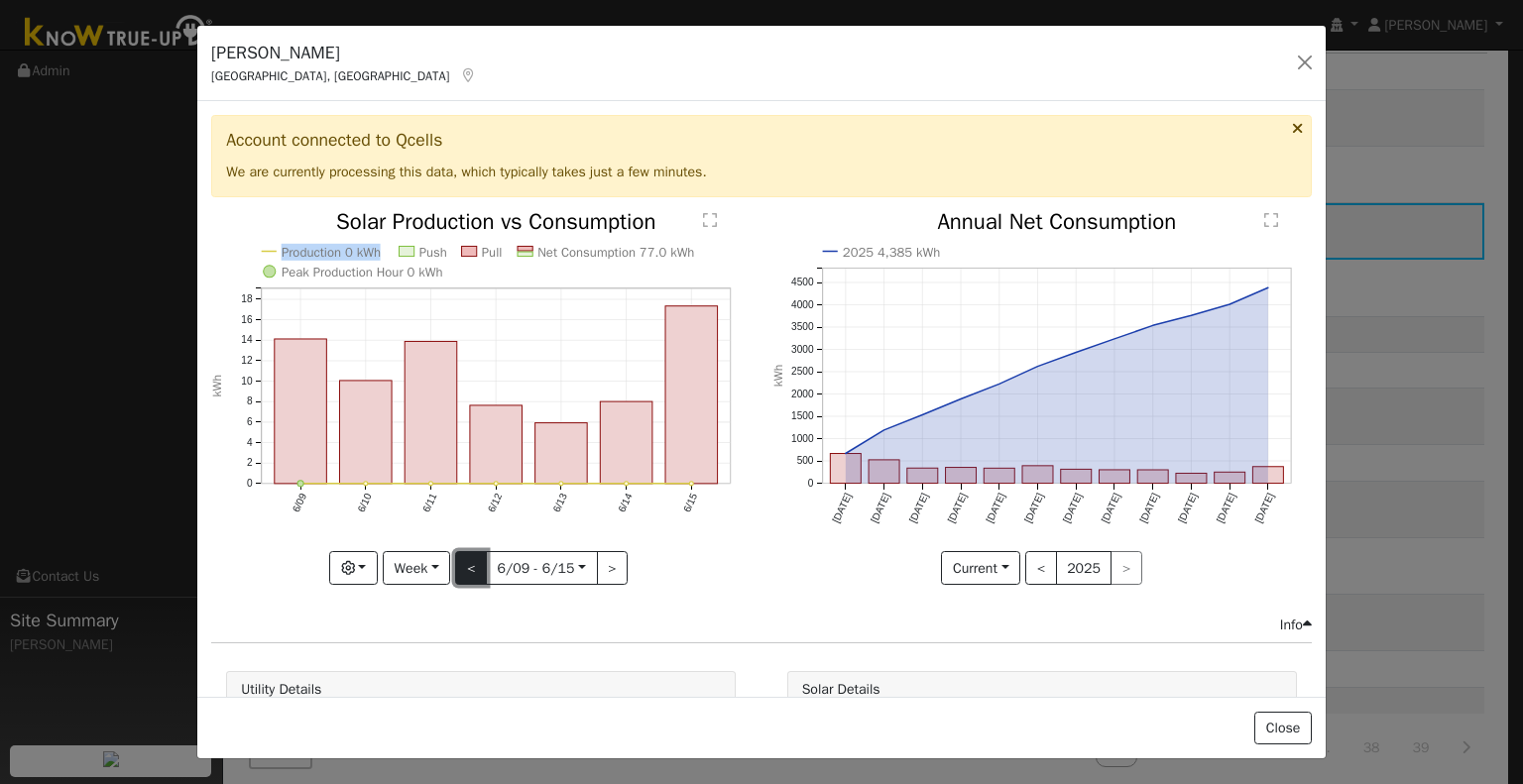 click on "<" at bounding box center [471, 568] 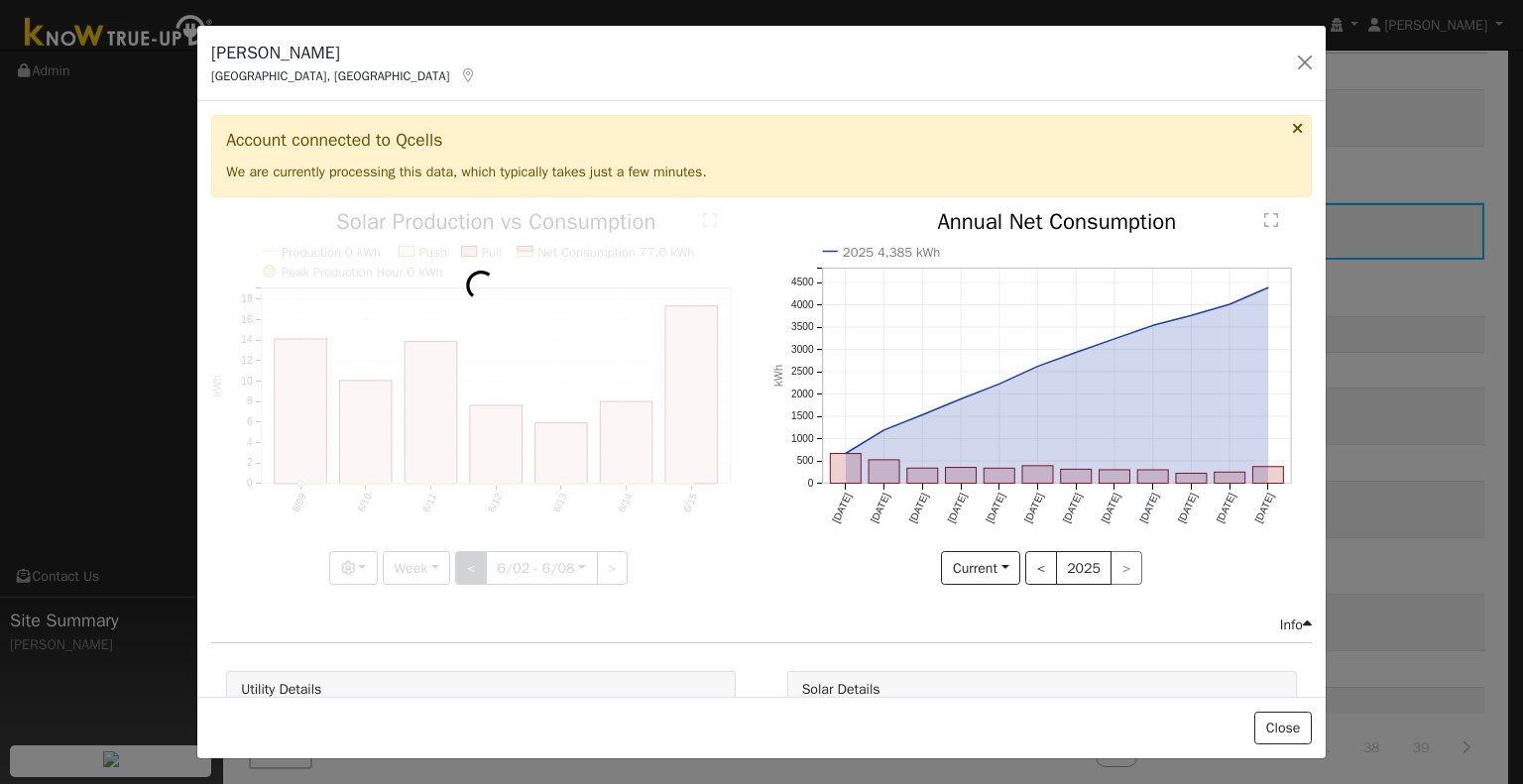 click at bounding box center [481, 397] 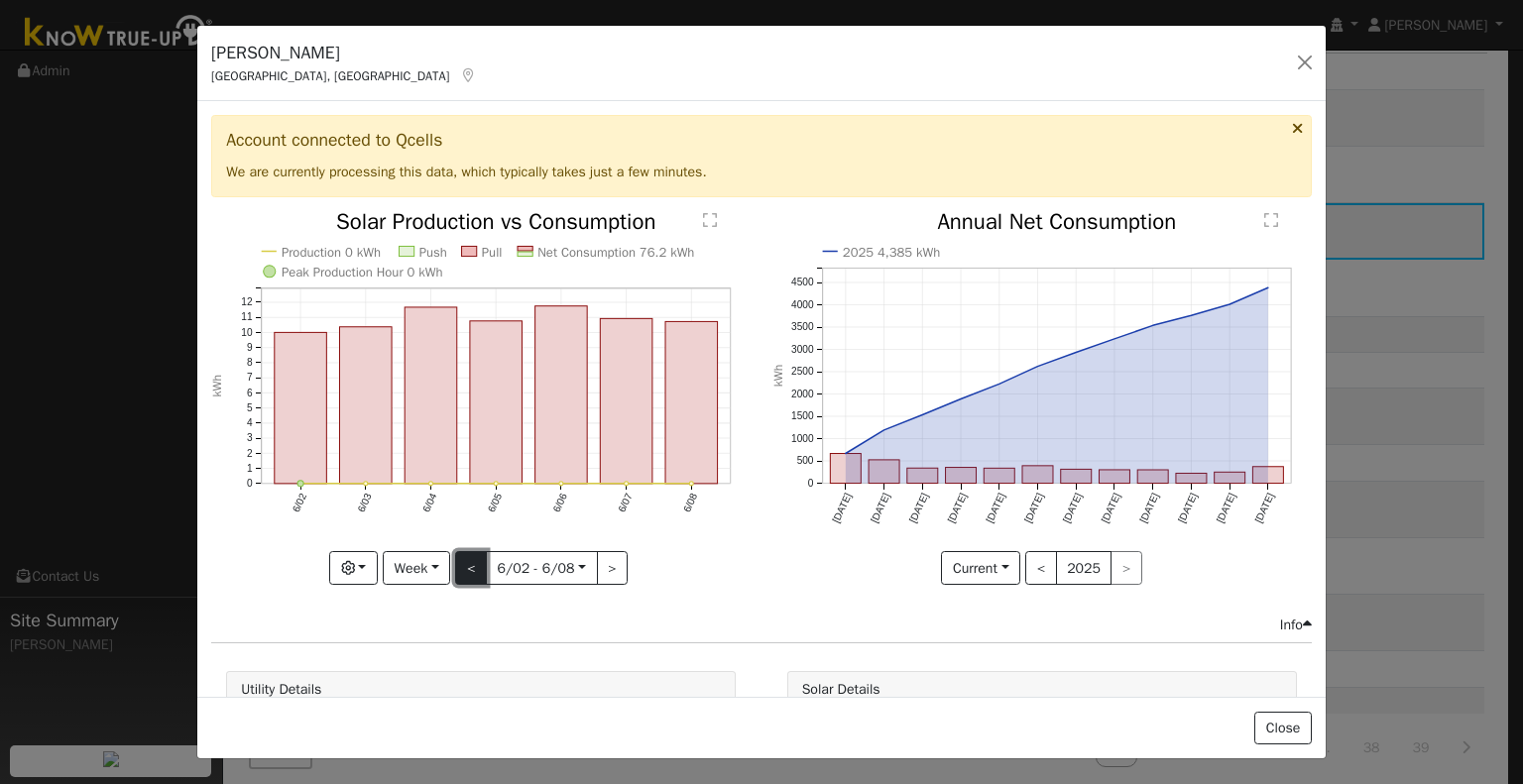 click on "<" at bounding box center (471, 568) 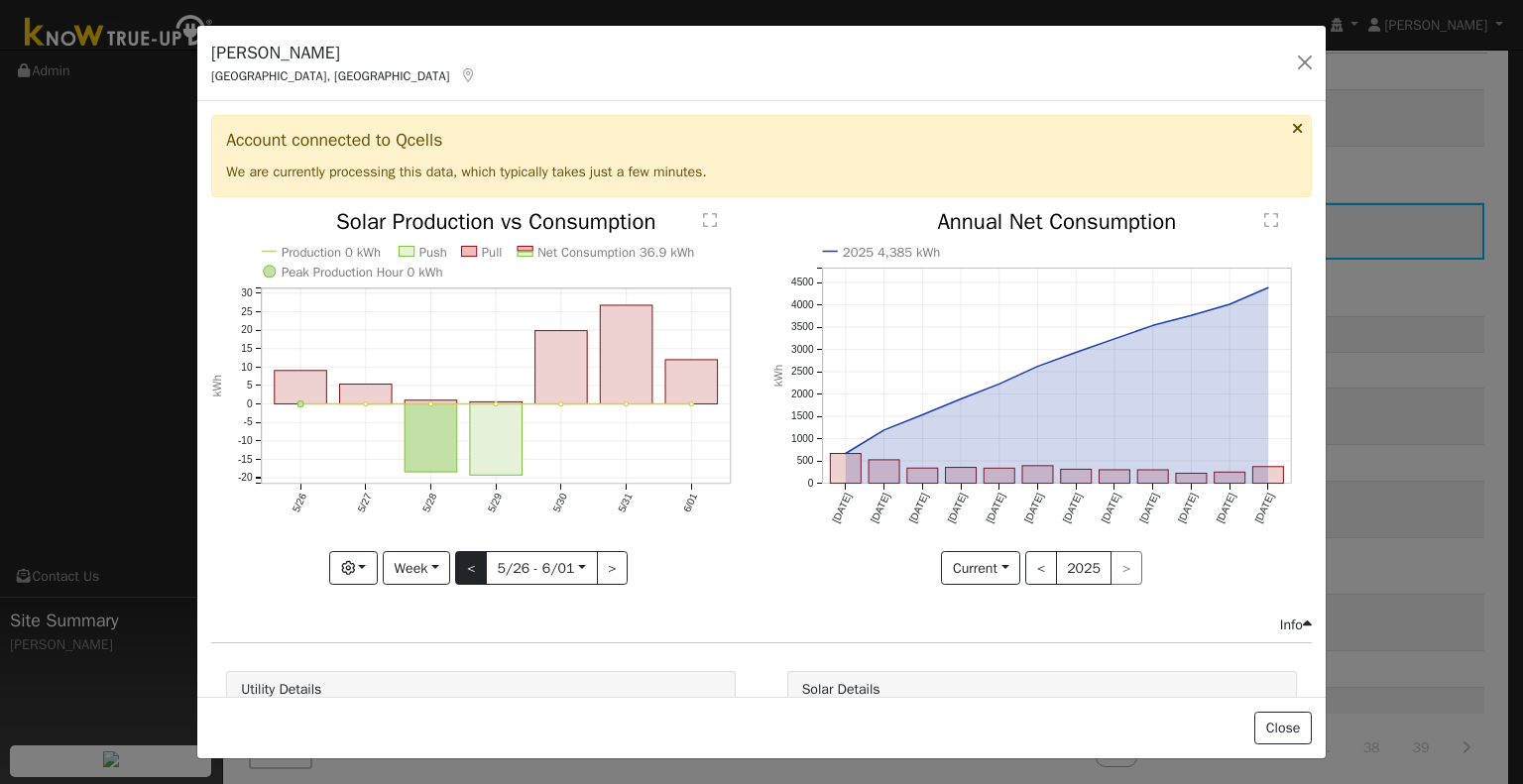 click at bounding box center (481, 397) 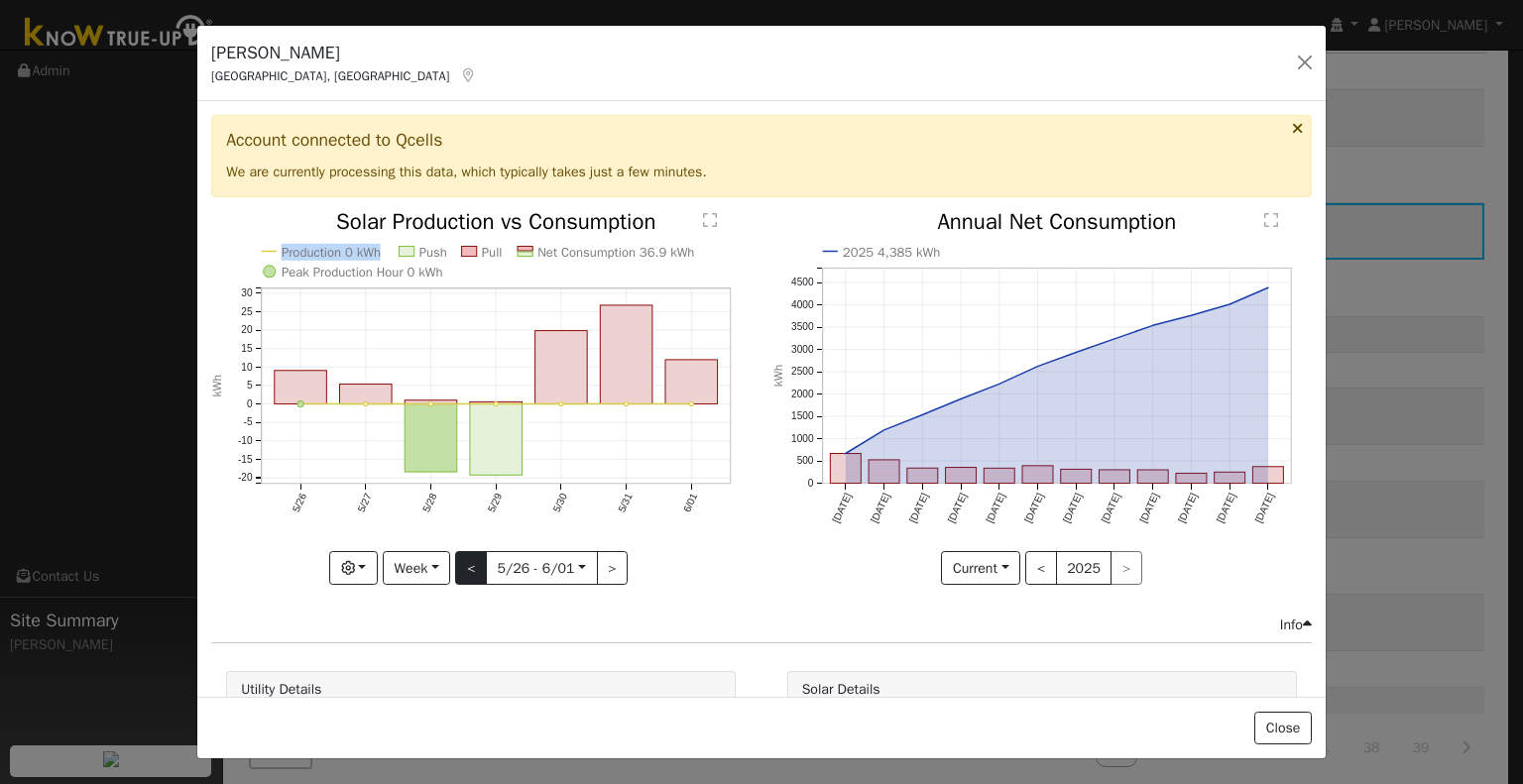 click on "Production 0 kWh Push Pull Net Consumption 36.9 kWh Peak Production Hour 0 kWh 5/26 5/27 5/28 5/29 5/30 5/31 6/01 -20 -15 -10 -5 0 5 10 15 20 25 30  Solar Production vs Consumption kWh onclick="" onclick="" onclick="" onclick="" onclick="" onclick="" onclick="" onclick="" onclick="" onclick="" onclick="" onclick="" onclick="" onclick="" onclick="" onclick="" onclick="" onclick="" onclick="" onclick="" onclick="" Graphs Solar Production Previous Year Estimated Production Previous Year Consumption Previous Year Total Consumption Previous Year Cumulative Consumption Previous Year Options Weather °F kWh $ Net Push/Pull Previous Year Period Week Day Week Month Year Custom < 5/26 - 6/01  2025-05-26 >" 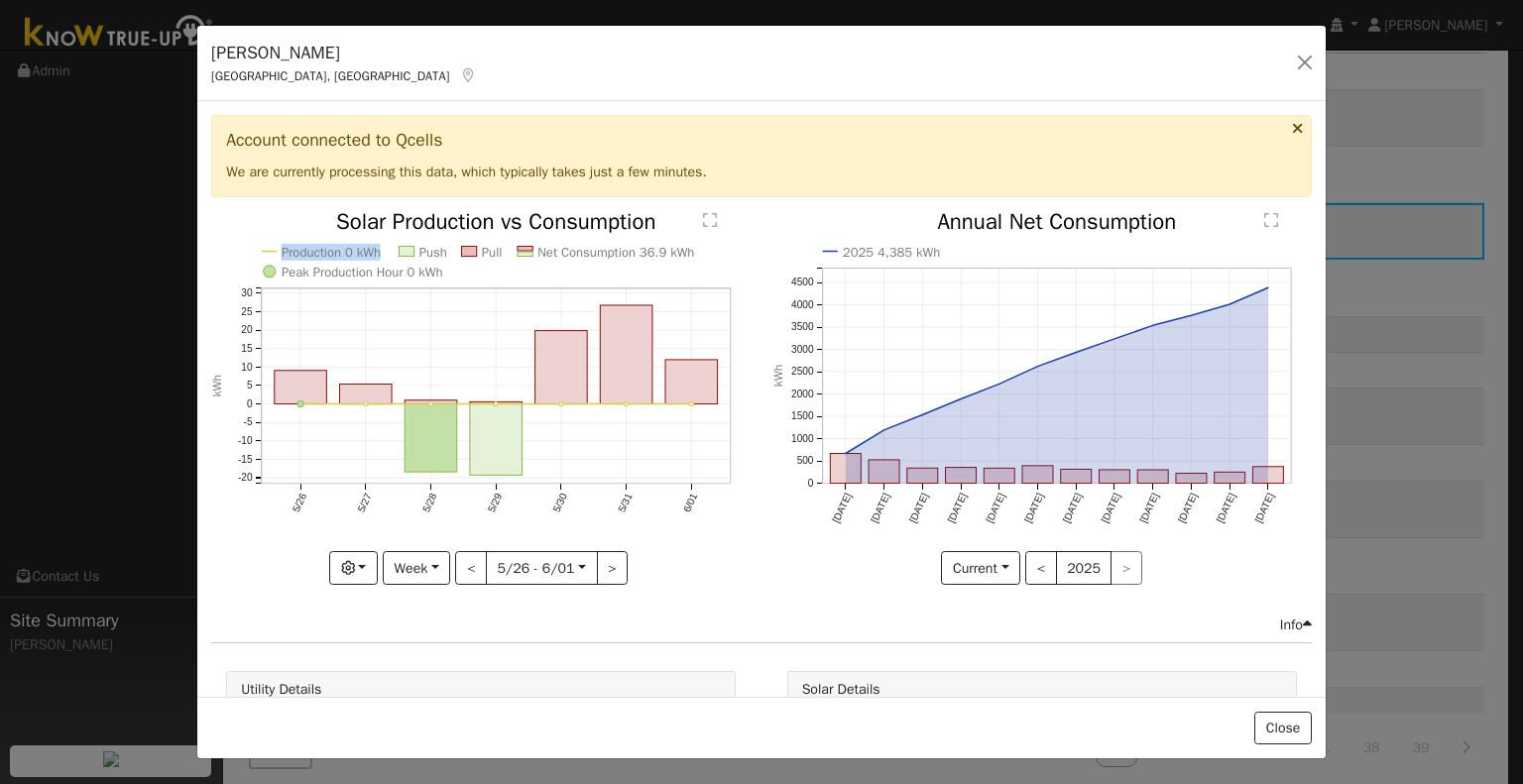 click on "Sandra Castro Brentwood, CA   Default Account" at bounding box center (762, 63) 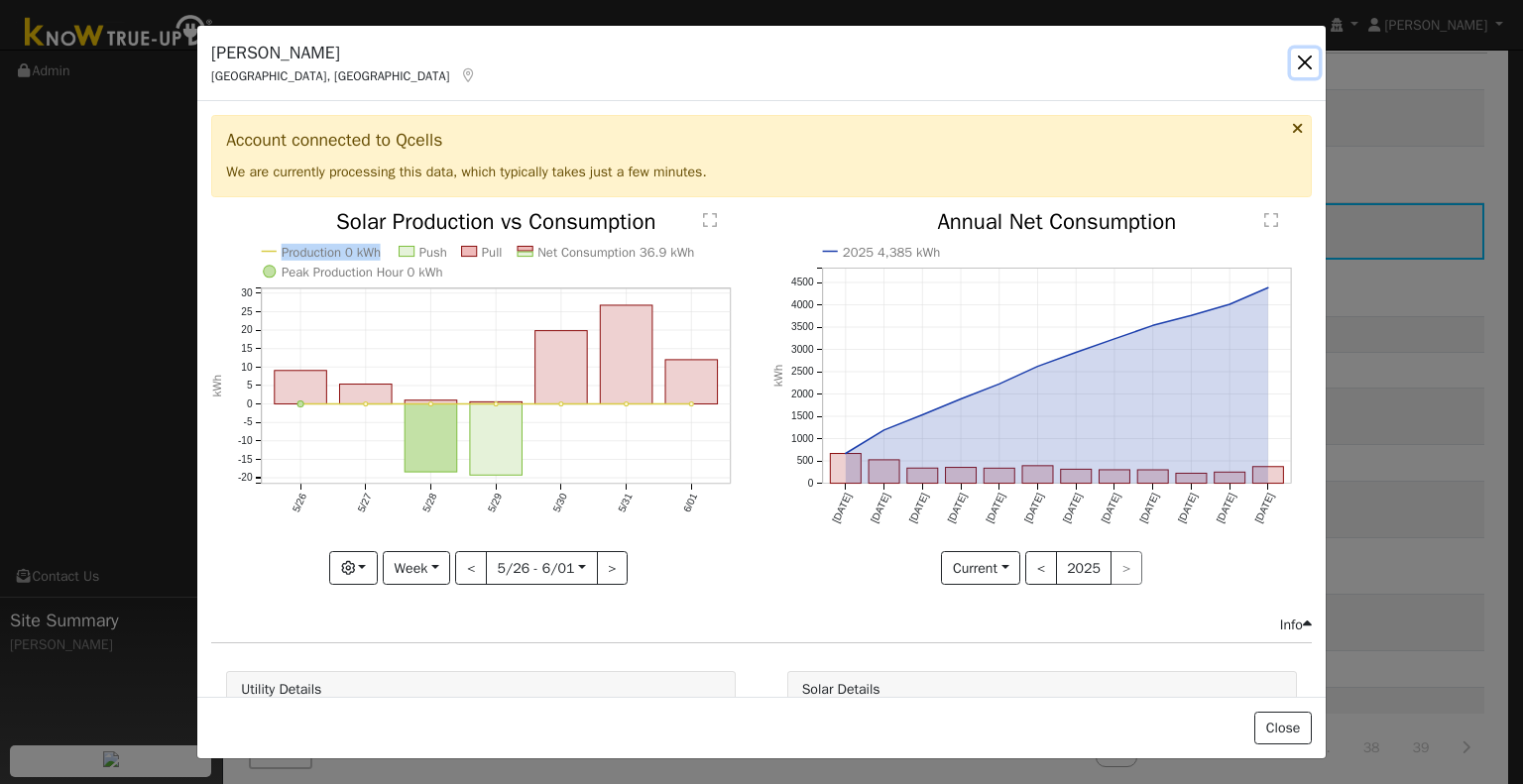 click at bounding box center (1305, 62) 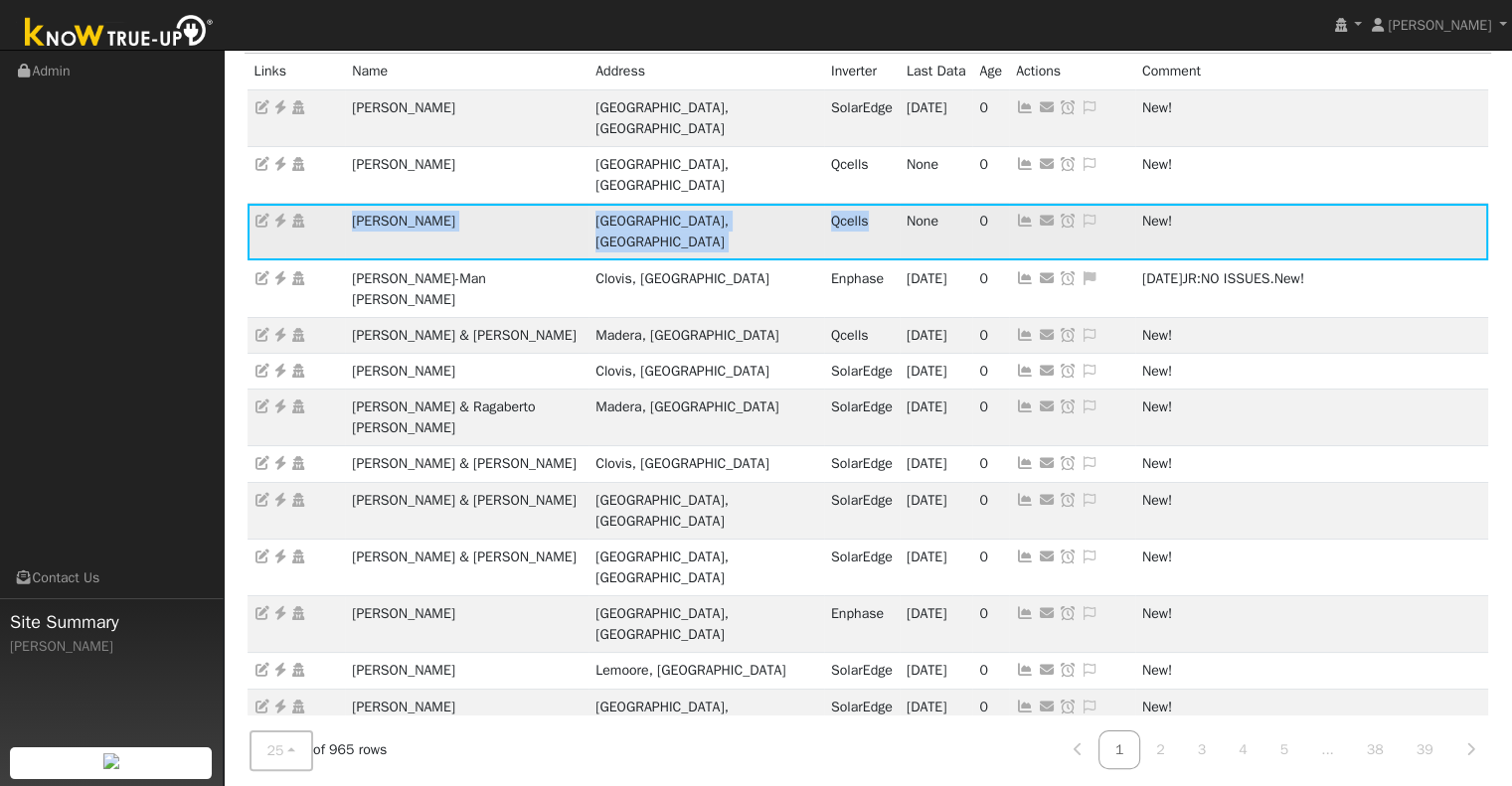 drag, startPoint x: 345, startPoint y: 177, endPoint x: 734, endPoint y: 182, distance: 389.03213 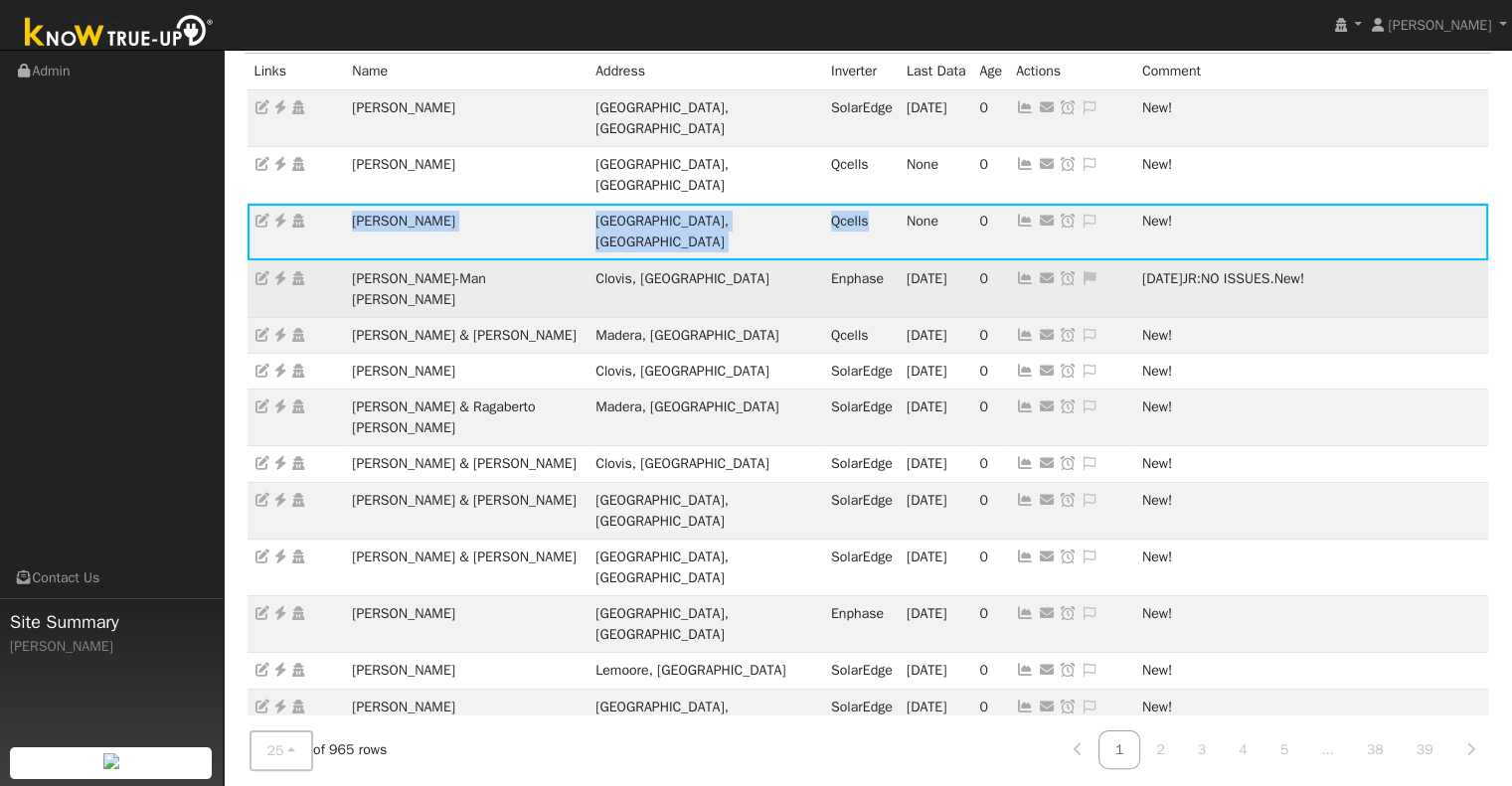 copy on "Sandra Castro Brentwood, CA Qcells" 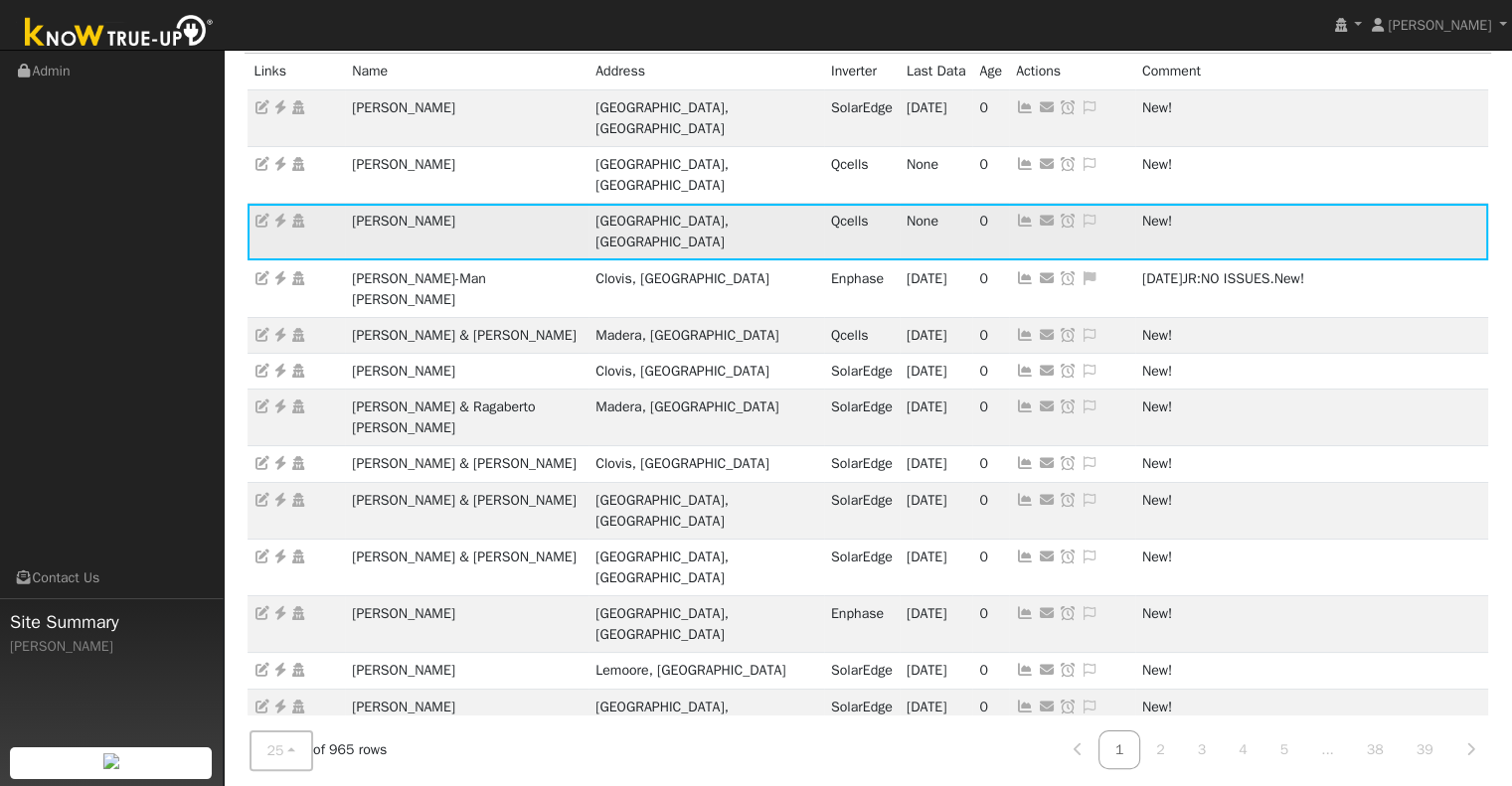 click on "Send Email... Copy a Link Reset Password Open Access Snooze Issue  Snooze Until: 08/28/2025  Snooze Indefinitely Cancel Confirm" at bounding box center [1072, 232] 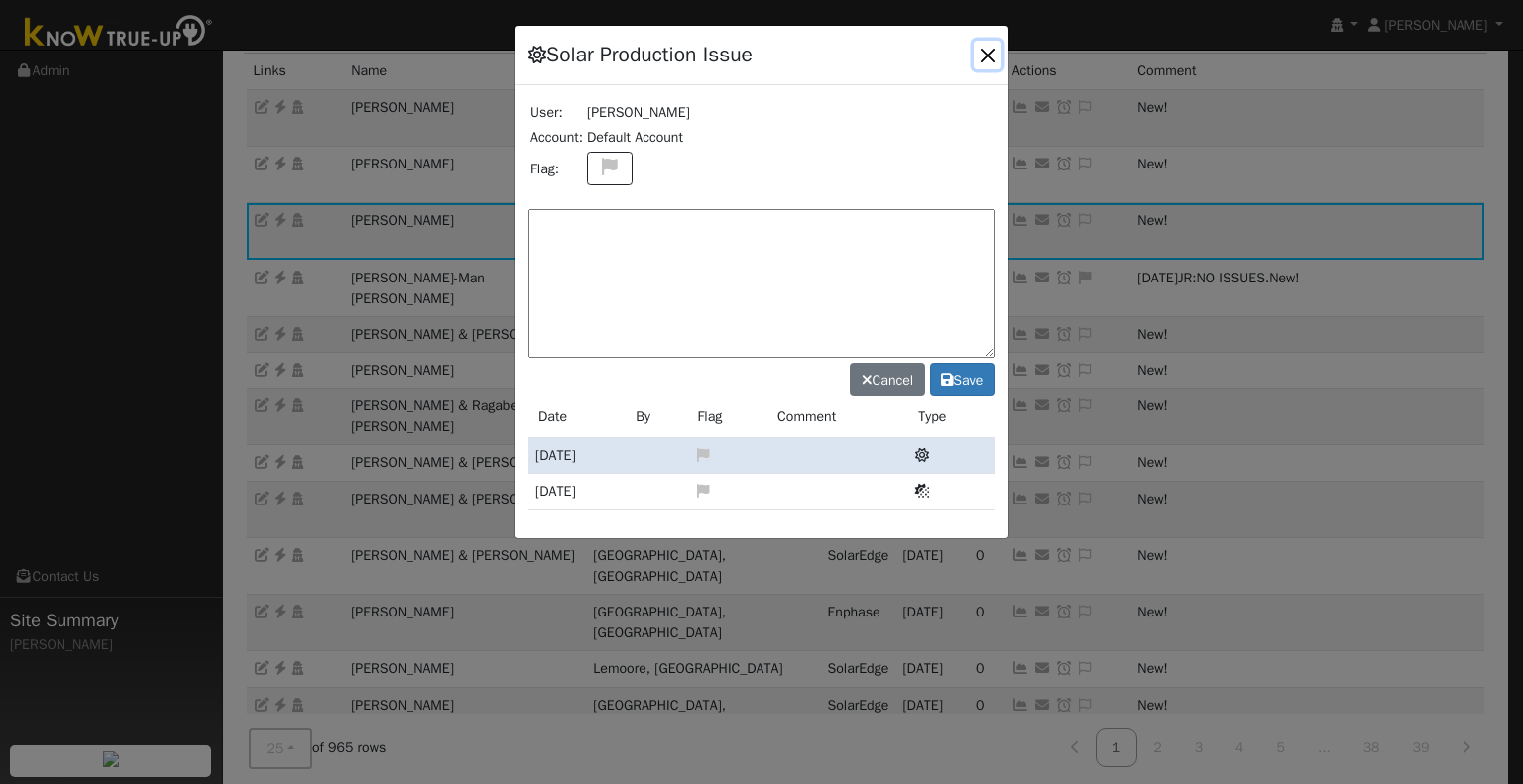 click at bounding box center [988, 55] 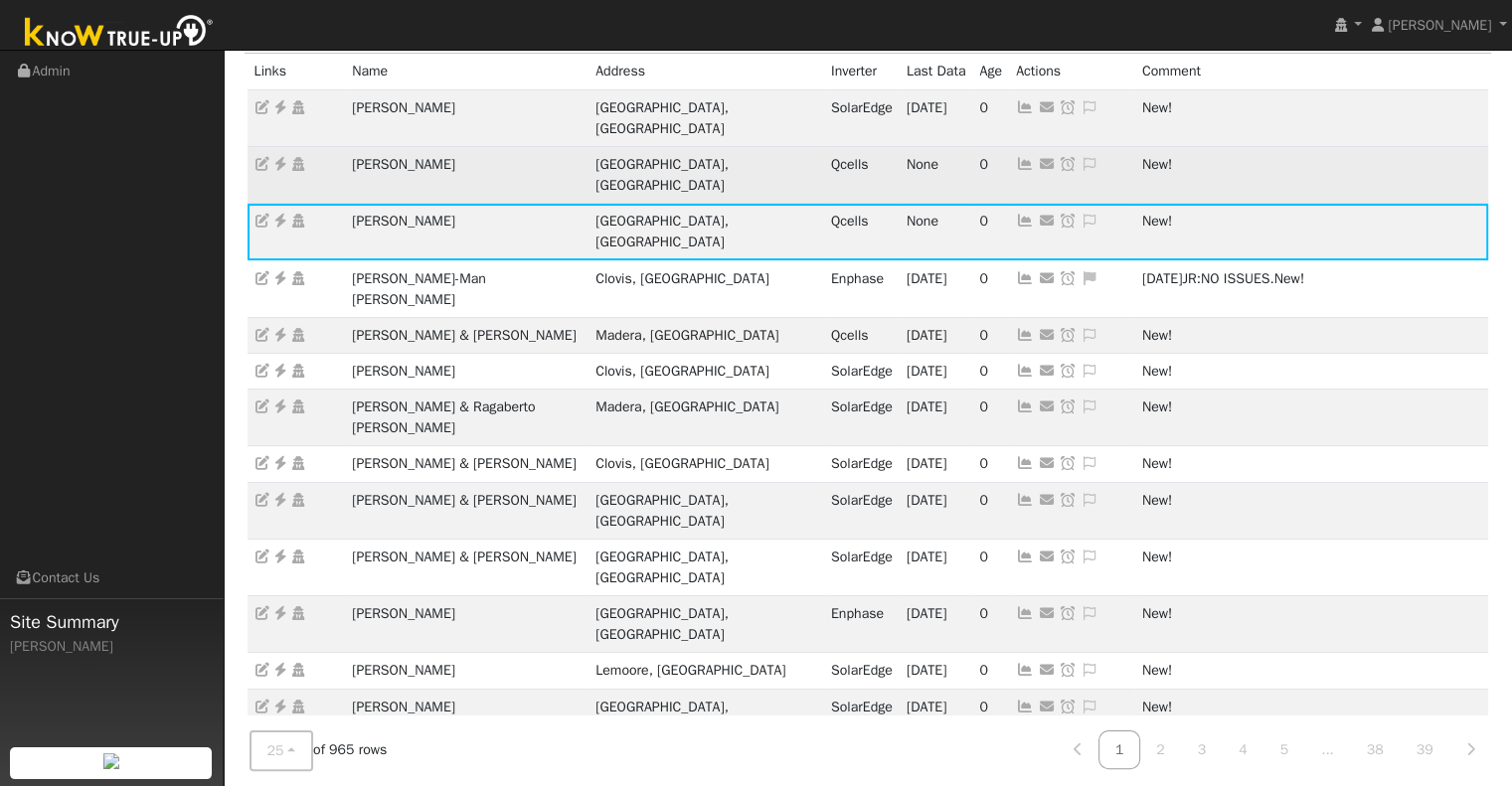 click at bounding box center (1025, 164) 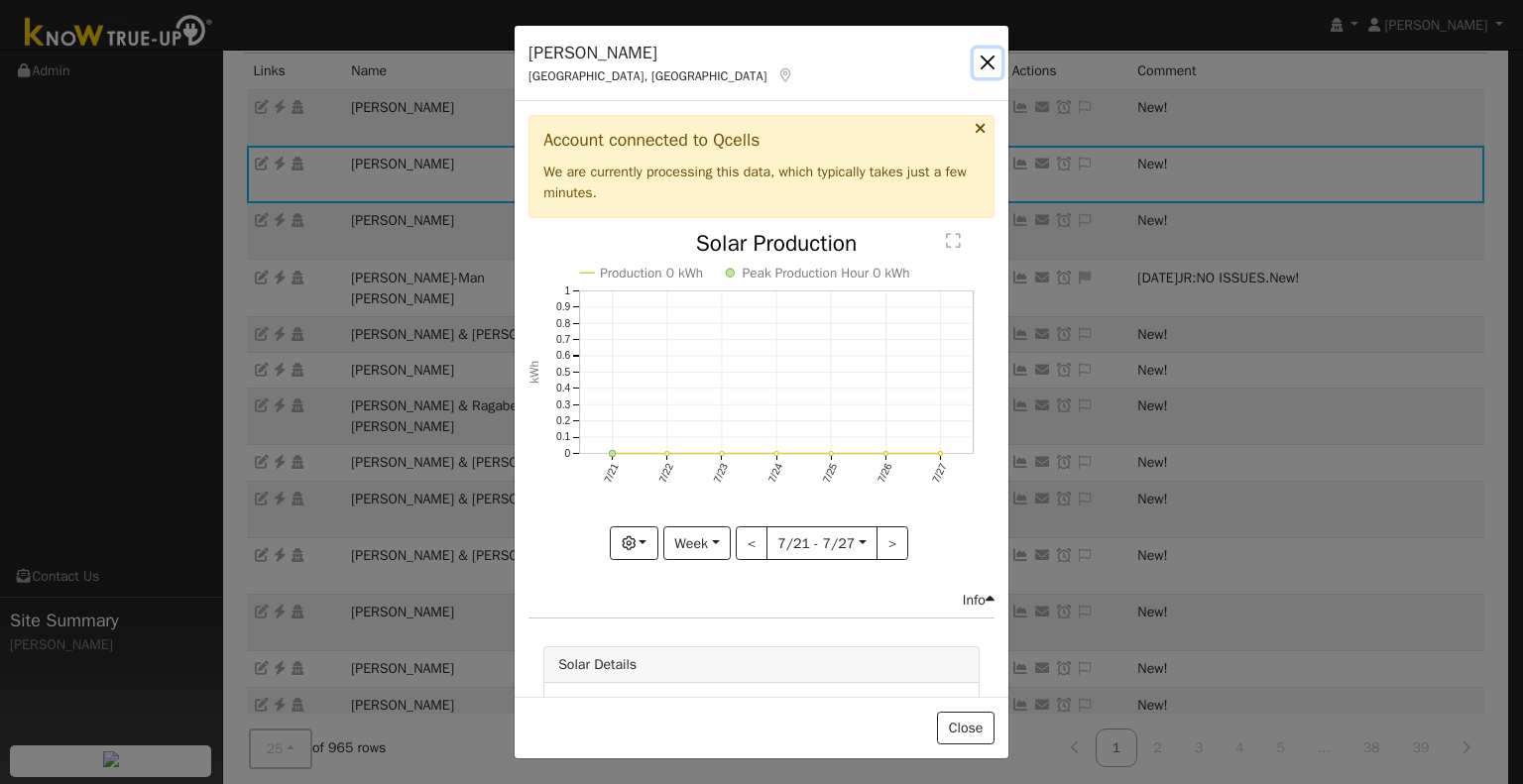 click at bounding box center (988, 62) 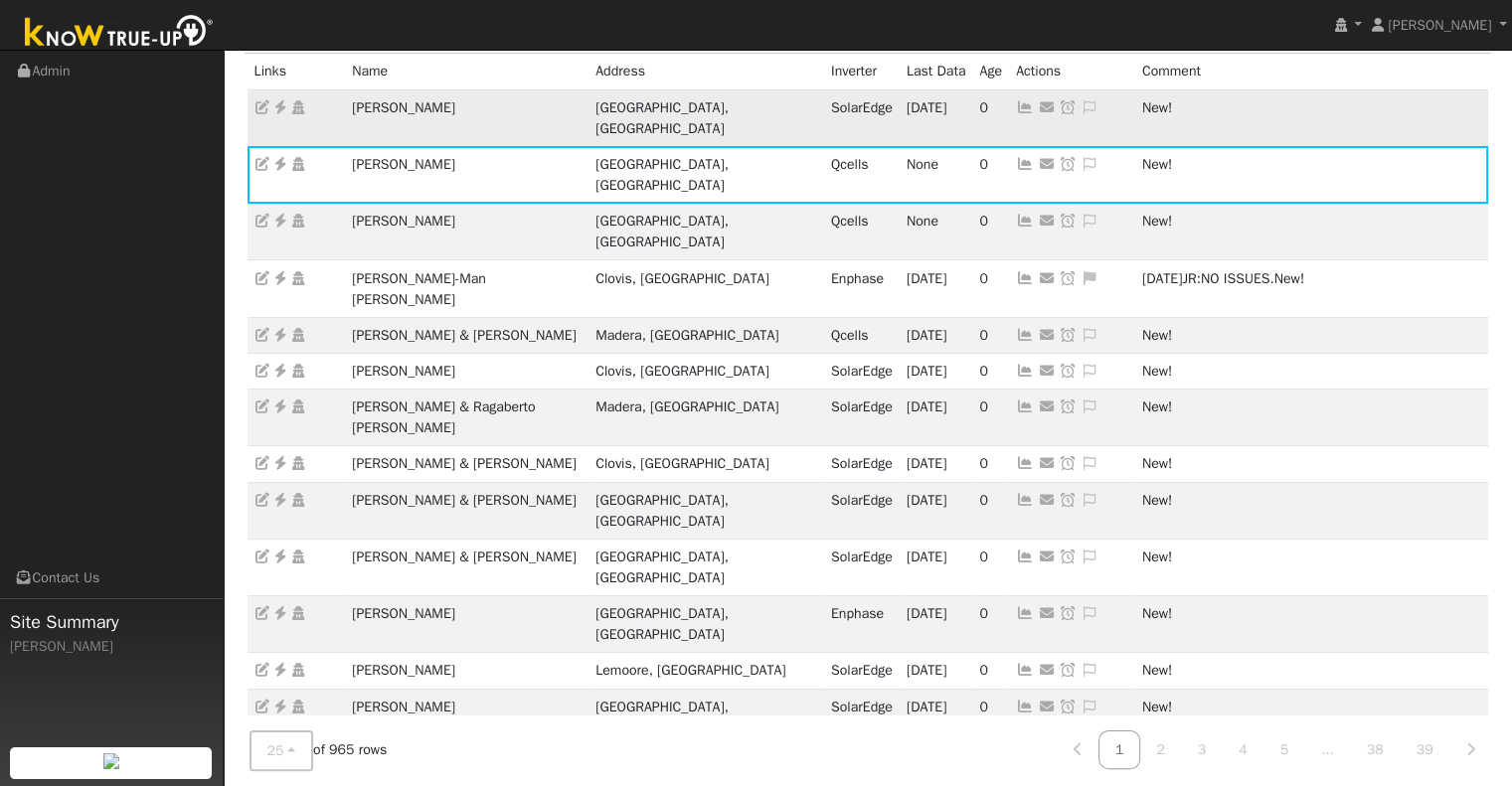 click at bounding box center [1025, 107] 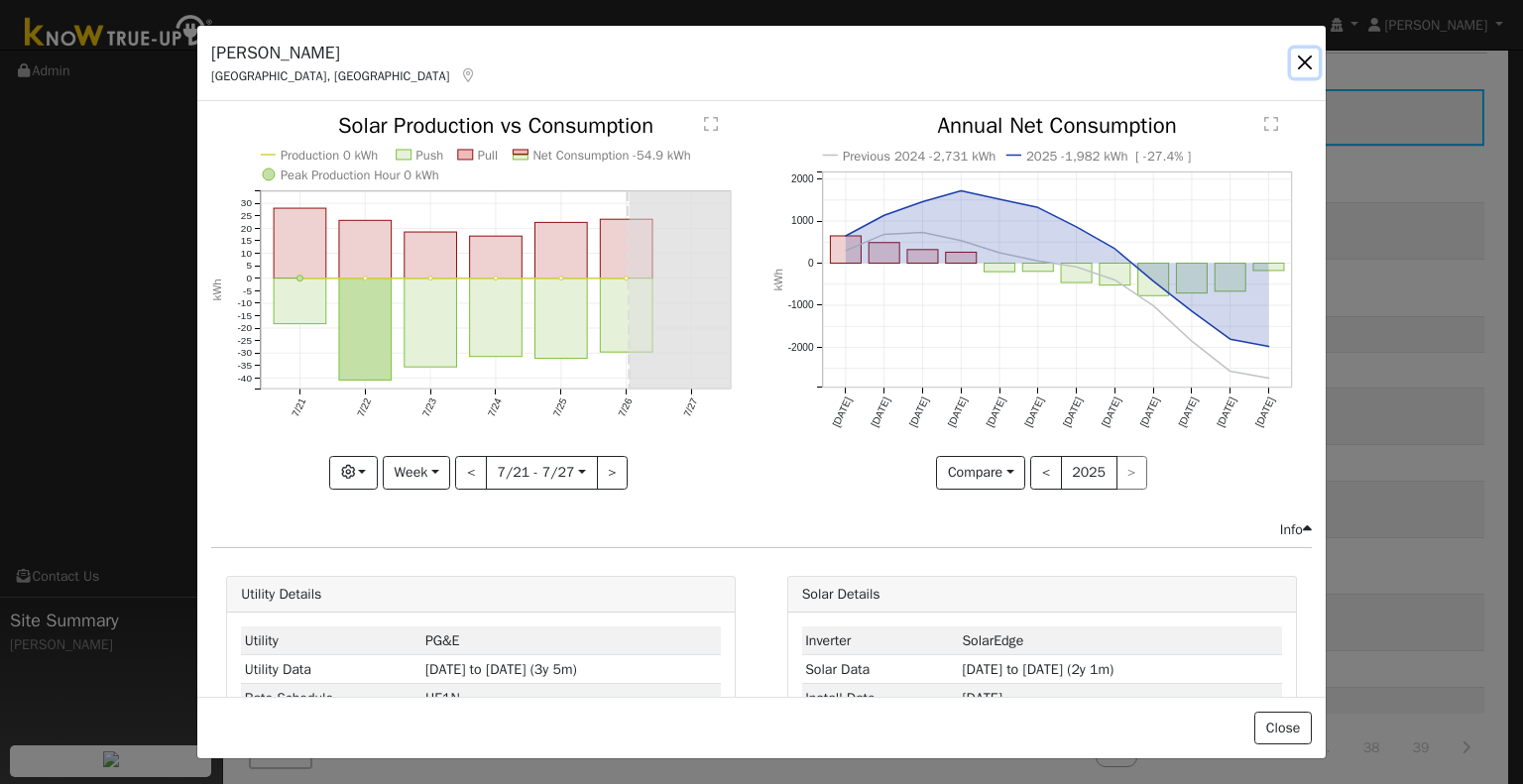 click at bounding box center (1305, 62) 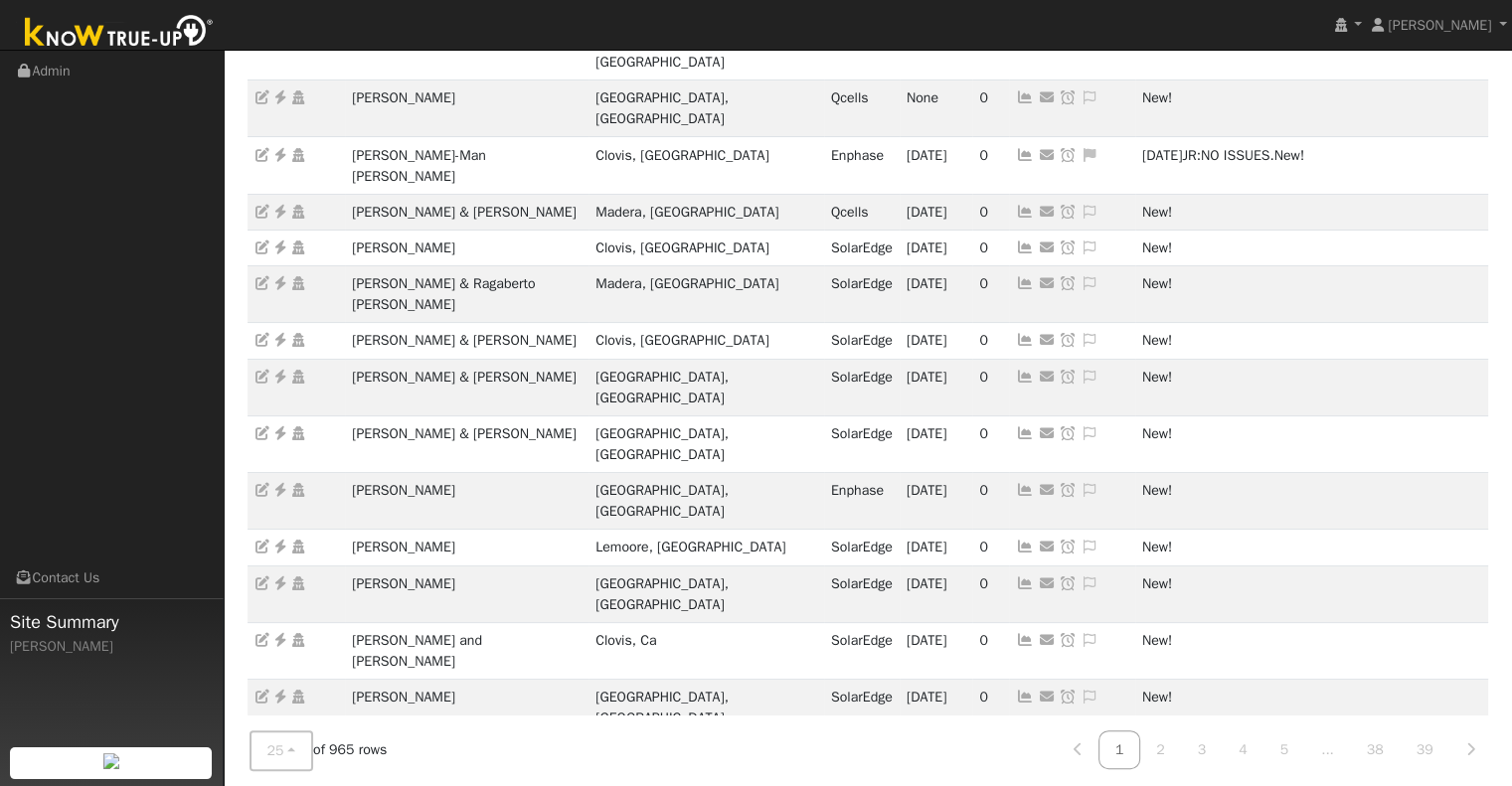 scroll, scrollTop: 397, scrollLeft: 0, axis: vertical 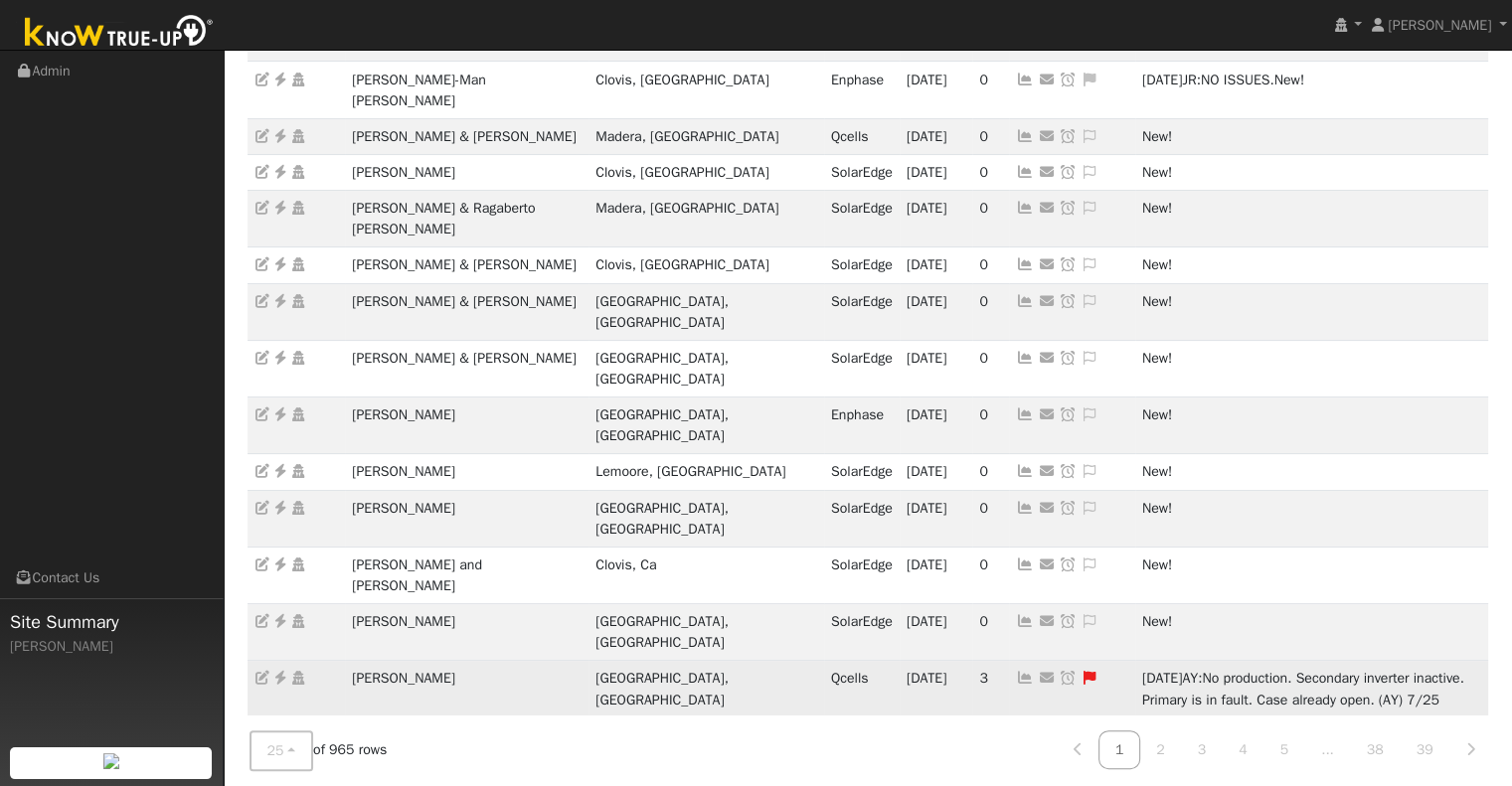 click at bounding box center (1025, 678) 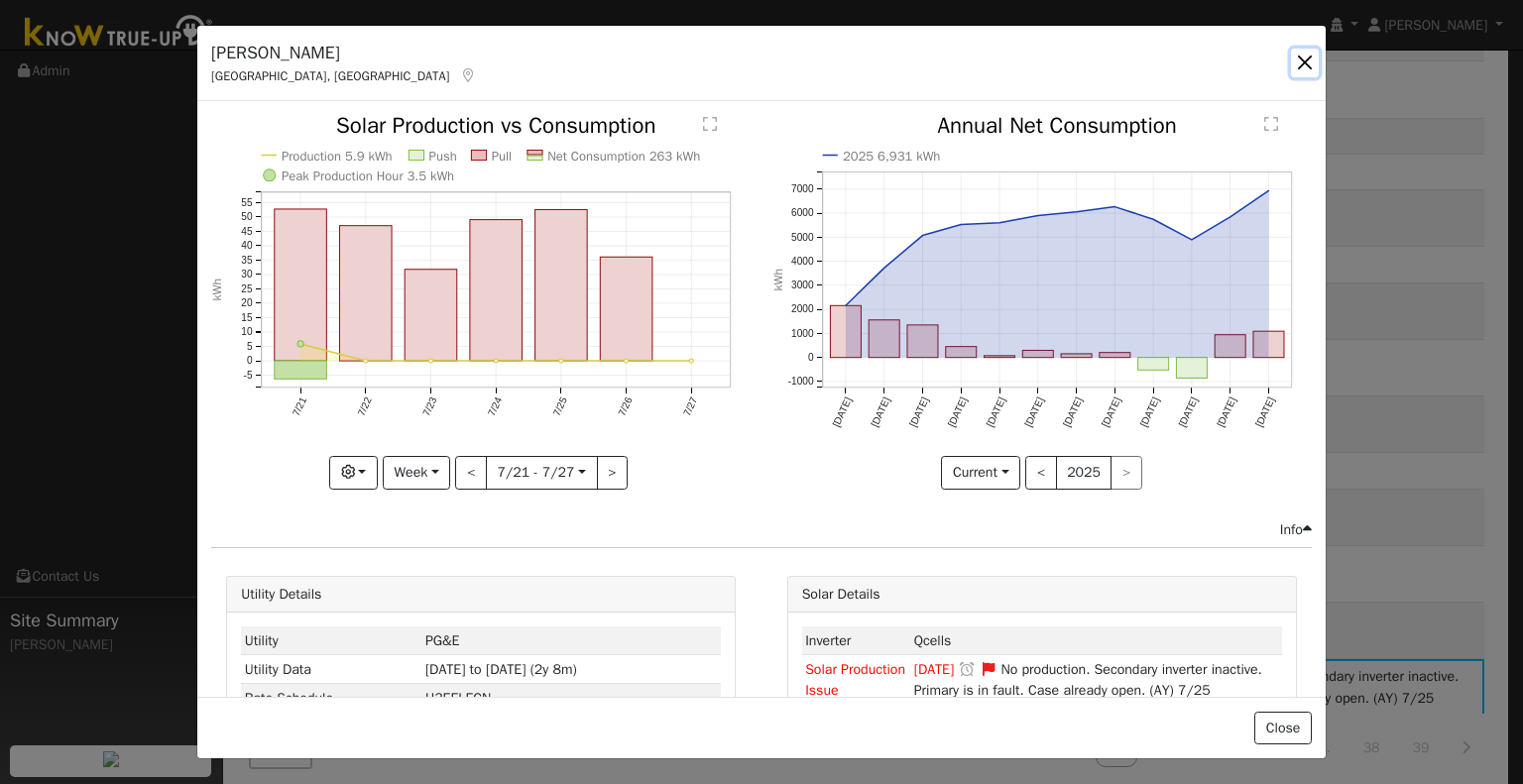 click at bounding box center (1305, 62) 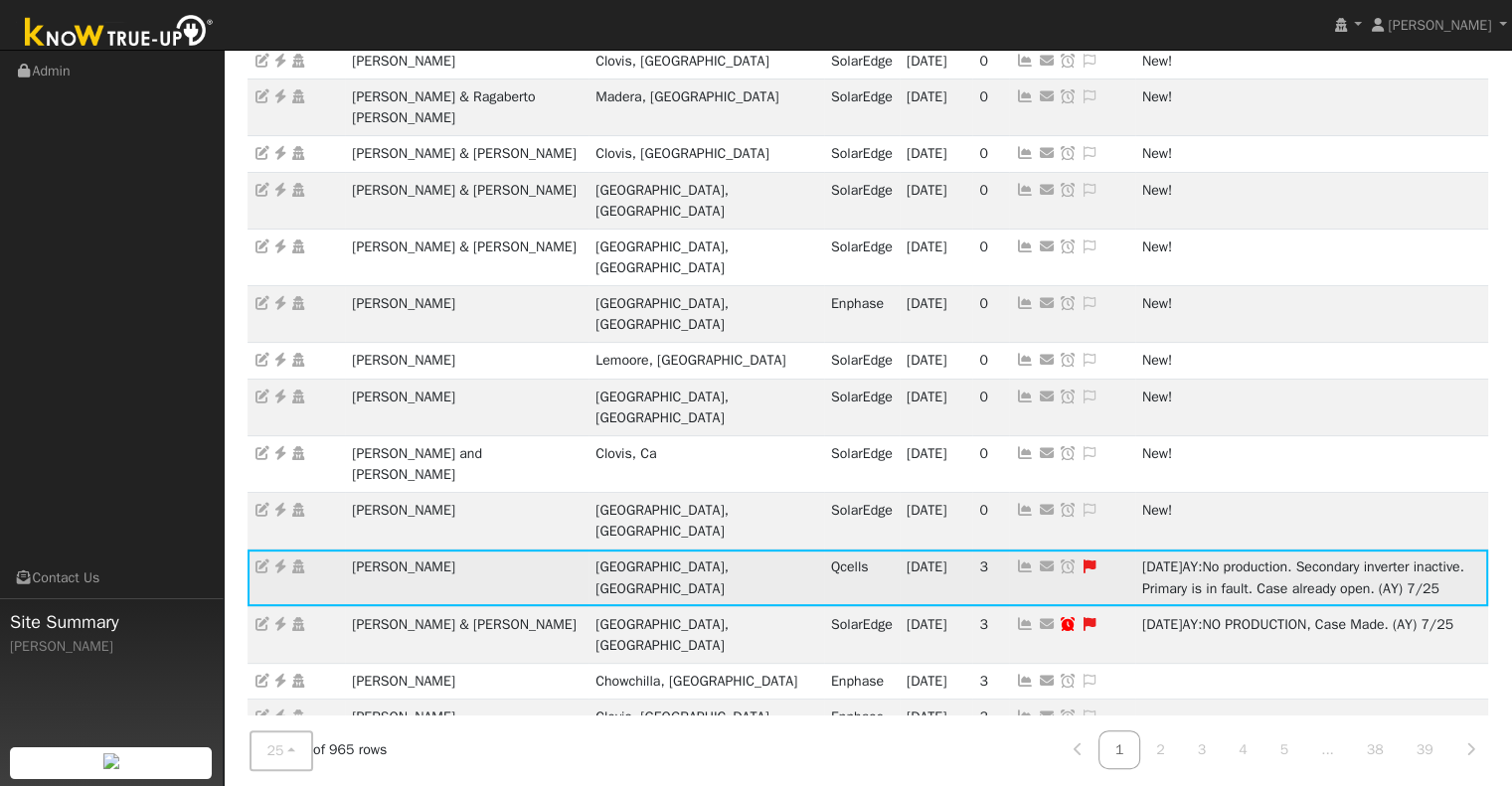 scroll, scrollTop: 513, scrollLeft: 0, axis: vertical 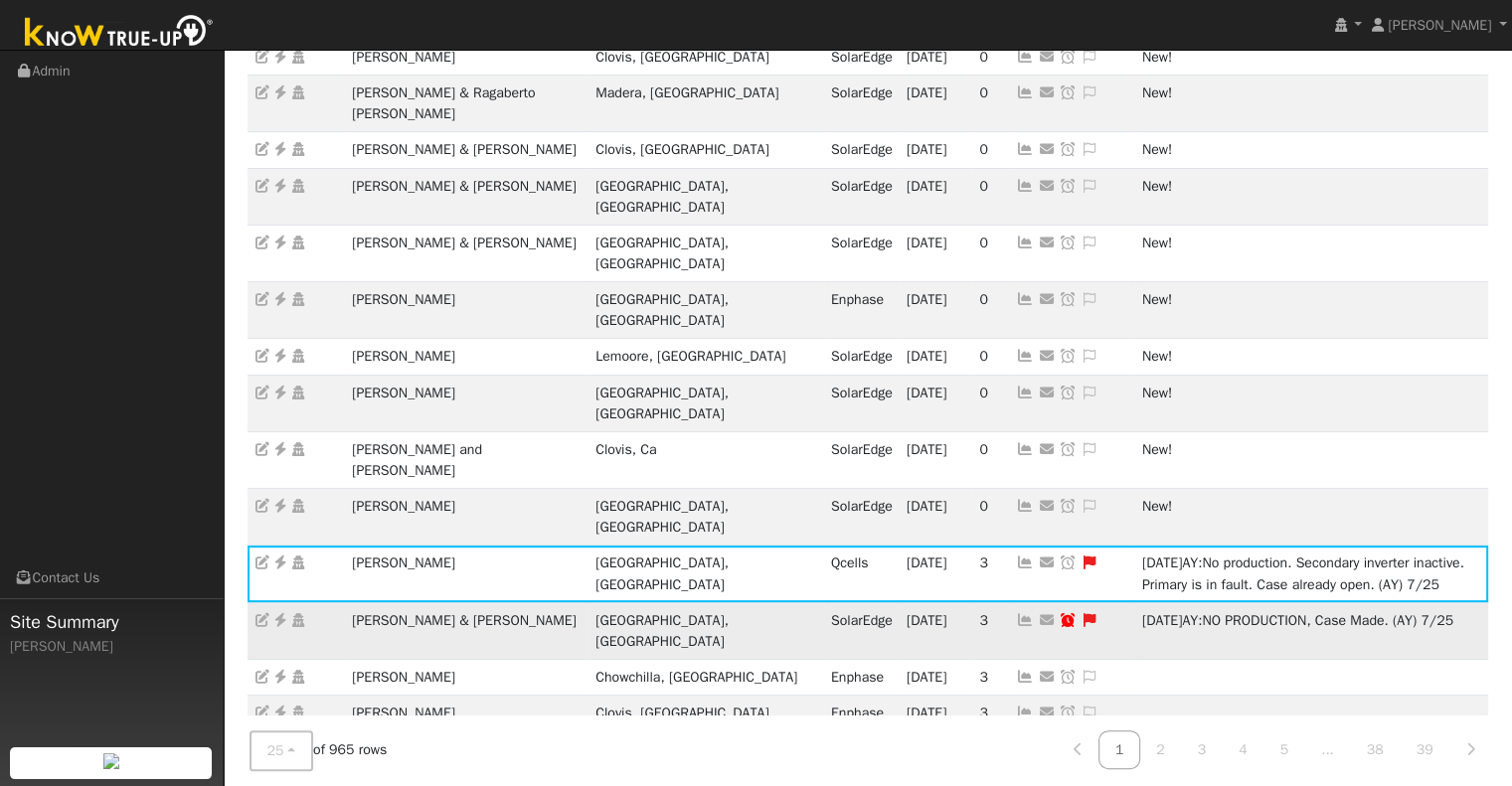 click at bounding box center [1025, 620] 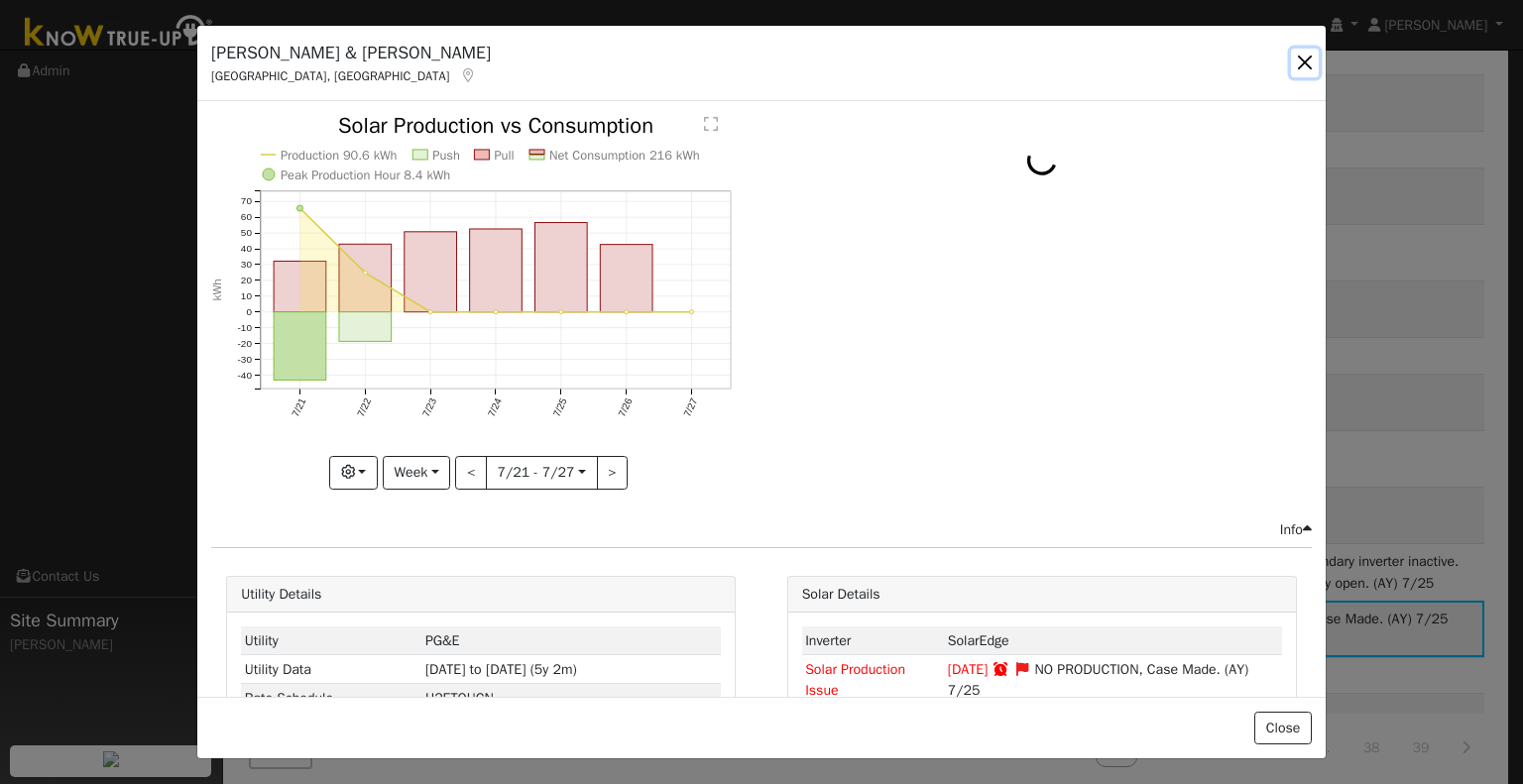 click at bounding box center [1305, 62] 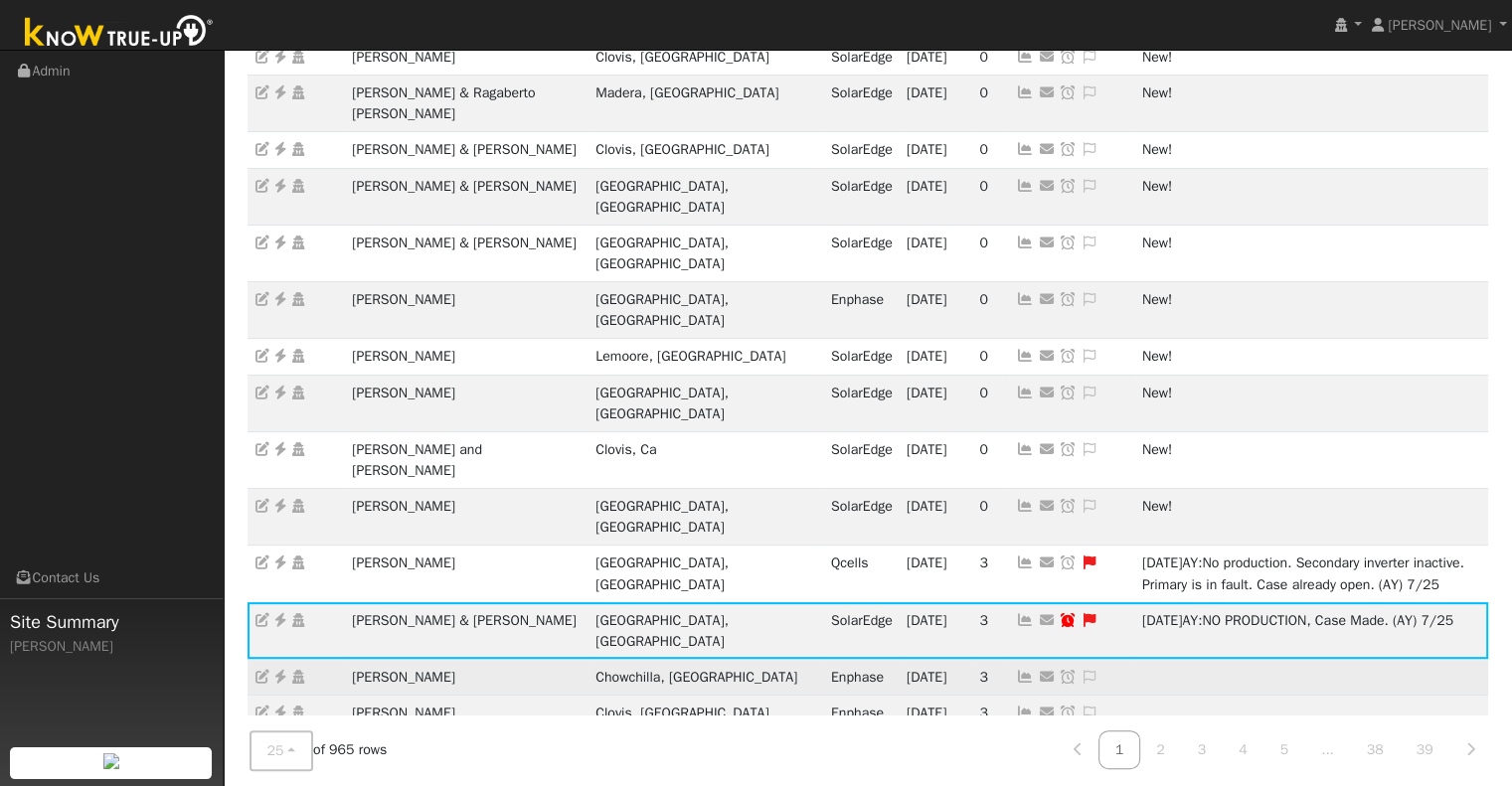 click at bounding box center [1025, 677] 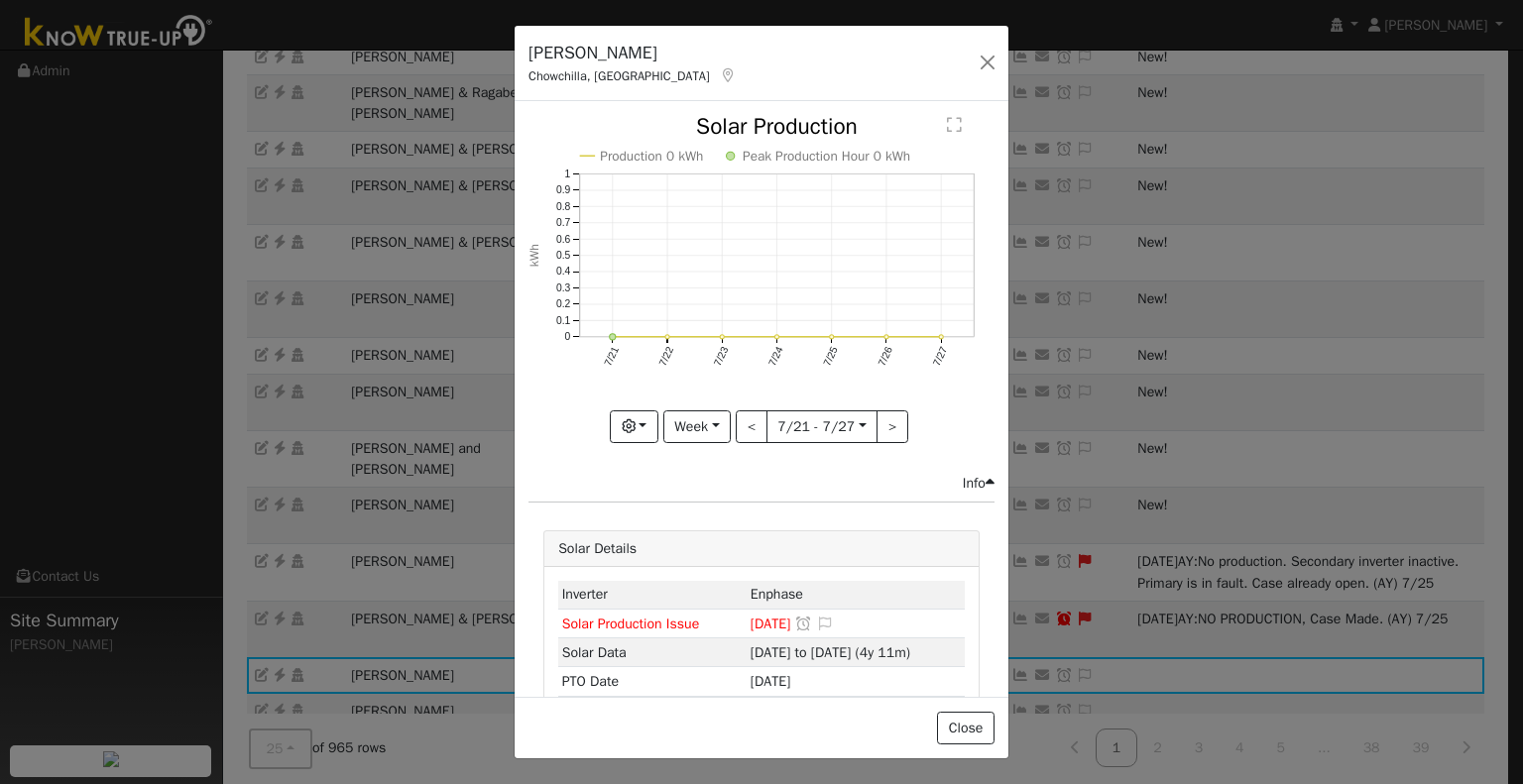click on "Tatum Sanchez Chowchilla, CA   Default Account" at bounding box center (762, 63) 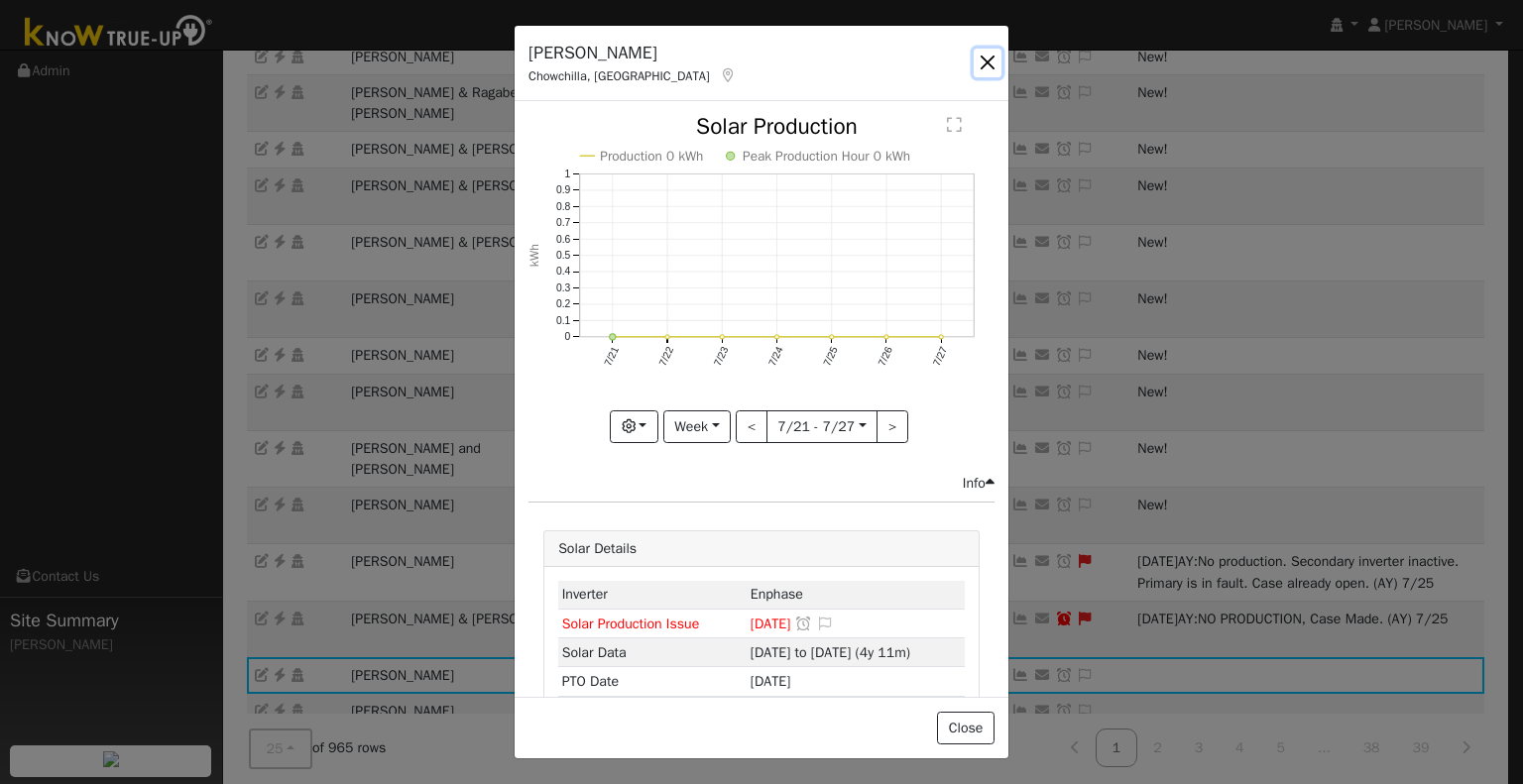 click at bounding box center (988, 62) 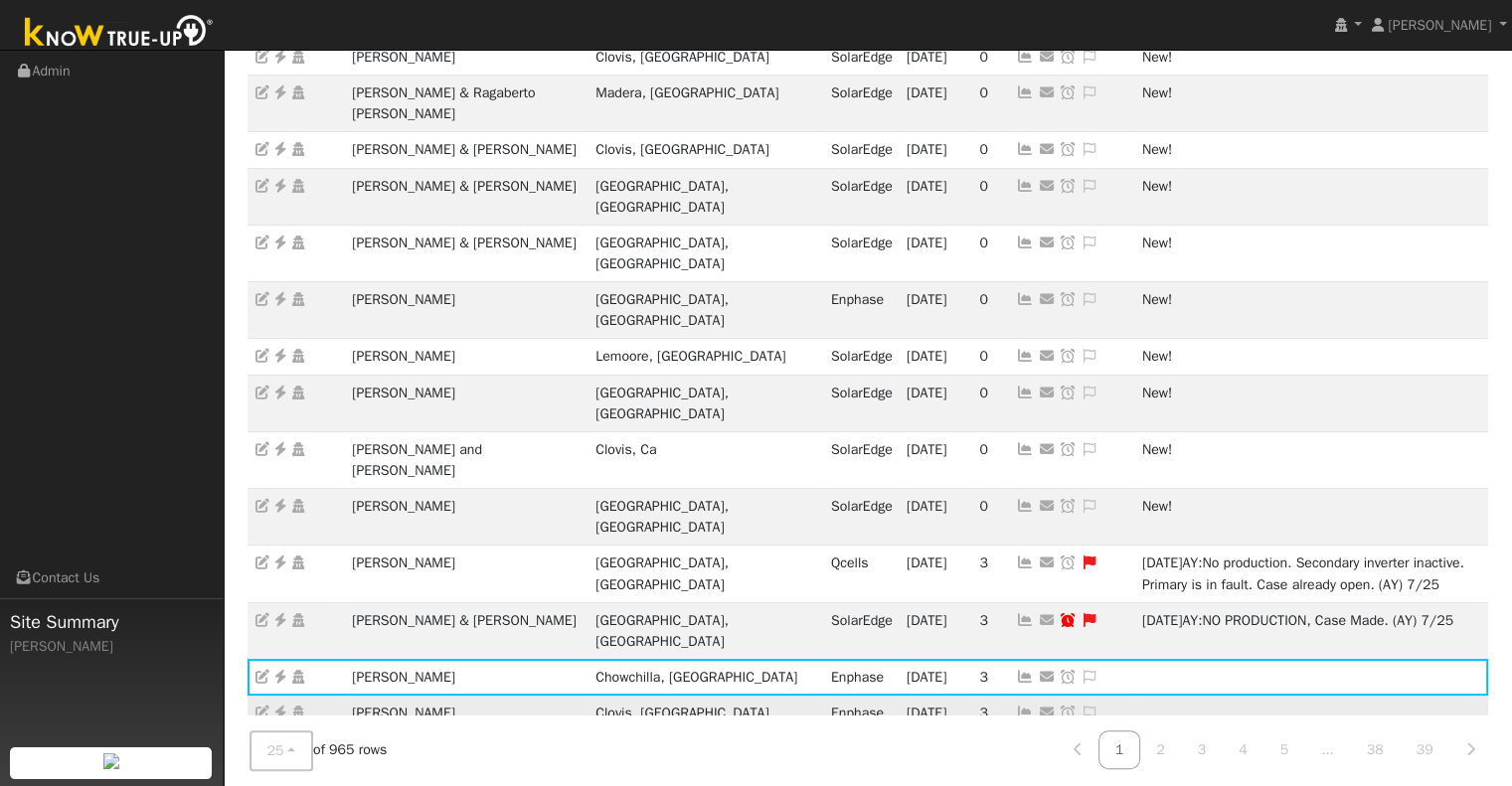 click at bounding box center (1025, 712) 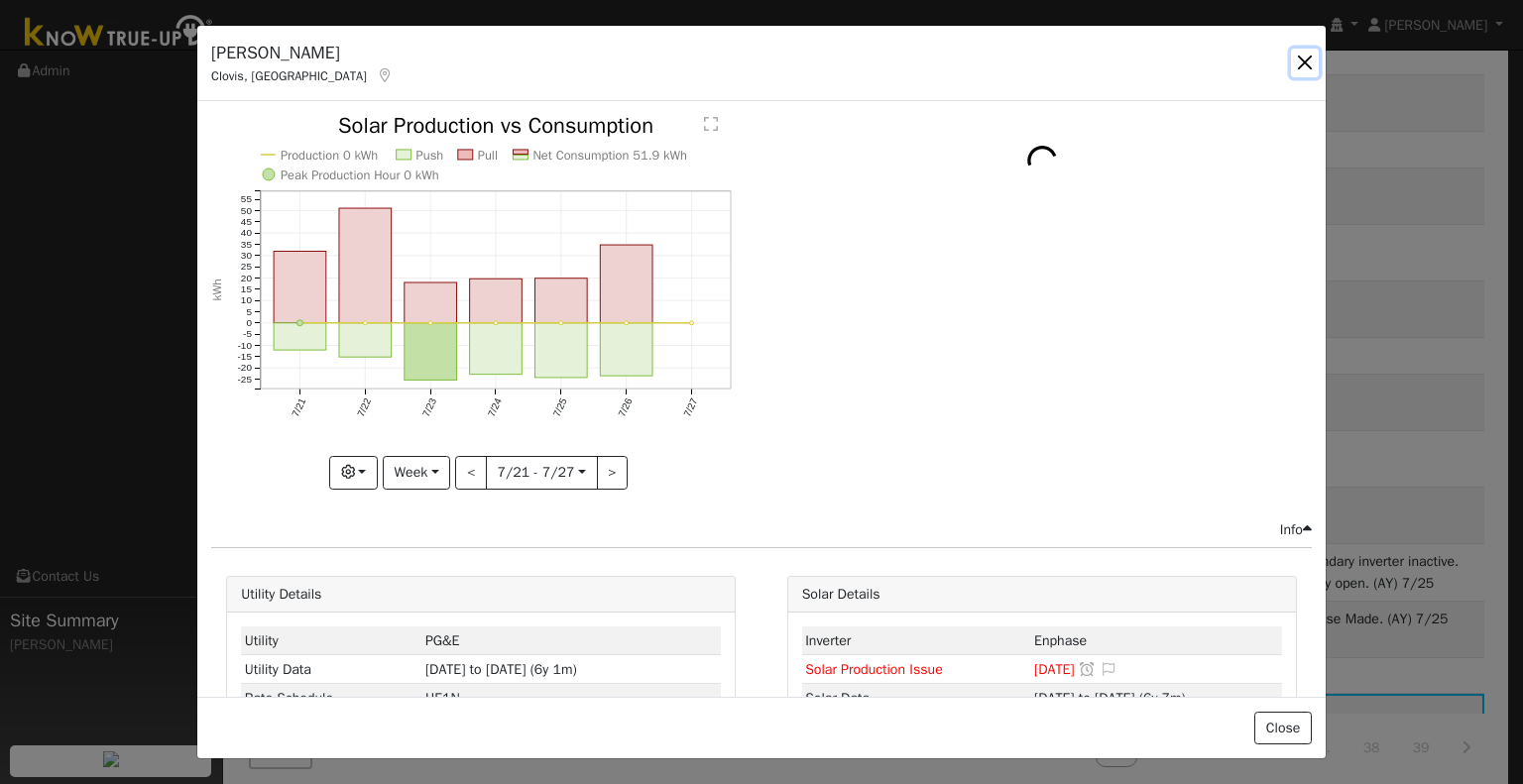 click at bounding box center [1305, 62] 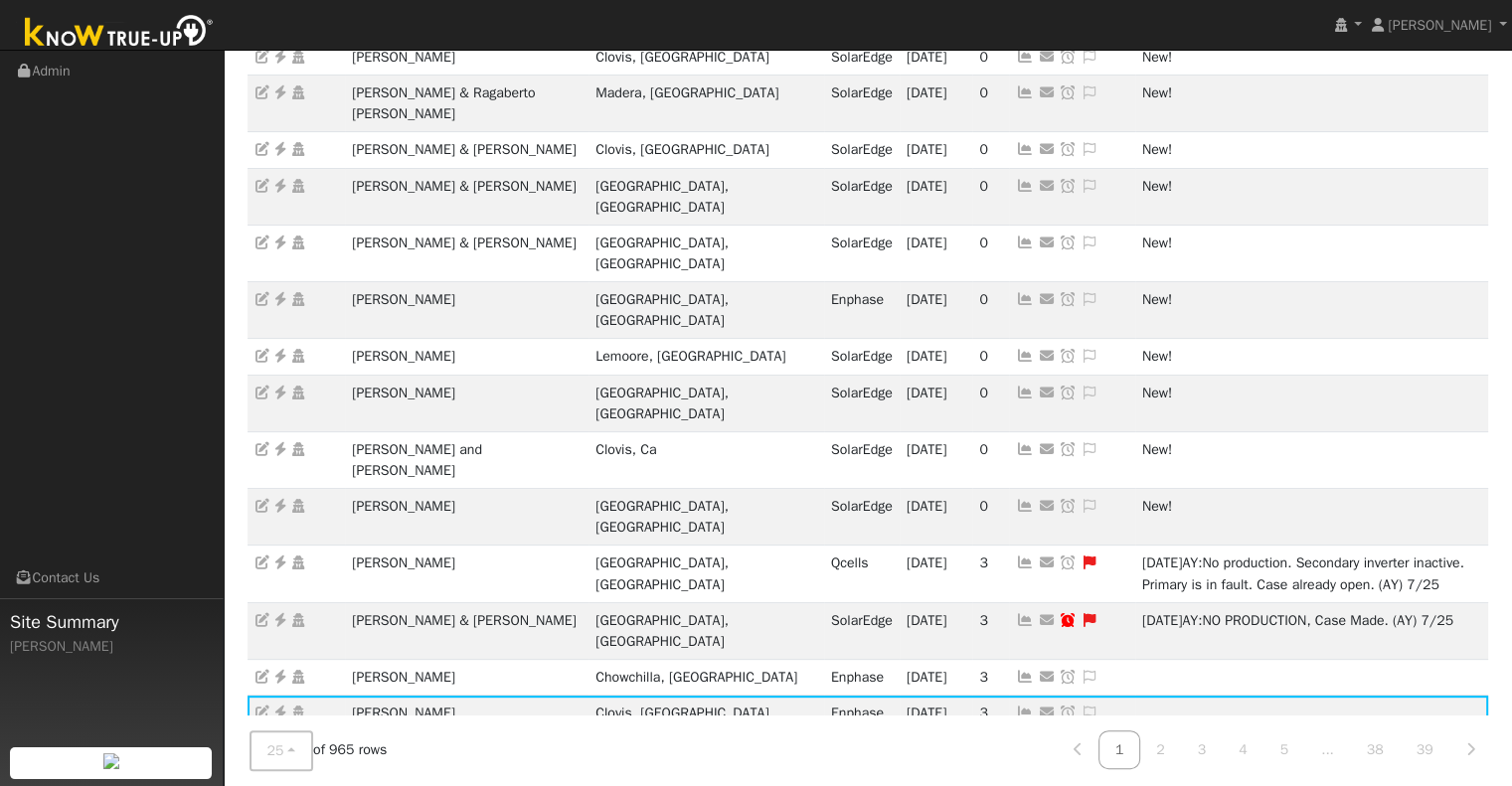click on "Send Email... Copy a Link Reset Password Open Access Snooze Issue  Snooze Until: 08/28/2025  Snooze Indefinitely Cancel Confirm" at bounding box center (1072, 759) 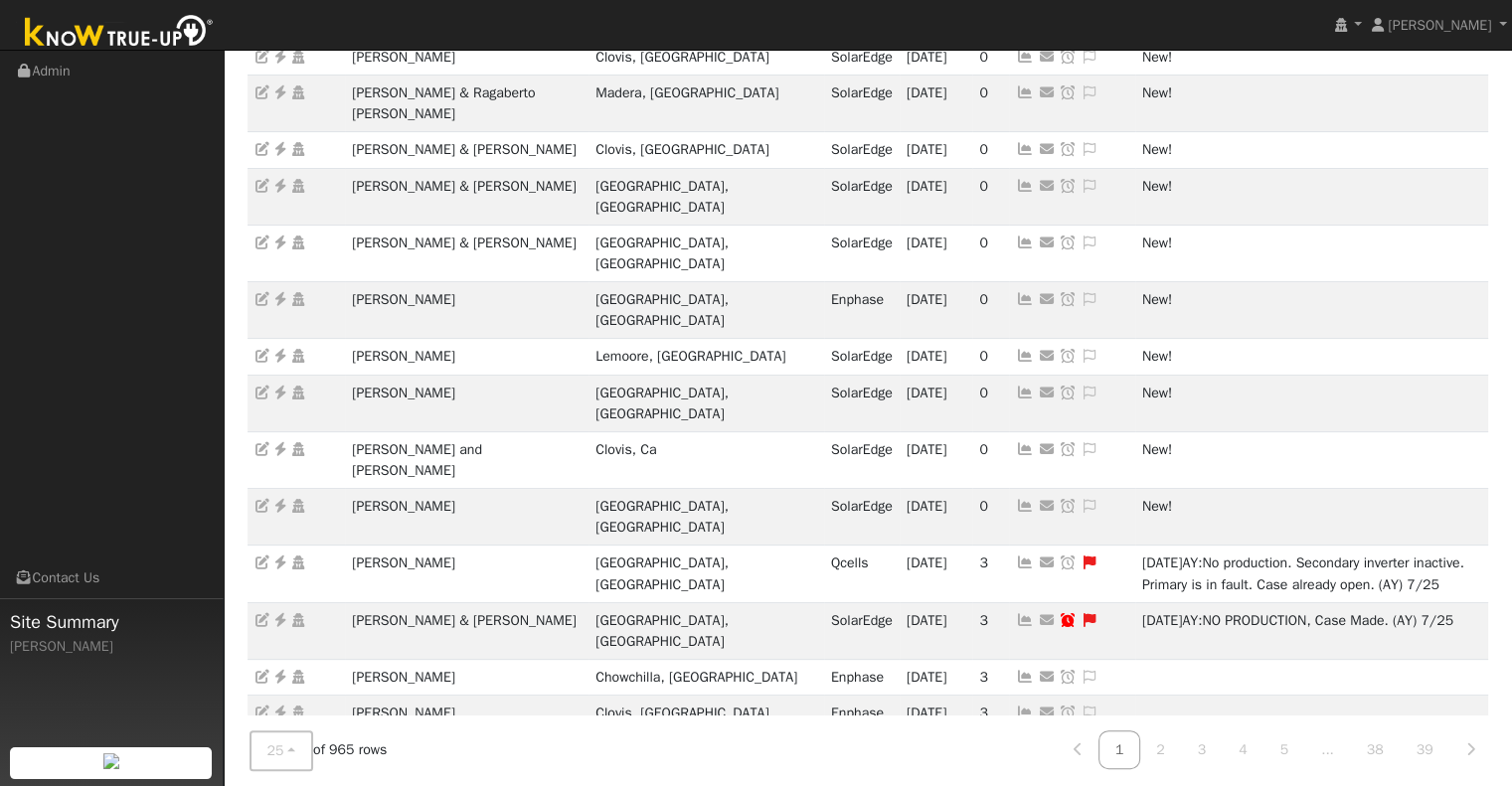 click at bounding box center (1025, 748) 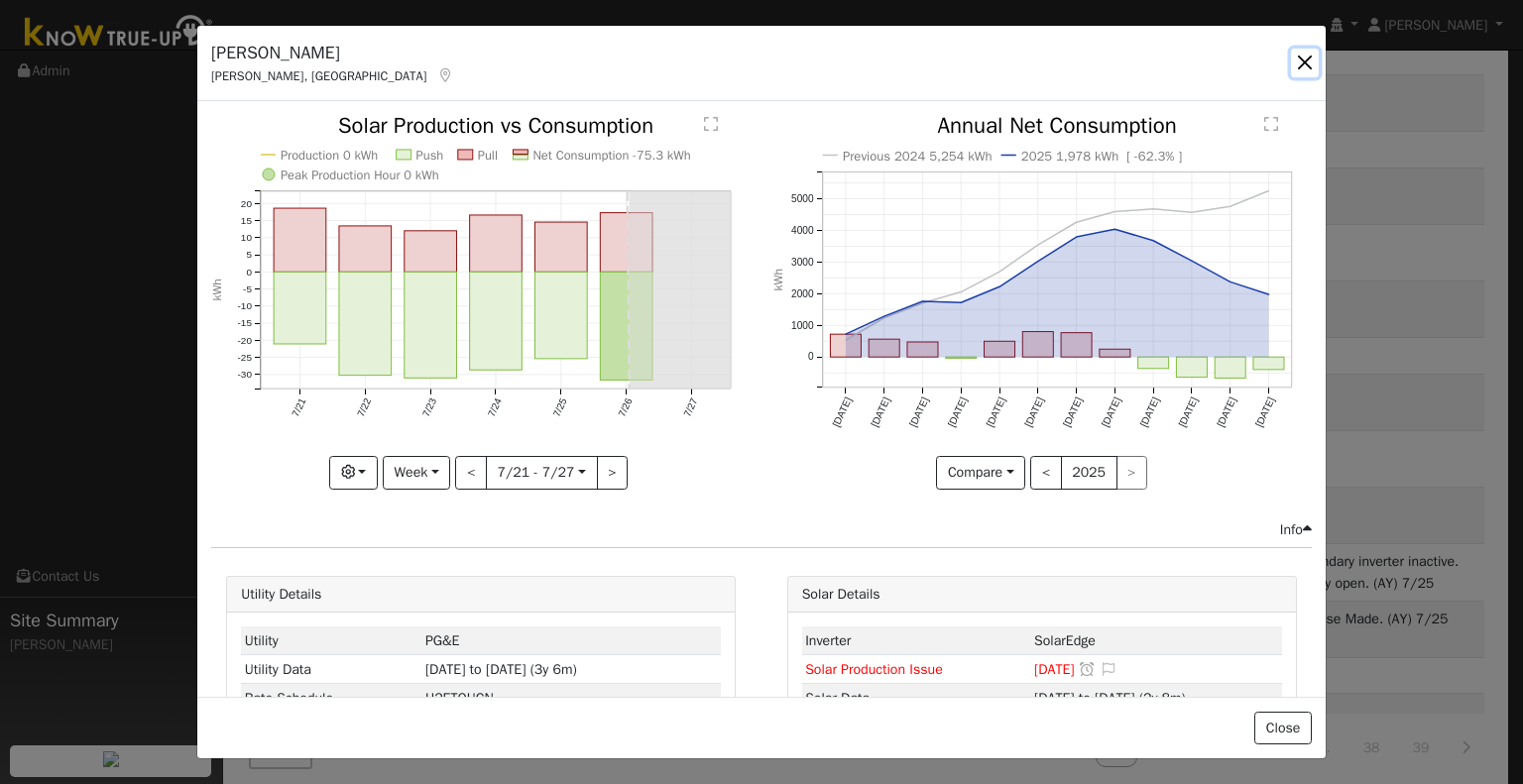 click at bounding box center (1305, 62) 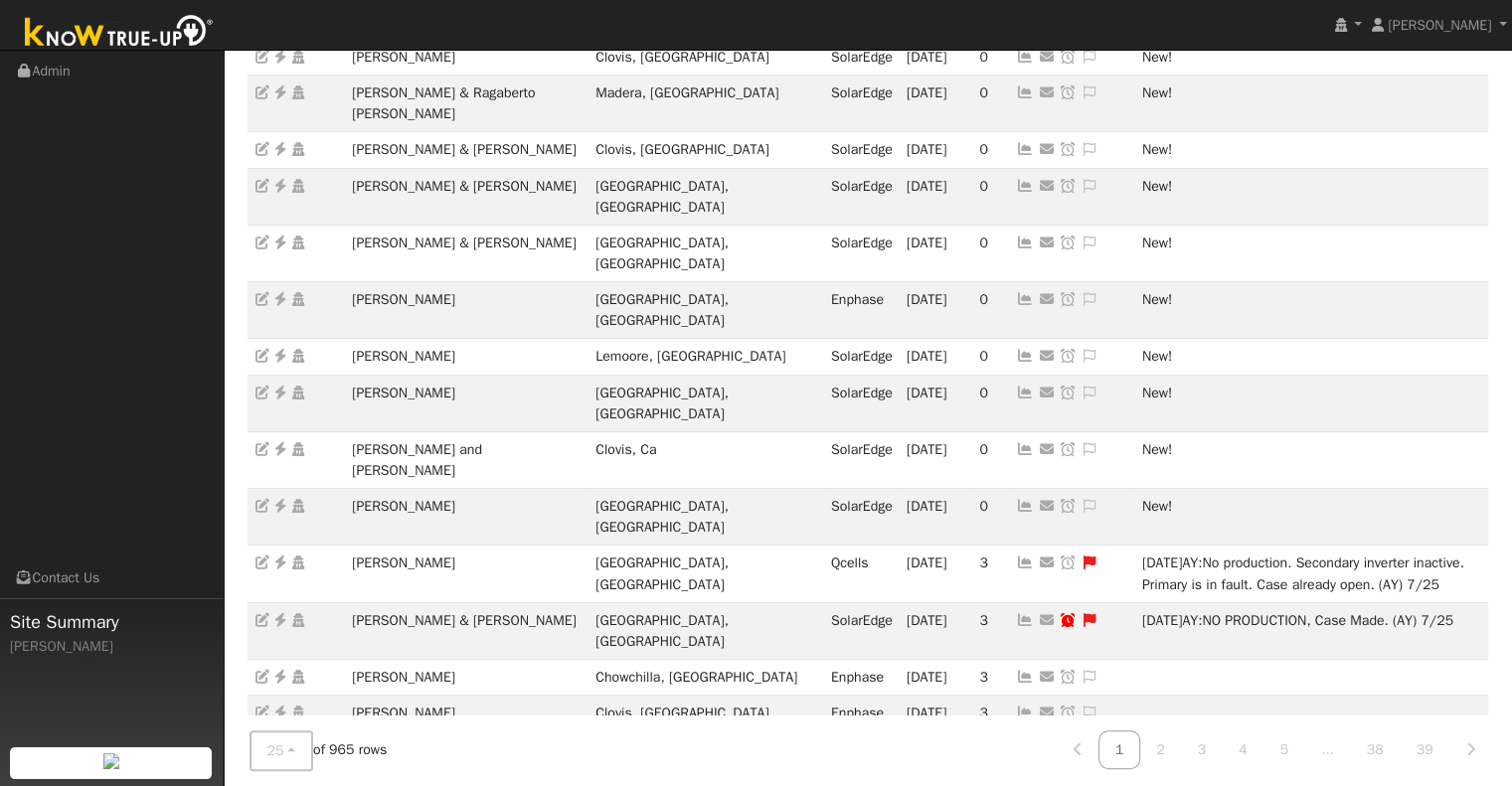click at bounding box center (1025, 806) 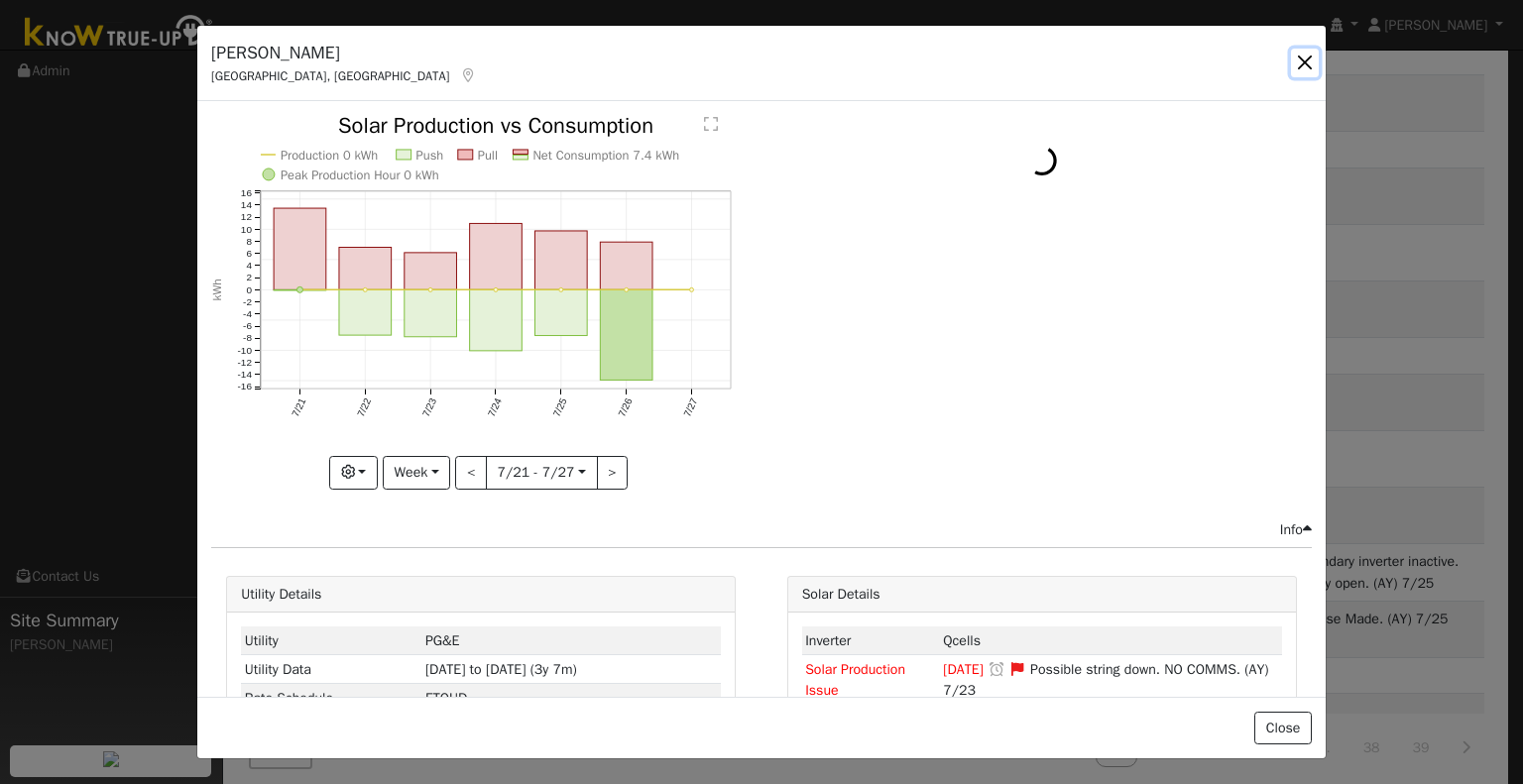 click at bounding box center [1305, 62] 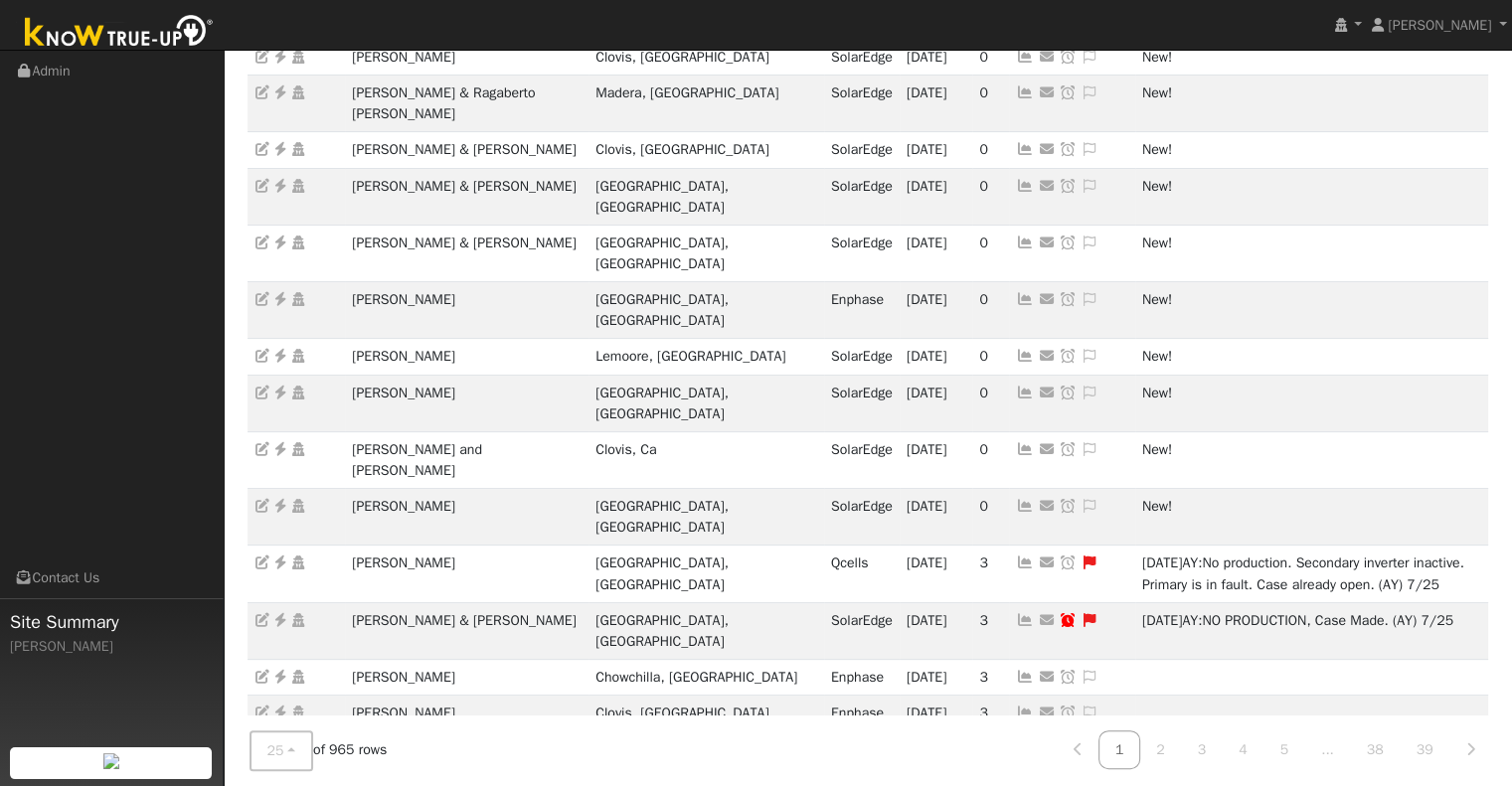 click on "Send Email... Copy a Link Reset Password Open Access Snooze Issue  Snooze Until: 08/28/2025  Snooze Indefinitely Cancel Confirm" at bounding box center (1072, 863) 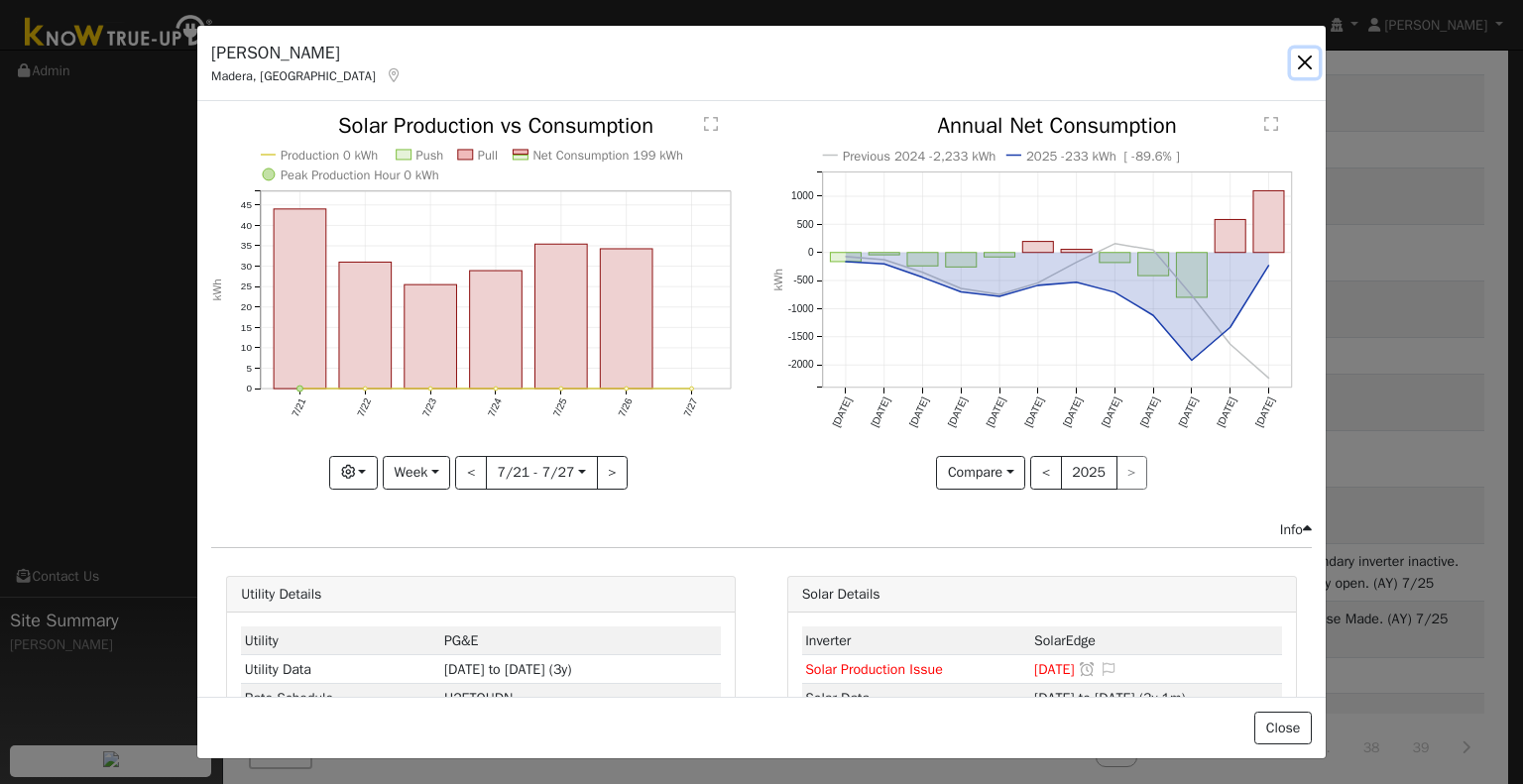 click at bounding box center [1305, 62] 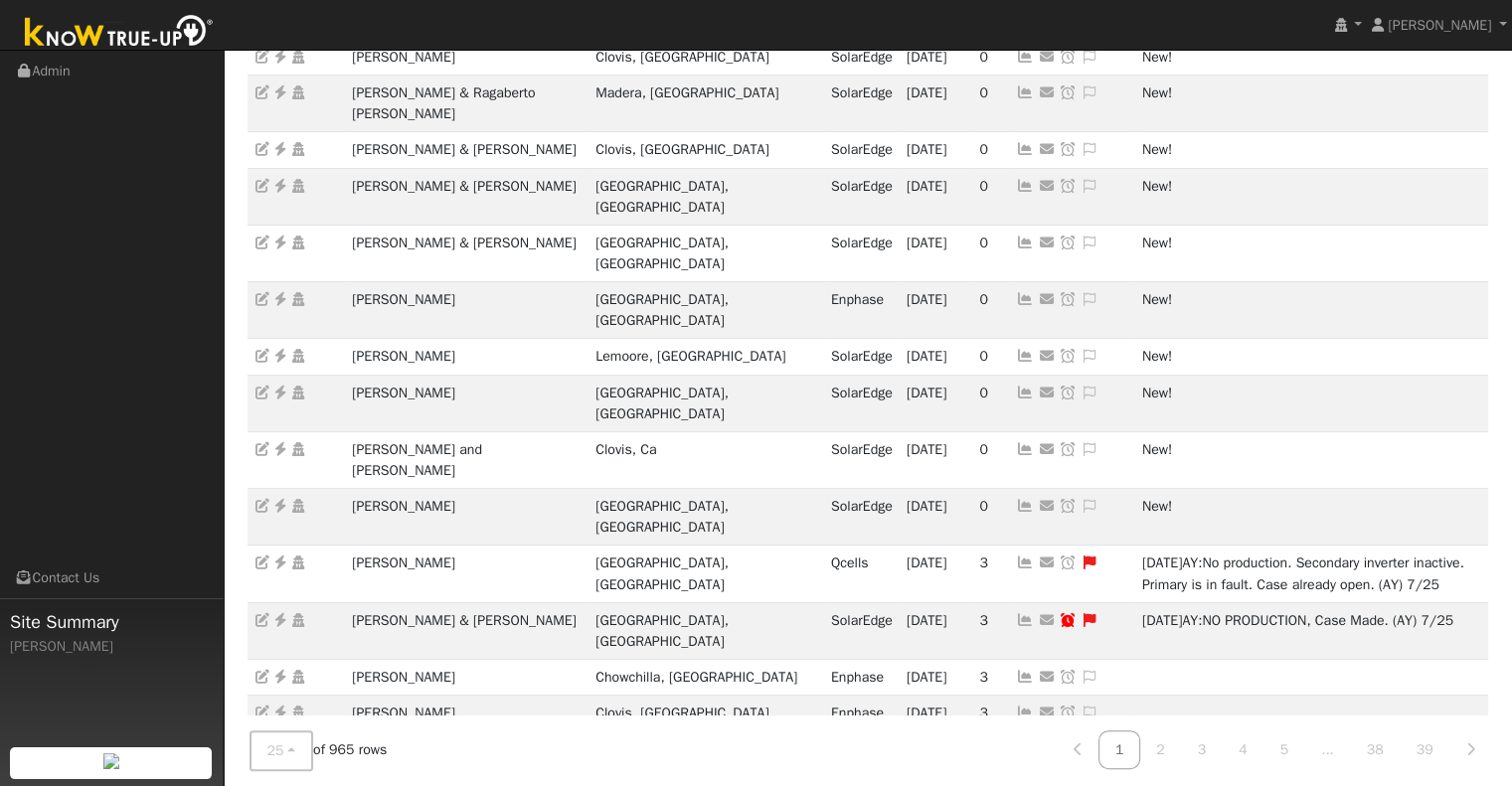 click at bounding box center [1025, 863] 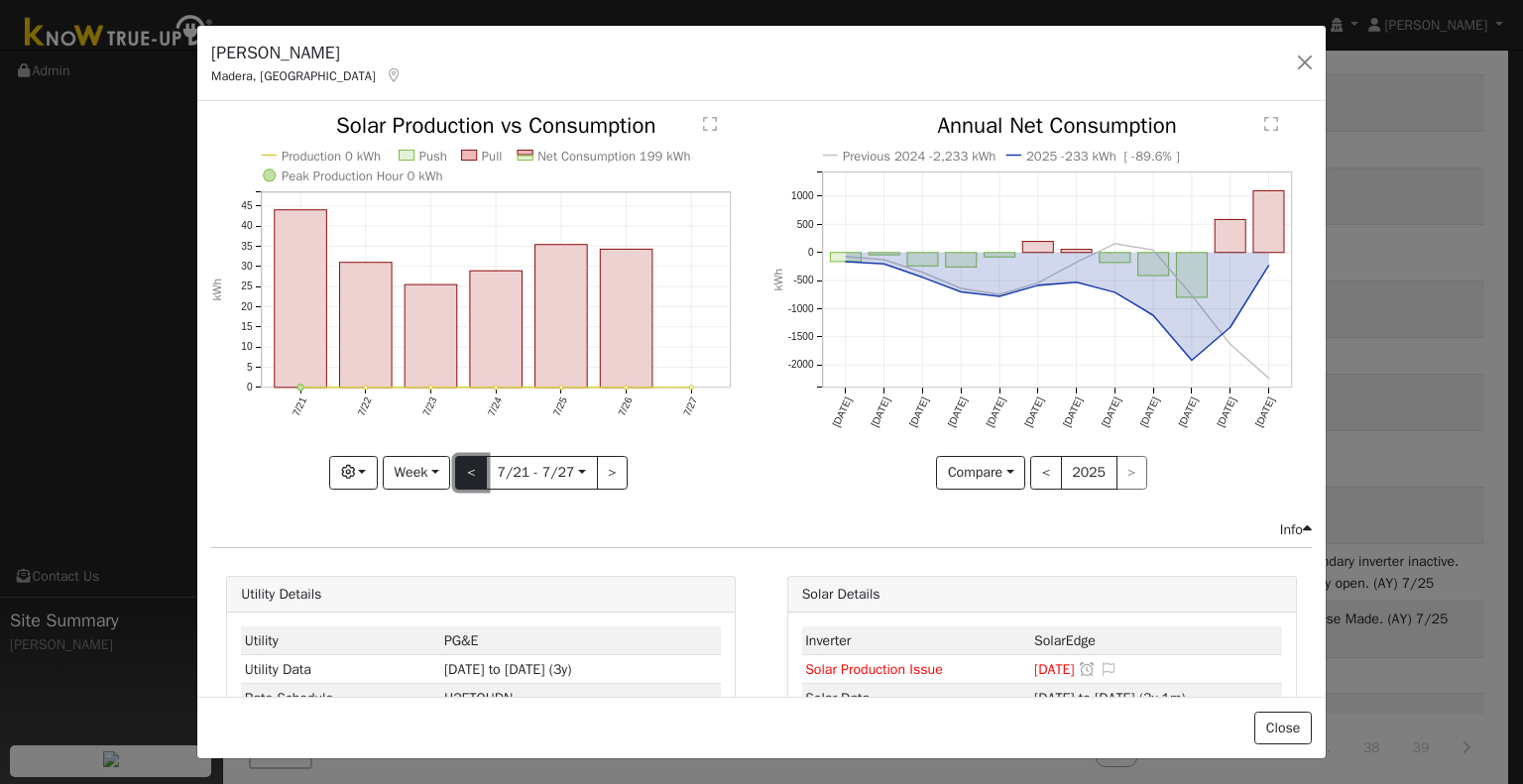 click on "<" at bounding box center (471, 473) 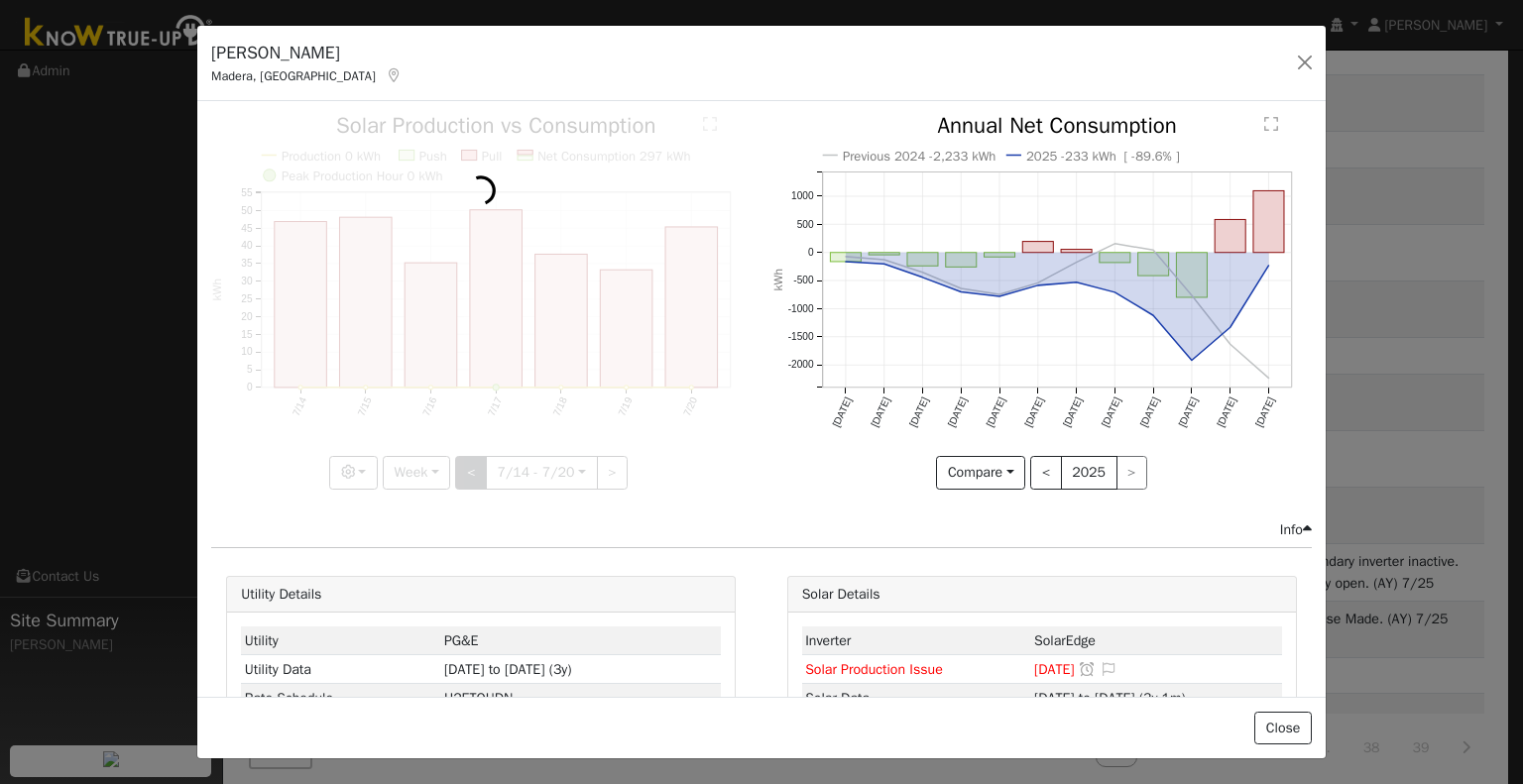 click at bounding box center [481, 301] 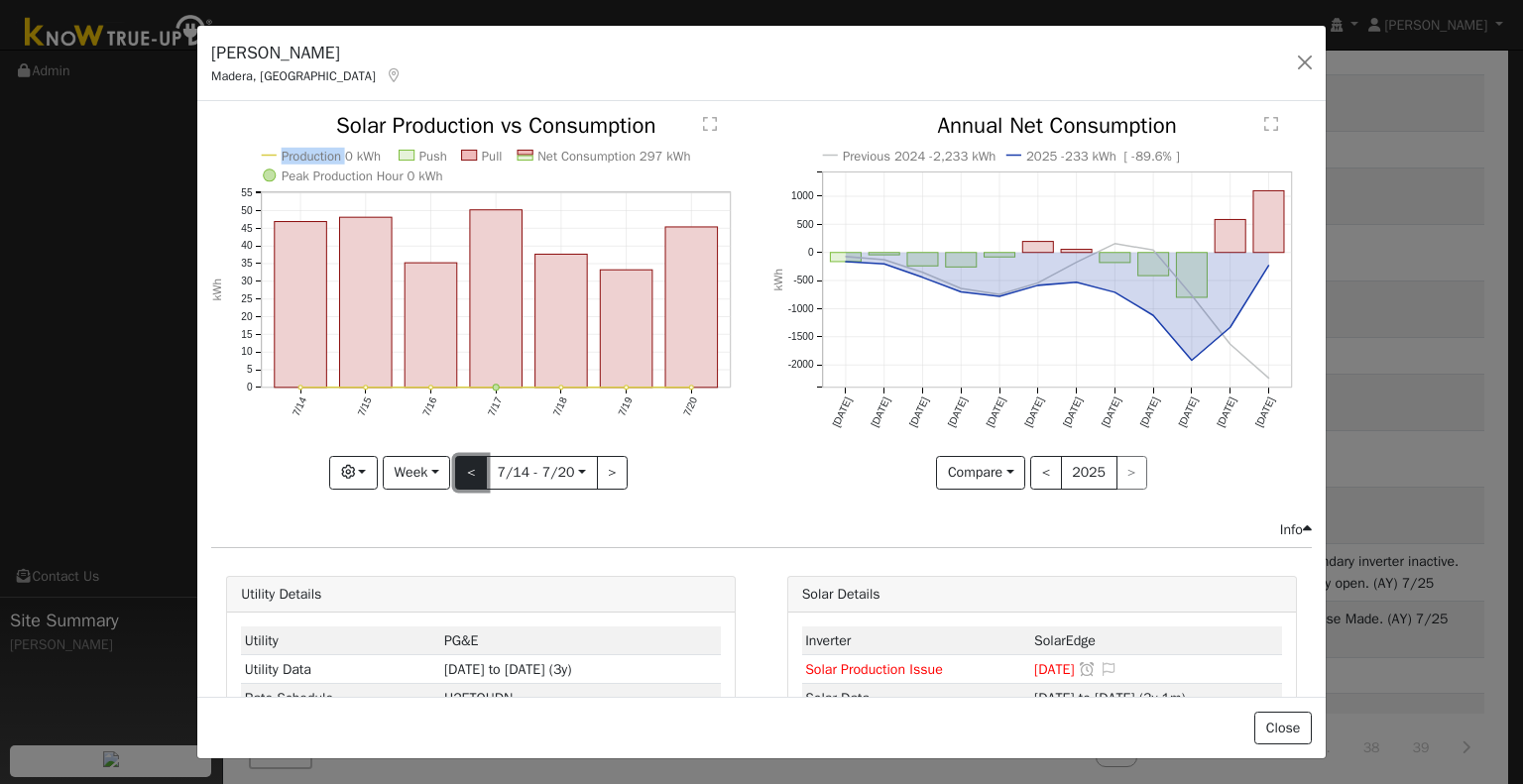 click on "<" at bounding box center [471, 473] 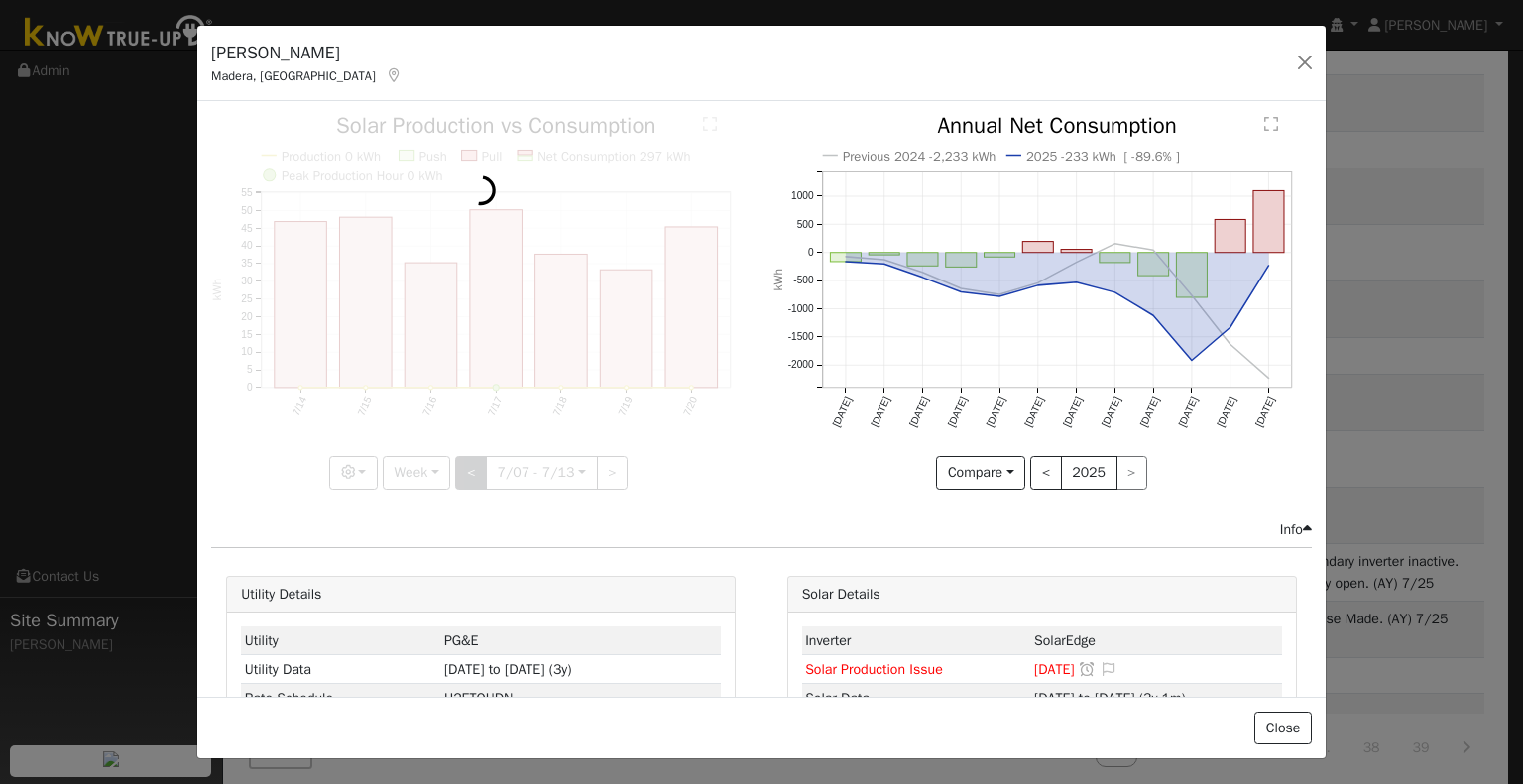 click at bounding box center [481, 301] 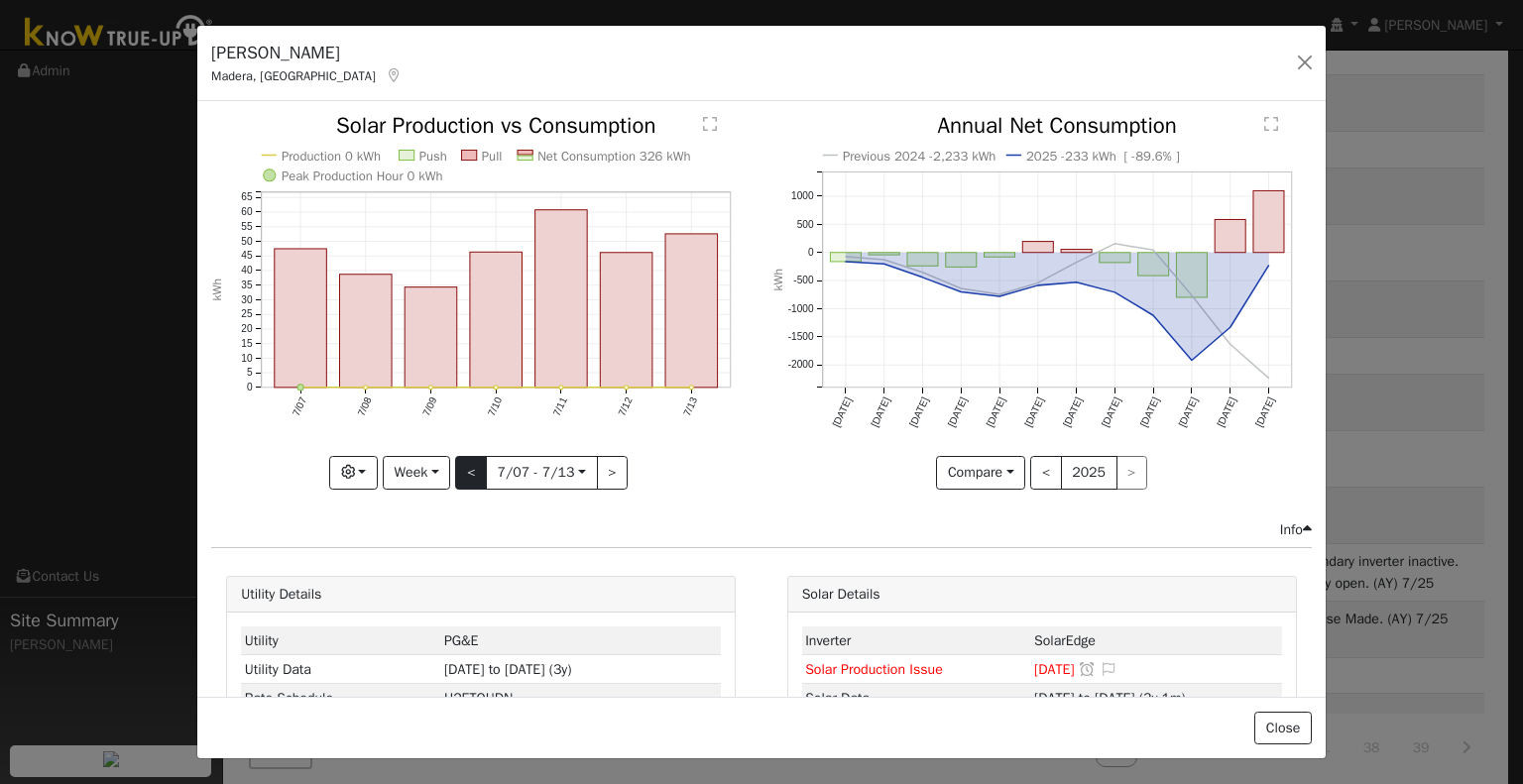 click at bounding box center [481, 301] 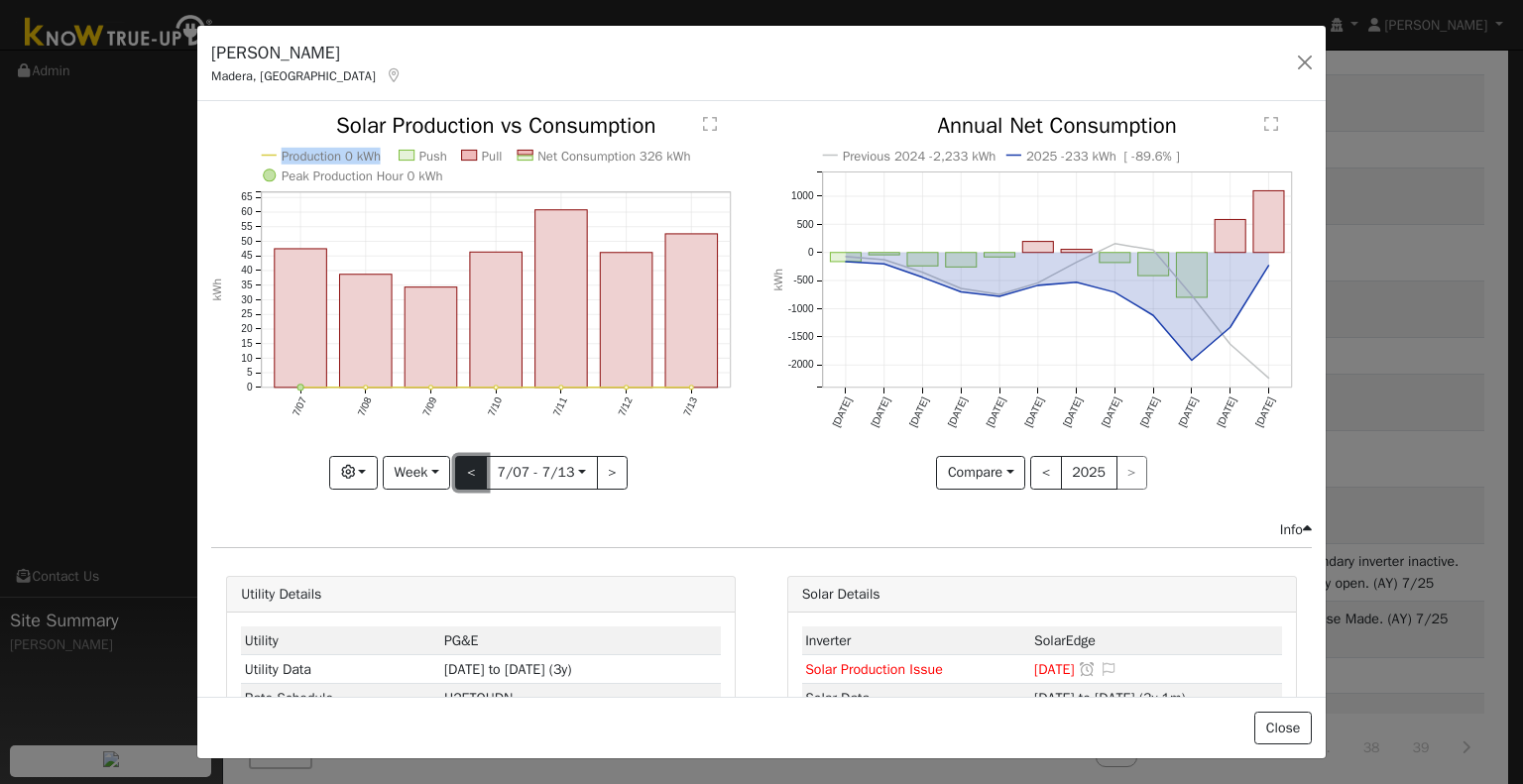 click on "<" at bounding box center (471, 473) 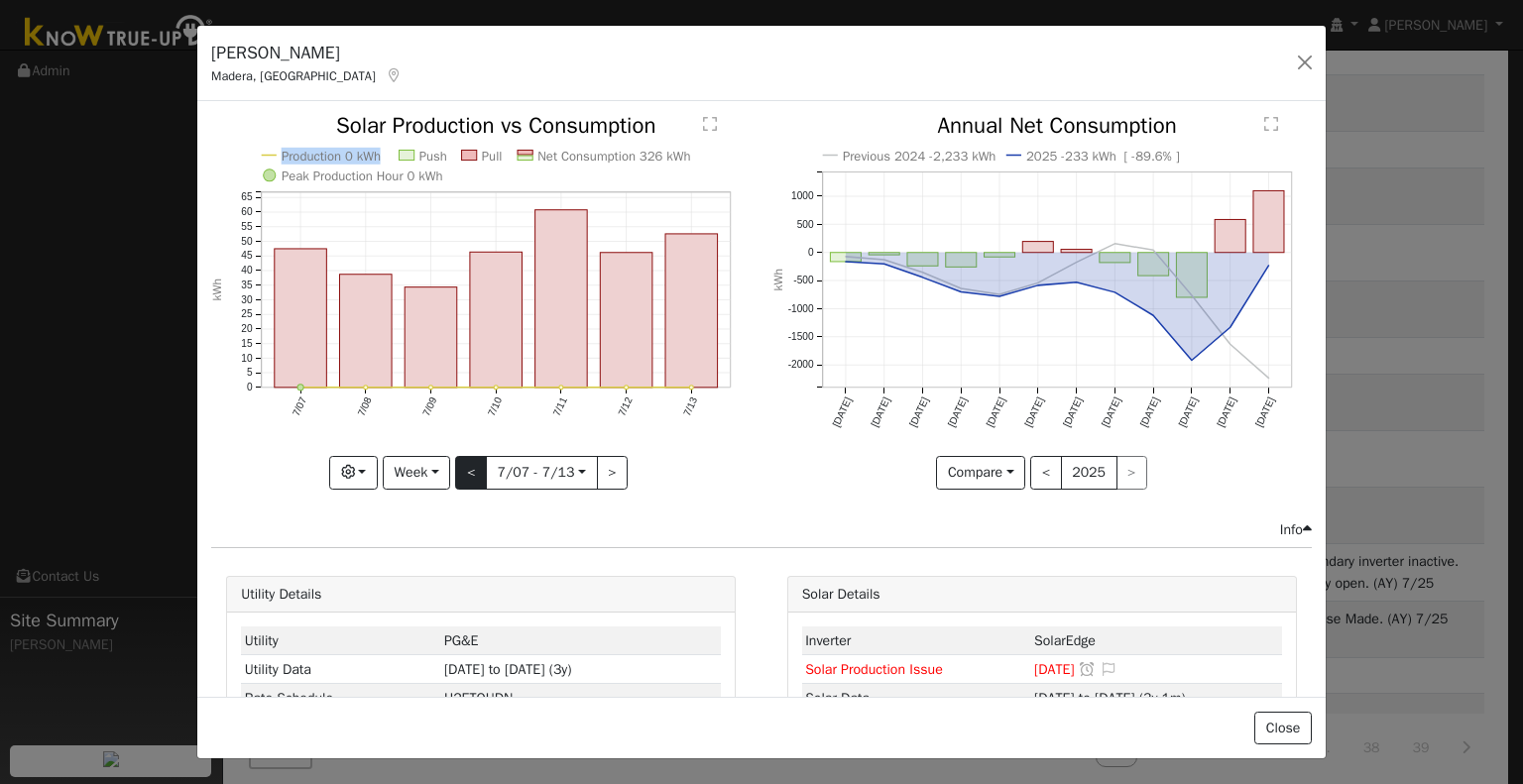 click at bounding box center [0, 0] 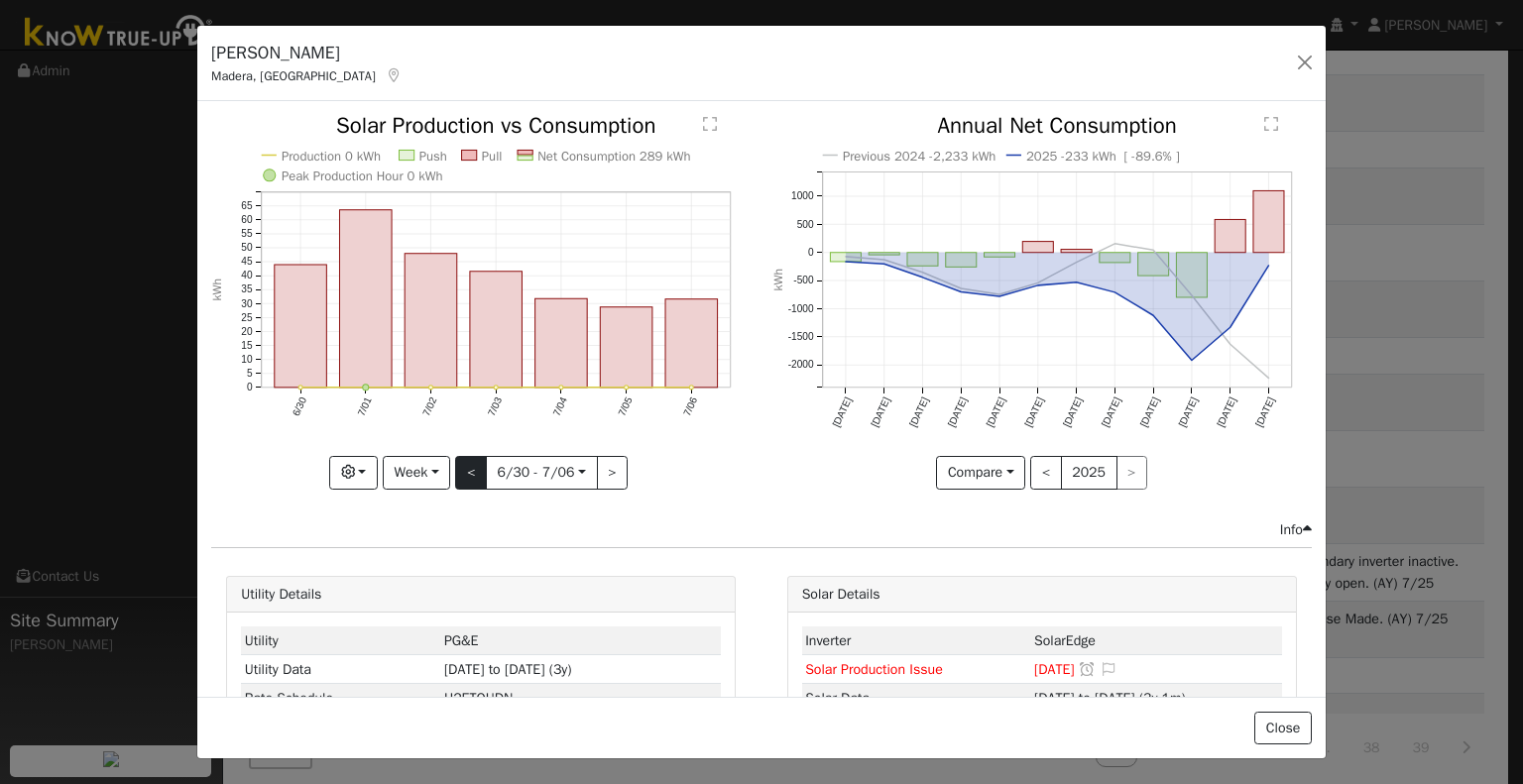 click at bounding box center [481, 301] 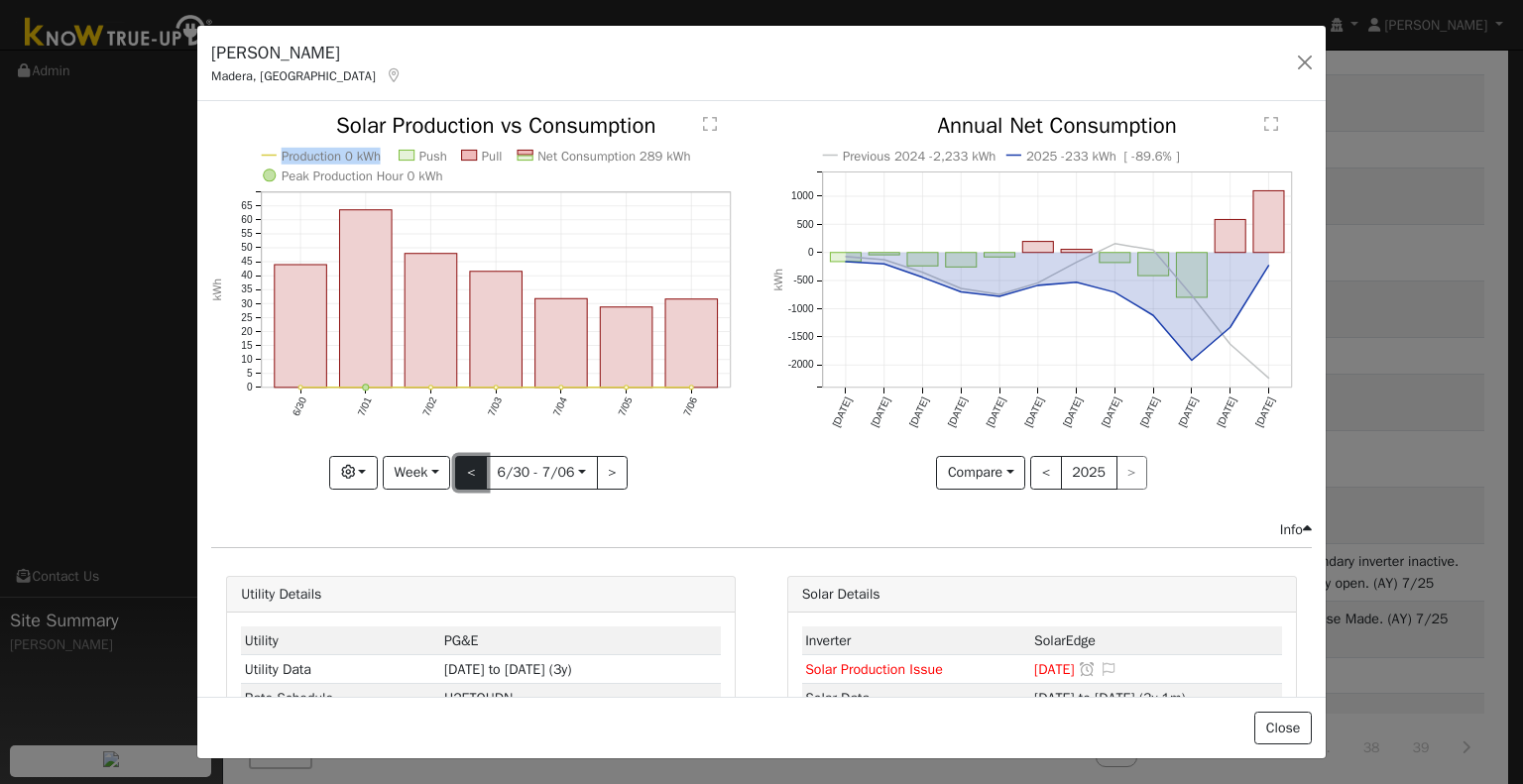 click on "<" at bounding box center (471, 473) 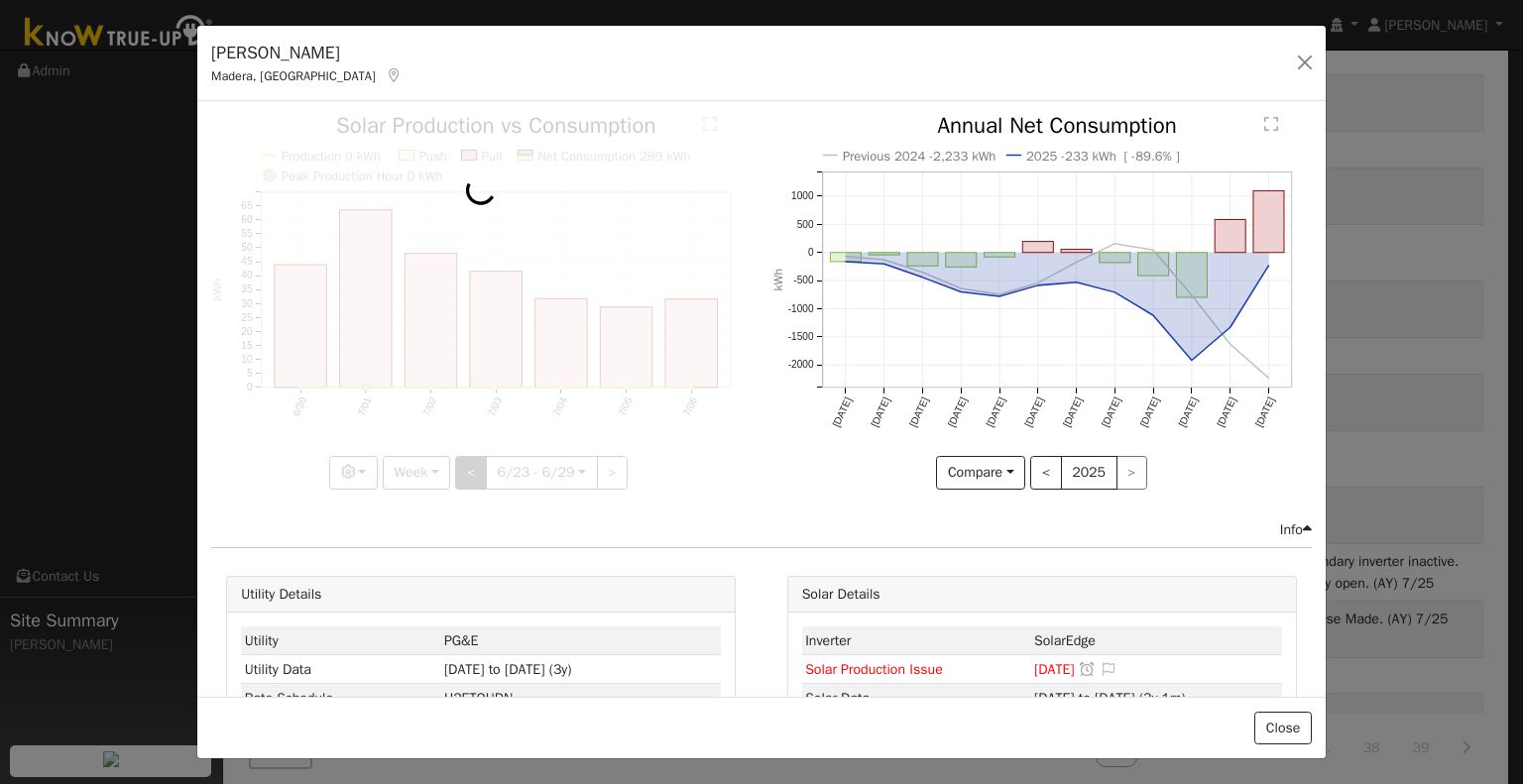 click at bounding box center [481, 301] 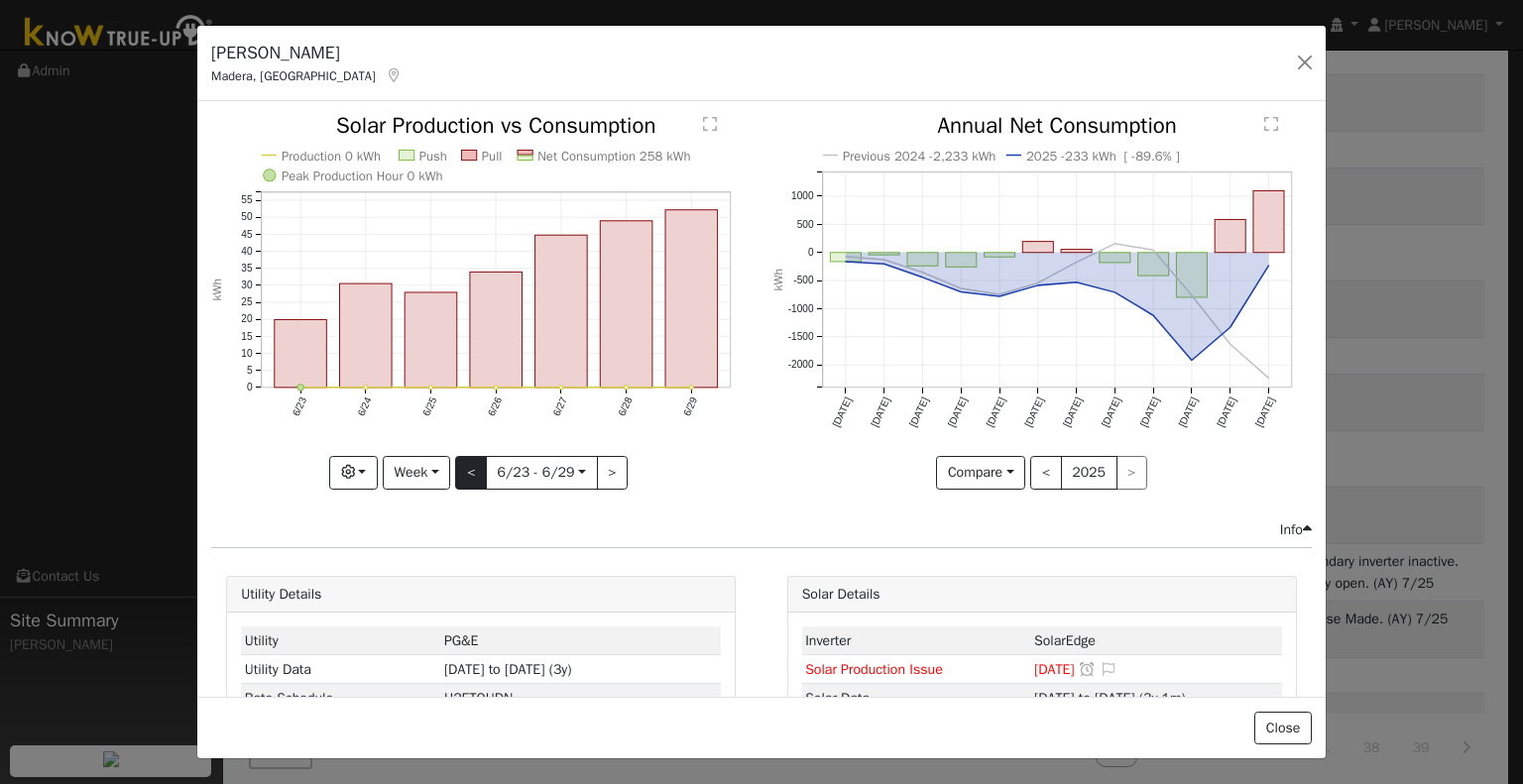 click at bounding box center (481, 301) 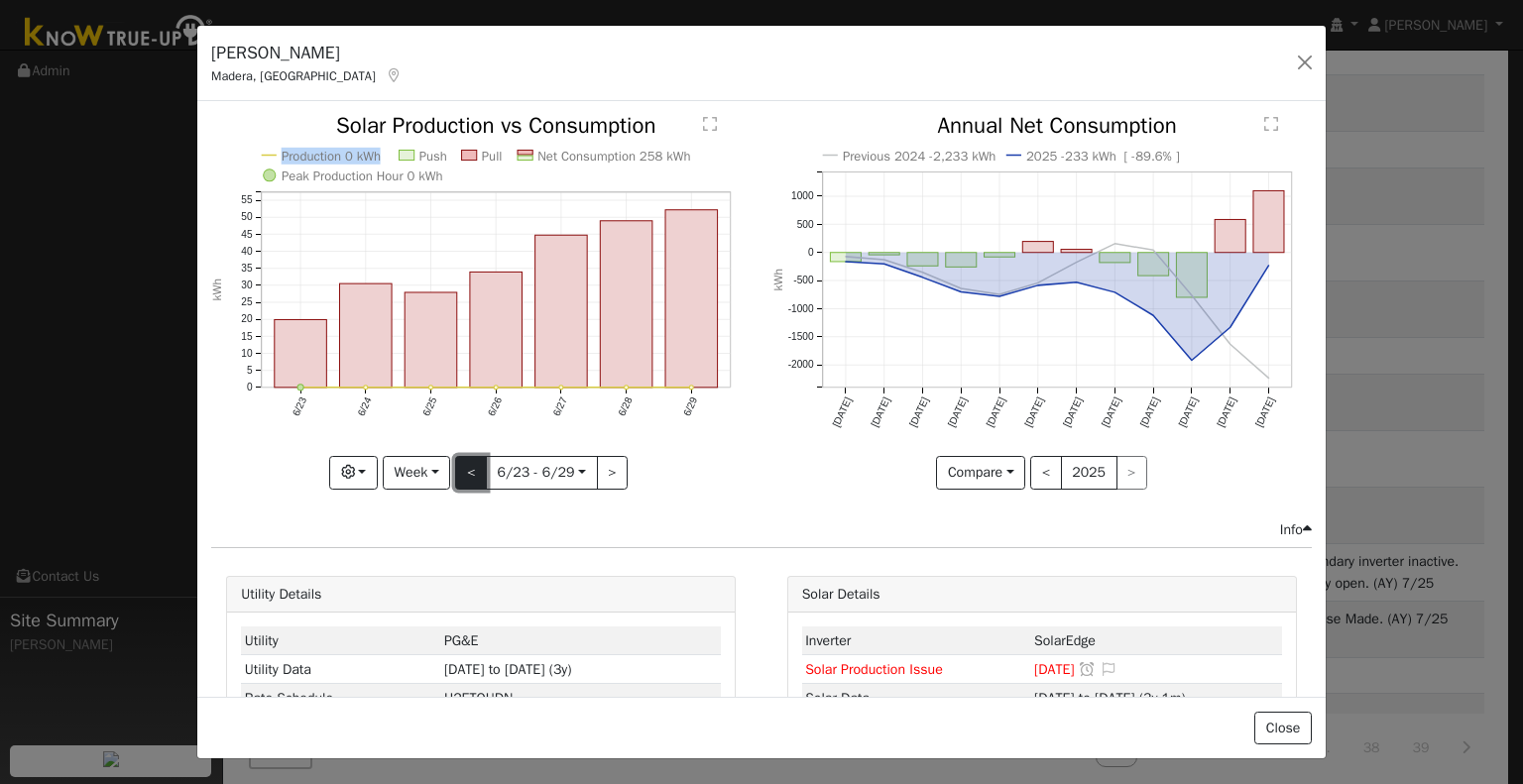 click on "<" at bounding box center (471, 473) 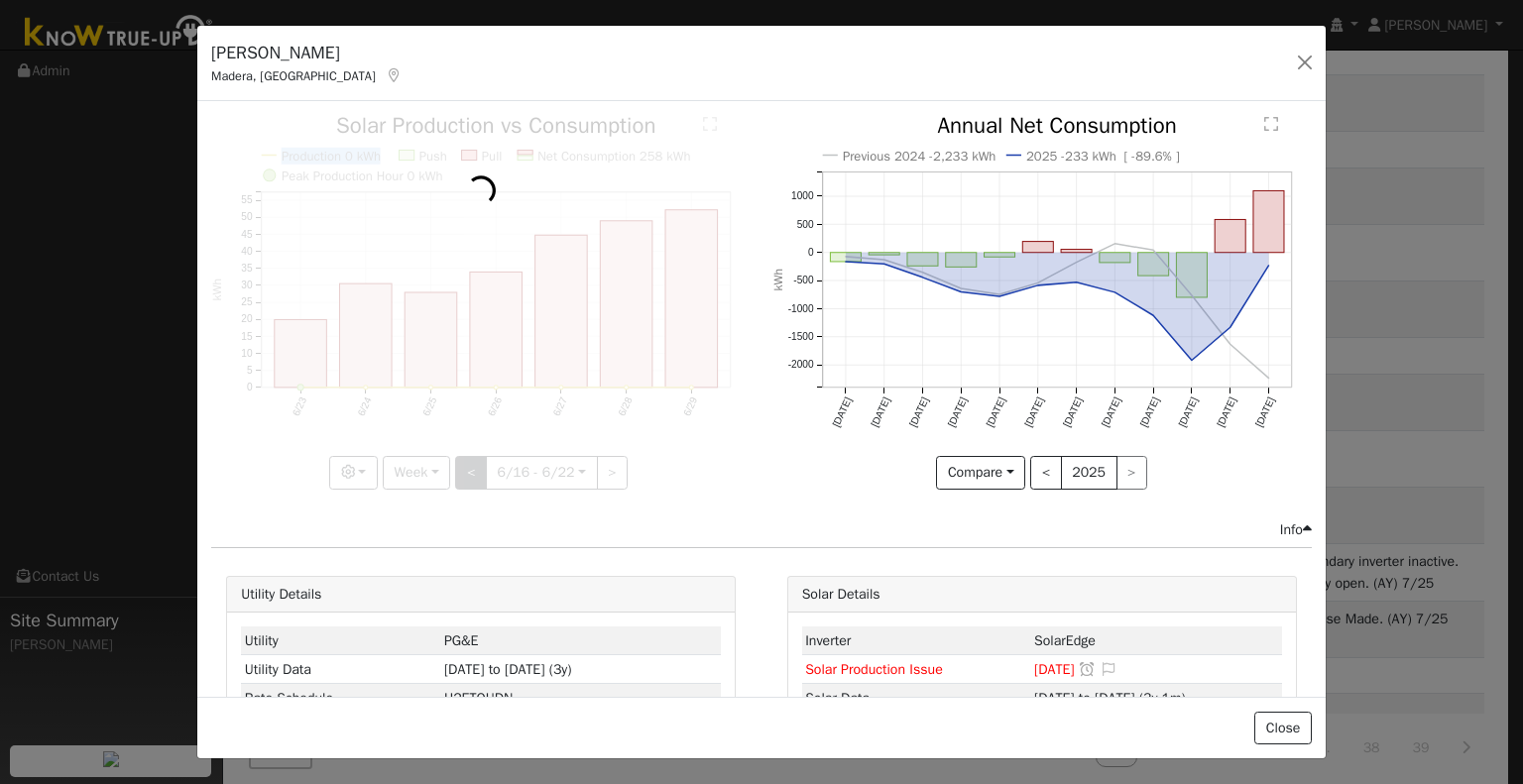 click at bounding box center (481, 301) 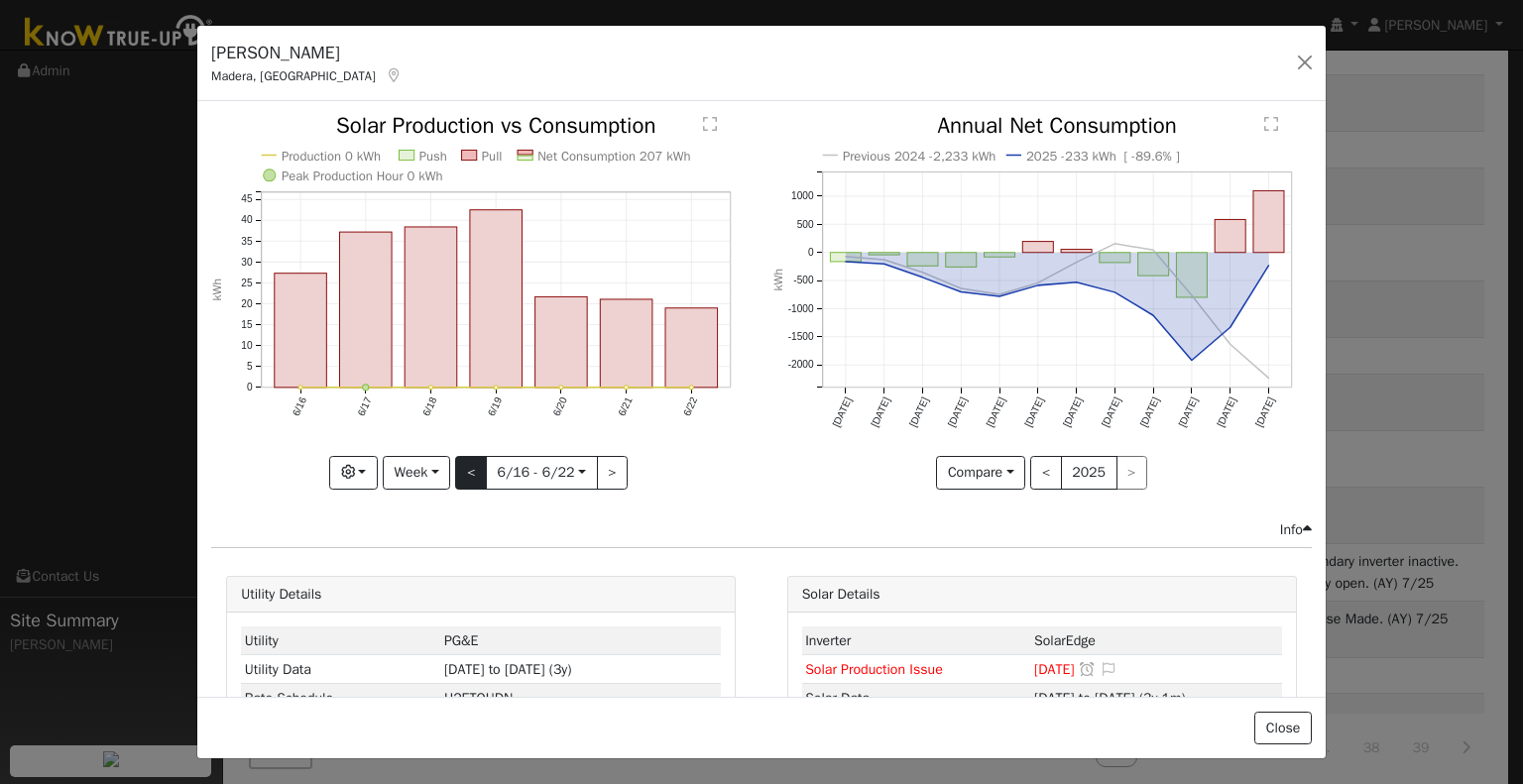 click at bounding box center [481, 301] 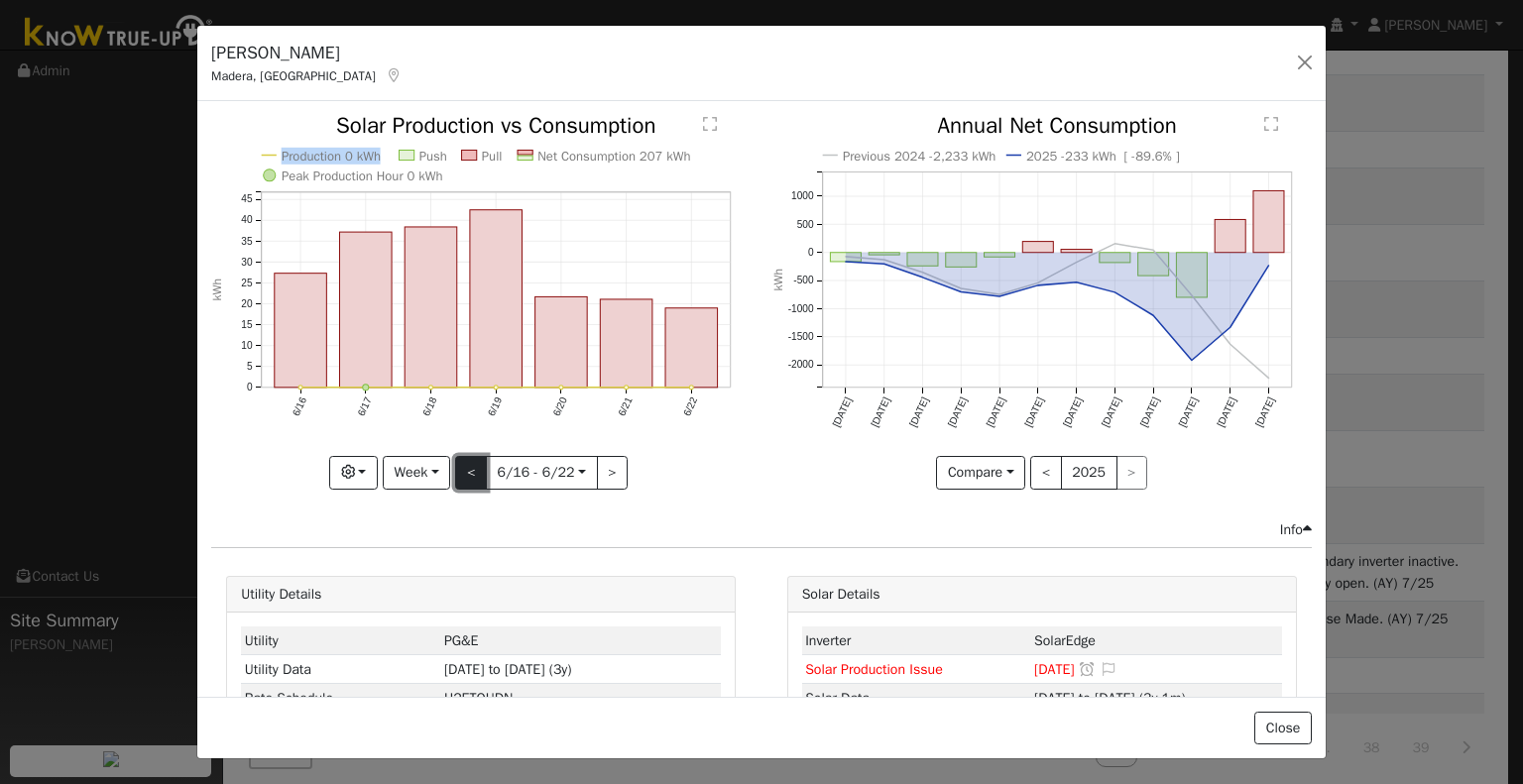 click on "<" at bounding box center (471, 473) 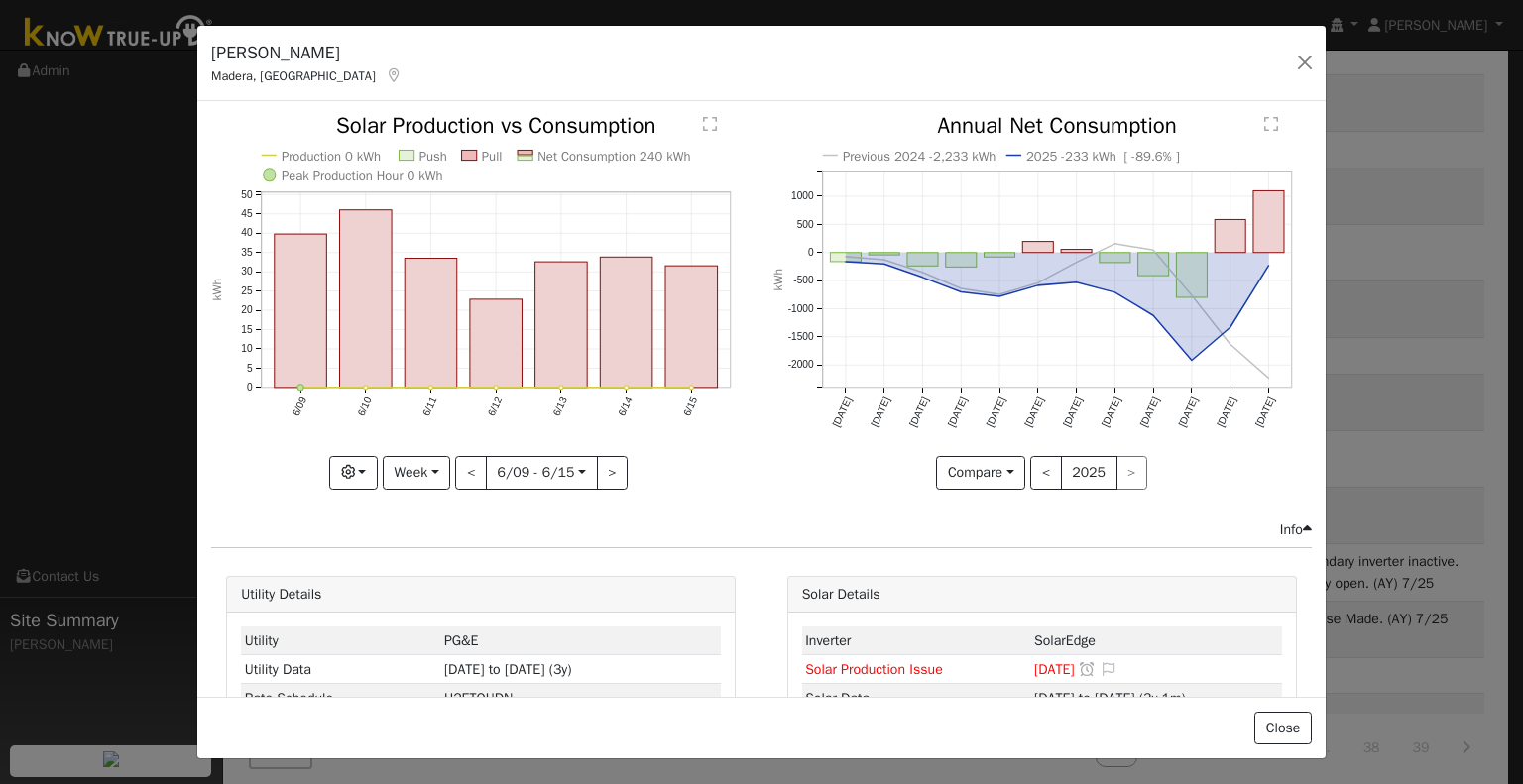 click at bounding box center [481, 301] 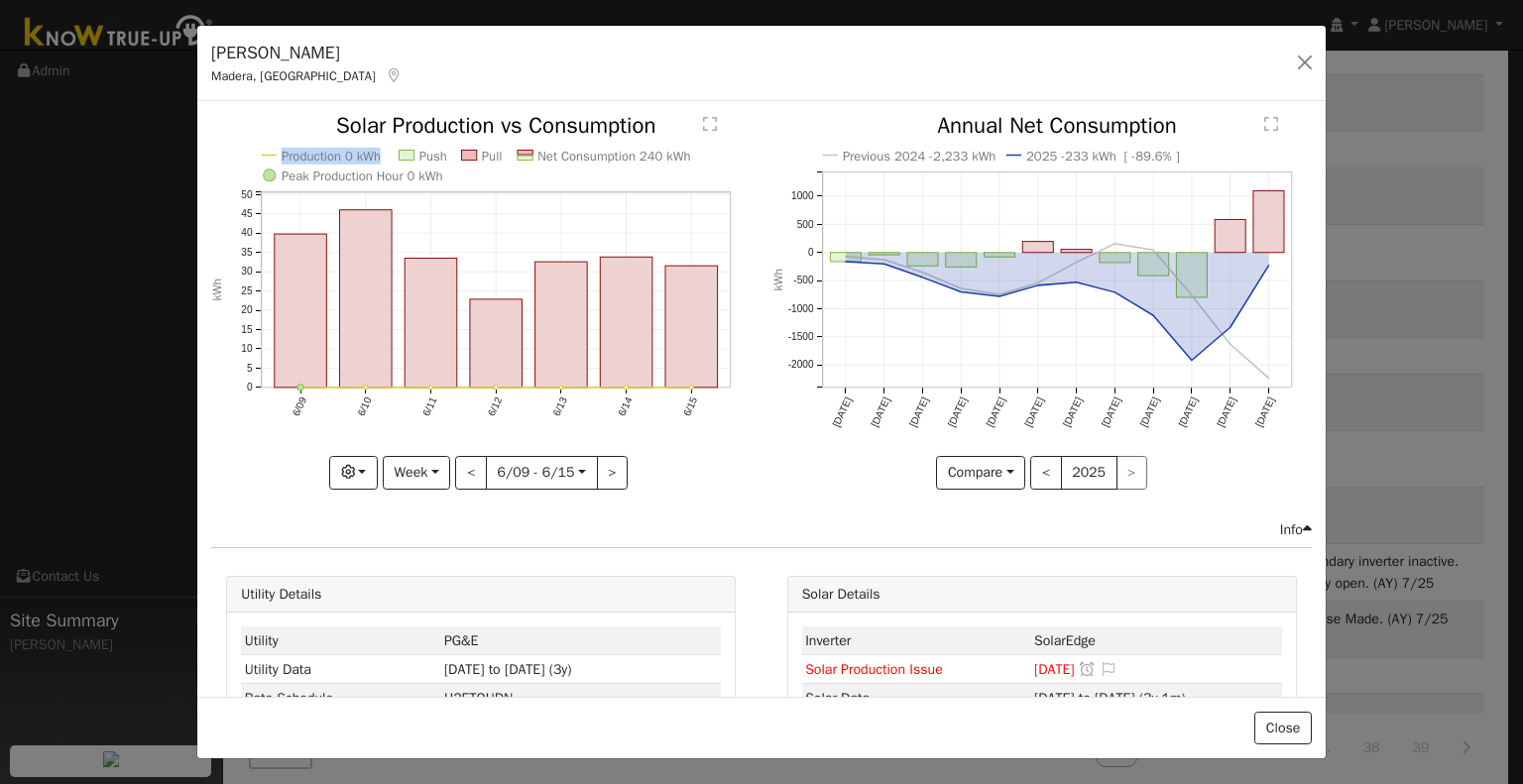 click at bounding box center (481, 301) 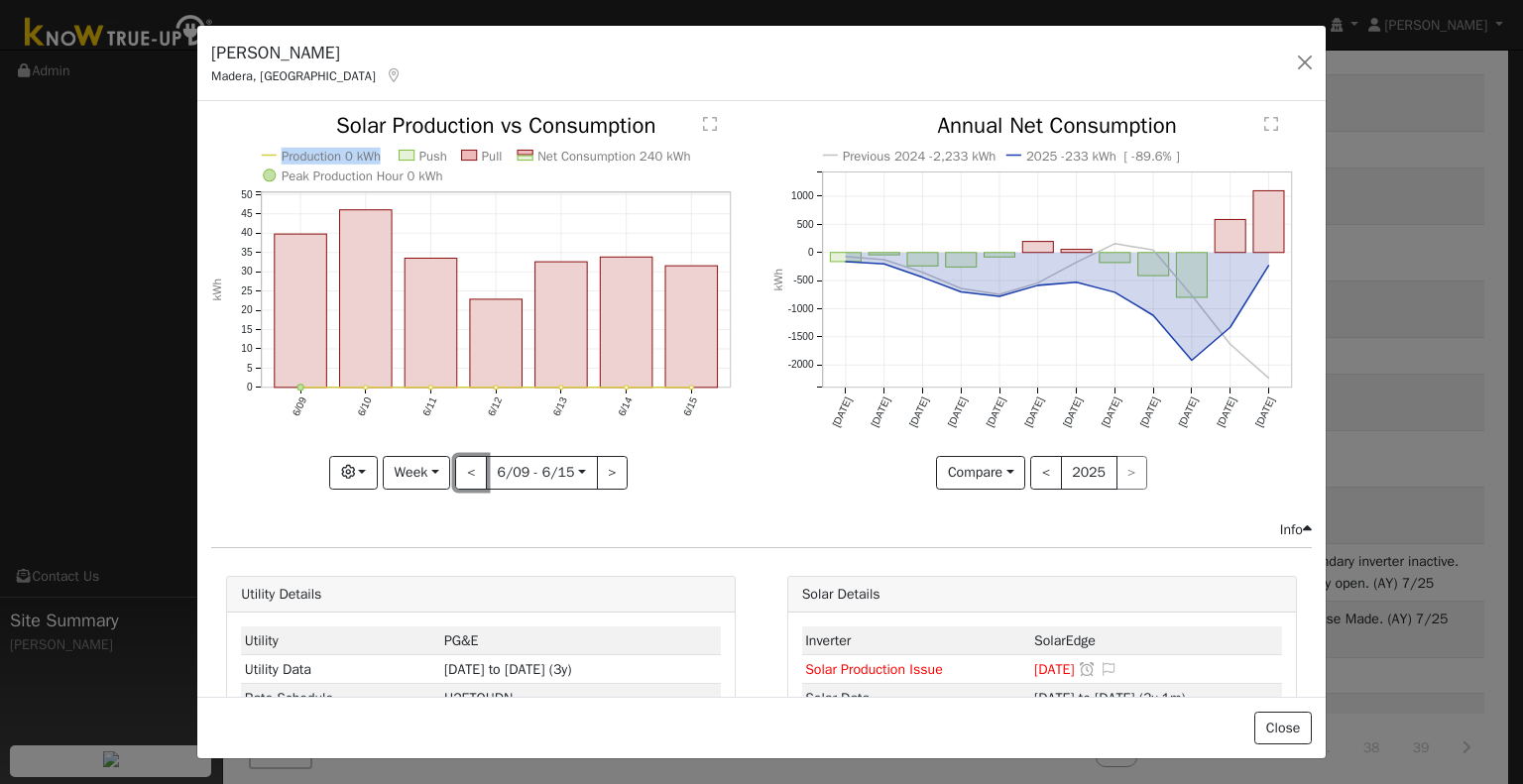 click on "<" at bounding box center (471, 473) 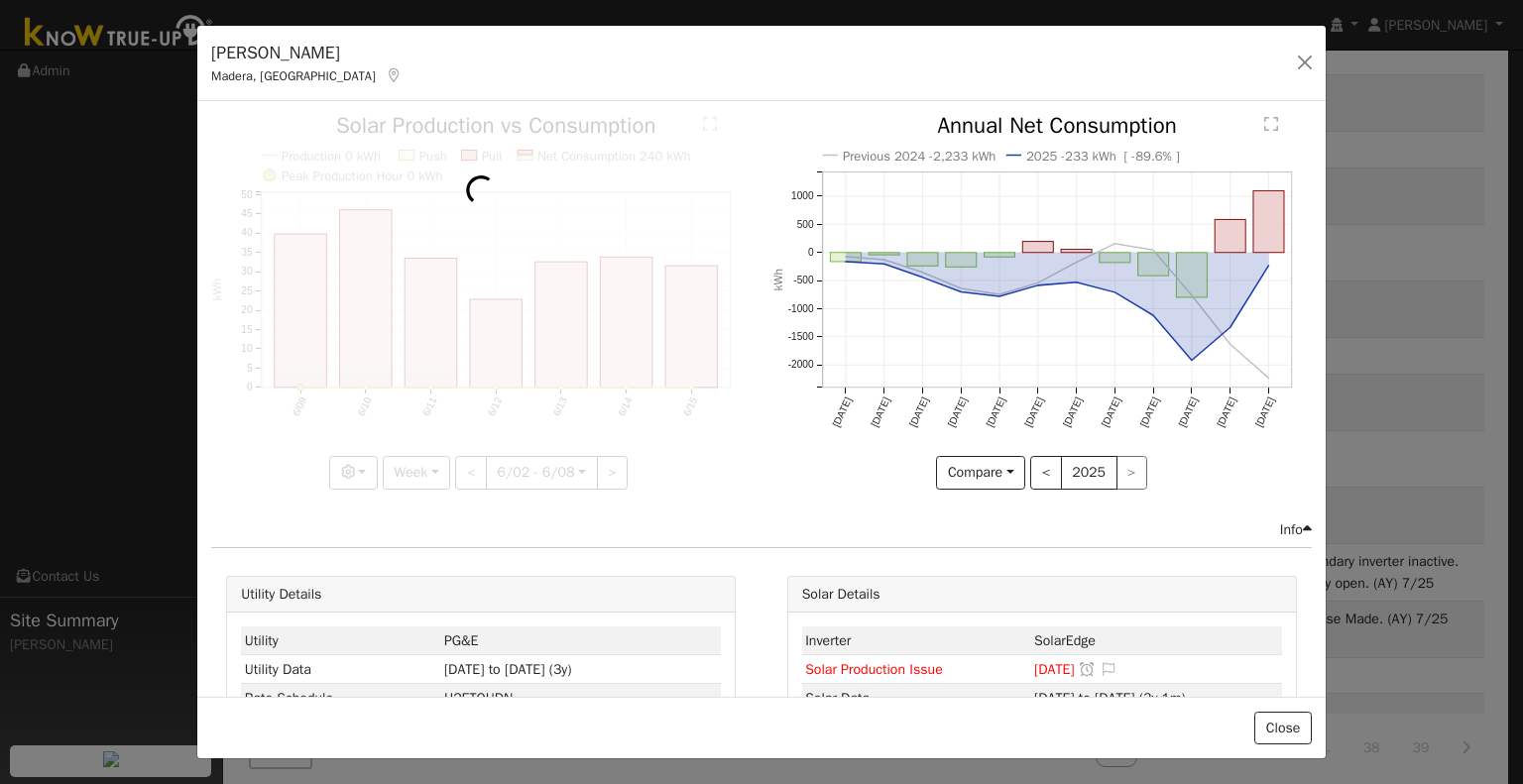 click at bounding box center [481, 301] 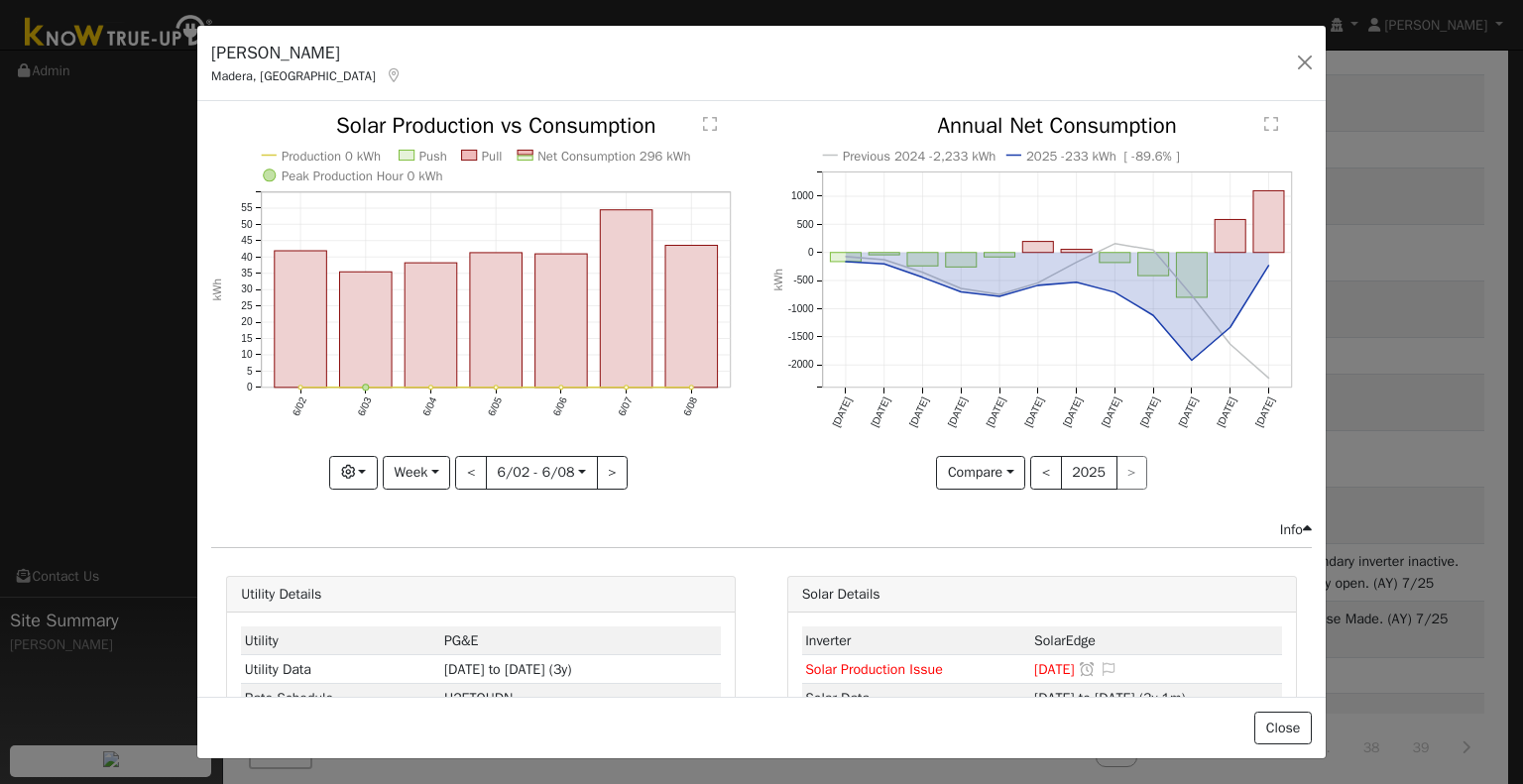 click at bounding box center (481, 301) 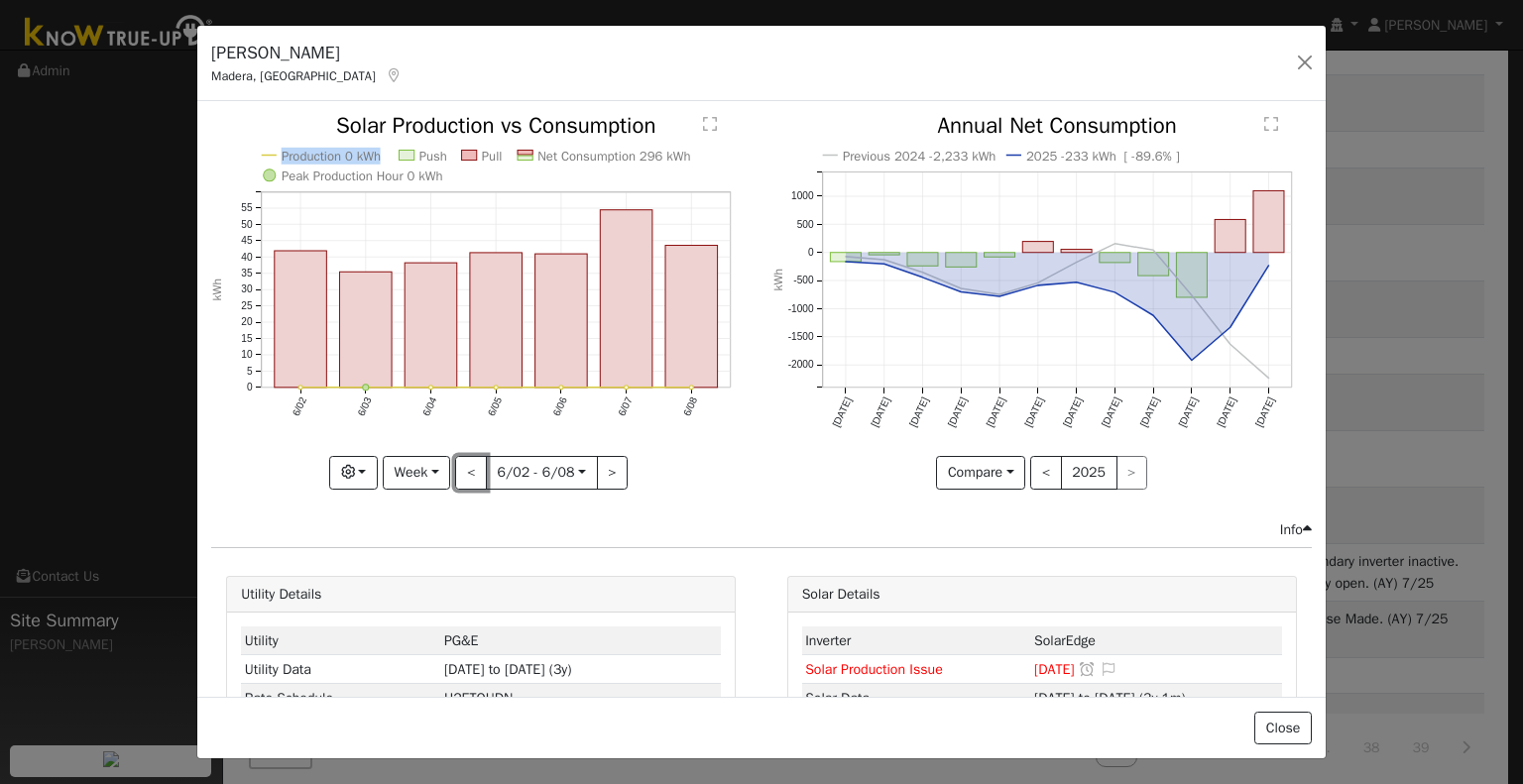 click on "<" at bounding box center [471, 473] 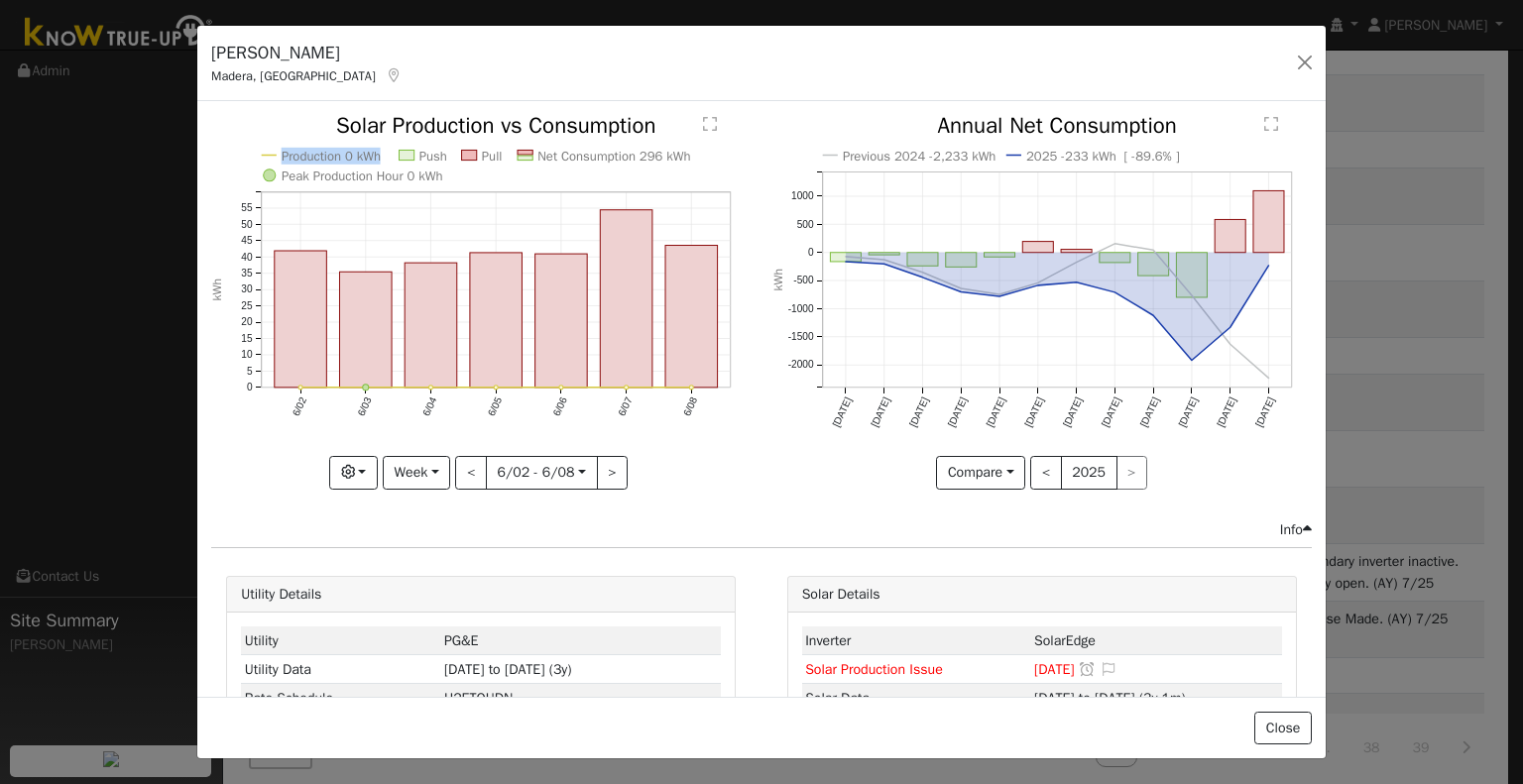 click at bounding box center [0, 0] 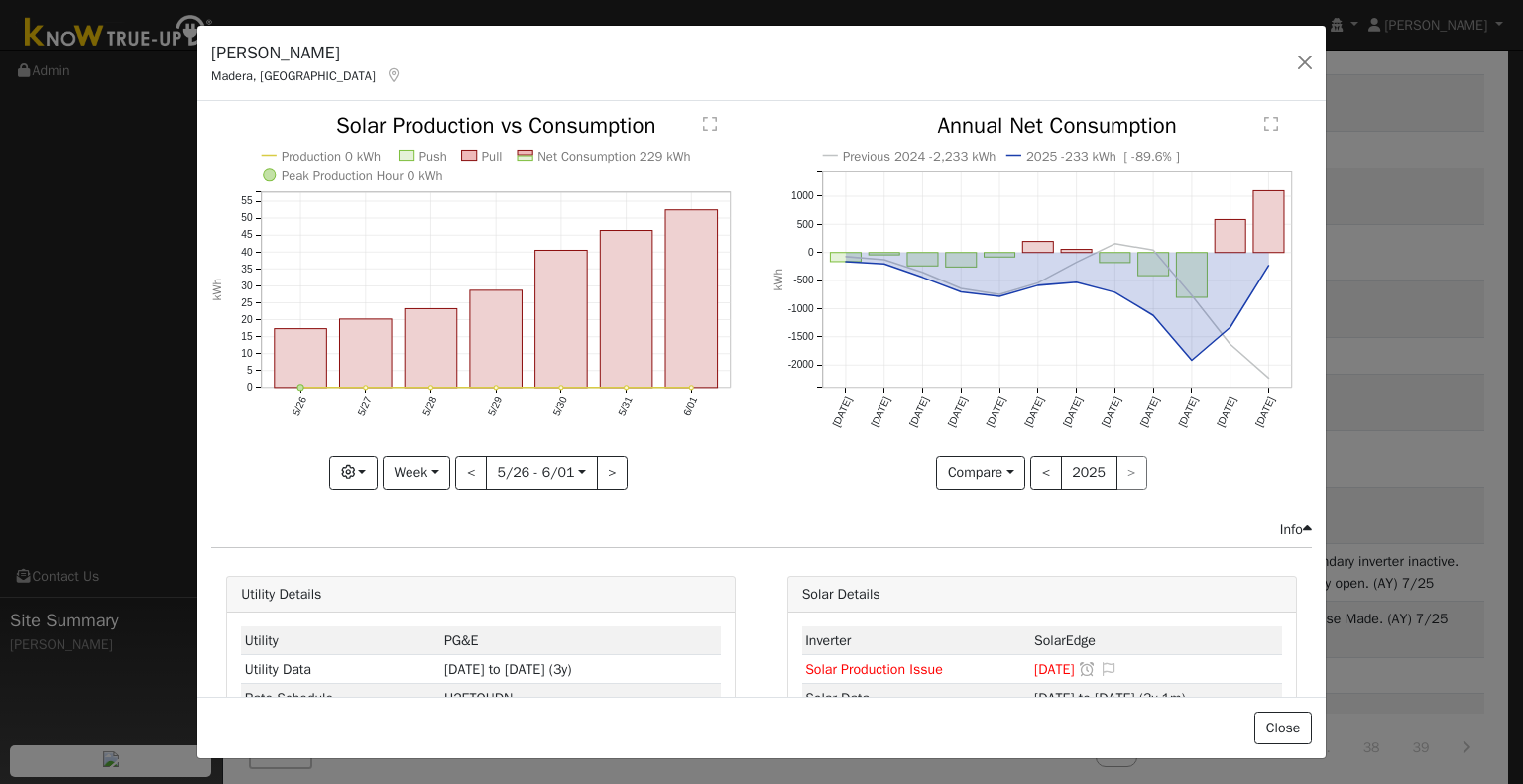 click at bounding box center [481, 301] 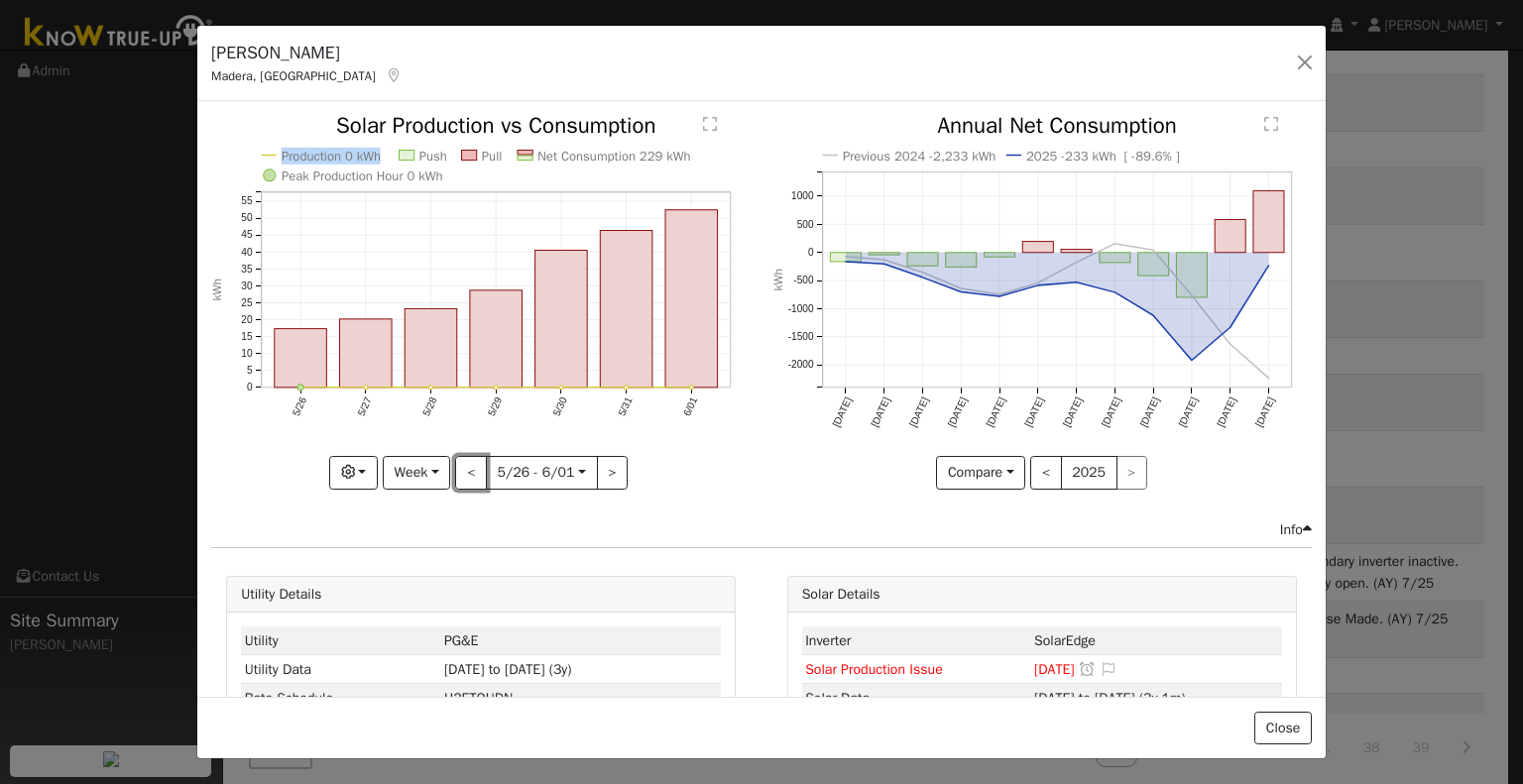 click on "<" at bounding box center [471, 473] 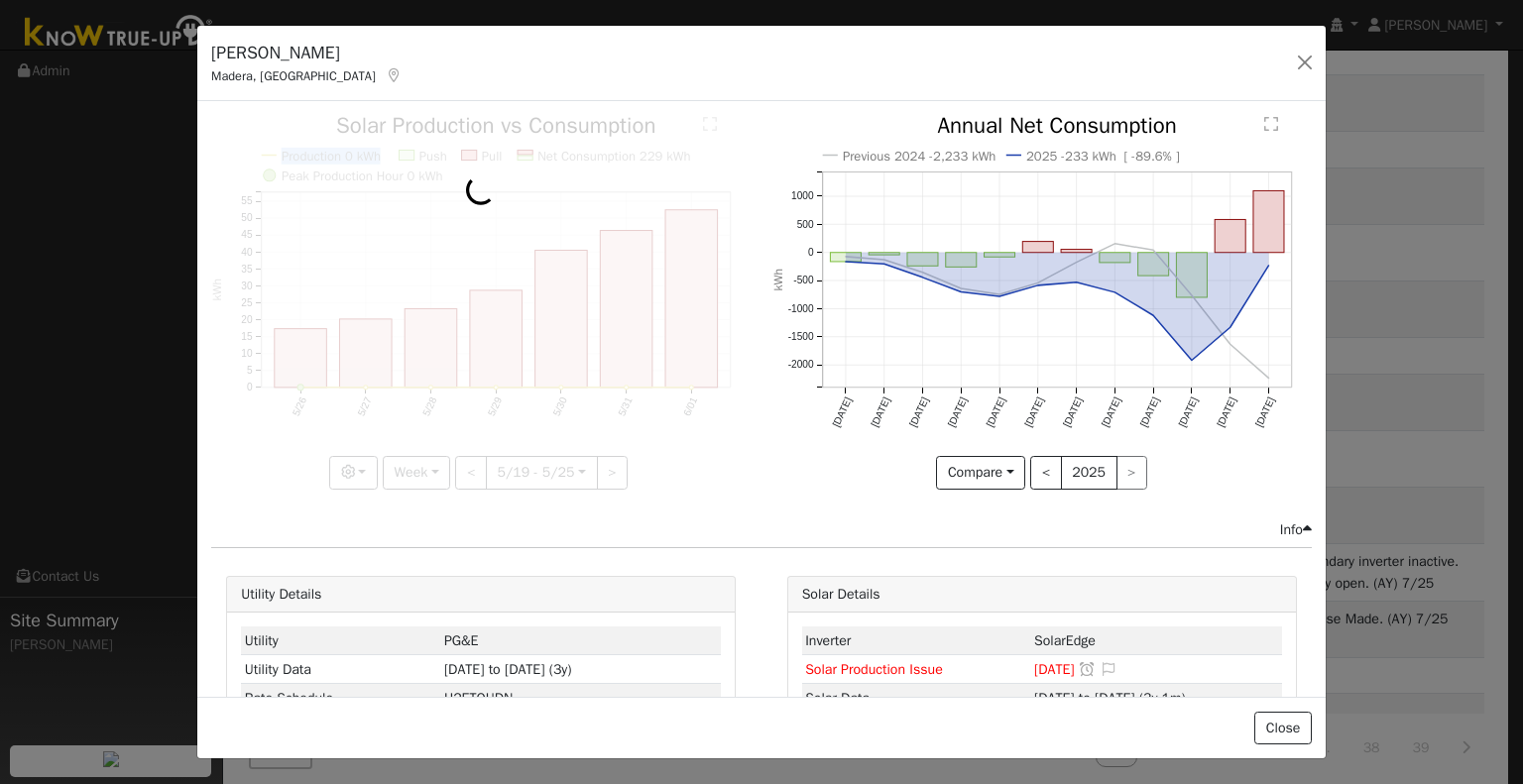 click at bounding box center (481, 301) 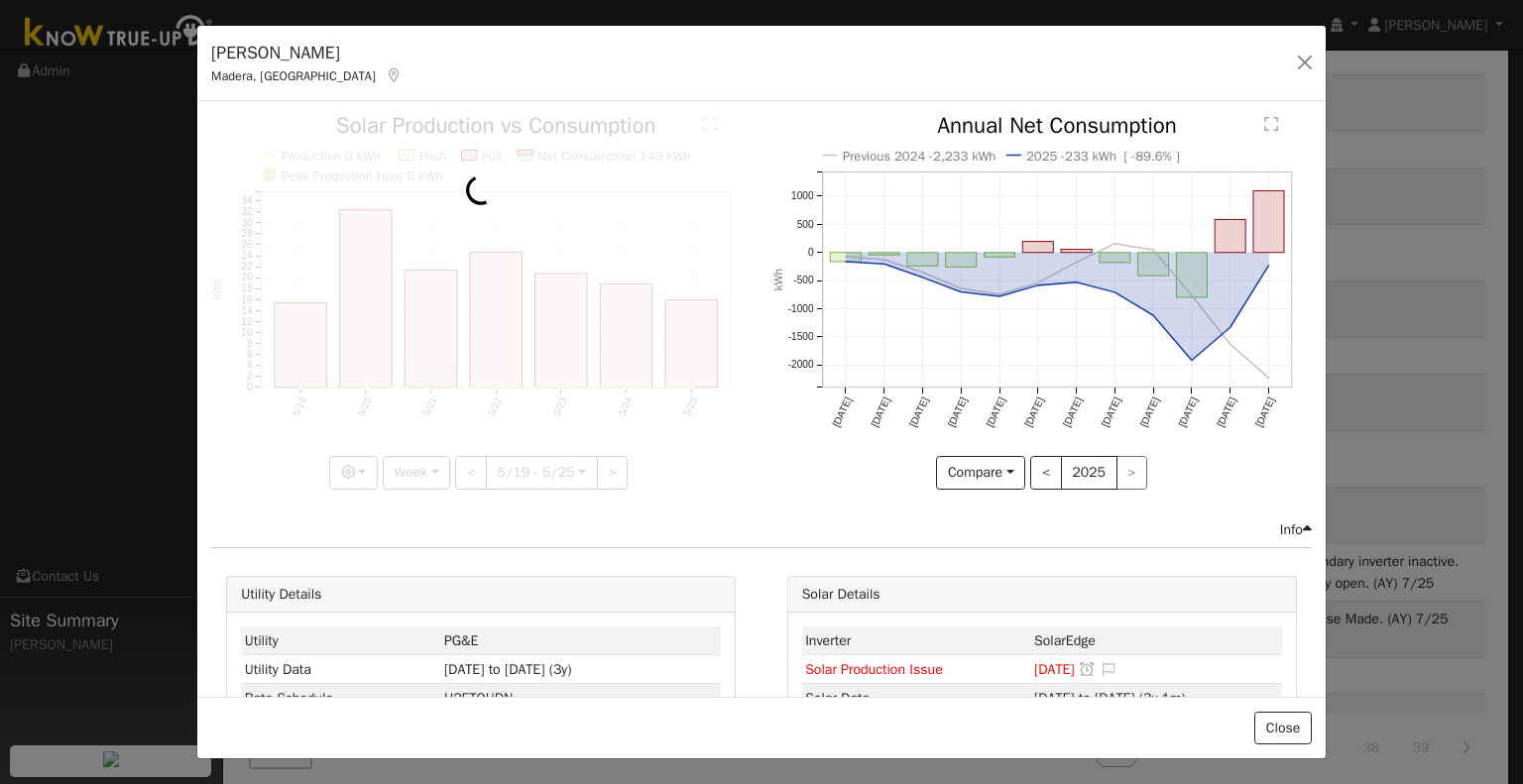 click at bounding box center (481, 301) 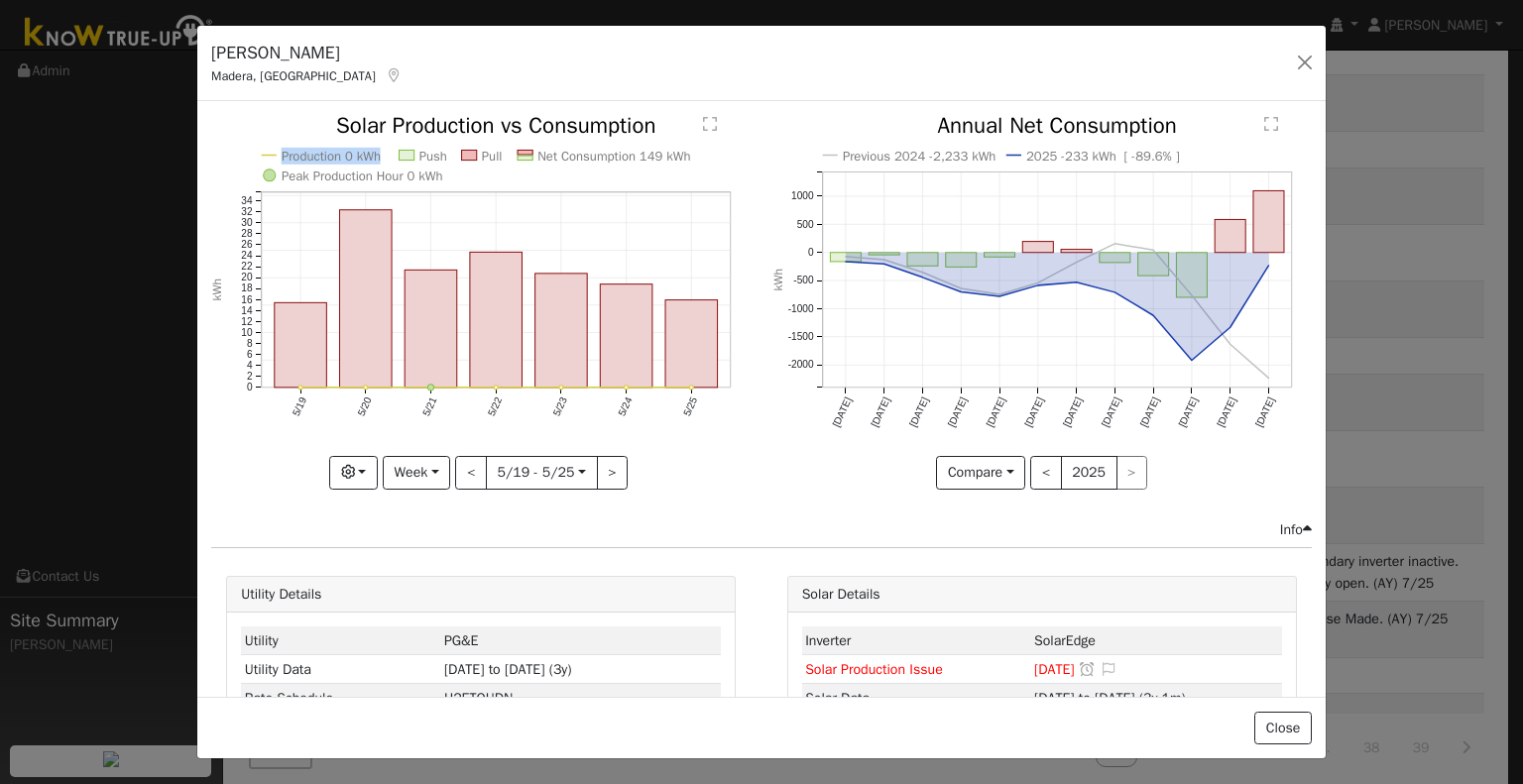 click on "Production 0 kWh Push Pull Net Consumption 149 kWh Peak Production Hour 0 kWh 5/19 5/20 5/21 5/22 5/23 5/24 5/25 0 2 4 6 8 10 12 14 16 18 20 22 24 26 28 30 32 34  Solar Production vs Consumption kWh onclick="" onclick="" onclick="" onclick="" onclick="" onclick="" onclick="" onclick="" onclick="" onclick="" onclick="" onclick="" onclick="" onclick="" onclick="" onclick="" onclick="" onclick="" onclick="" onclick="" onclick="" Graphs Solar Production Previous Year Estimated Production Previous Year Consumption Previous Year Total Consumption Previous Year Cumulative Consumption Previous Year Options Weather °F kWh $ Net Push/Pull Previous Year Period Week Day Week Month Year Custom < 5/19 - 5/25  2025-05-19 >" 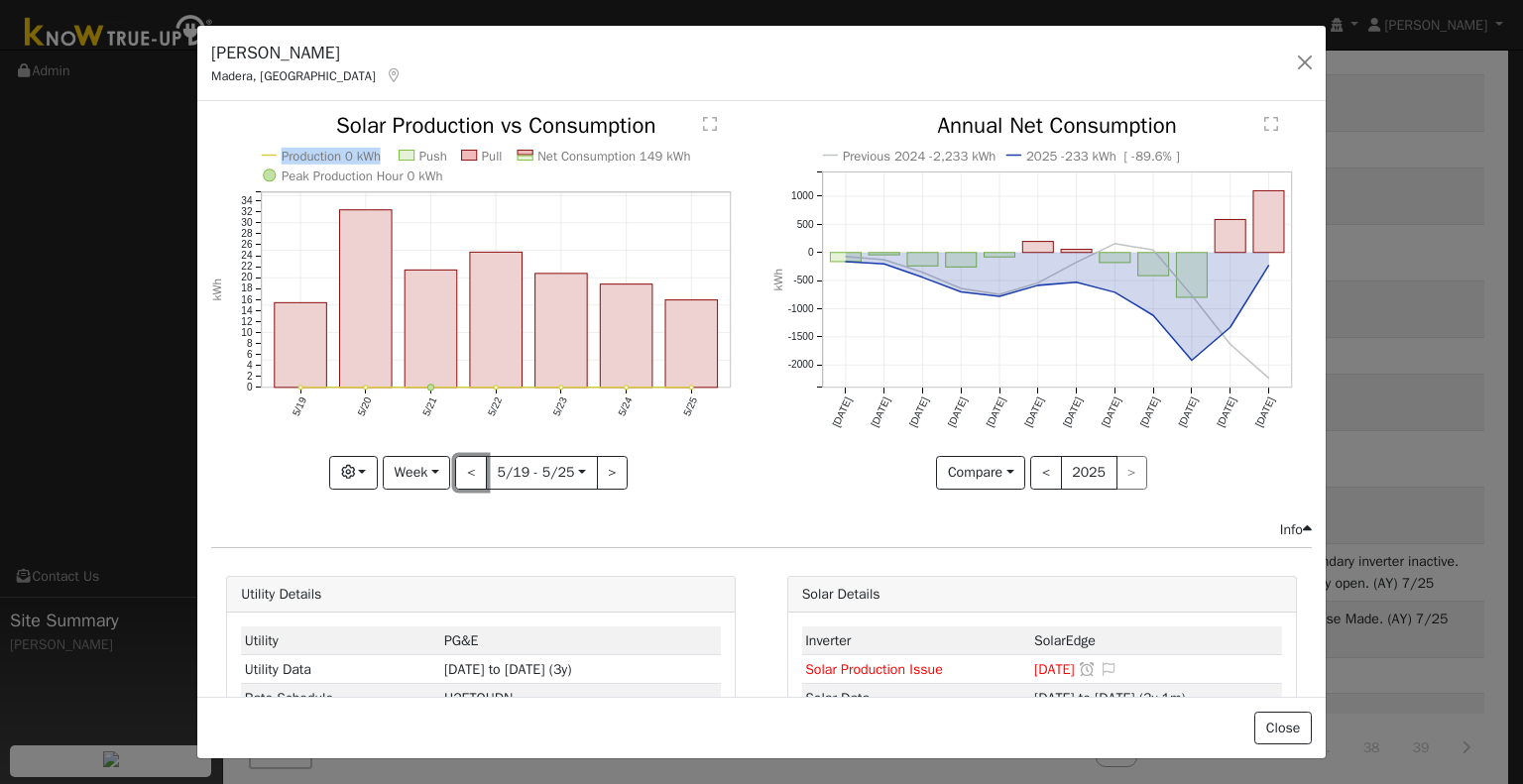 click on "<" at bounding box center [471, 473] 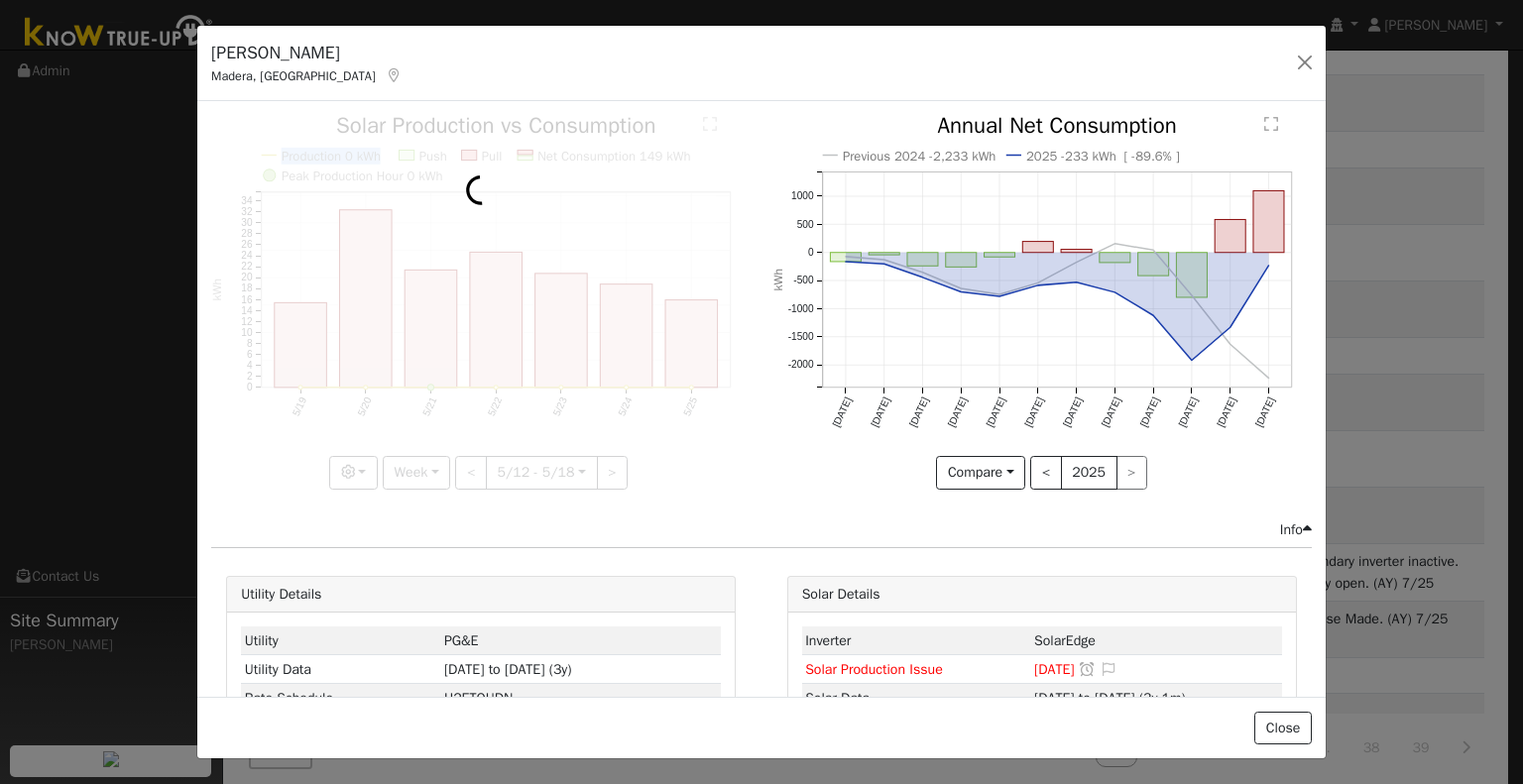 click at bounding box center [481, 301] 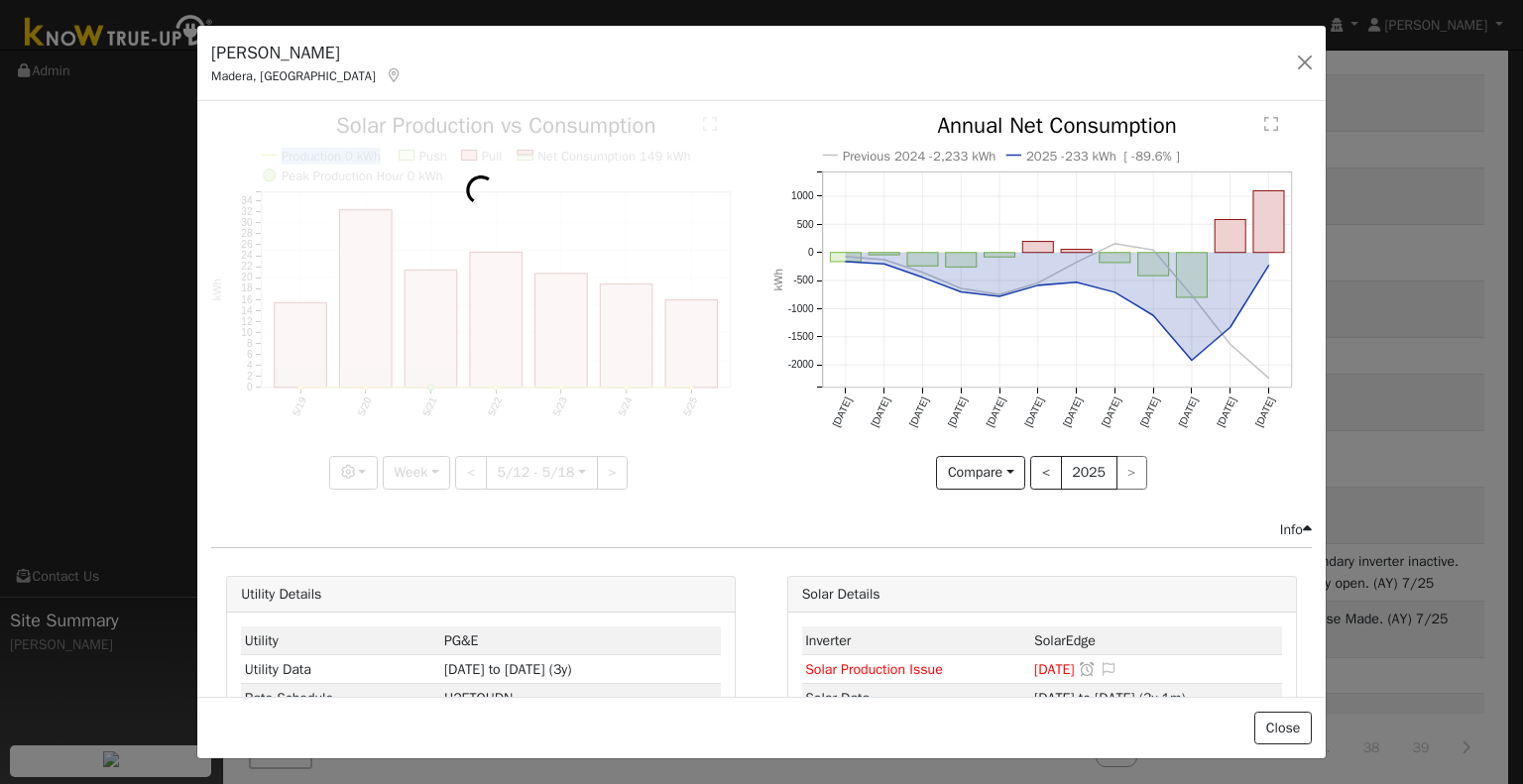 click at bounding box center [481, 301] 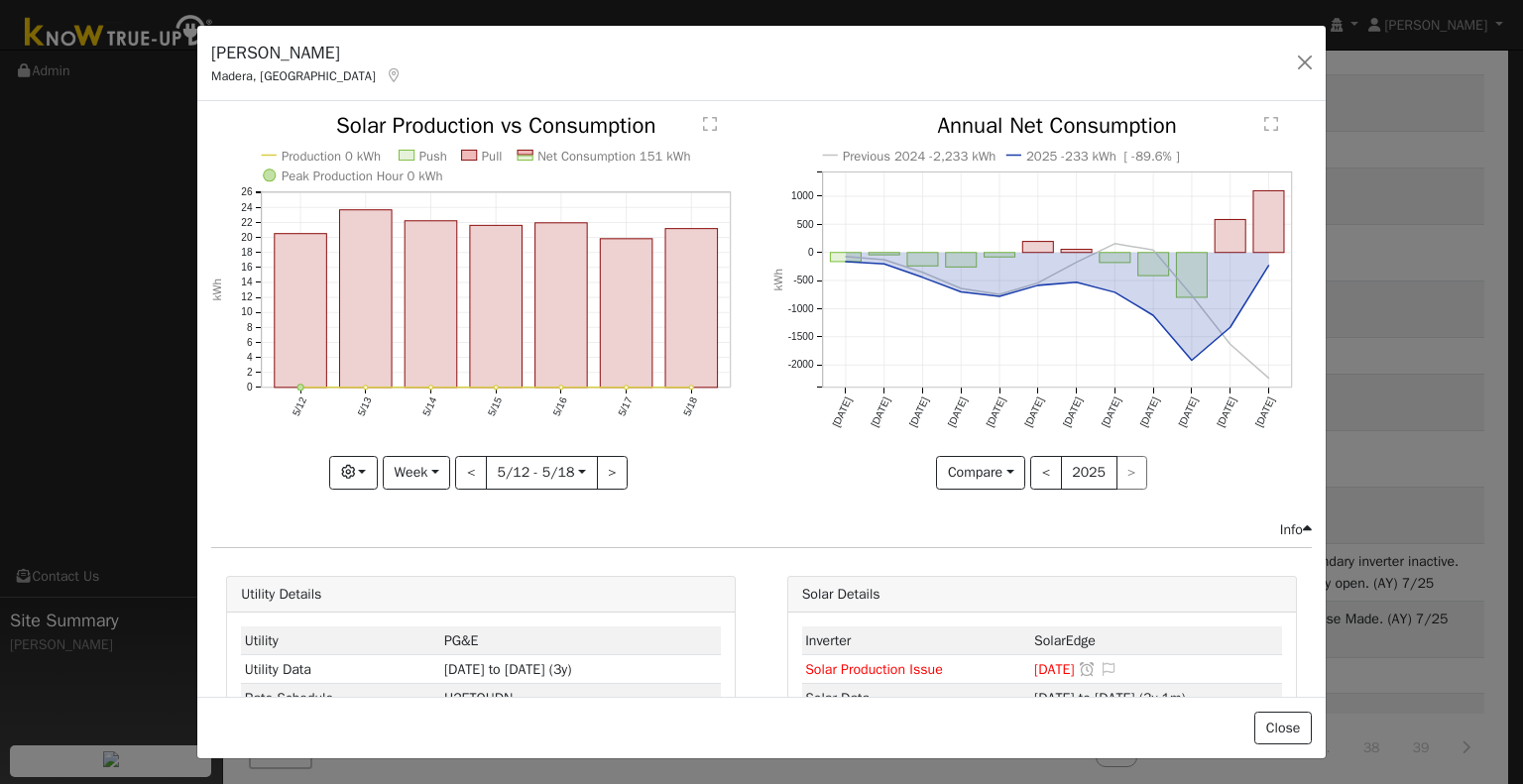 click at bounding box center (481, 301) 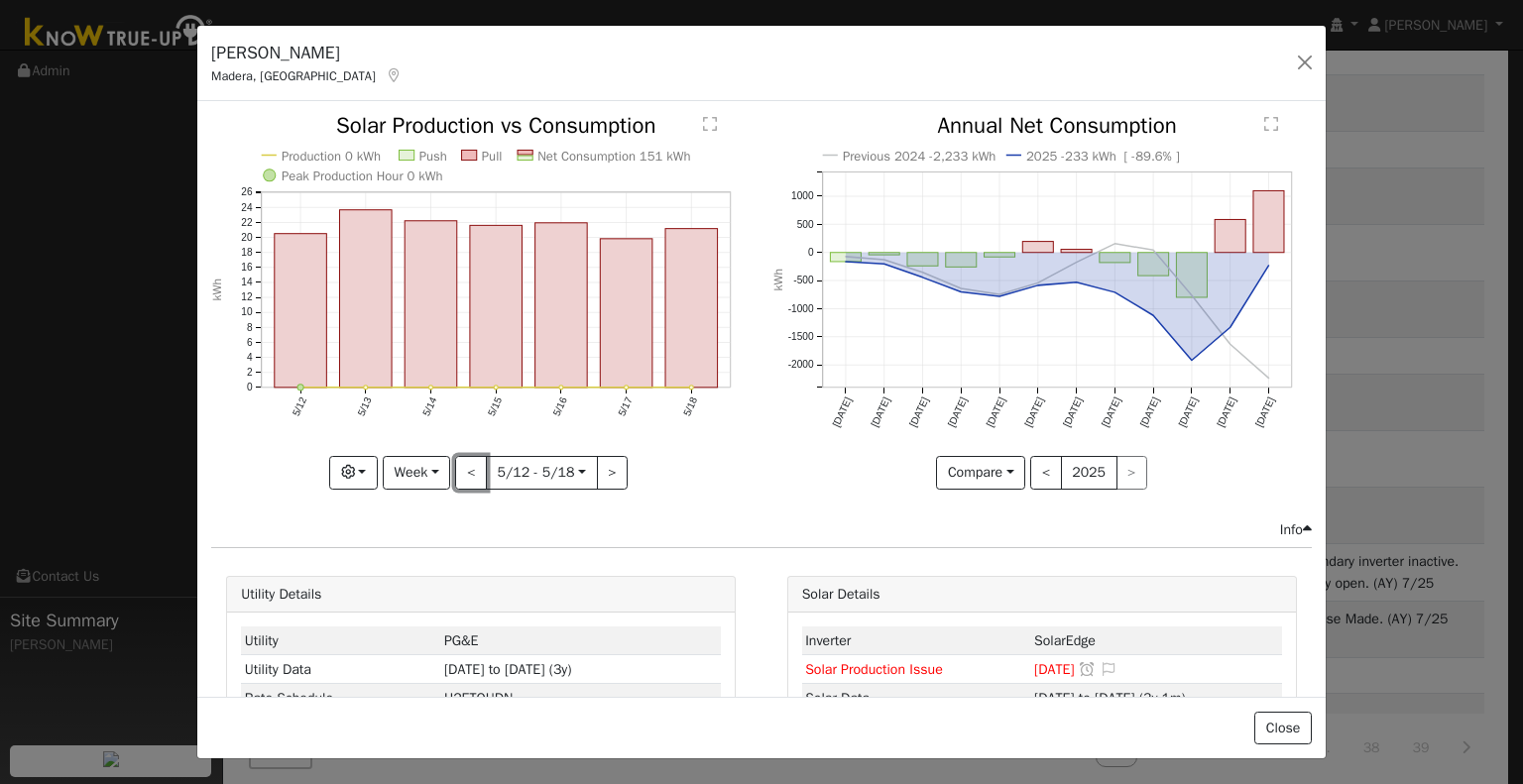 click on "<" at bounding box center [471, 473] 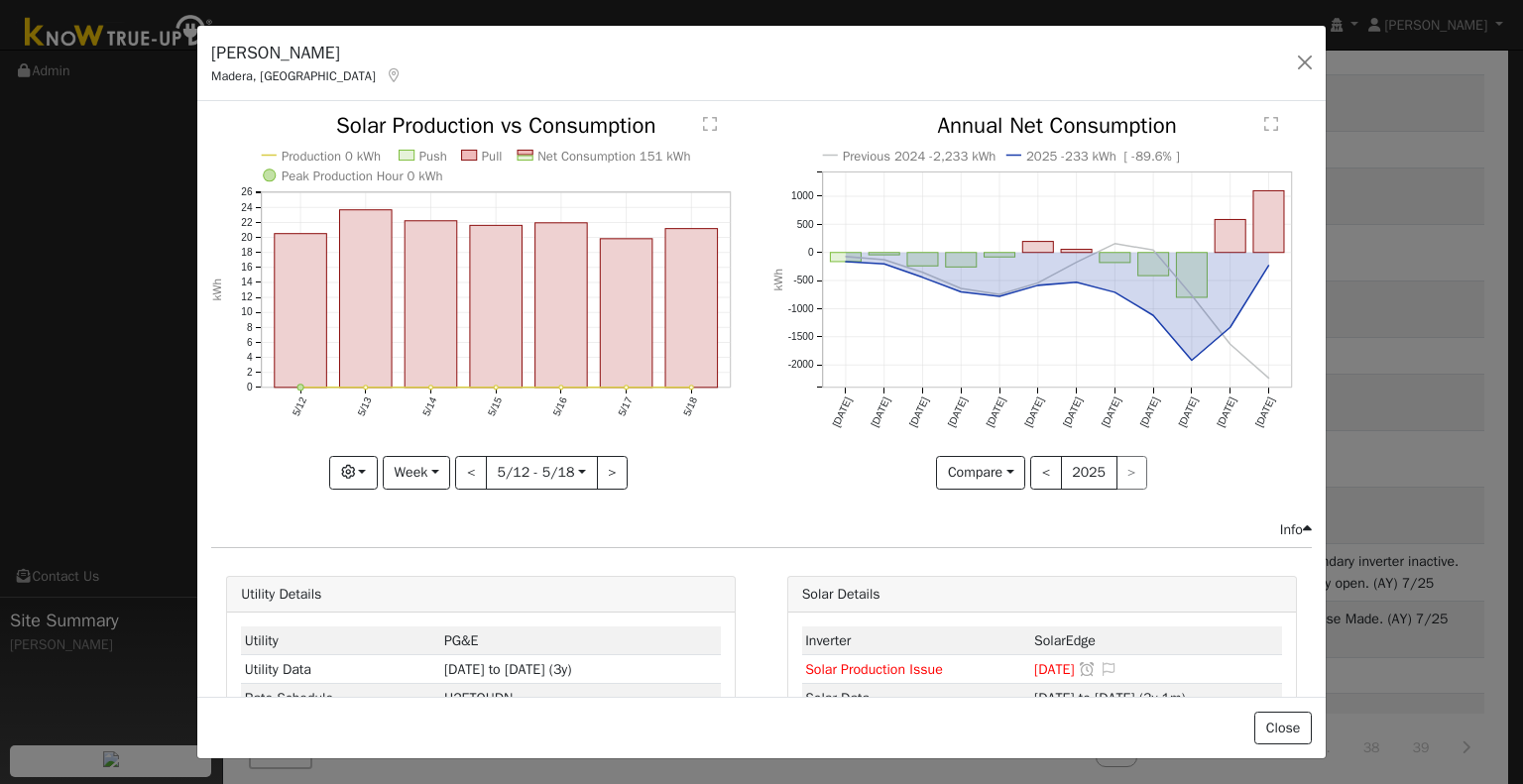 click at bounding box center (0, 0) 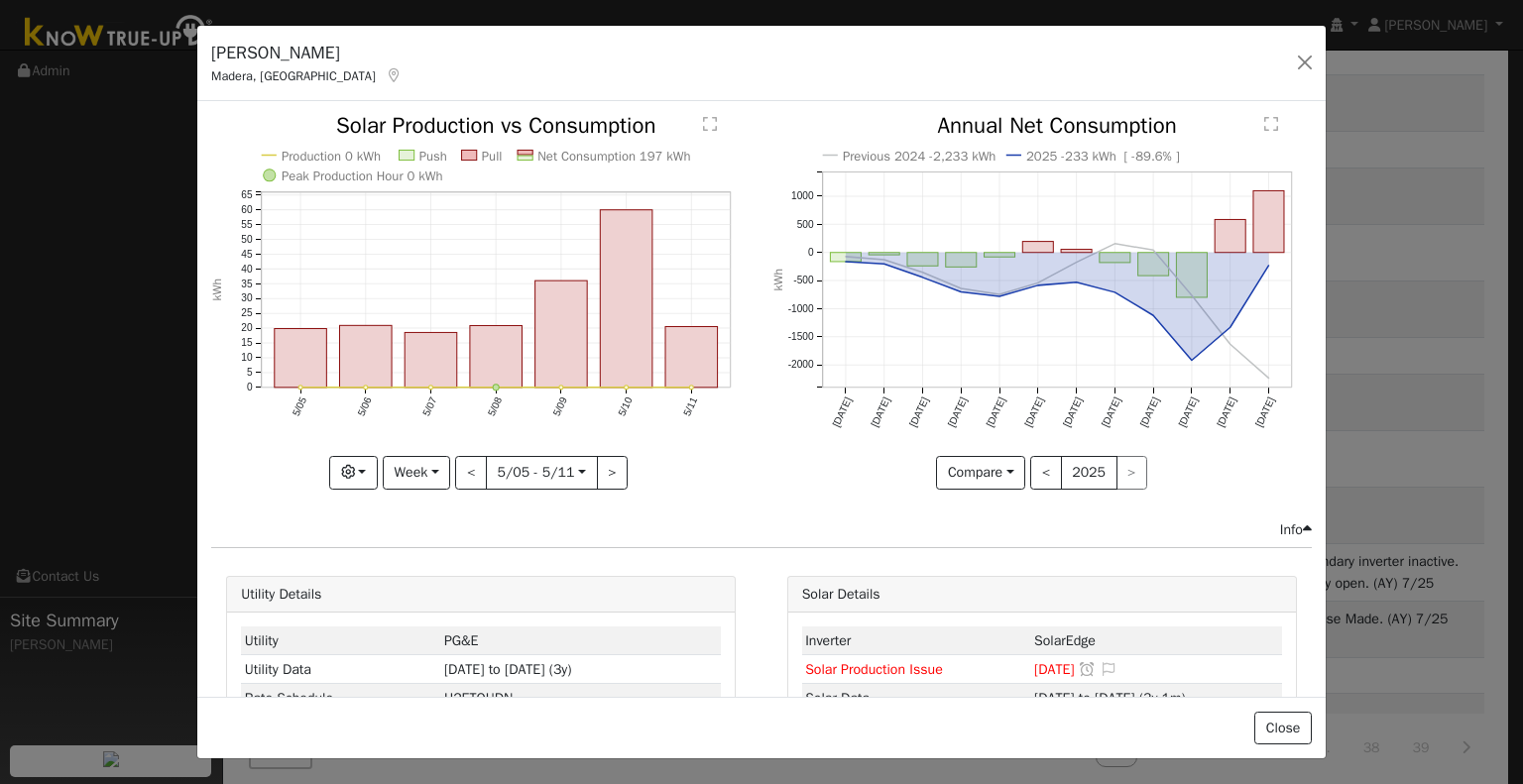 click at bounding box center (481, 301) 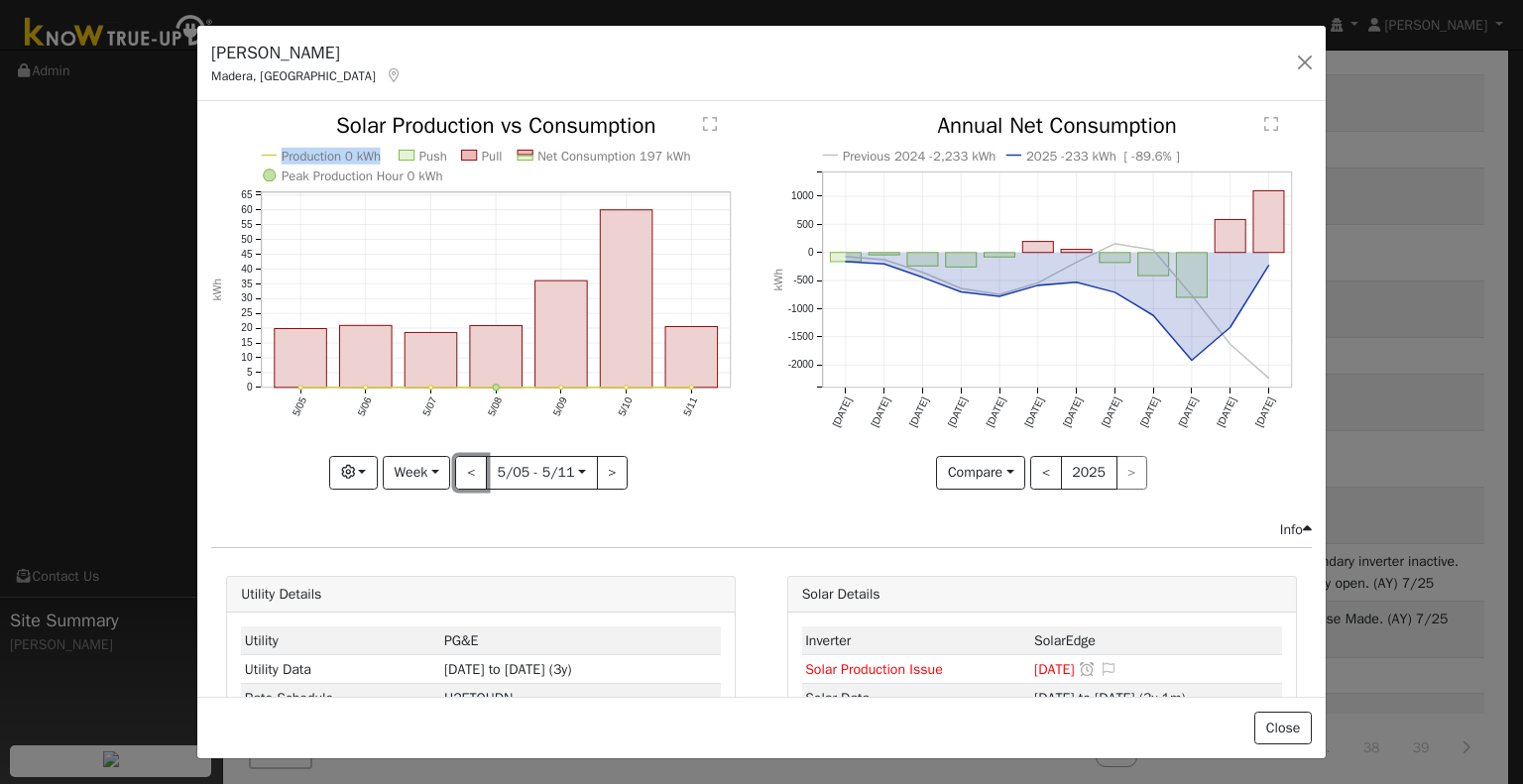 click on "<" at bounding box center (471, 473) 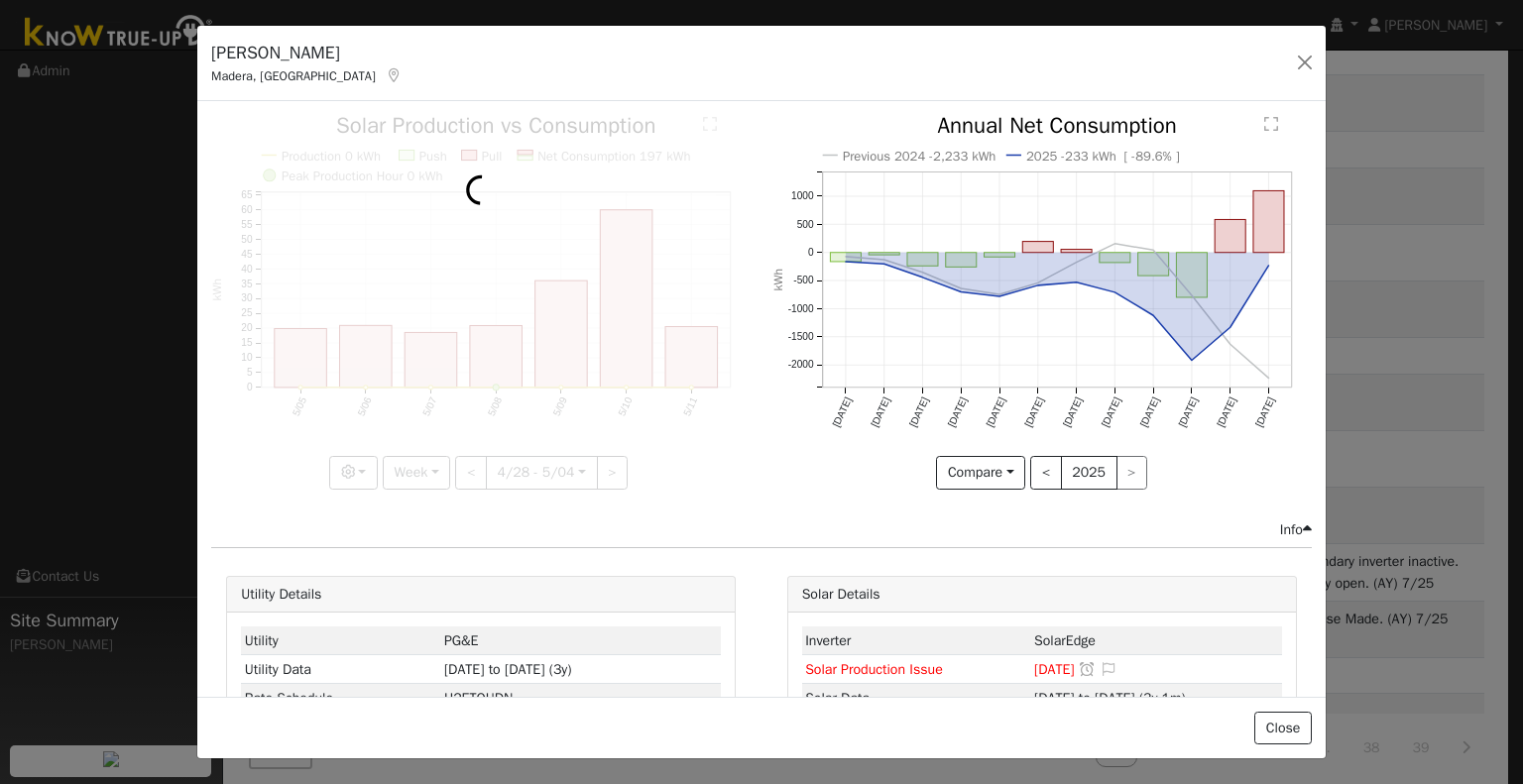 click at bounding box center (481, 301) 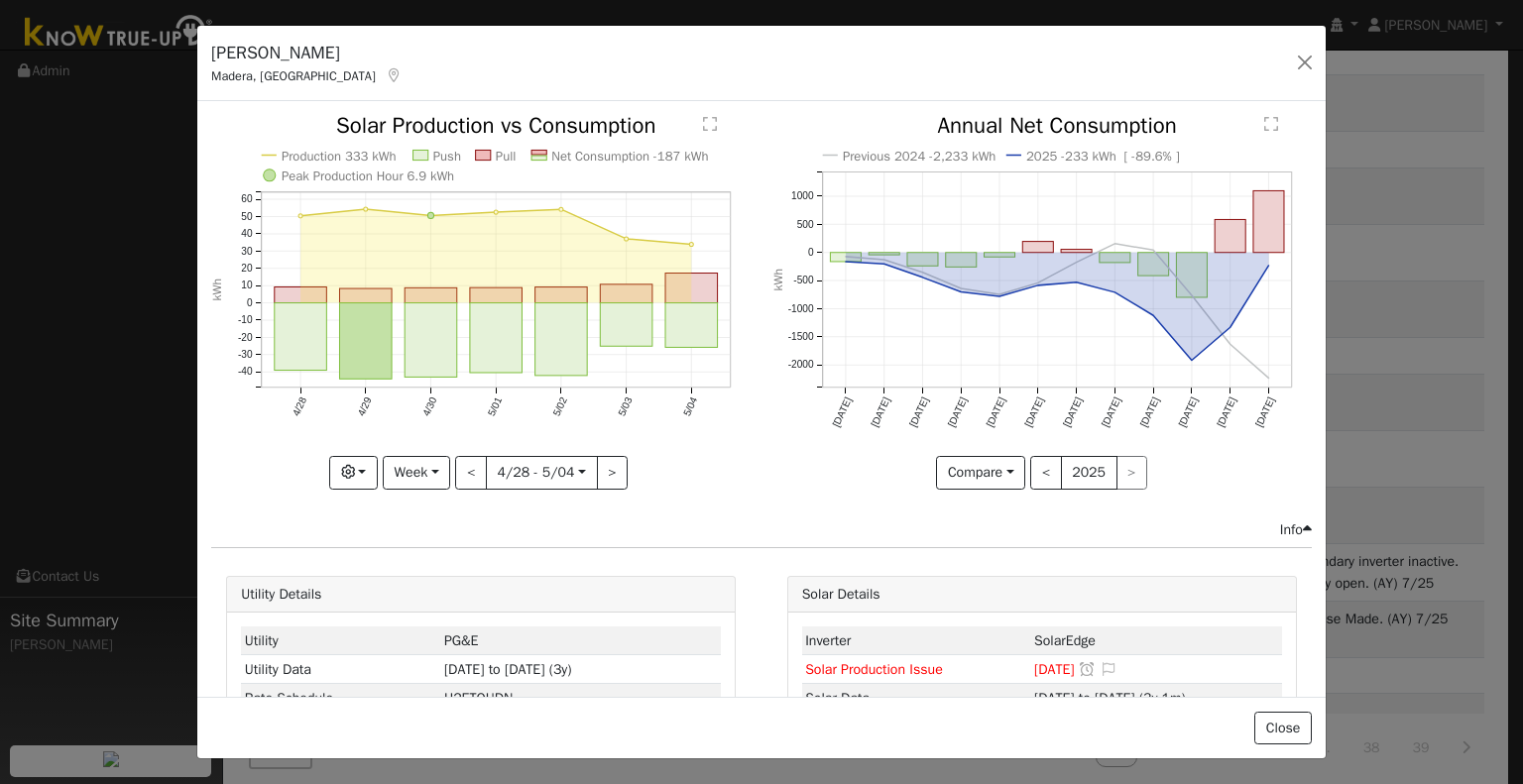 click at bounding box center (481, 301) 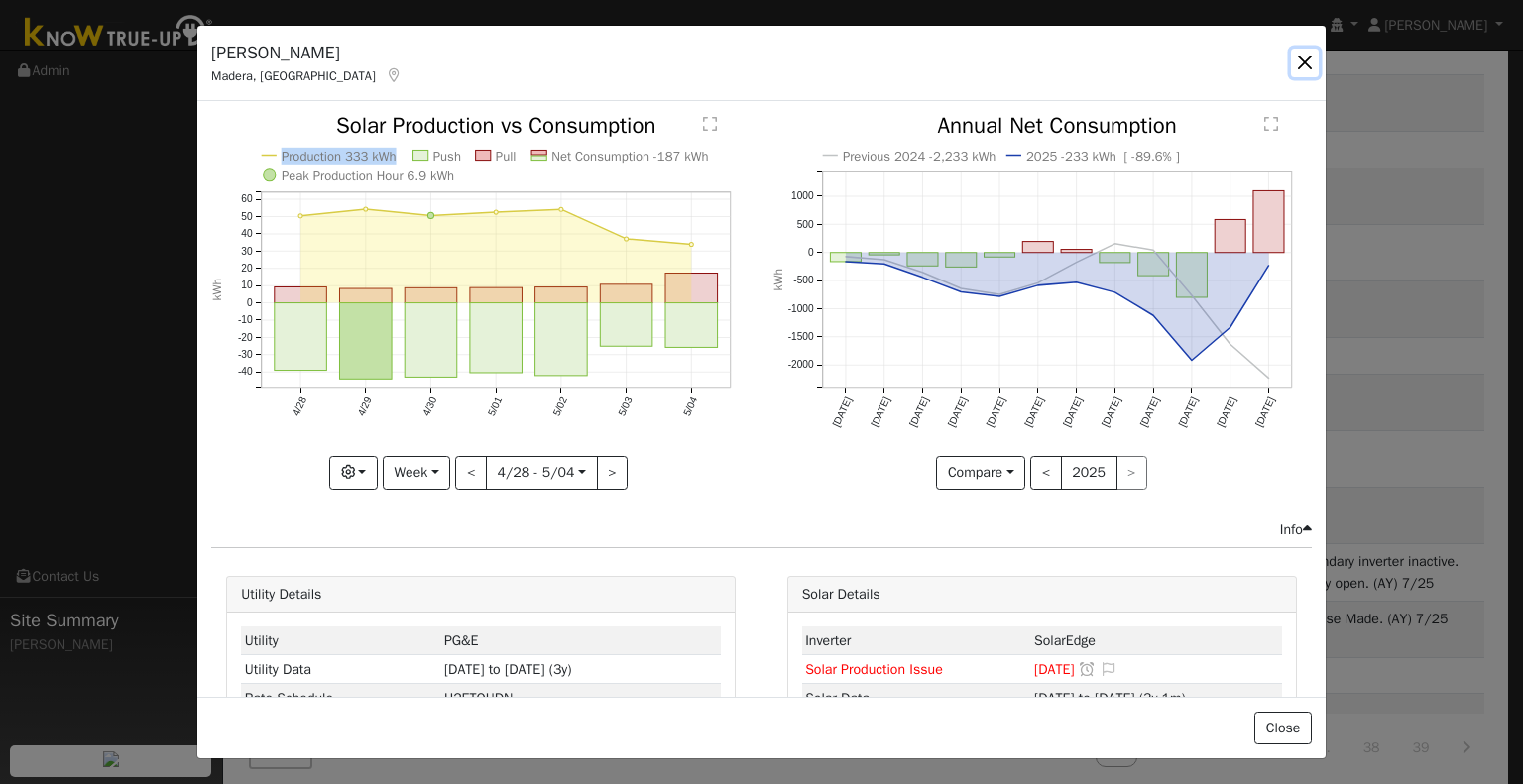 click at bounding box center [1305, 62] 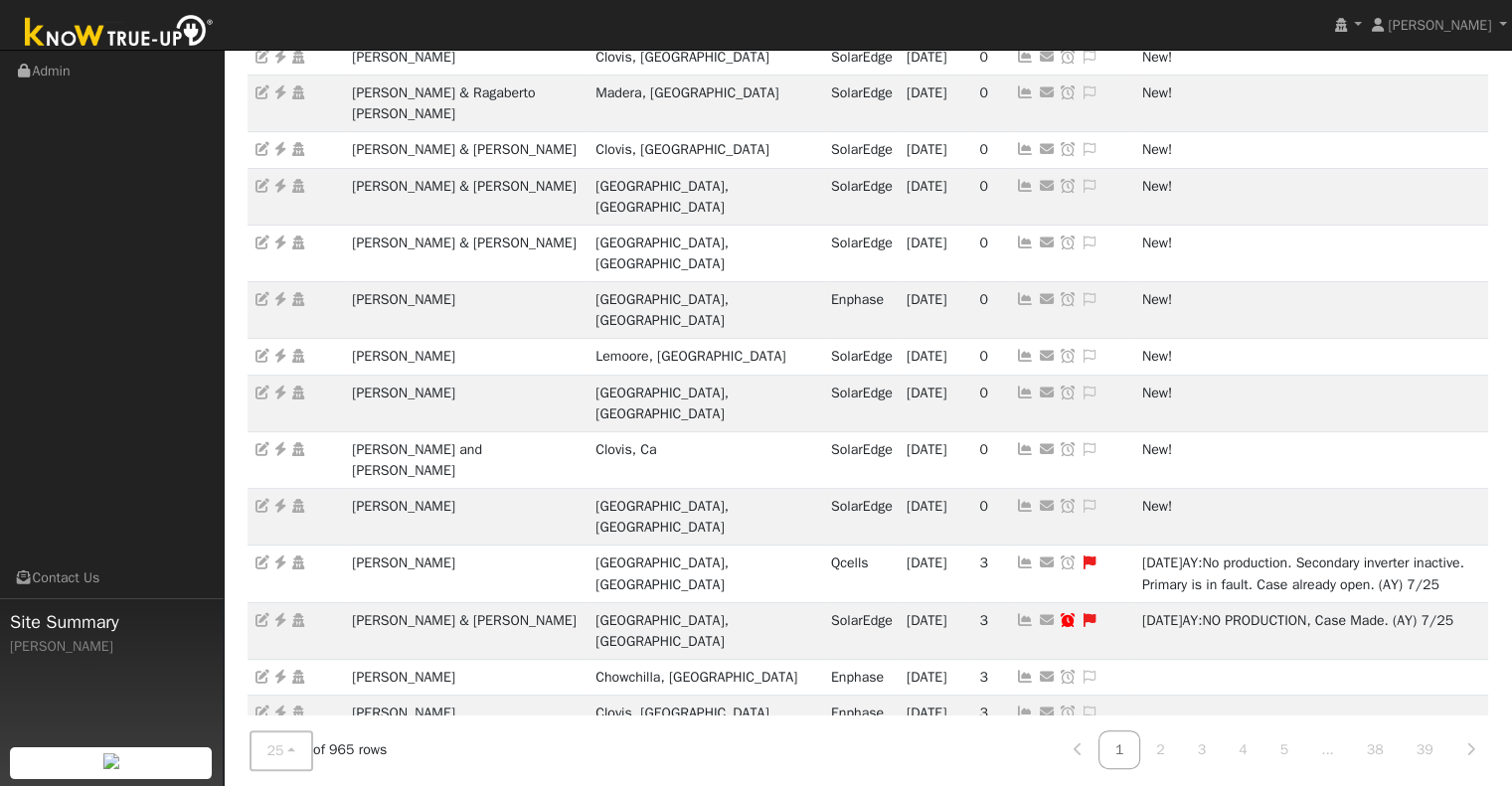 drag, startPoint x: 337, startPoint y: 571, endPoint x: 757, endPoint y: 573, distance: 420.00476 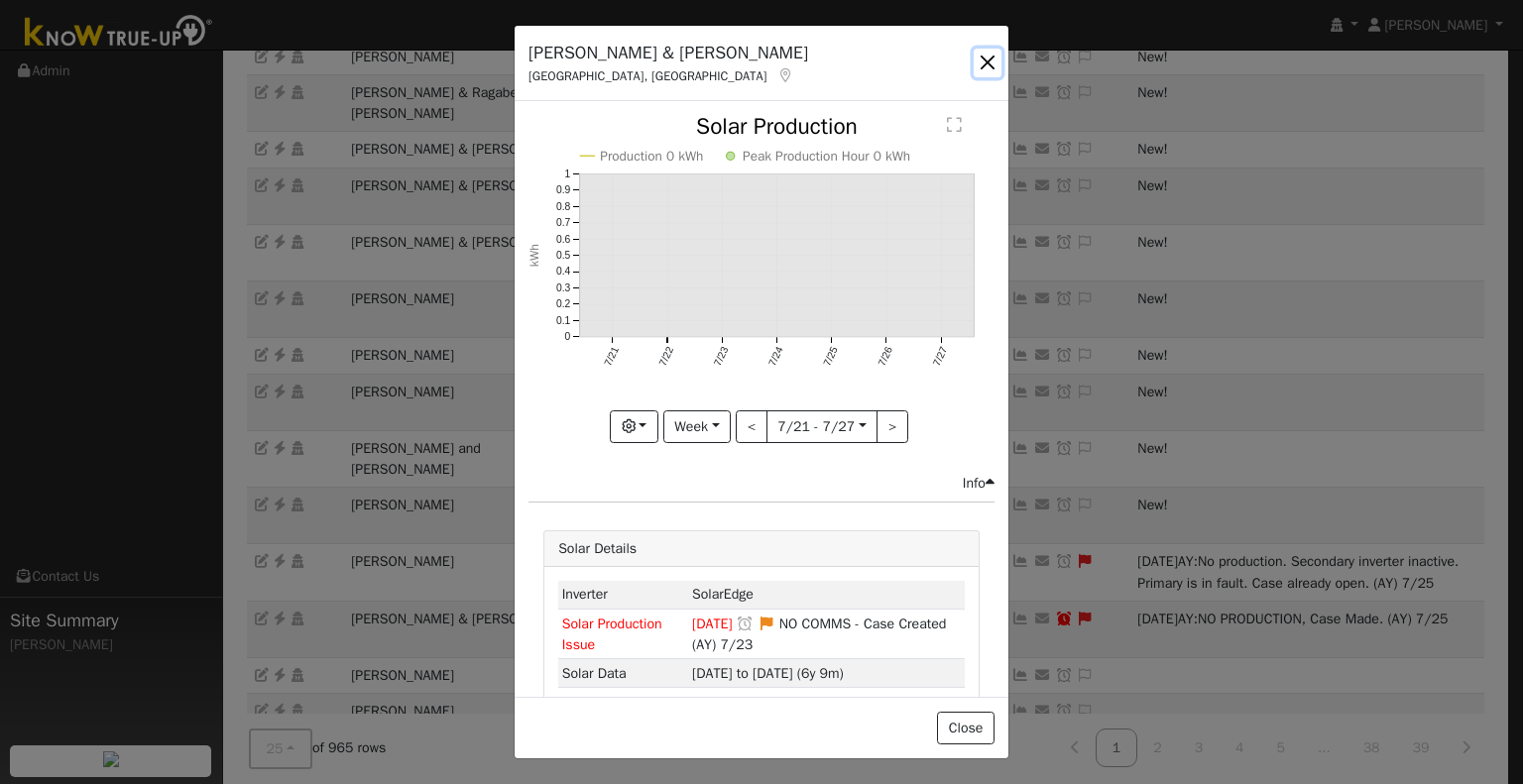 click at bounding box center (988, 62) 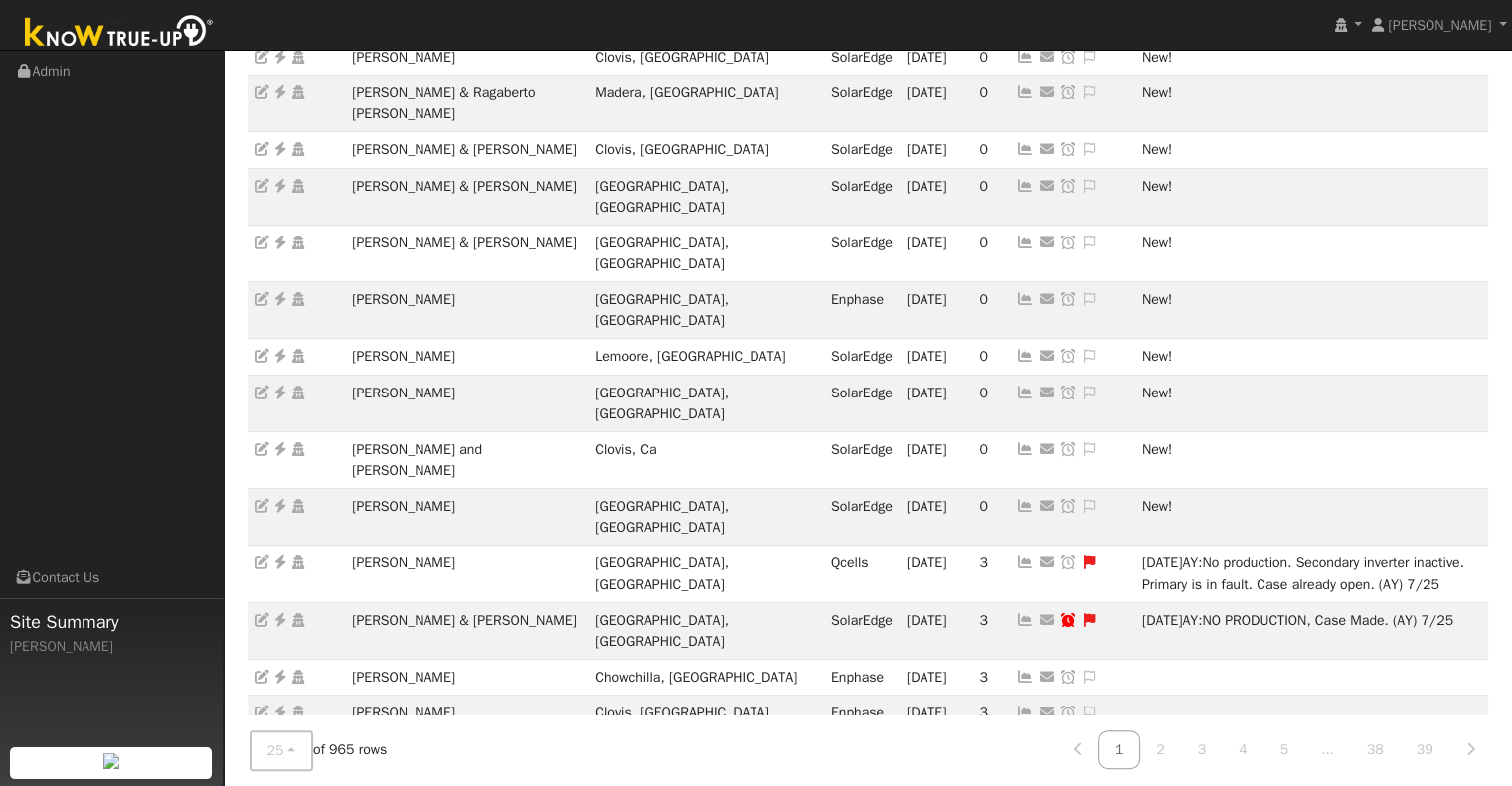 click at bounding box center (1025, 955) 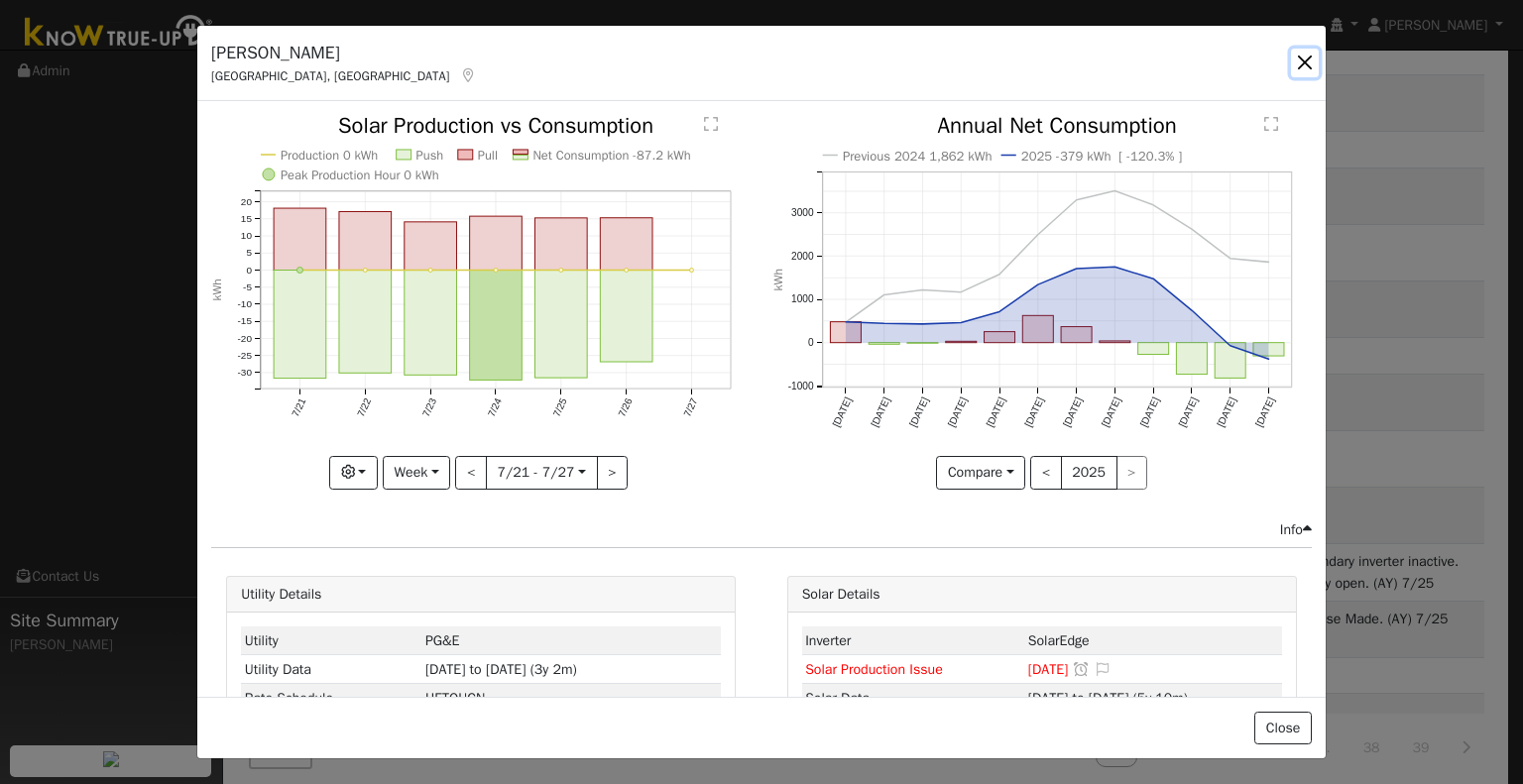click at bounding box center [1305, 62] 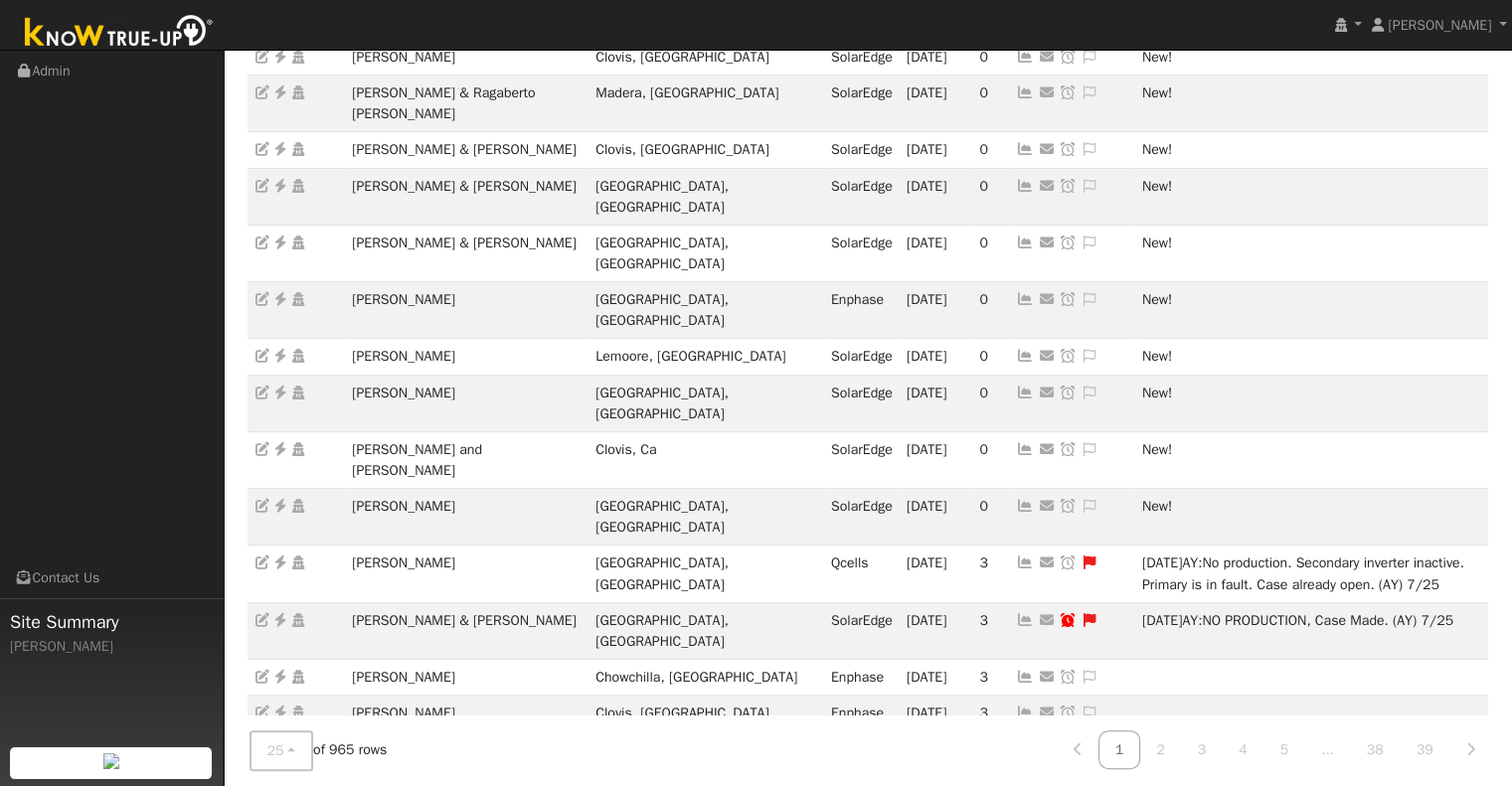click at bounding box center (1025, 1013) 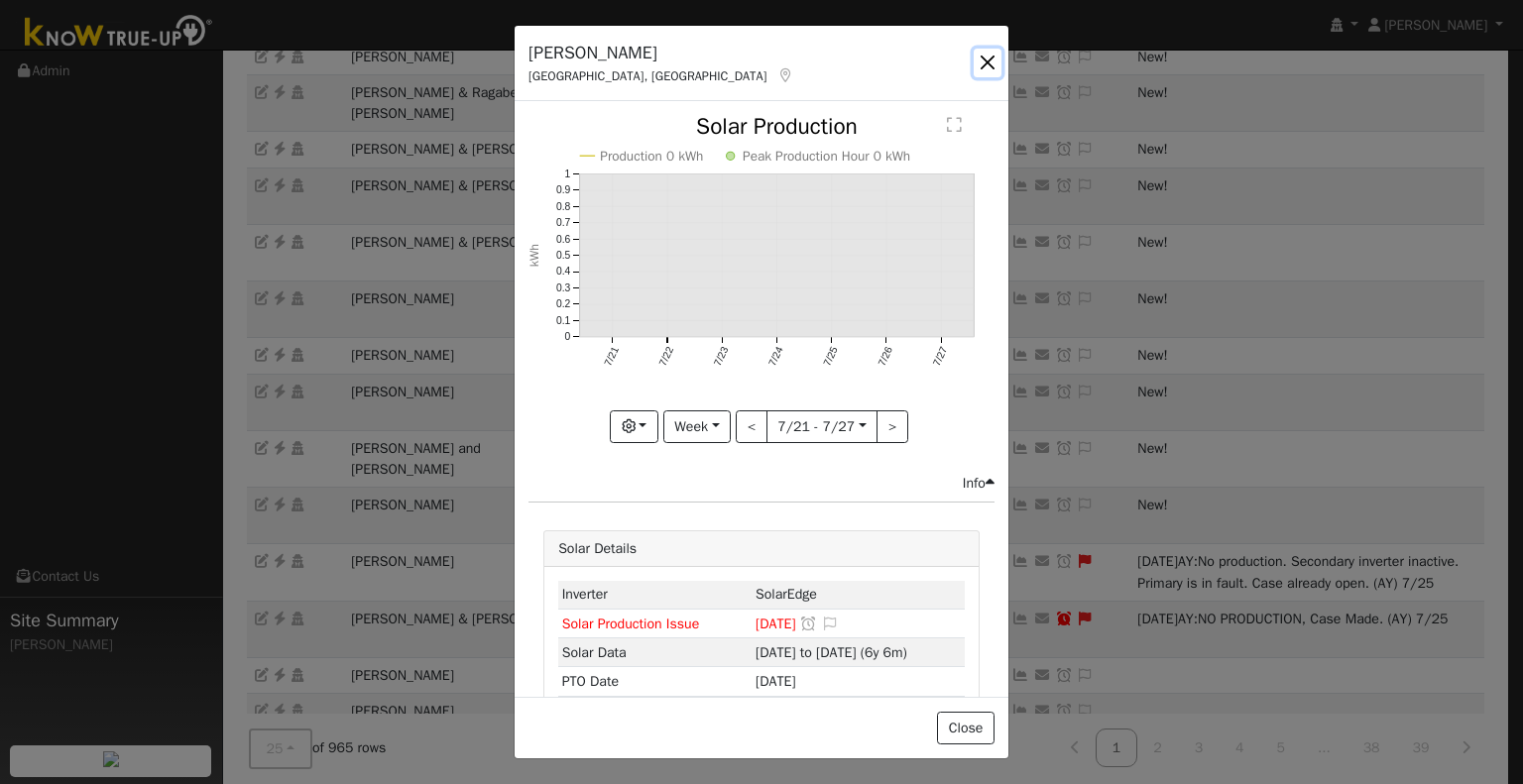 click at bounding box center [988, 62] 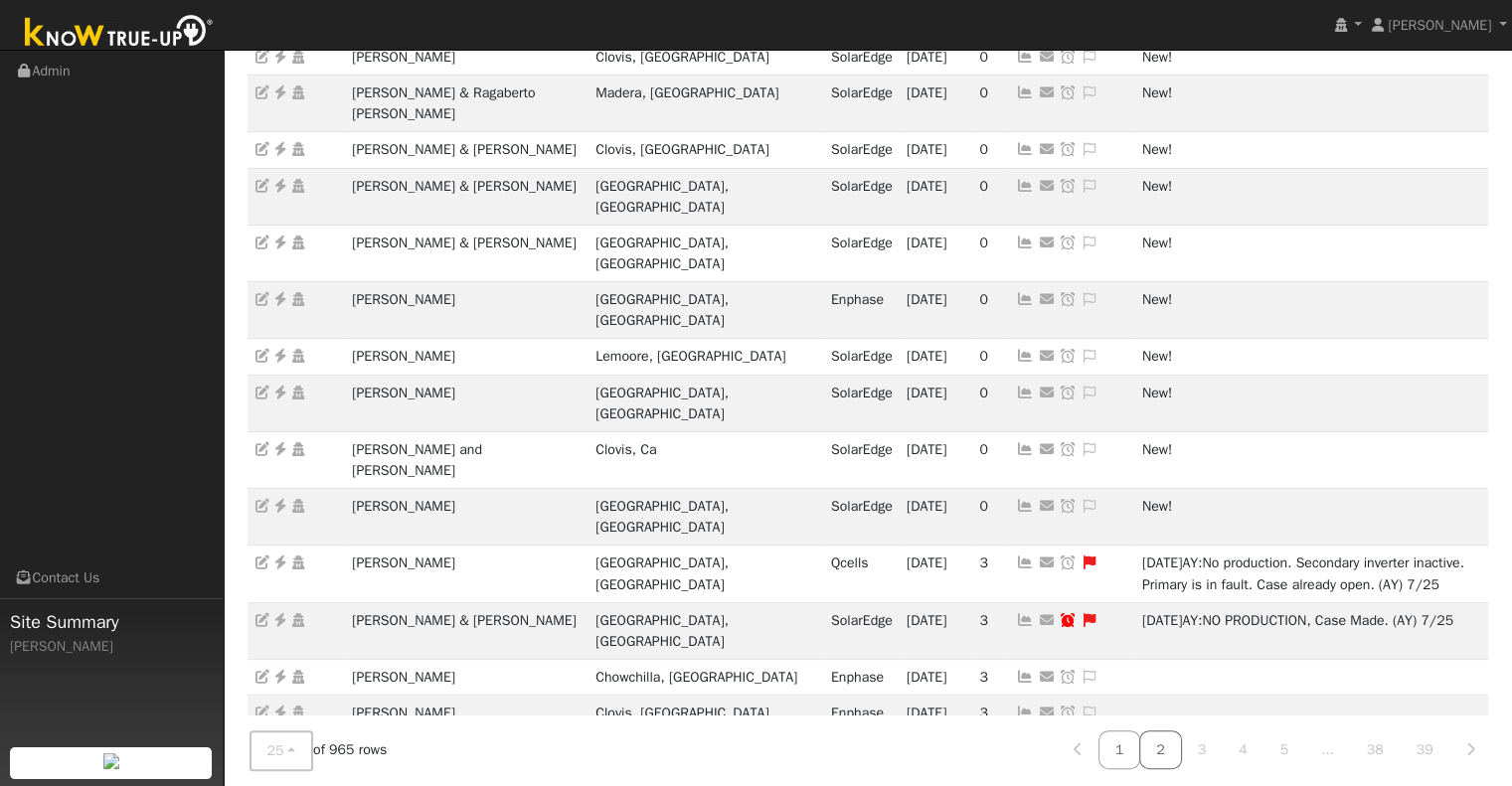 click on "2" at bounding box center (1160, 749) 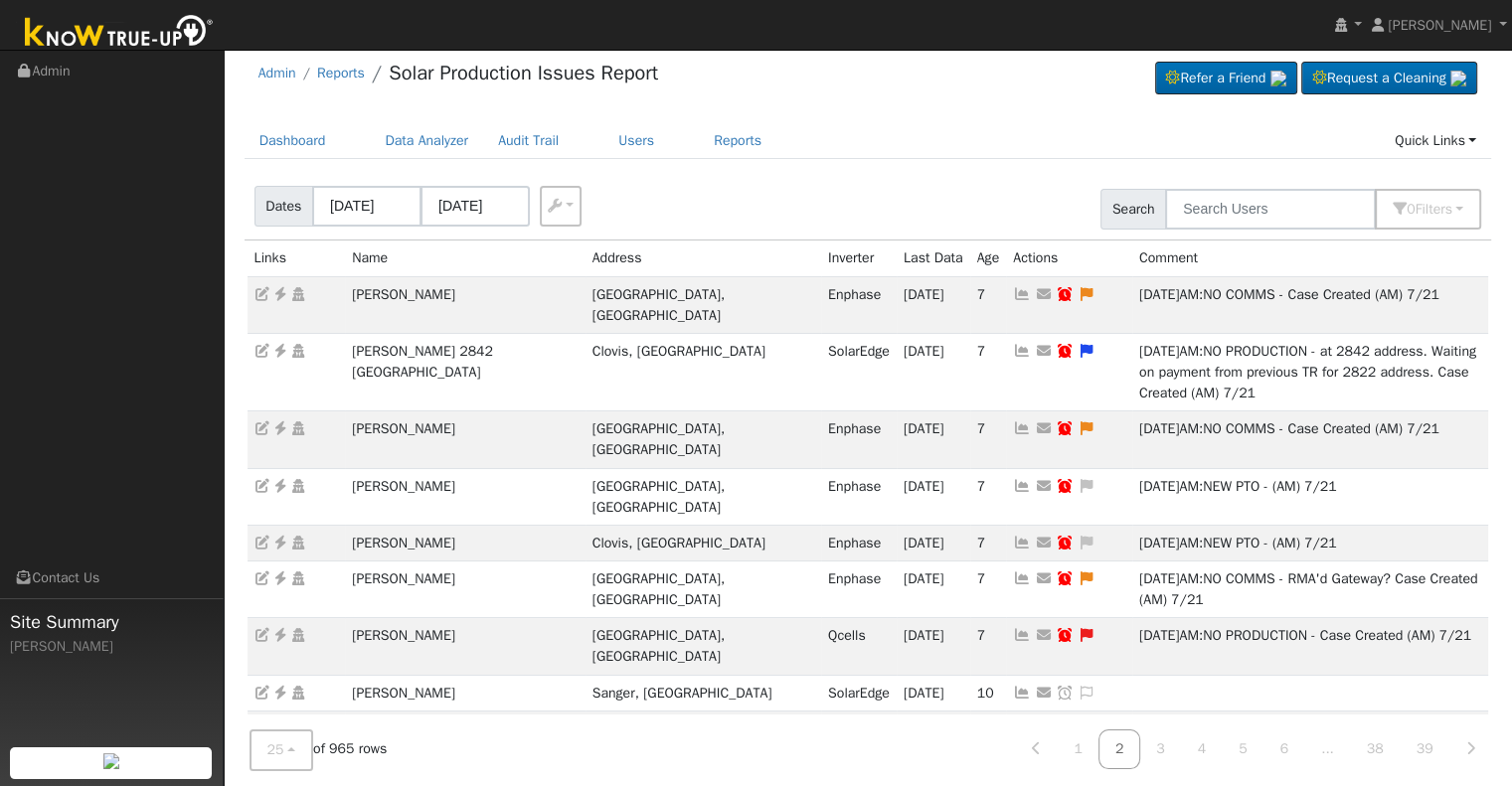 scroll, scrollTop: 0, scrollLeft: 0, axis: both 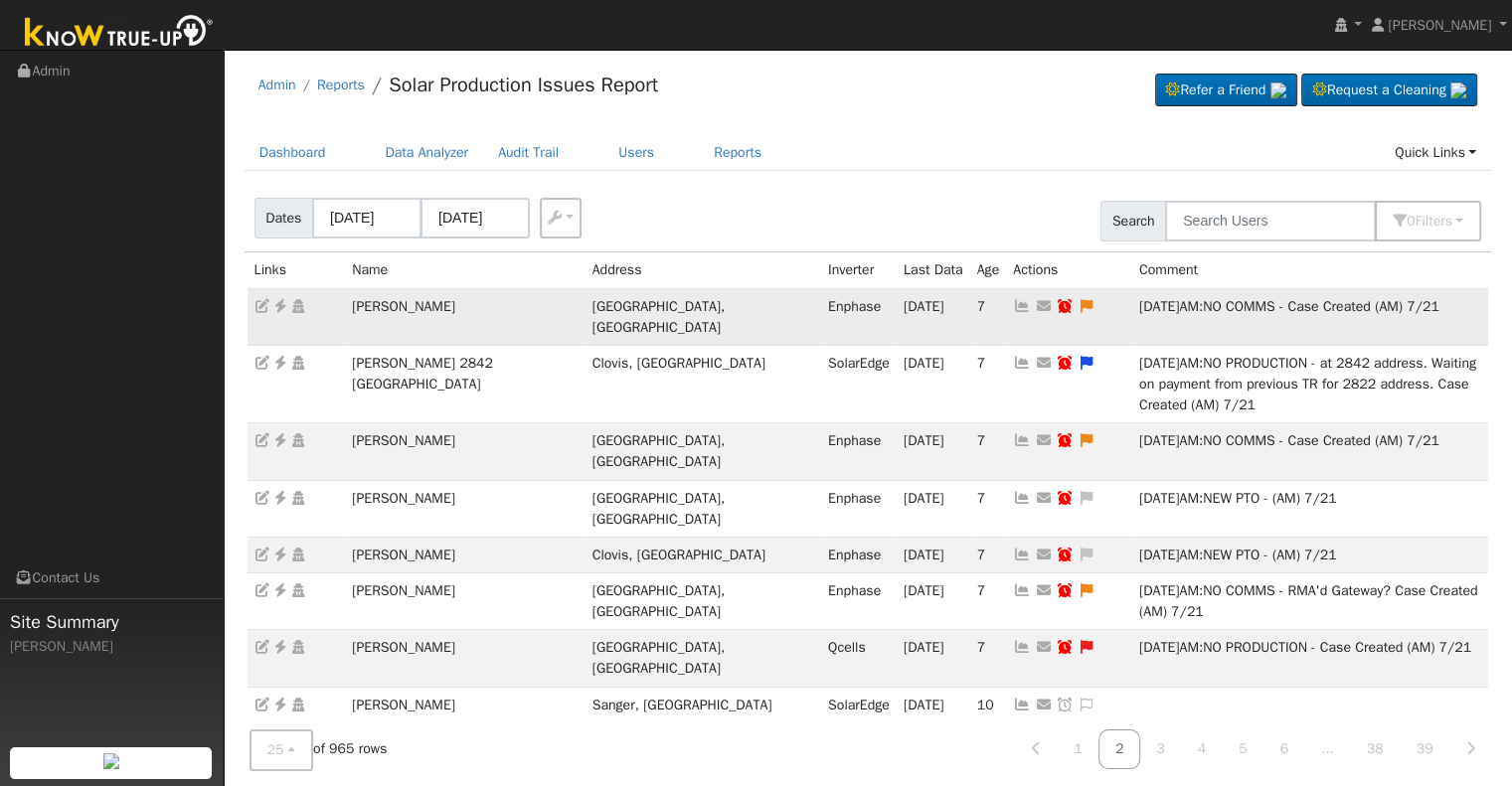 click at bounding box center (1022, 306) 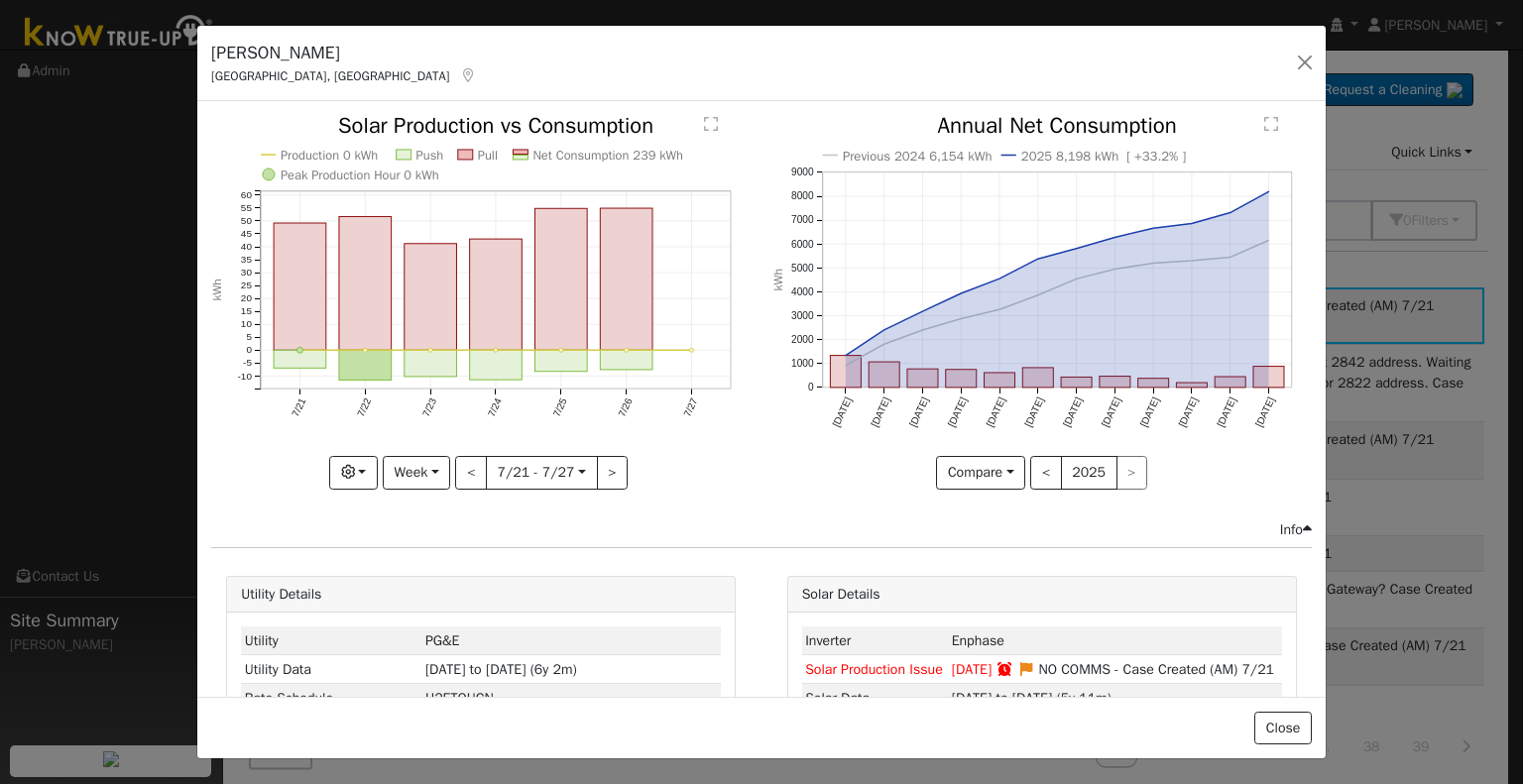 click on "Jared Schneider Fresno, CA   Default Account" at bounding box center [762, 63] 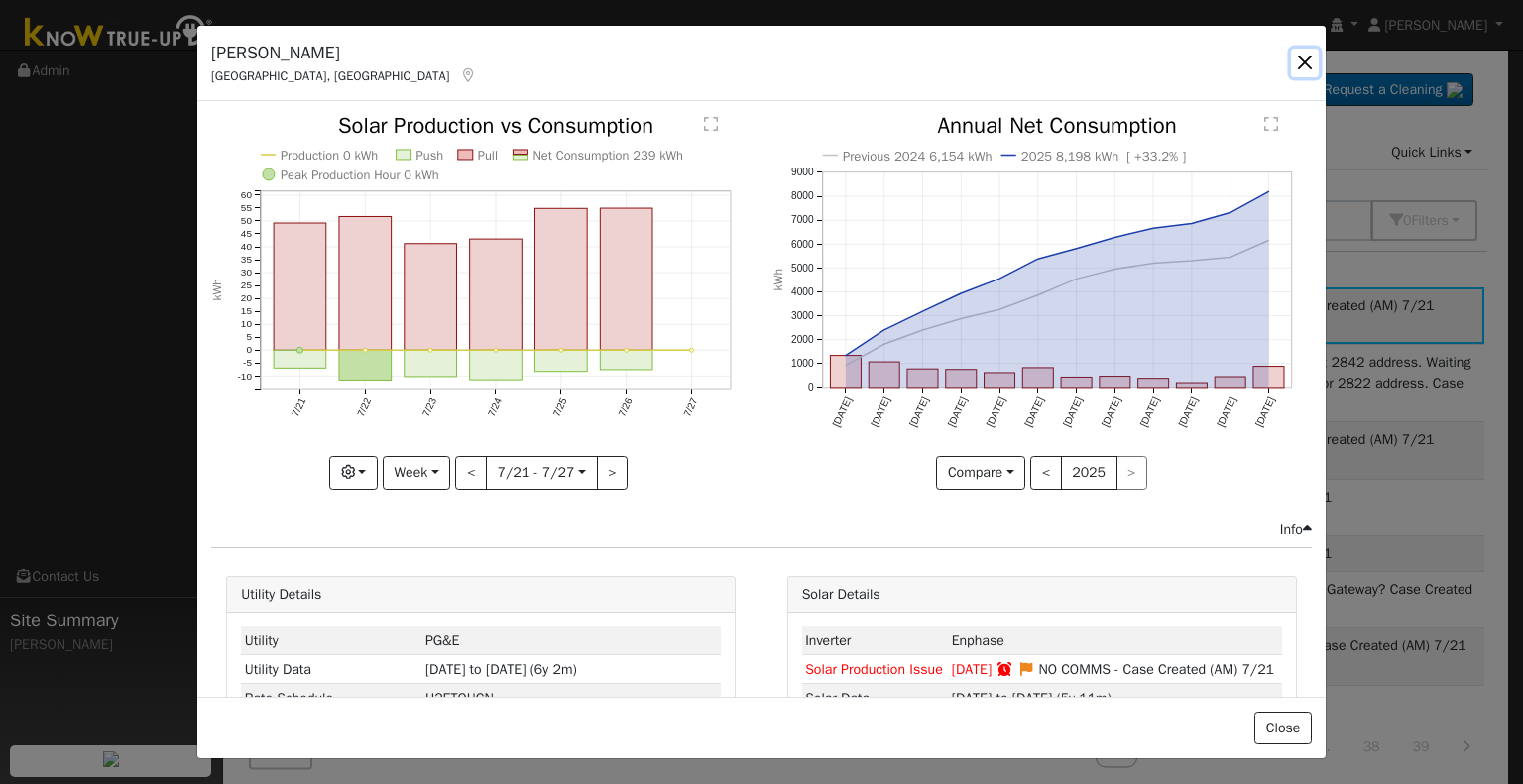 click at bounding box center (1305, 62) 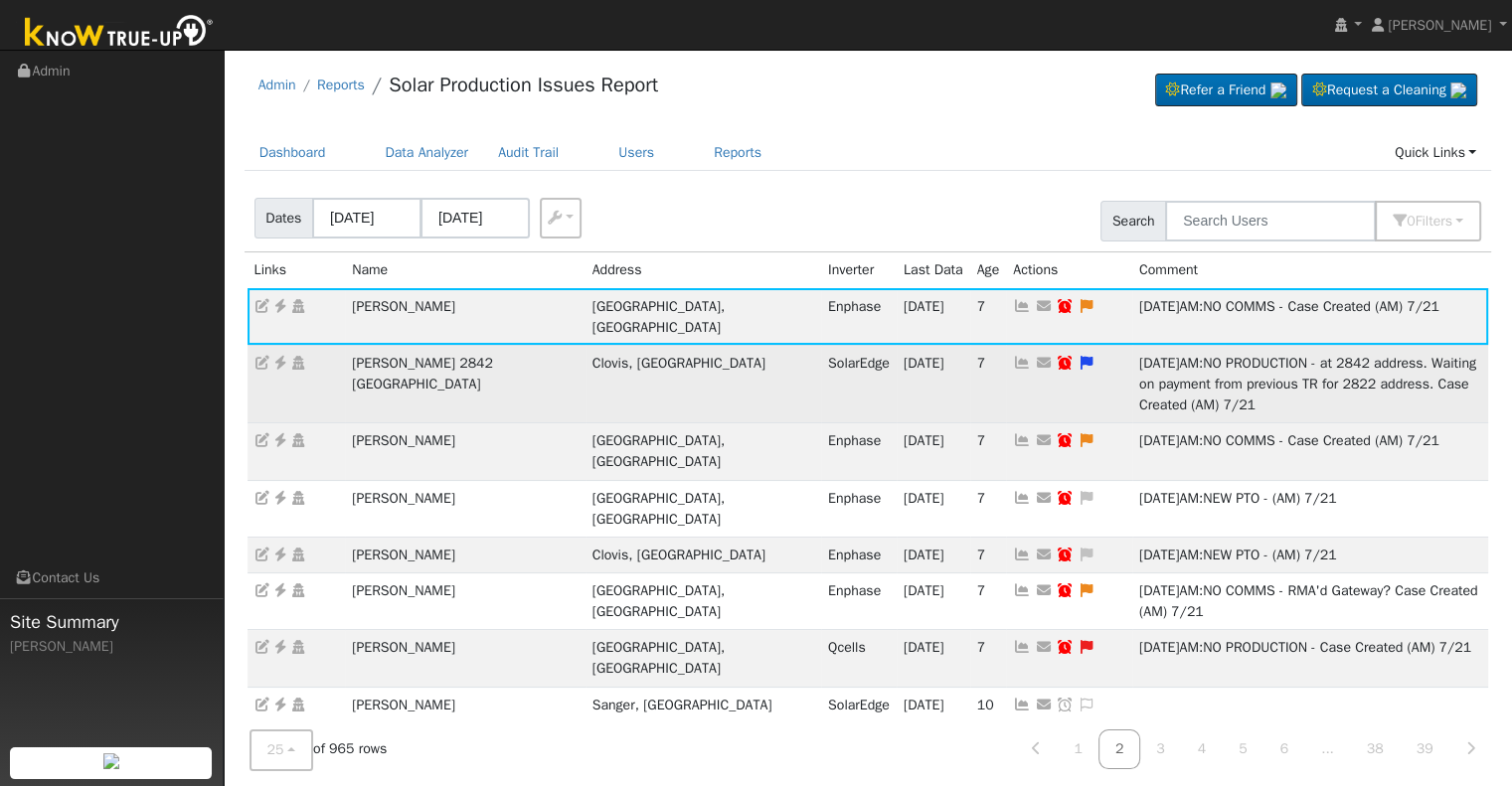 click at bounding box center [1022, 363] 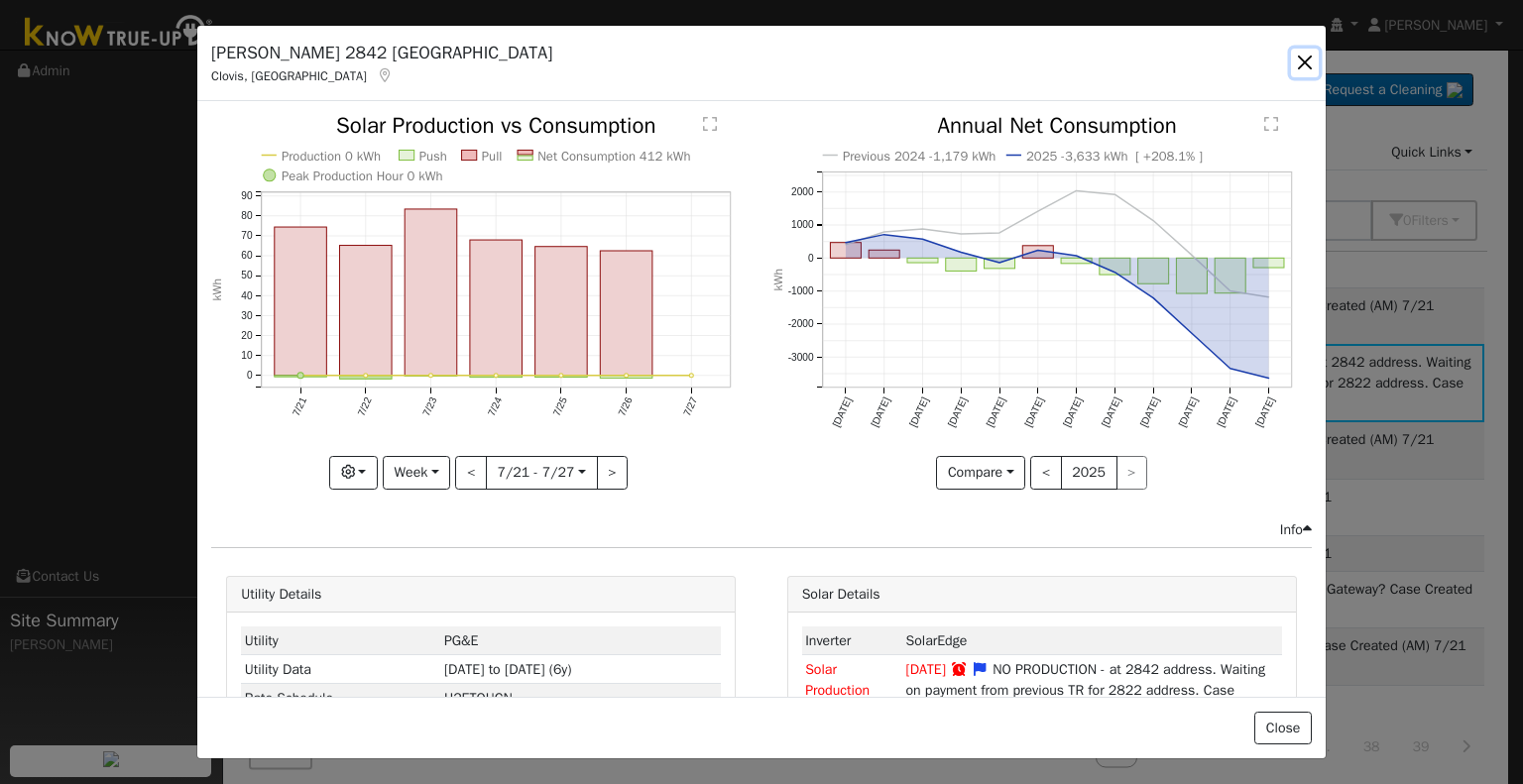 click at bounding box center (1305, 62) 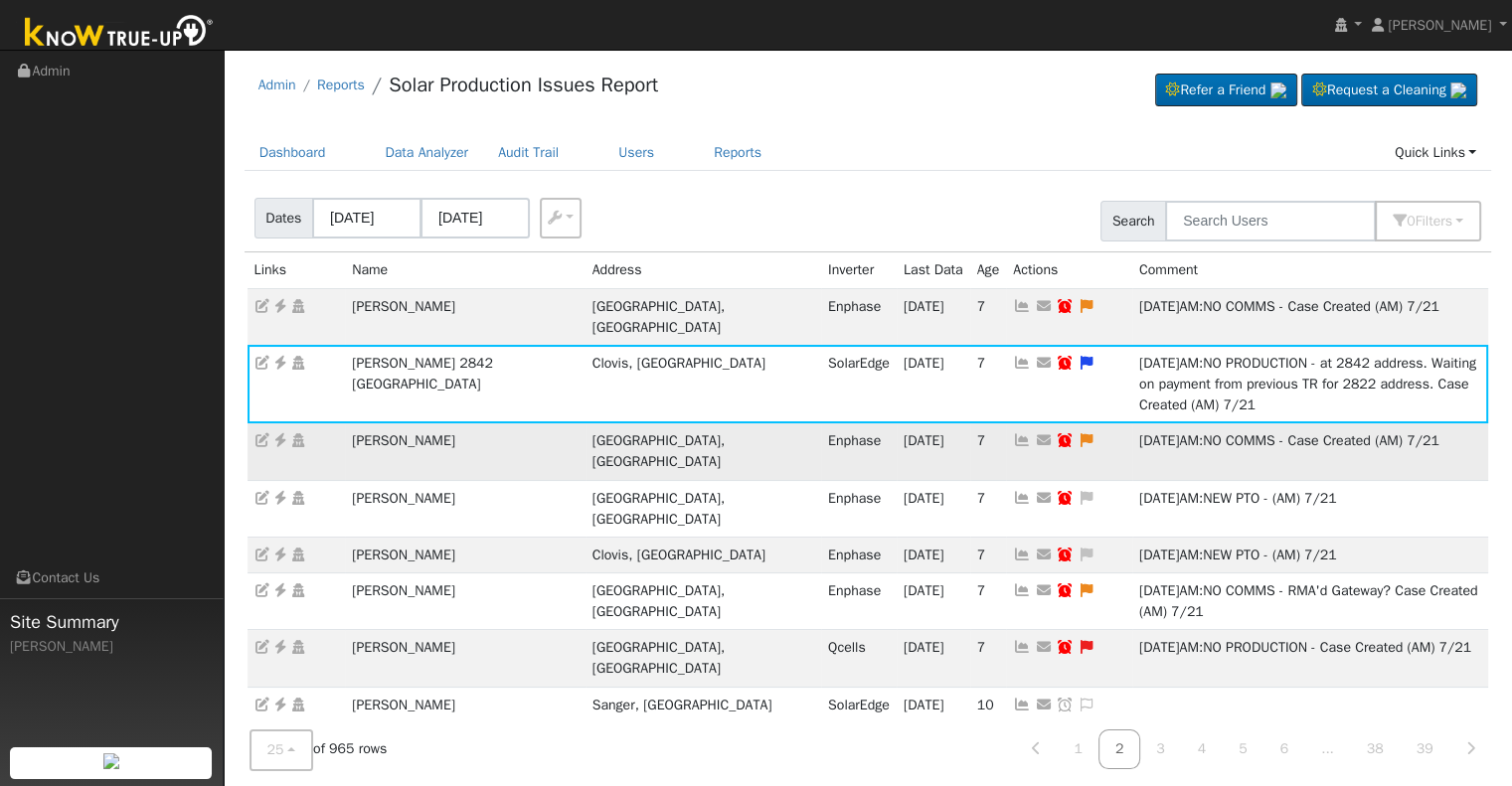 click at bounding box center [1022, 440] 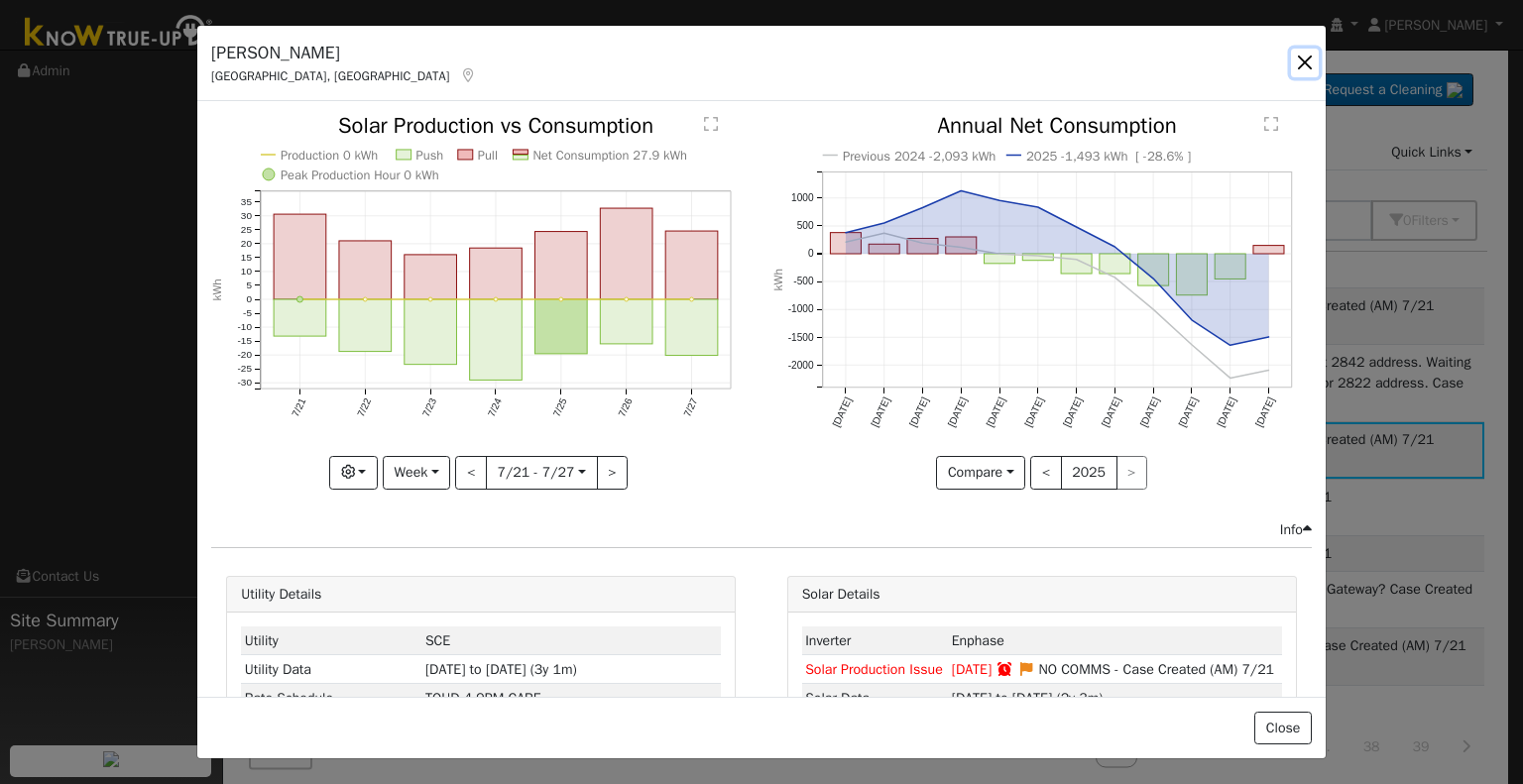 click at bounding box center [1305, 62] 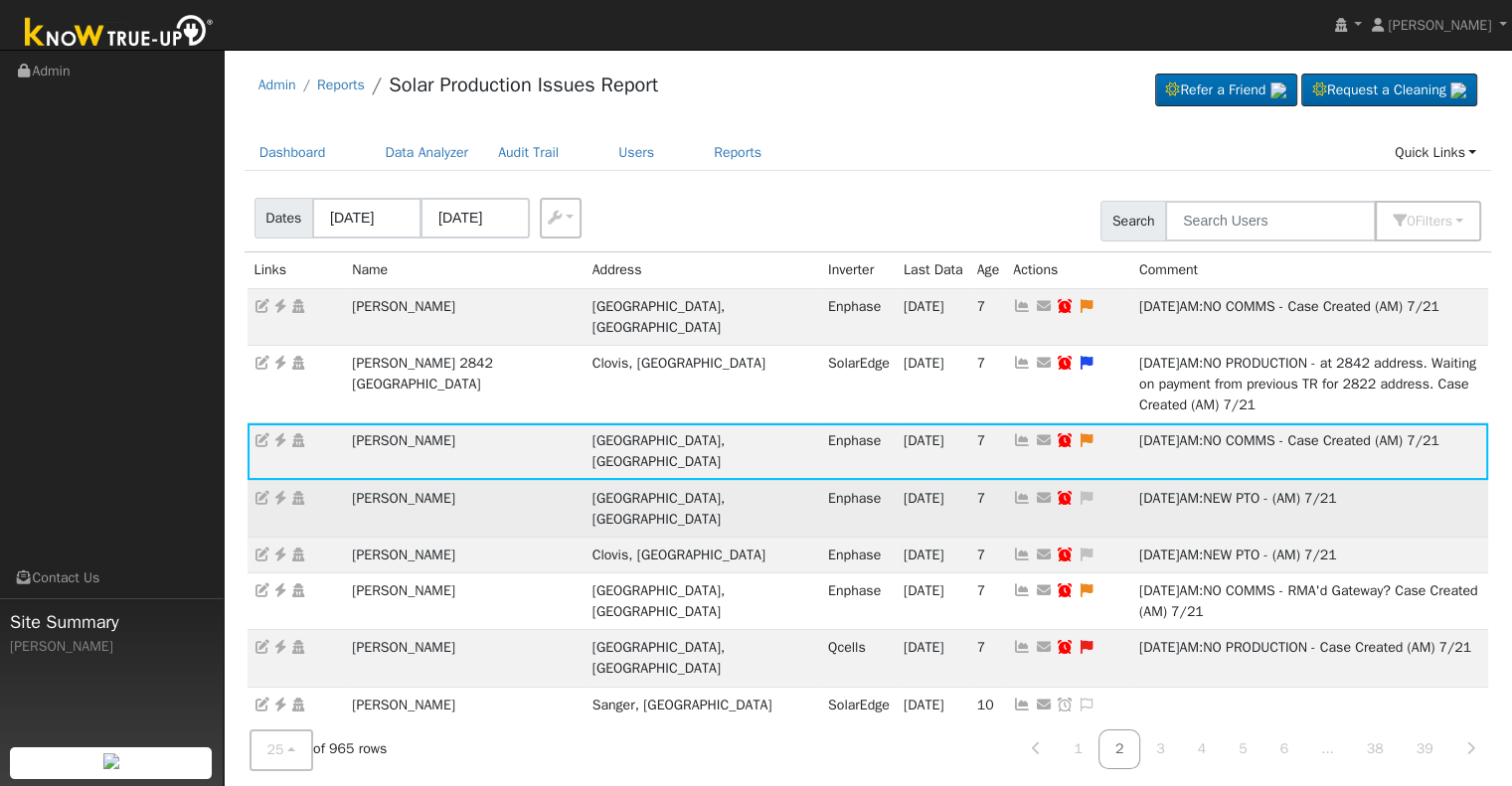 click at bounding box center (1022, 498) 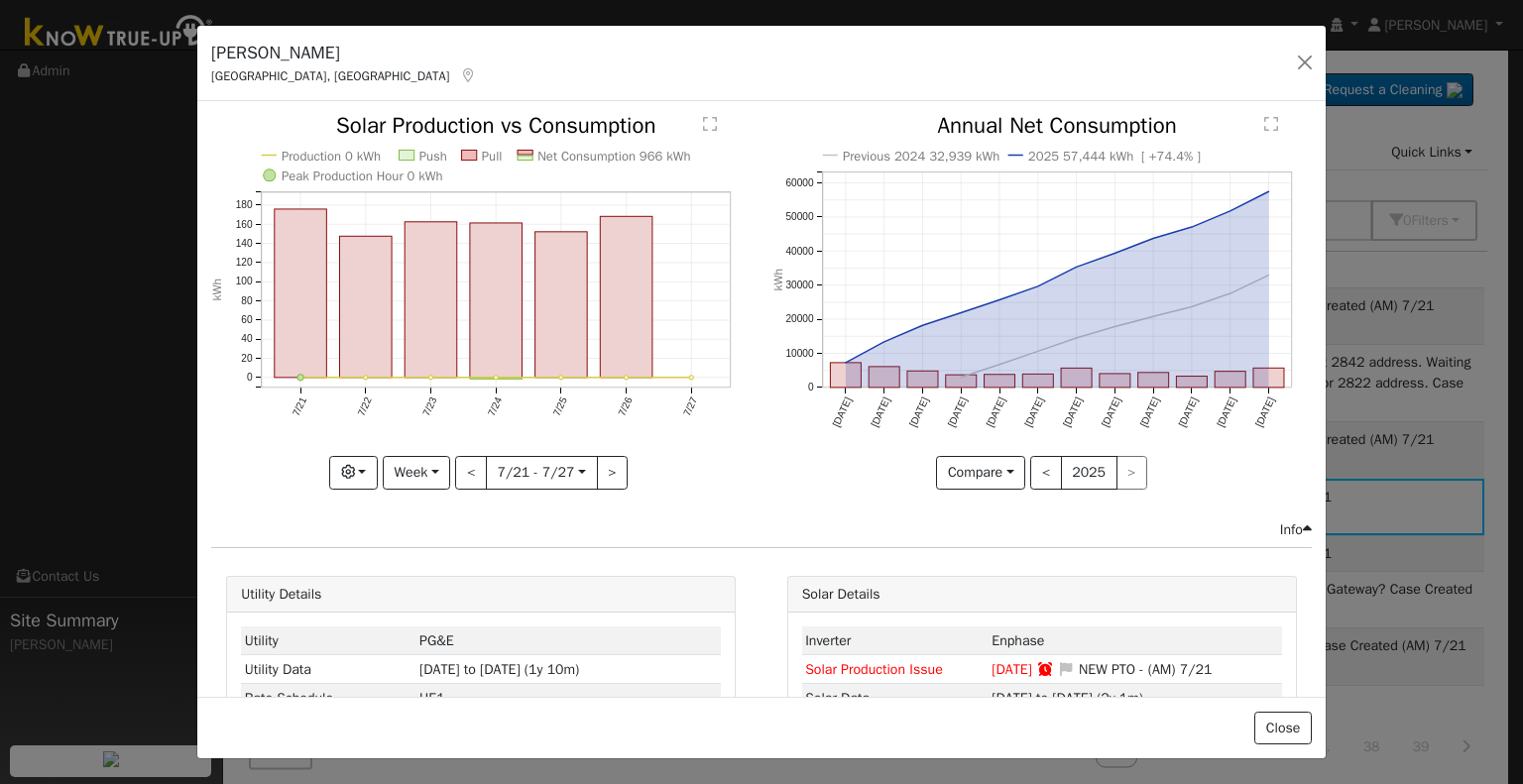 click on "" 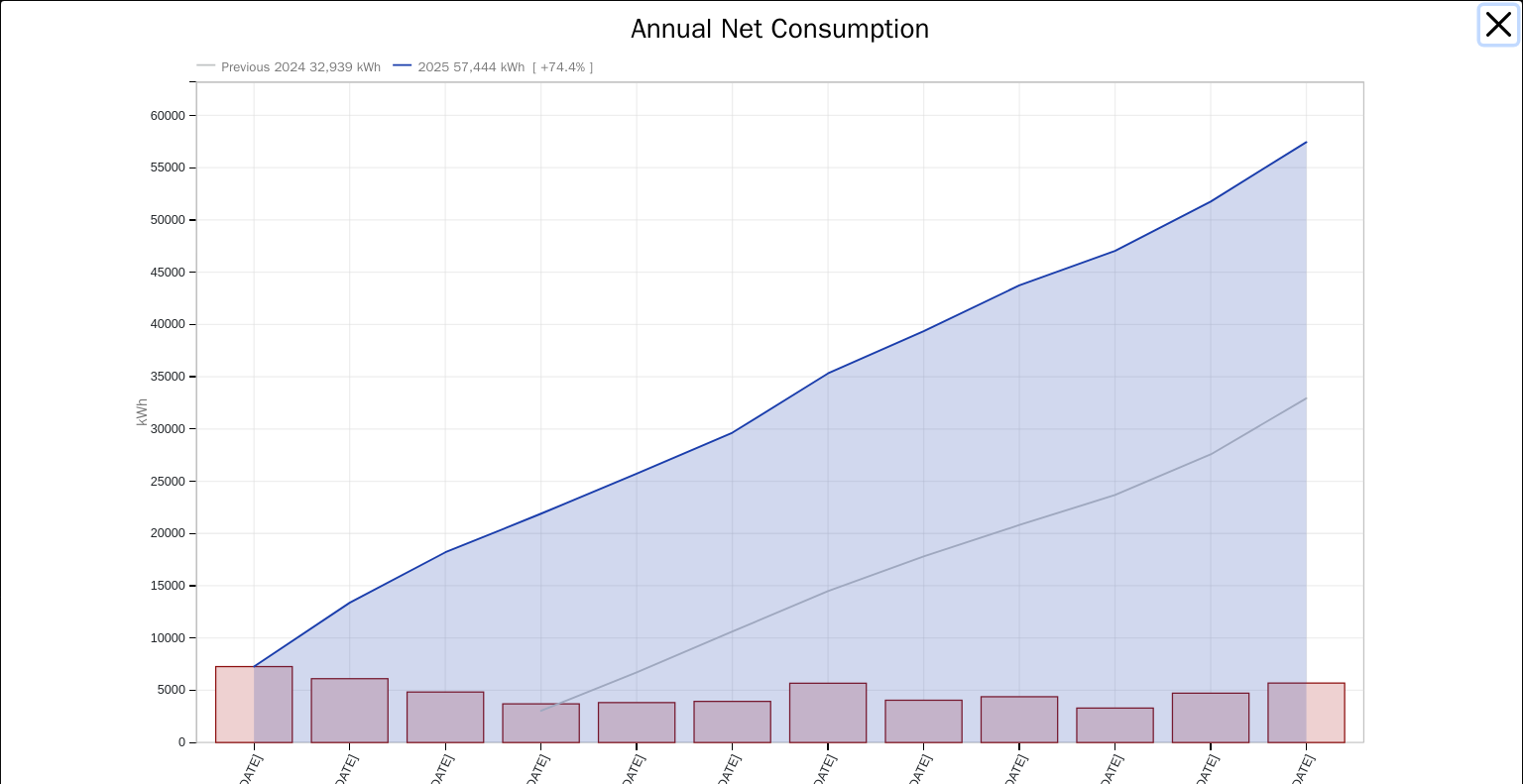 click at bounding box center [1499, 25] 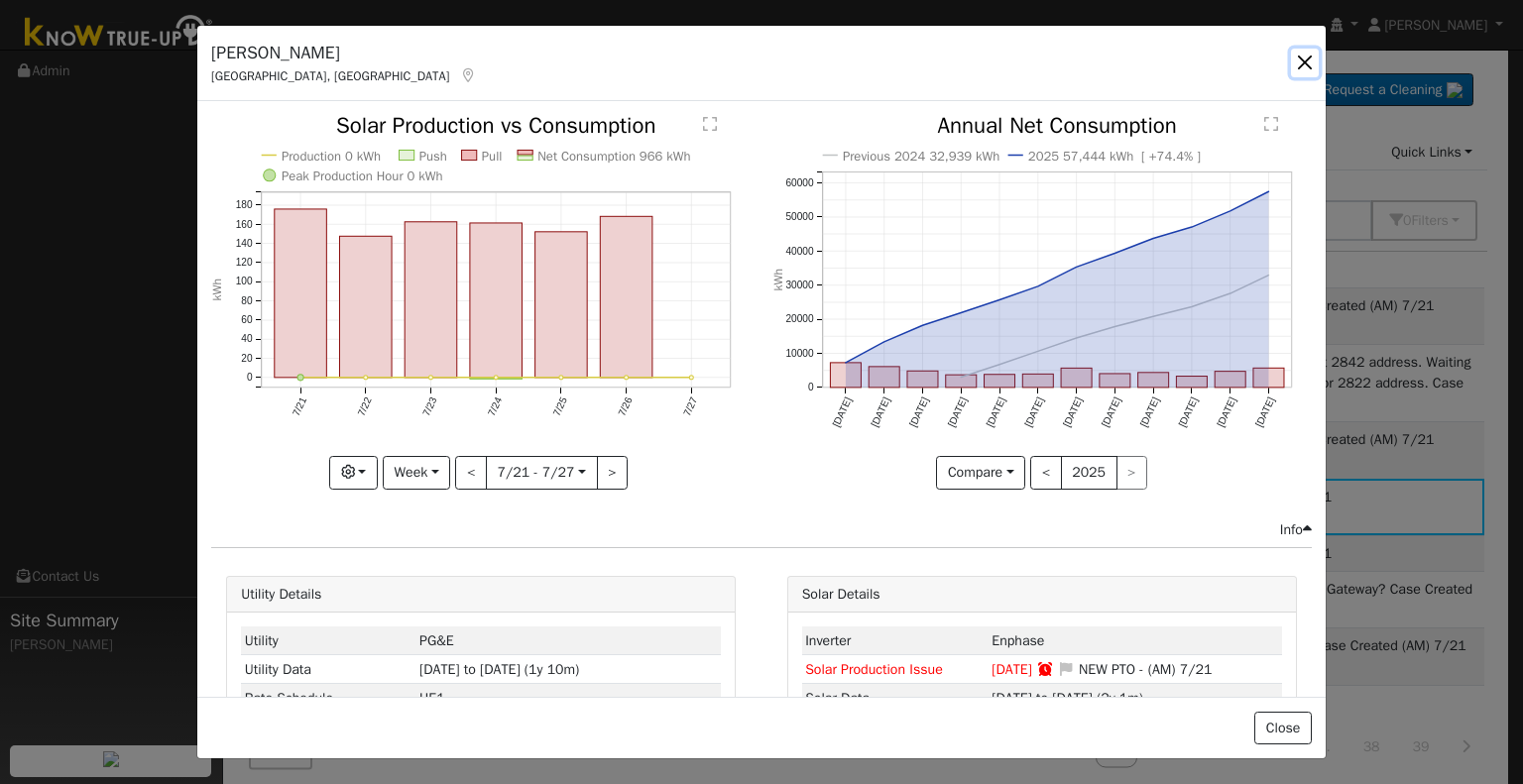 click at bounding box center (1305, 62) 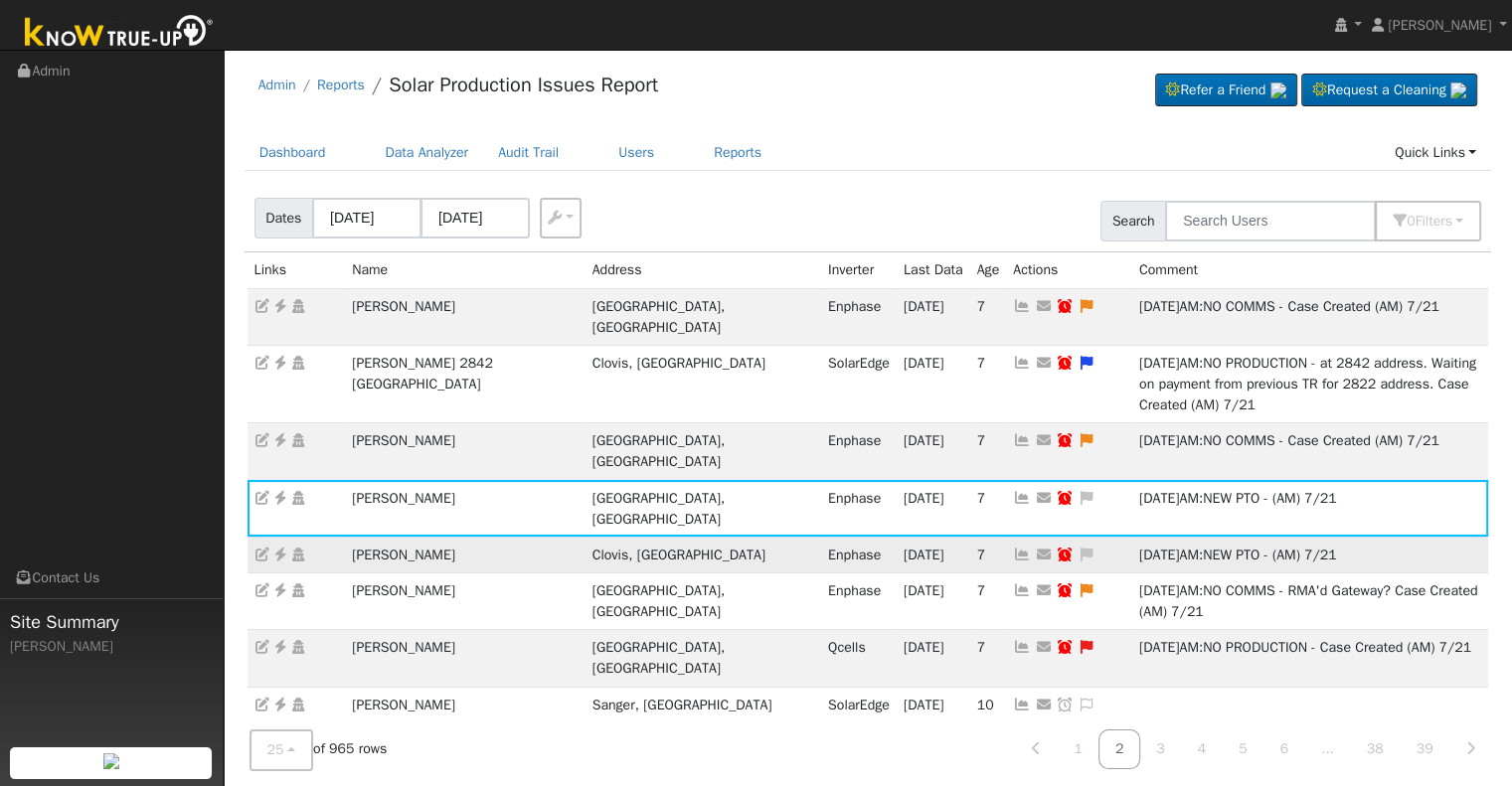 click at bounding box center [1022, 554] 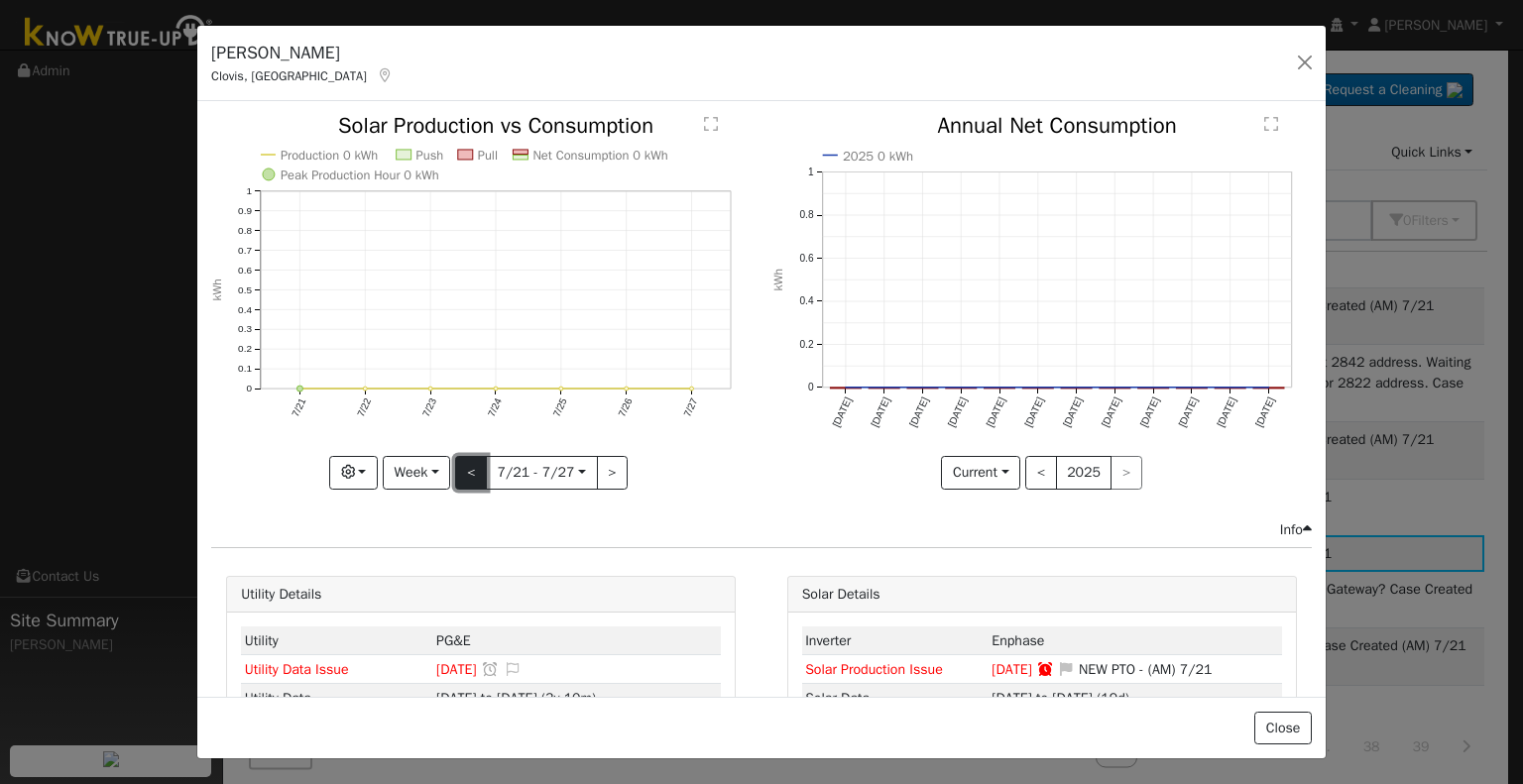 click on "<" at bounding box center [471, 473] 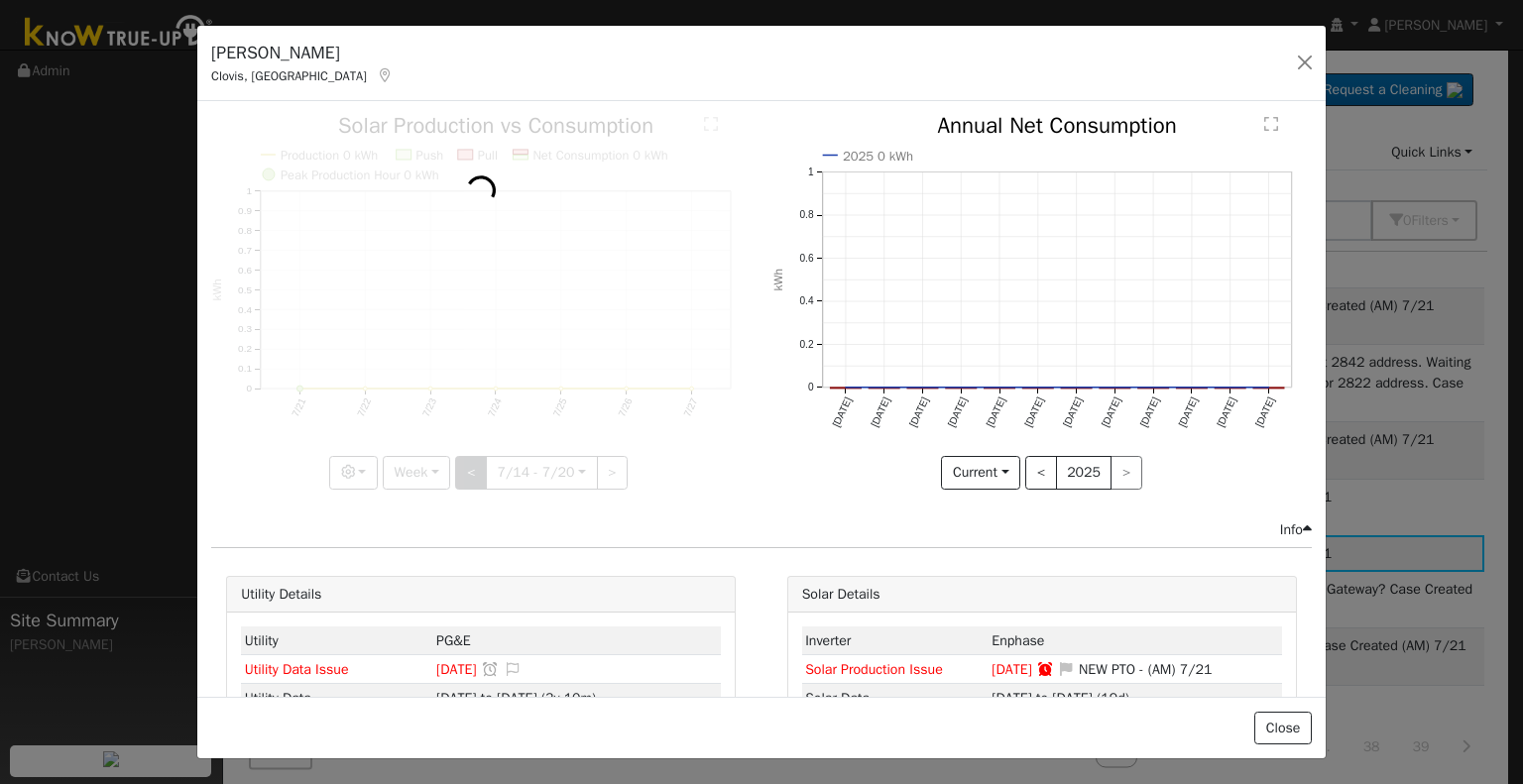 click at bounding box center [481, 301] 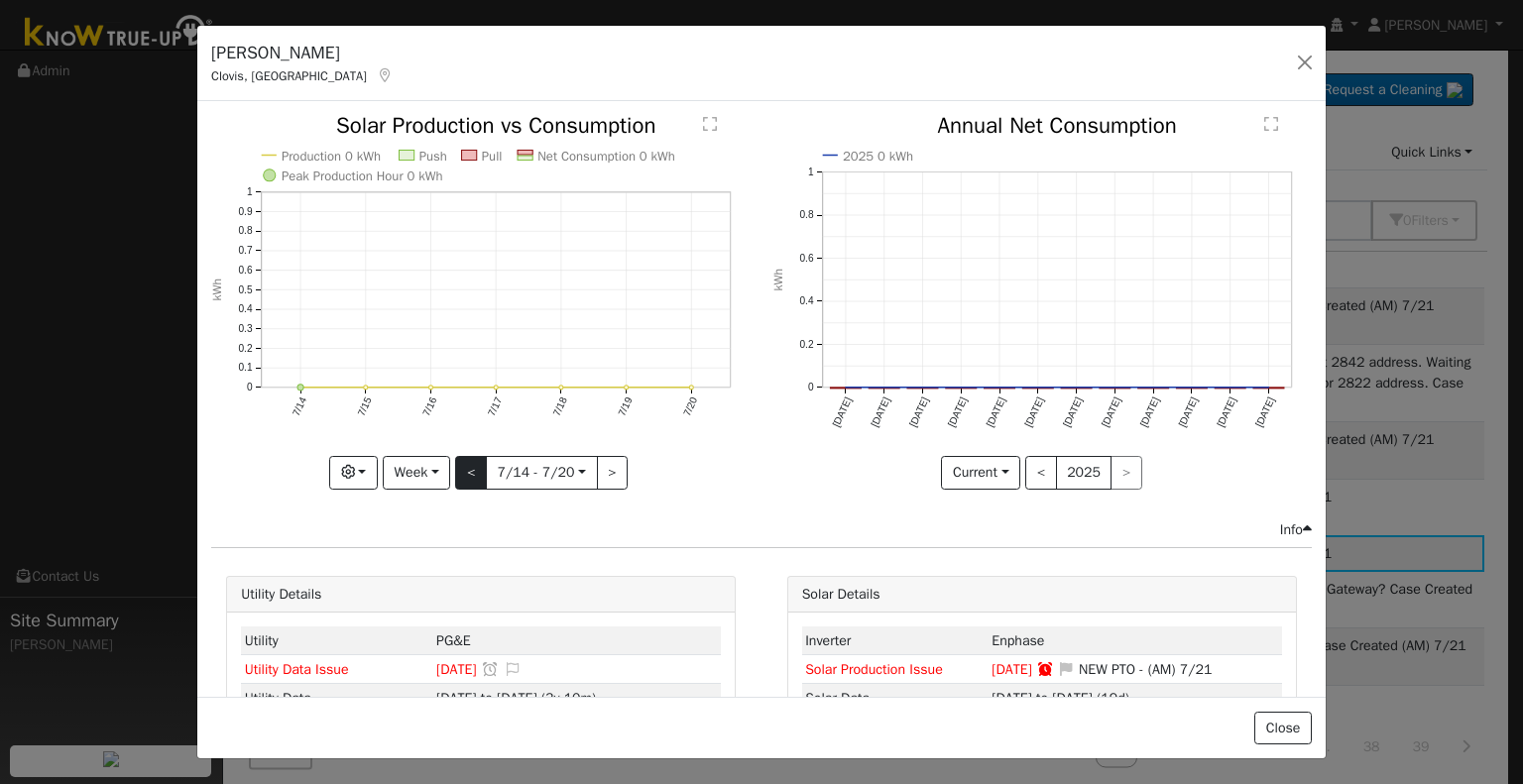 click on "Production 0 kWh Push Pull Net Consumption 0 kWh Peak Production Hour 0 kWh 7/14 7/15 7/16 7/17 7/18 7/19 7/20 0 0.1 0.2 0.3 0.4 0.5 0.6 0.7 0.8 0.9 1  Solar Production vs Consumption kWh onclick="" onclick="" onclick="" onclick="" onclick="" onclick="" onclick="" onclick="" onclick="" onclick="" onclick="" onclick="" onclick="" onclick="" onclick="" onclick="" onclick="" onclick="" onclick="" onclick="" onclick="" Graphs Solar Production Previous Year Estimated Production Previous Year Consumption Previous Year Total Consumption Previous Year Cumulative Consumption Previous Year Options Weather °F kWh $ Net Push/Pull Previous Year Period Week Day Week Month Year Custom < 7/14 - 7/20  2025-07-14 >" 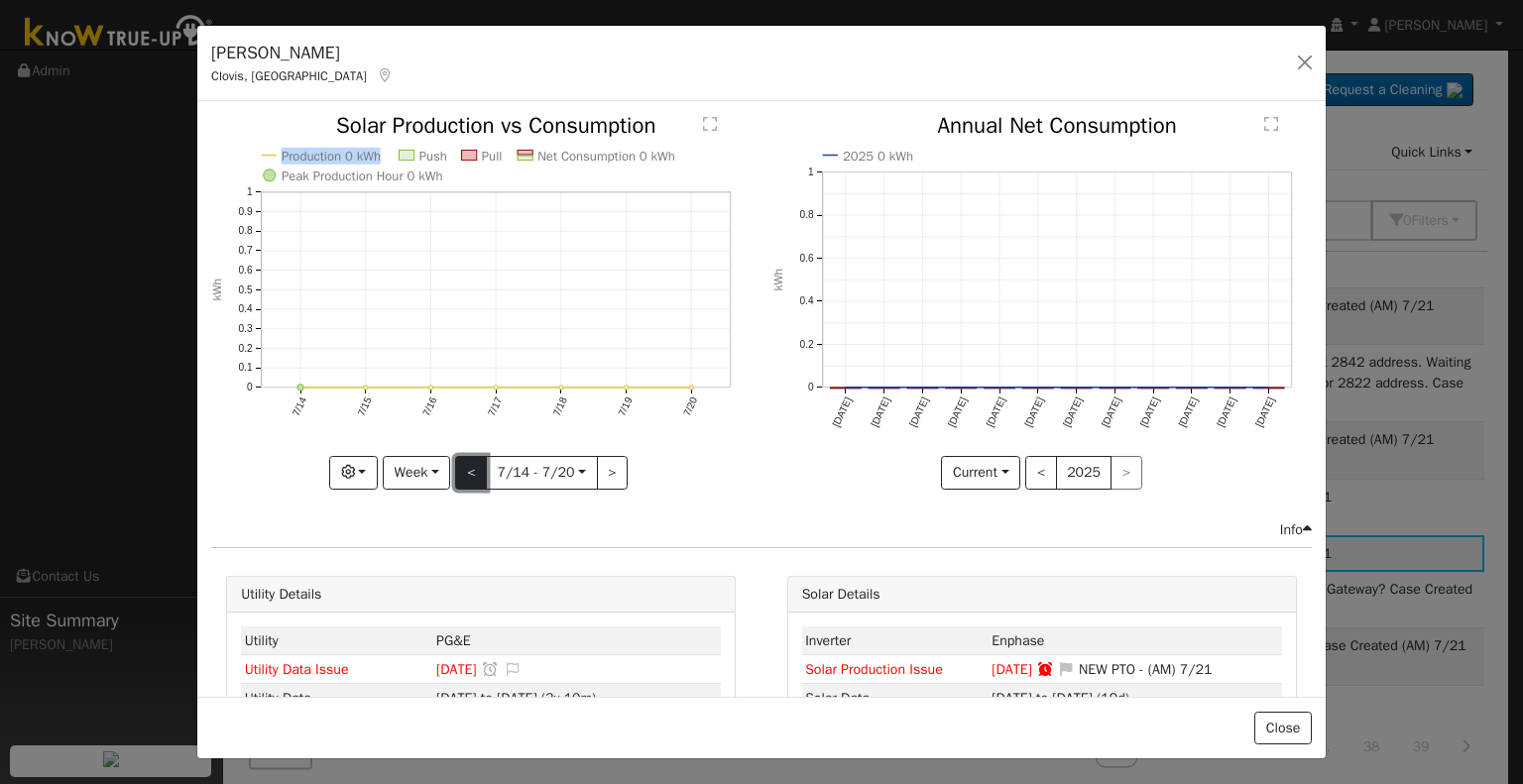click on "<" at bounding box center [471, 473] 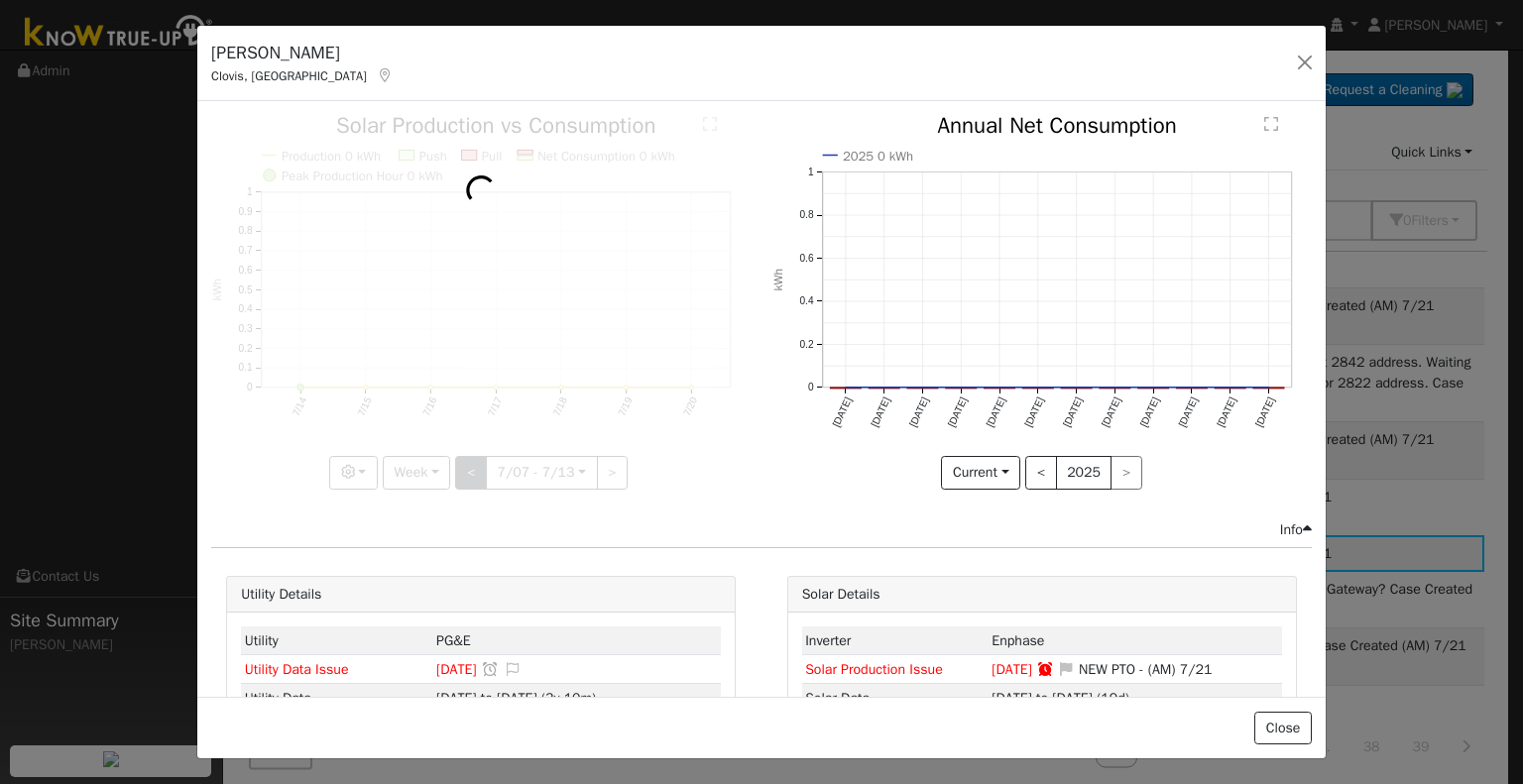 click at bounding box center (481, 301) 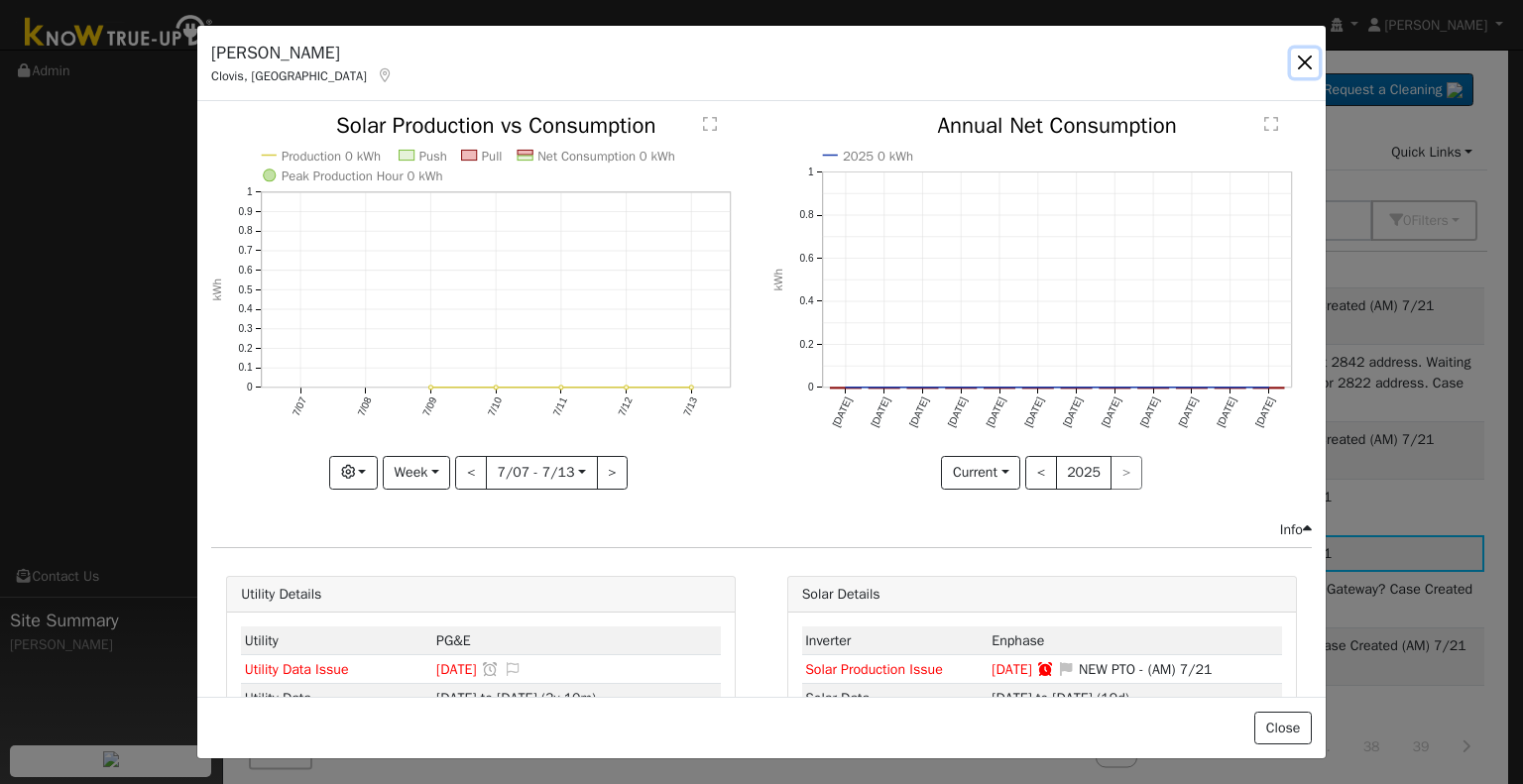 click at bounding box center [1305, 62] 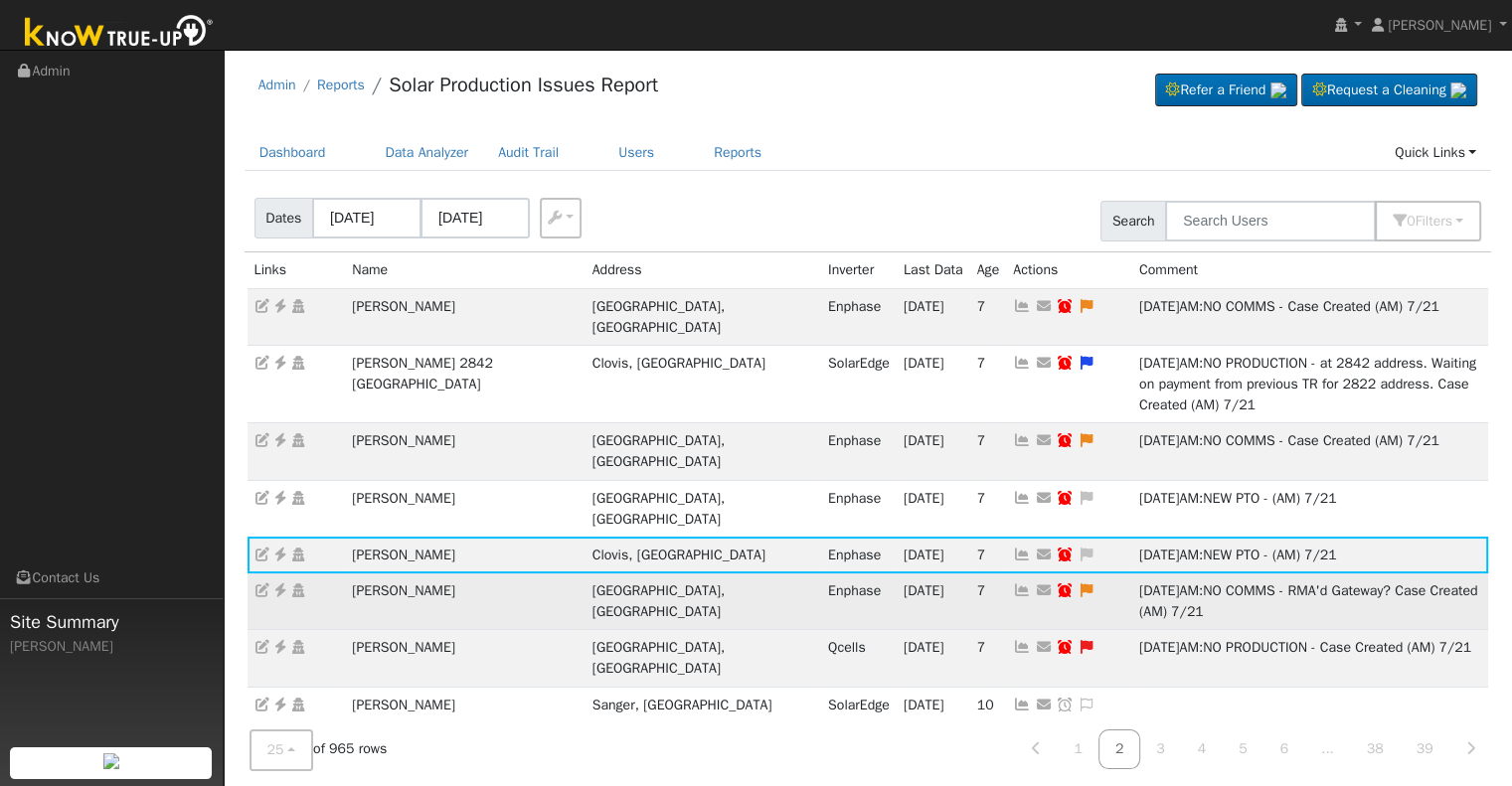 click at bounding box center [1022, 590] 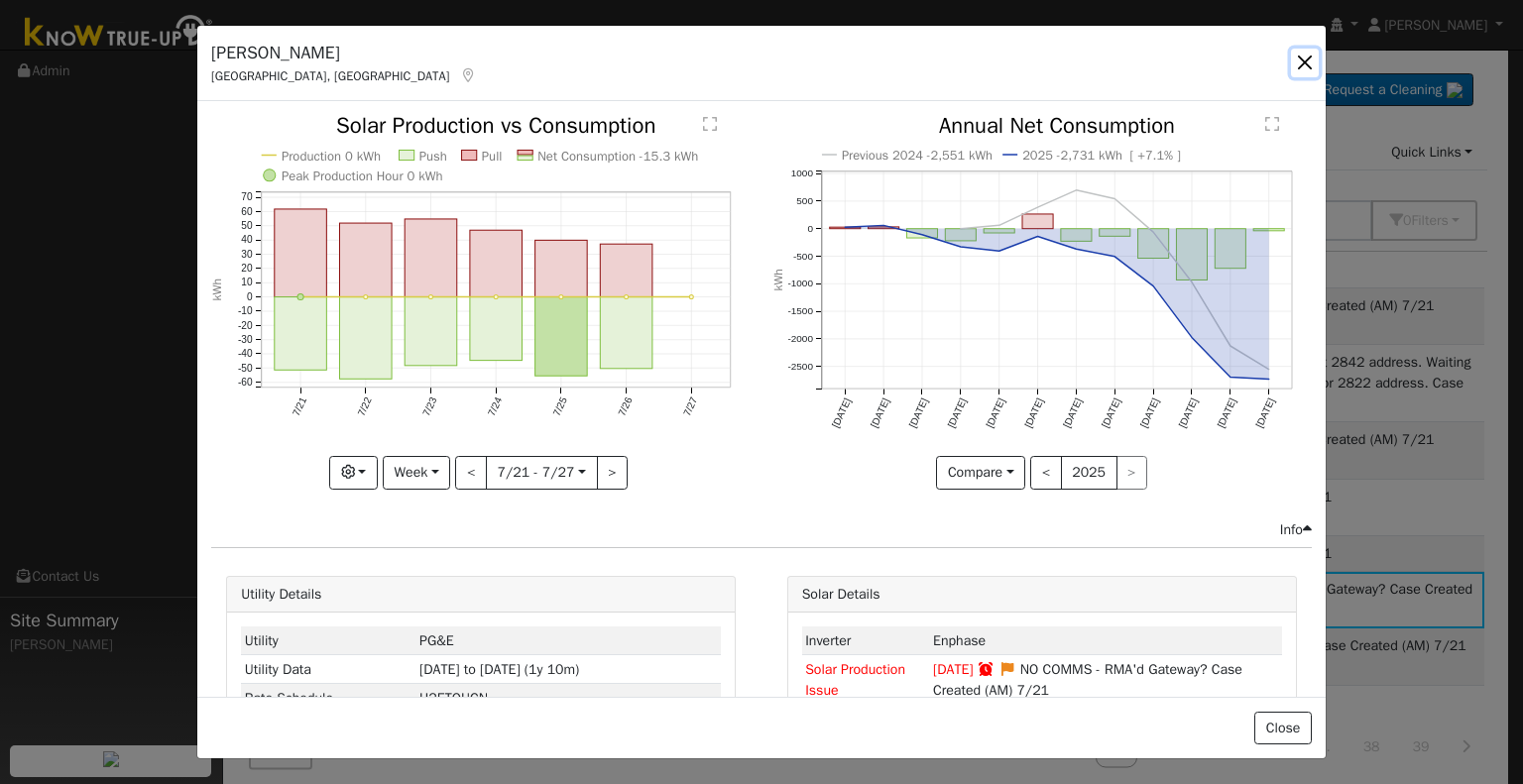 click at bounding box center [1305, 62] 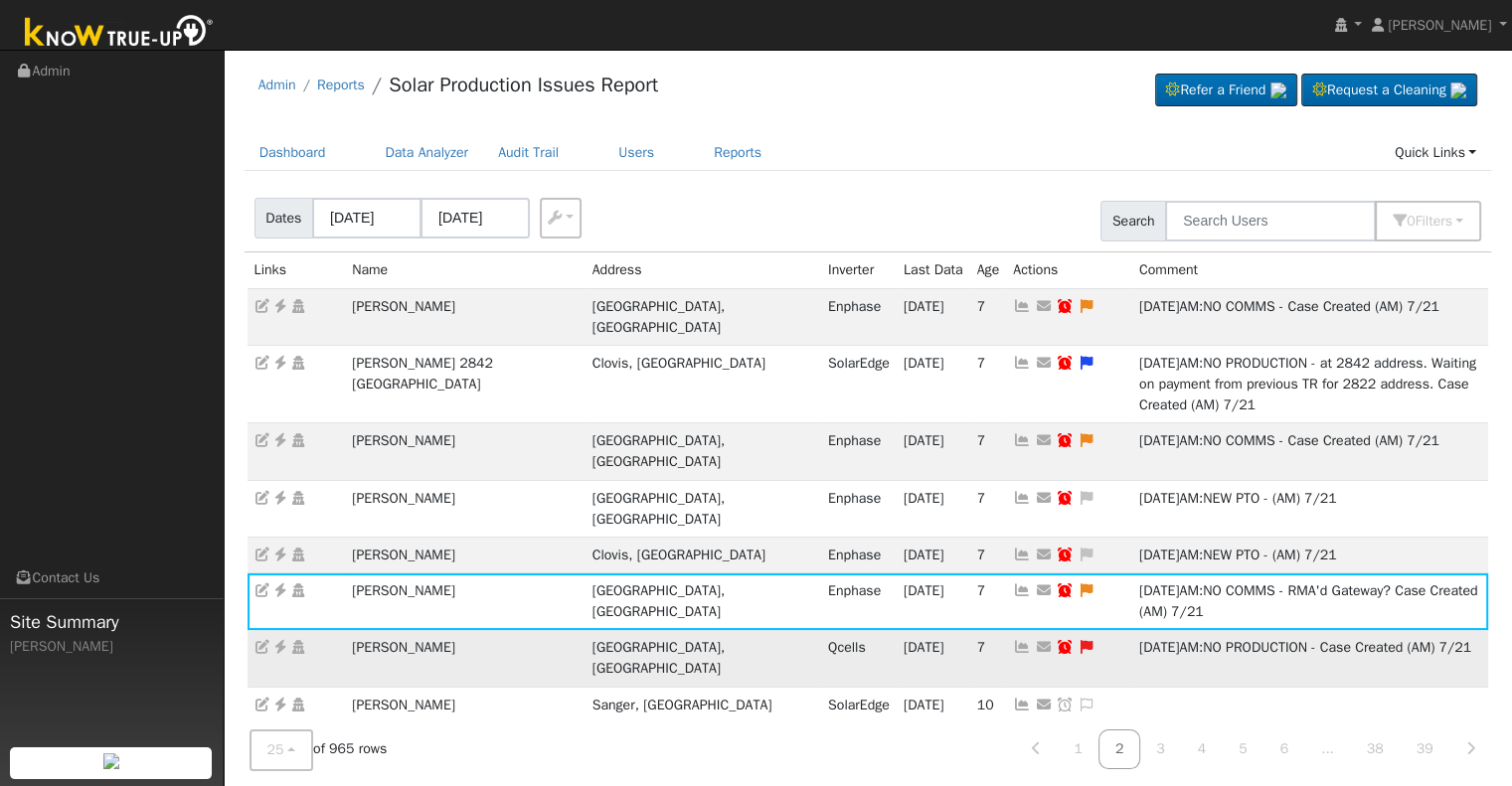 click at bounding box center [1022, 647] 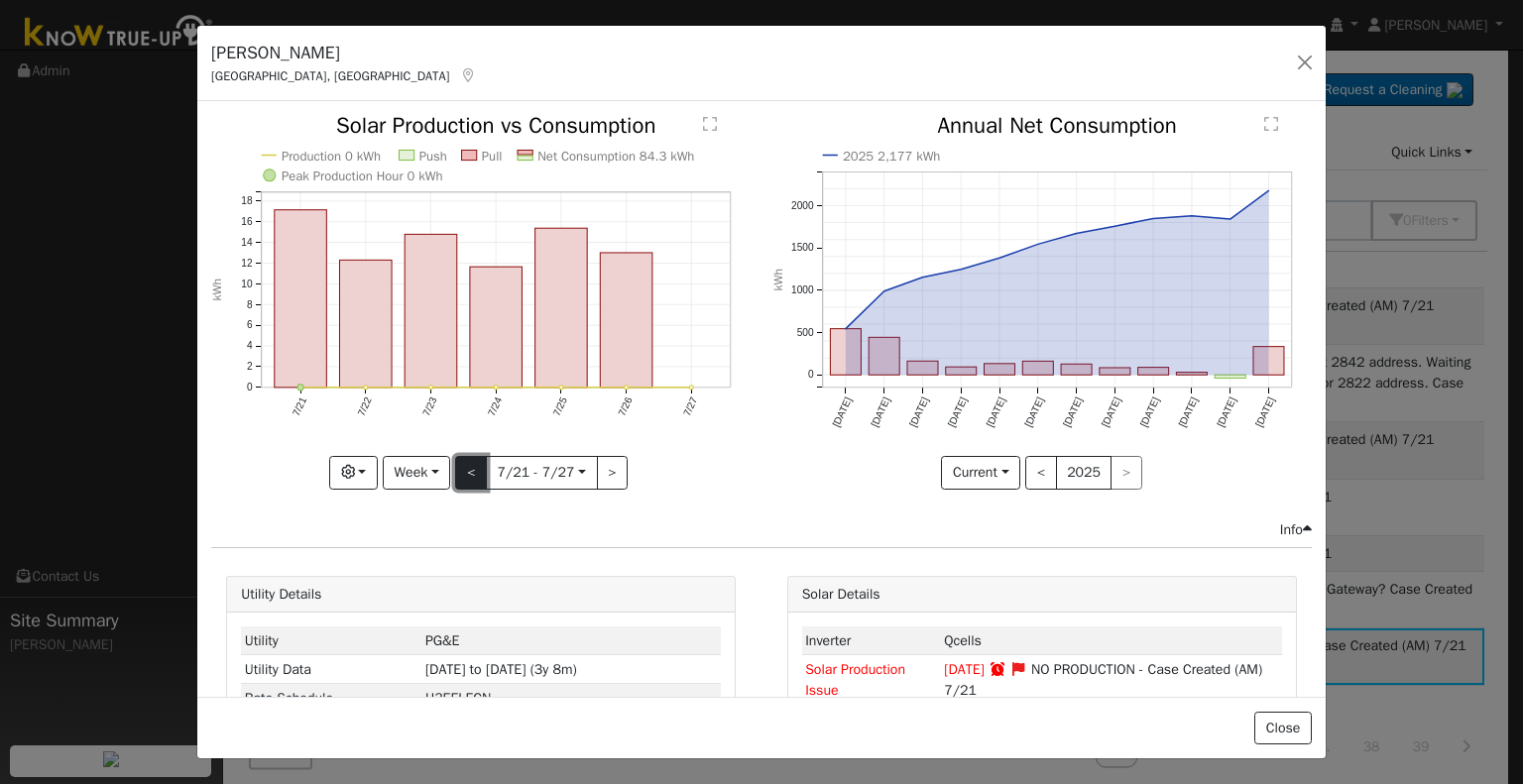 click on "<" at bounding box center (471, 473) 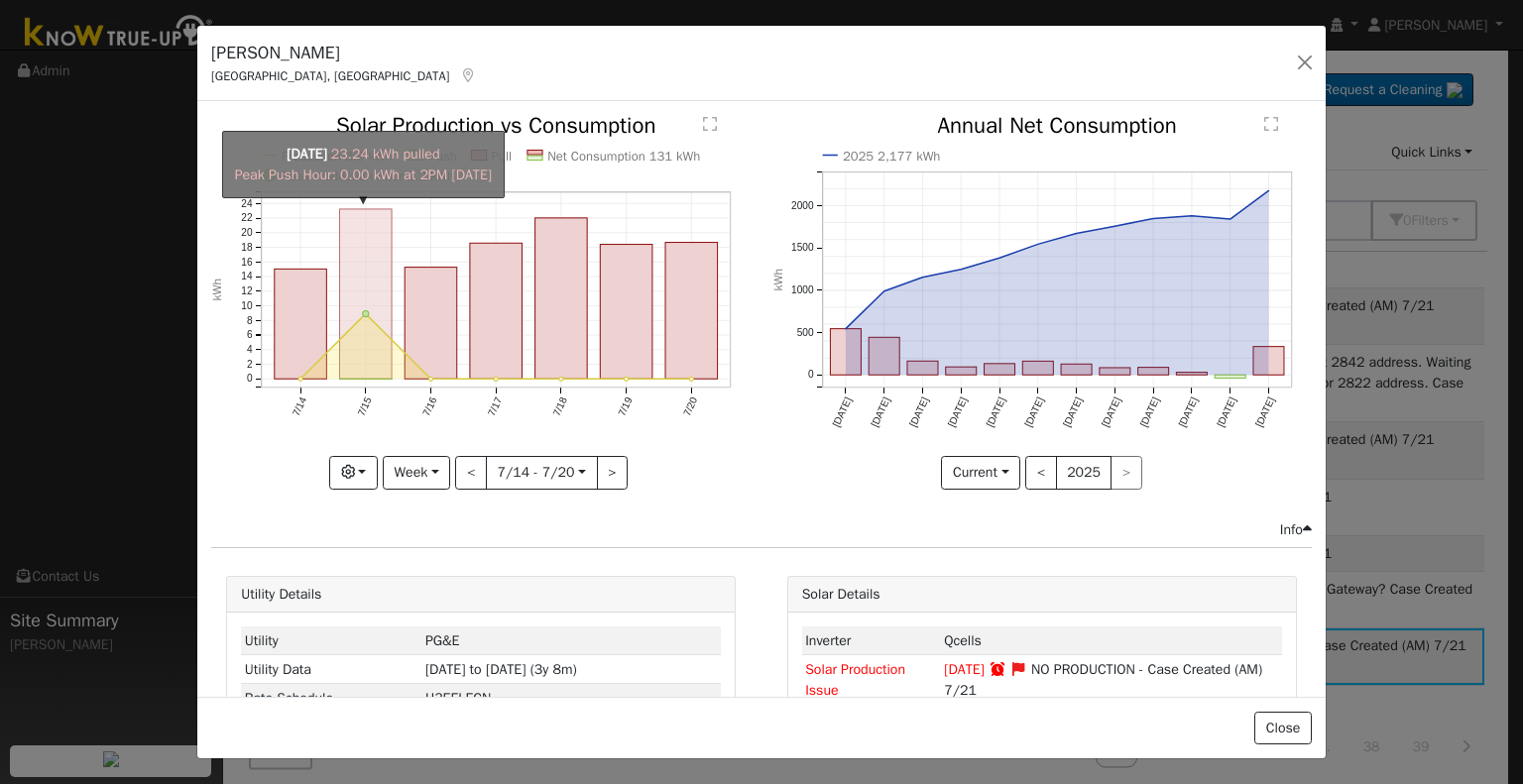 click on "onclick=""" 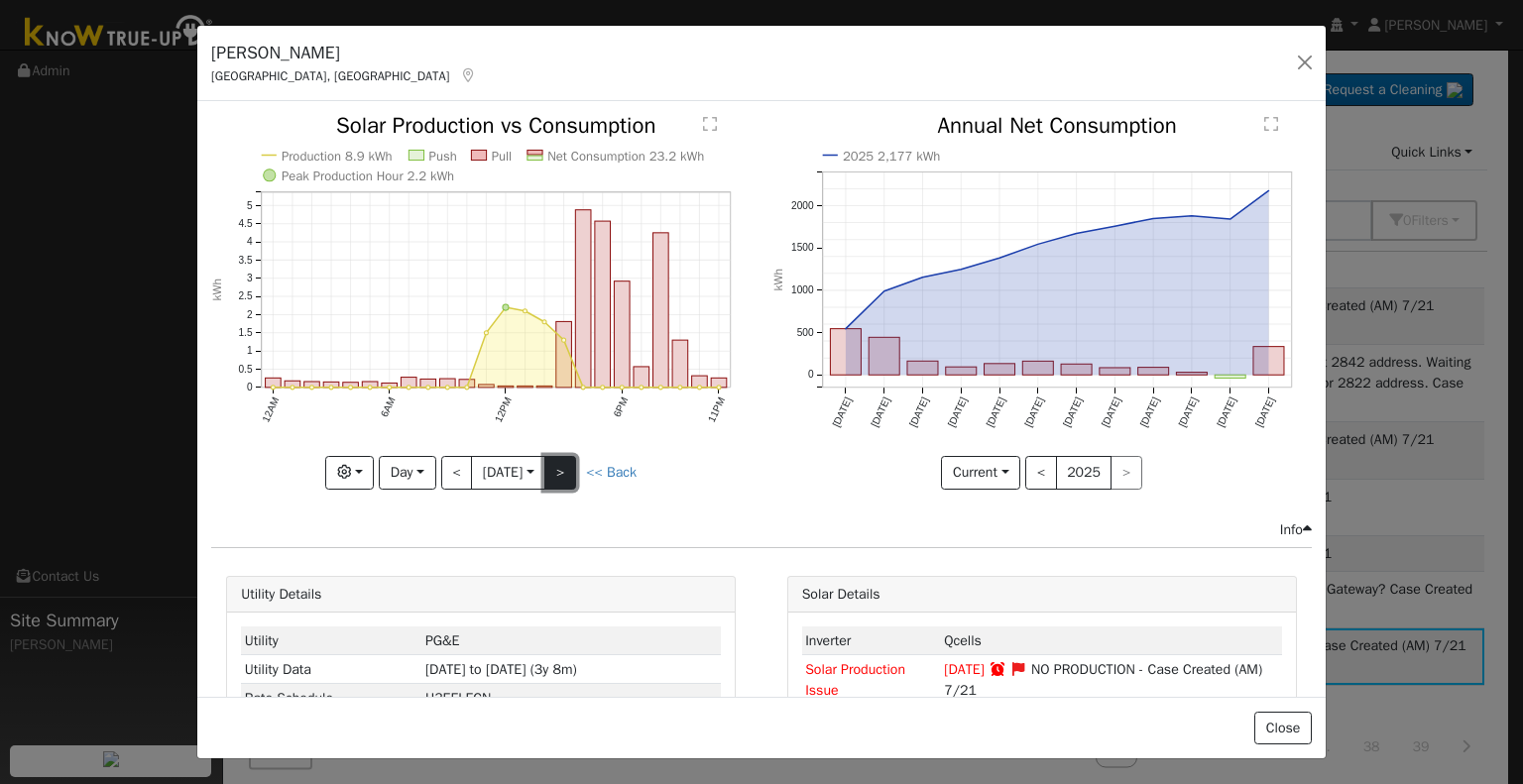 click on ">" at bounding box center (560, 473) 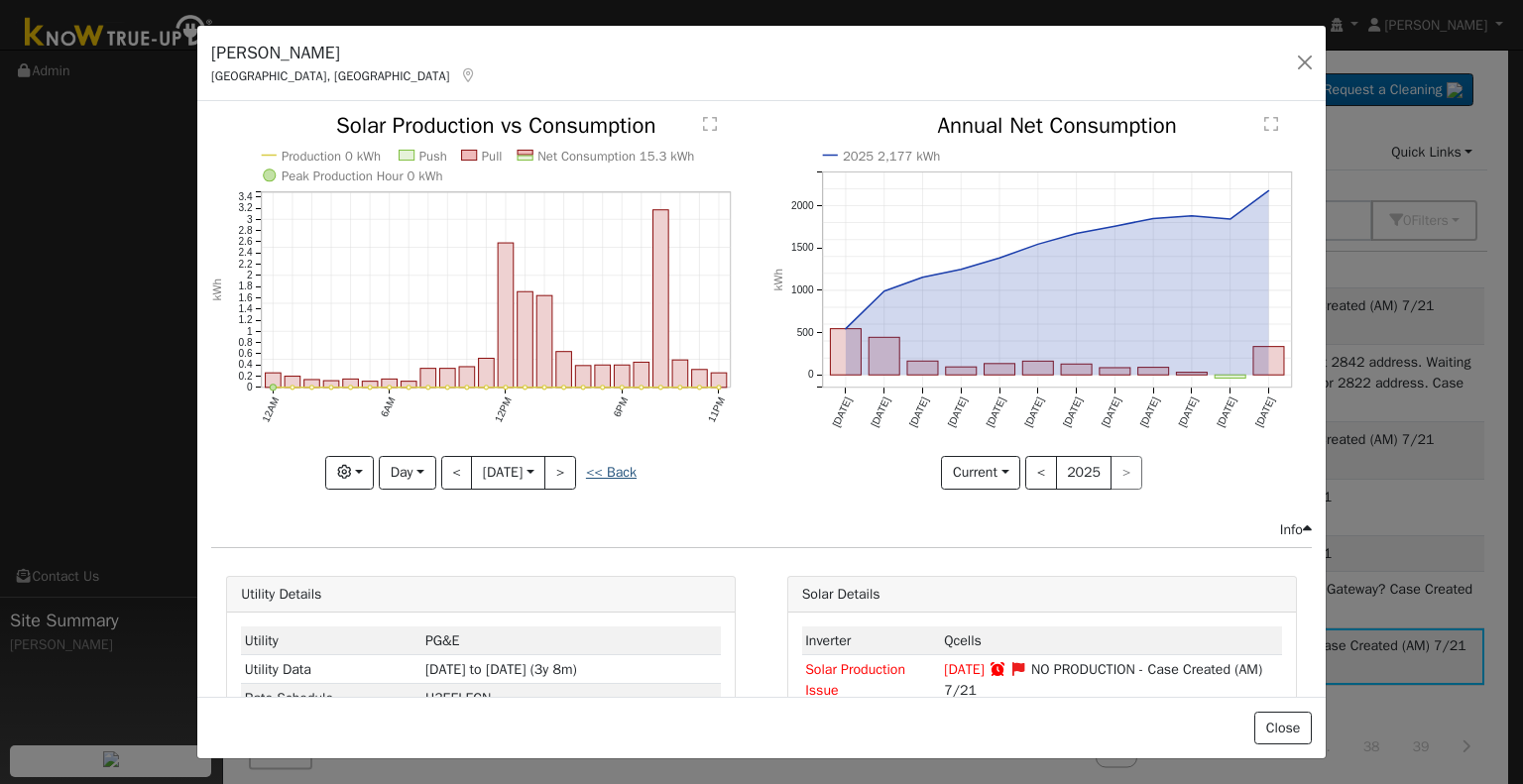 click on "<< Back" at bounding box center (611, 472) 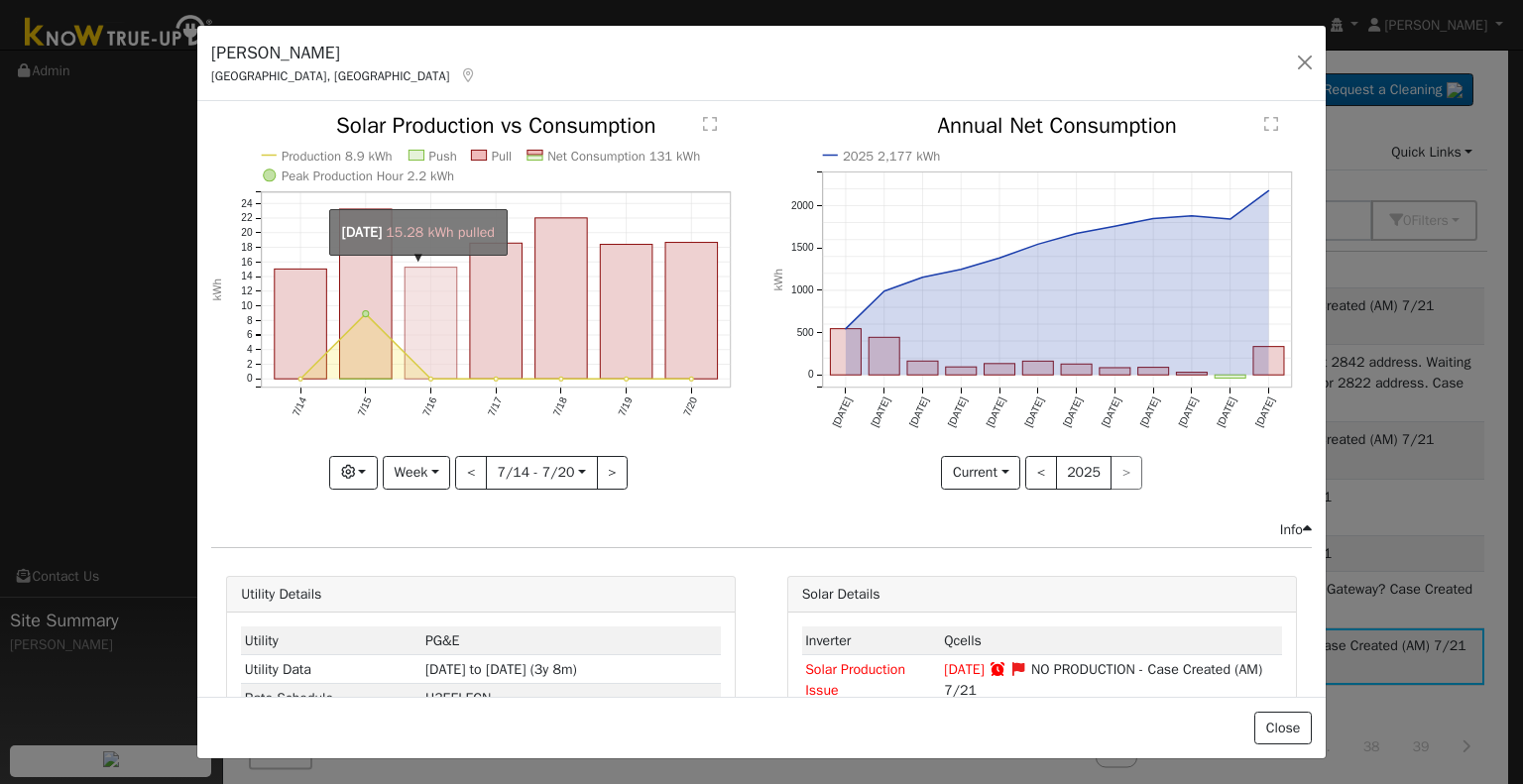 click on "onclick=""" 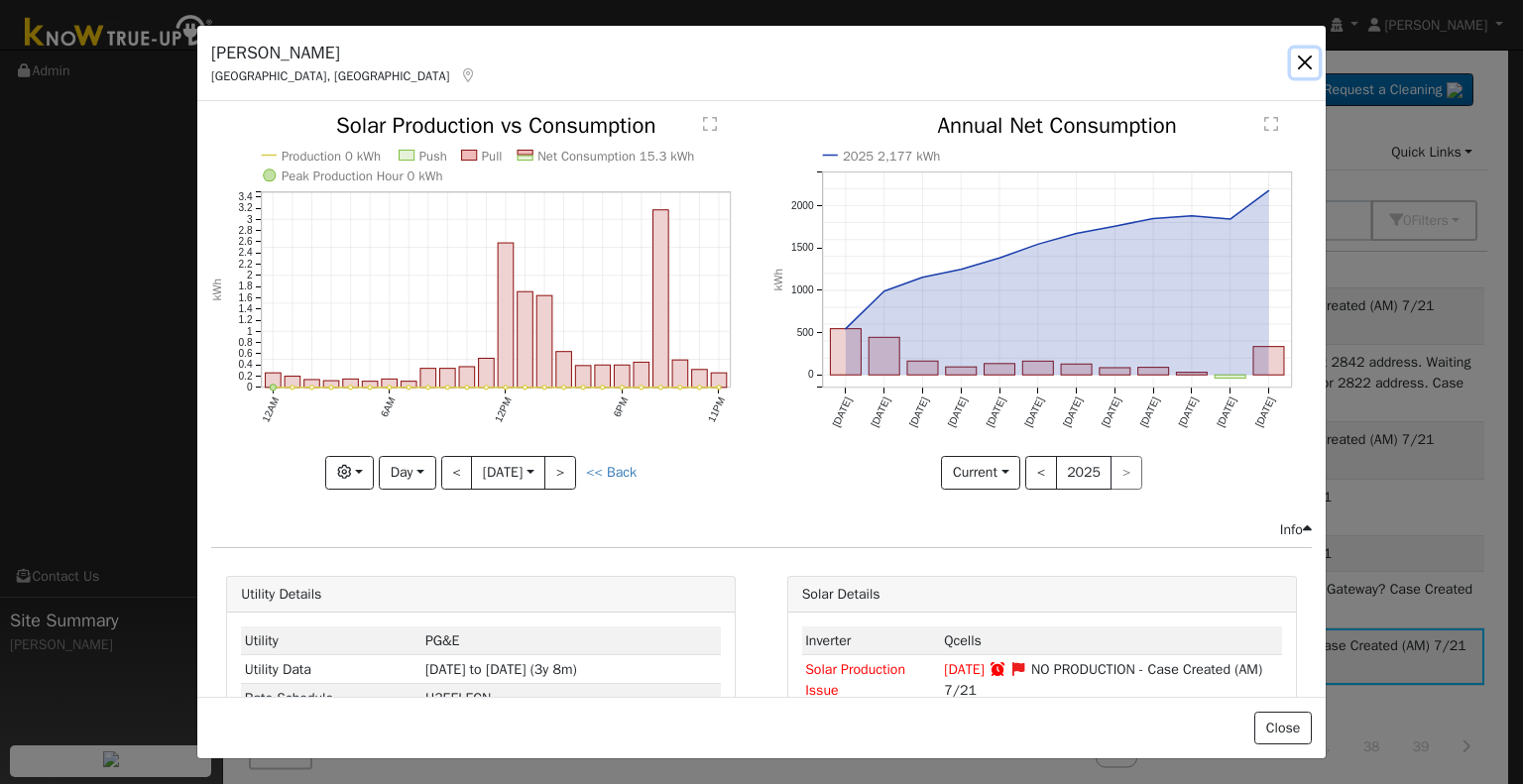 click at bounding box center (1305, 62) 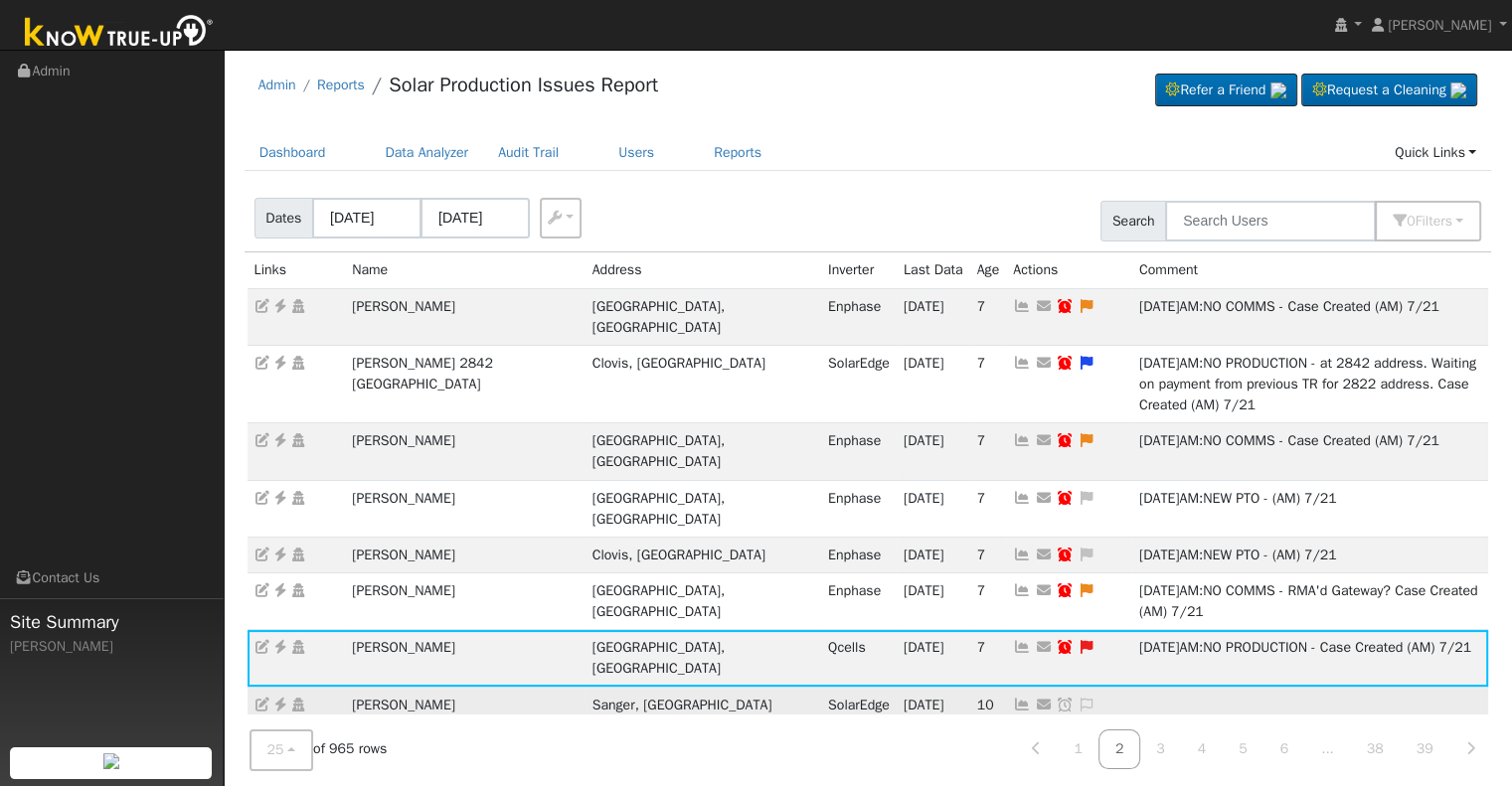 click at bounding box center [1022, 705] 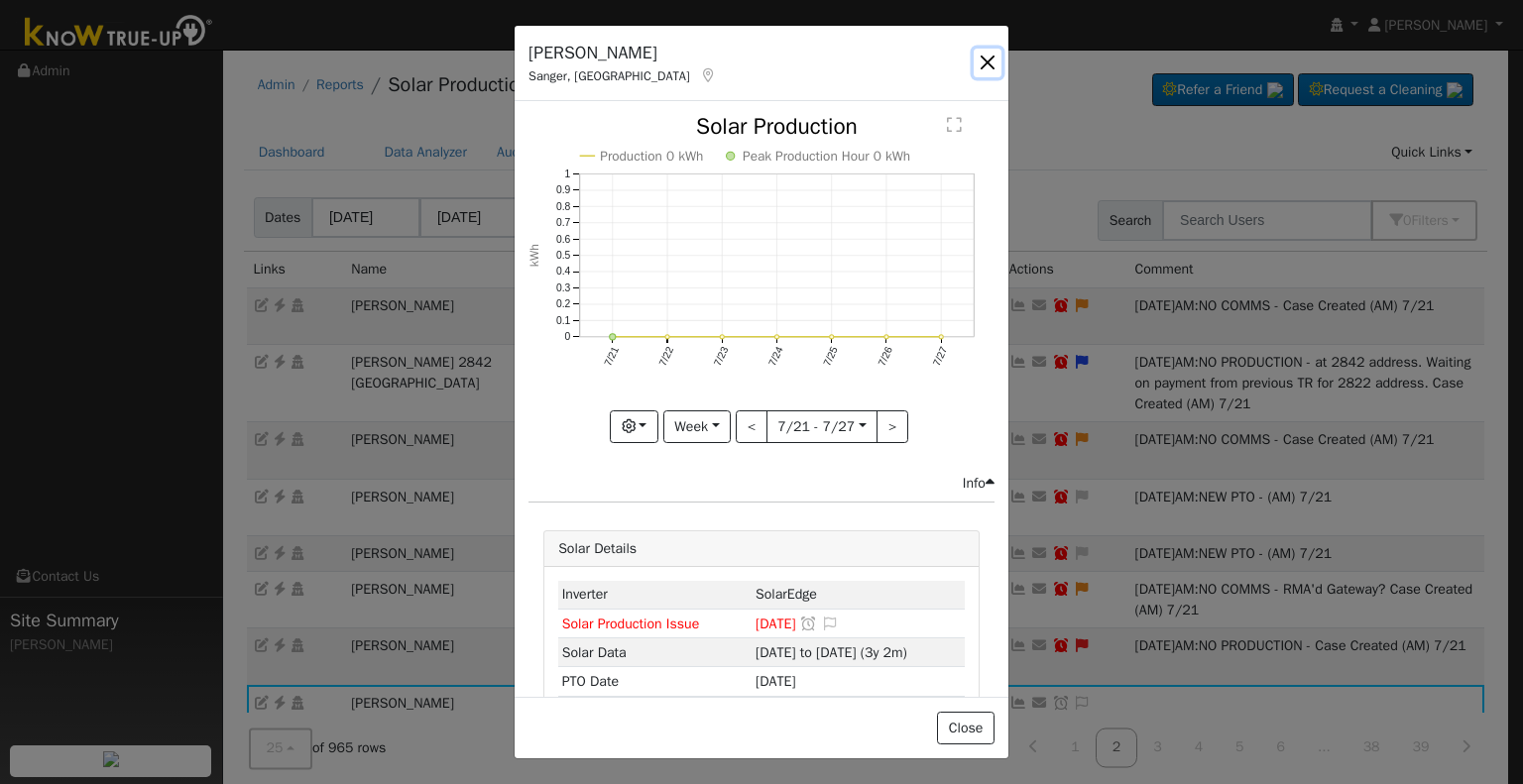 click at bounding box center (988, 62) 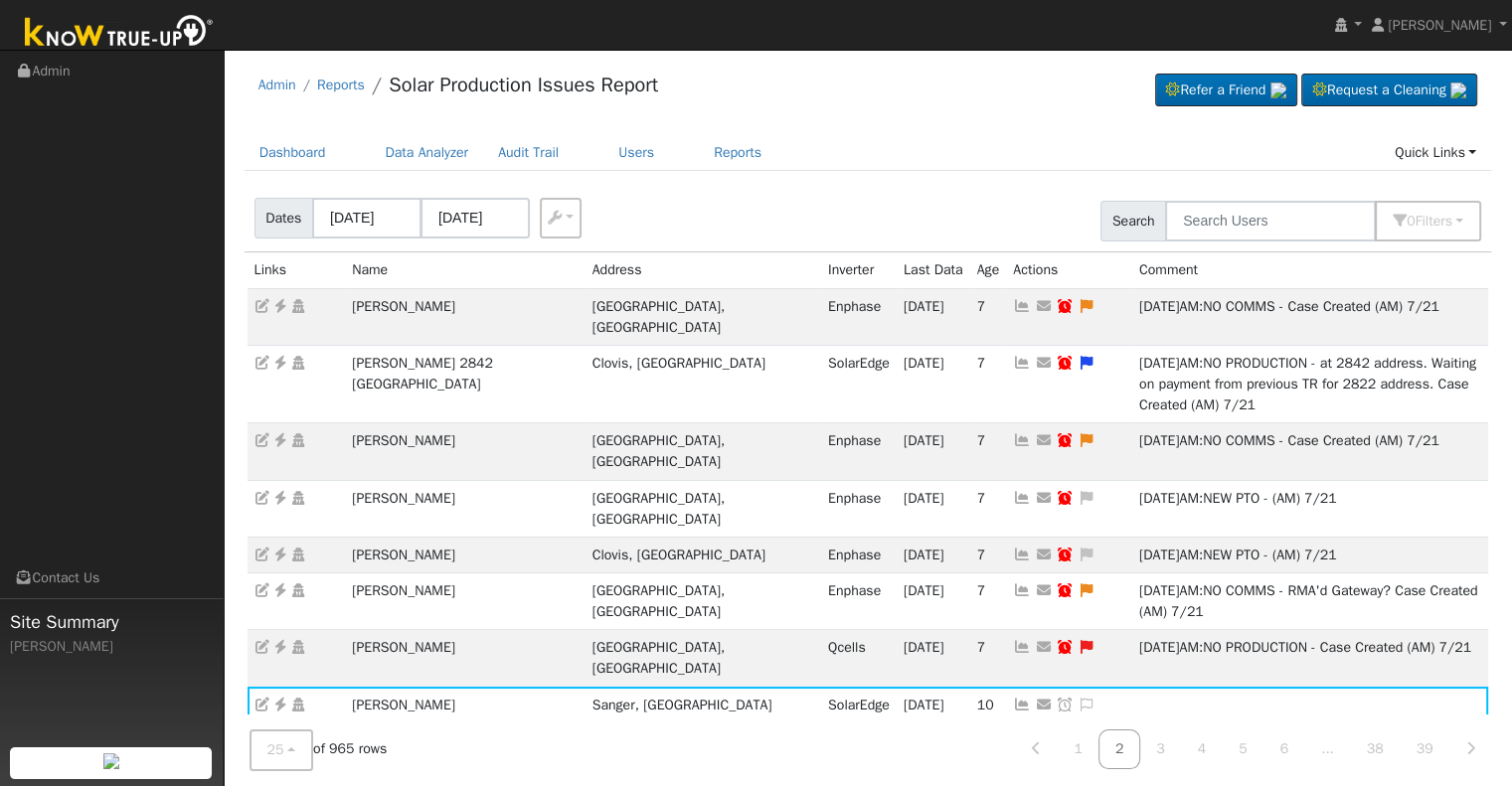 click at bounding box center (1022, 740) 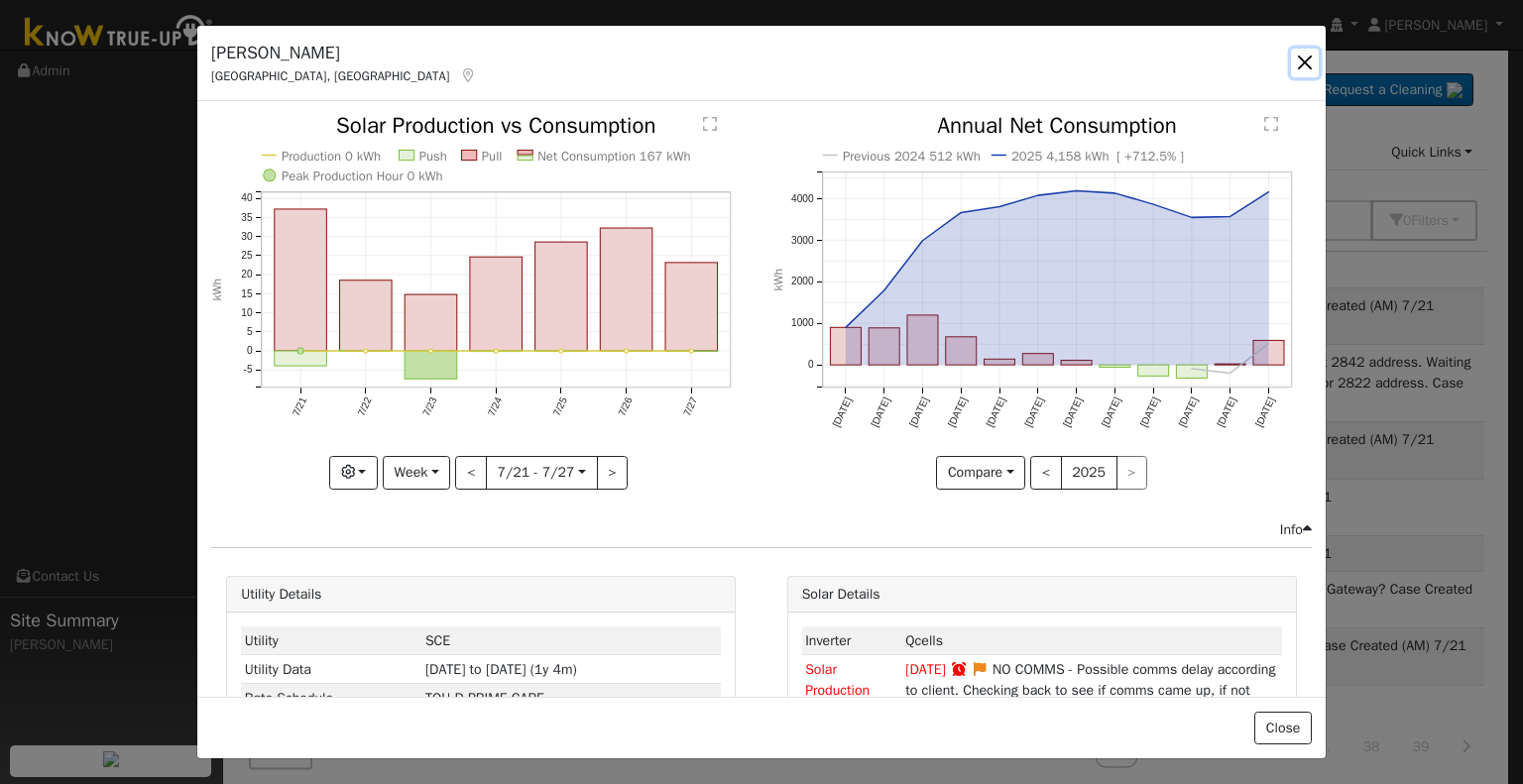 click at bounding box center (1305, 62) 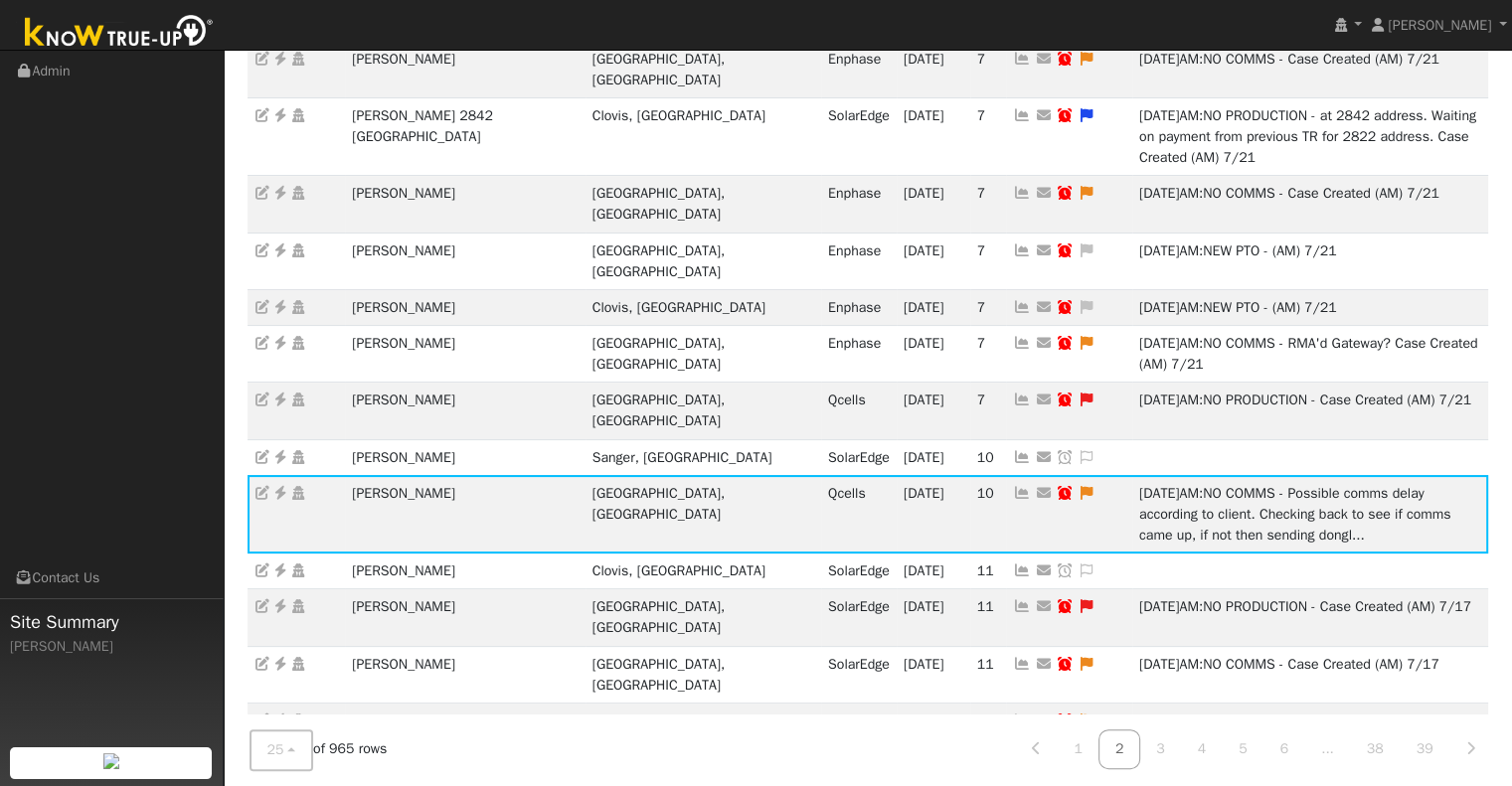 scroll, scrollTop: 397, scrollLeft: 0, axis: vertical 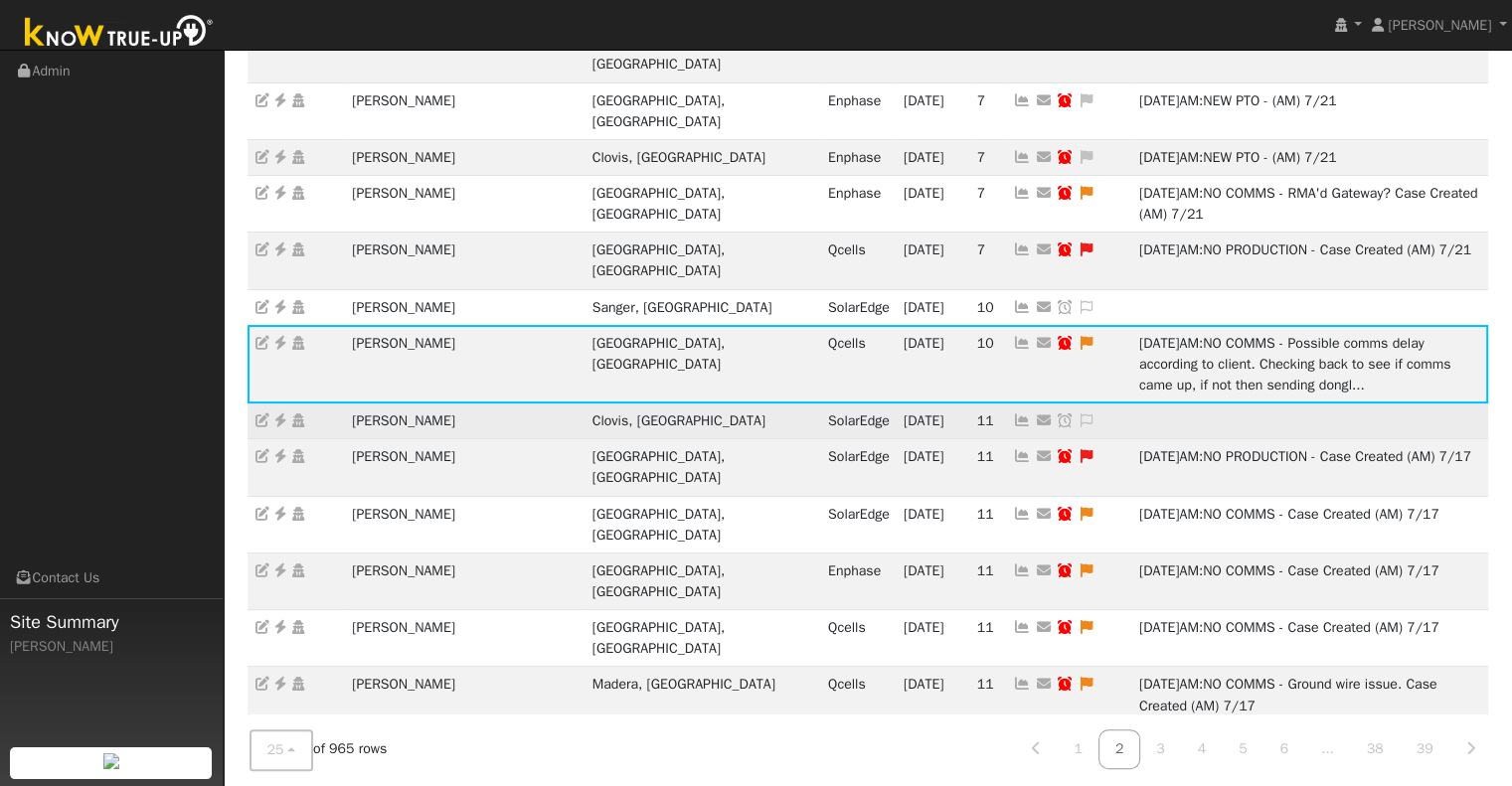 click at bounding box center (1022, 420) 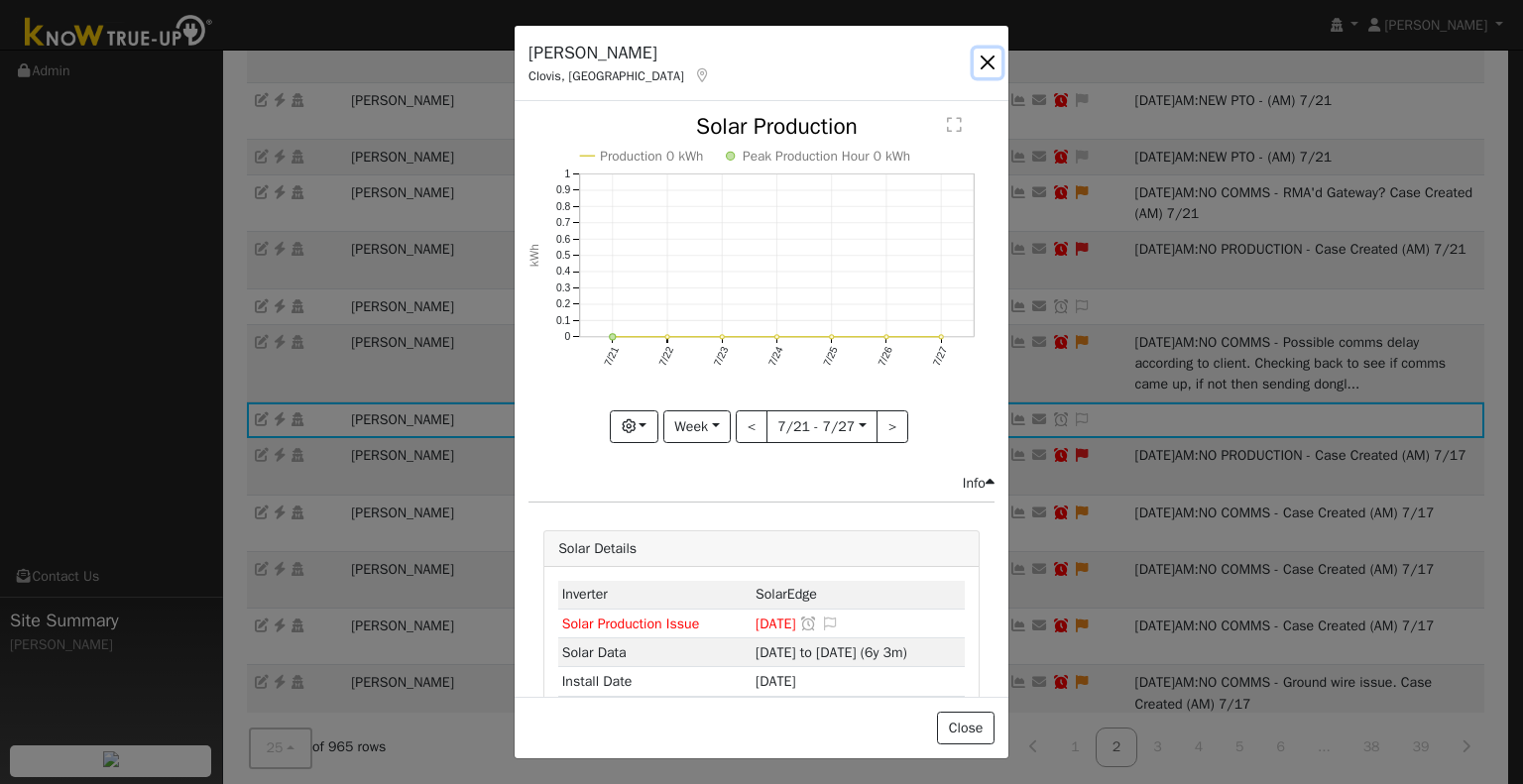 click at bounding box center [988, 62] 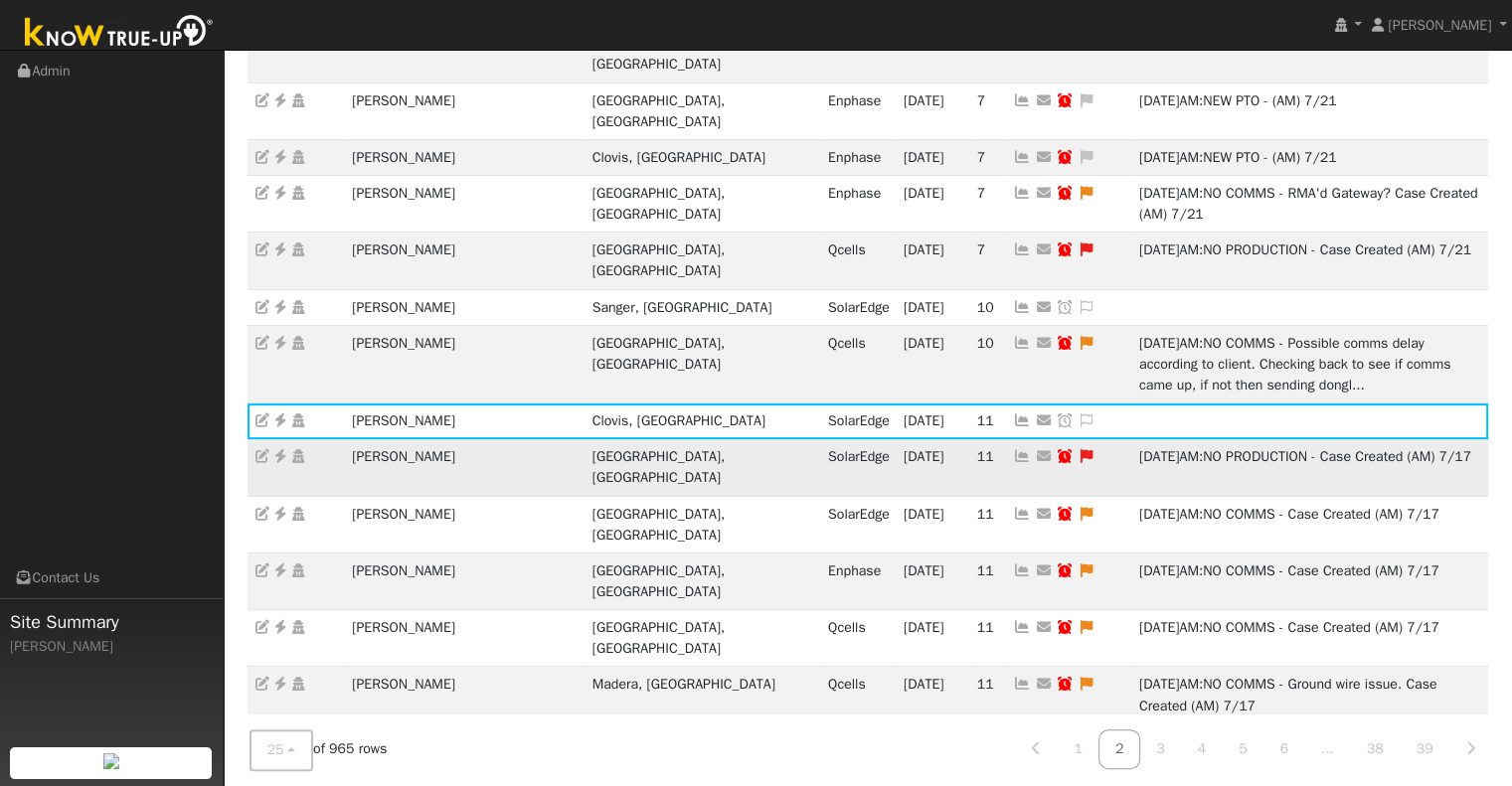 click at bounding box center [1022, 456] 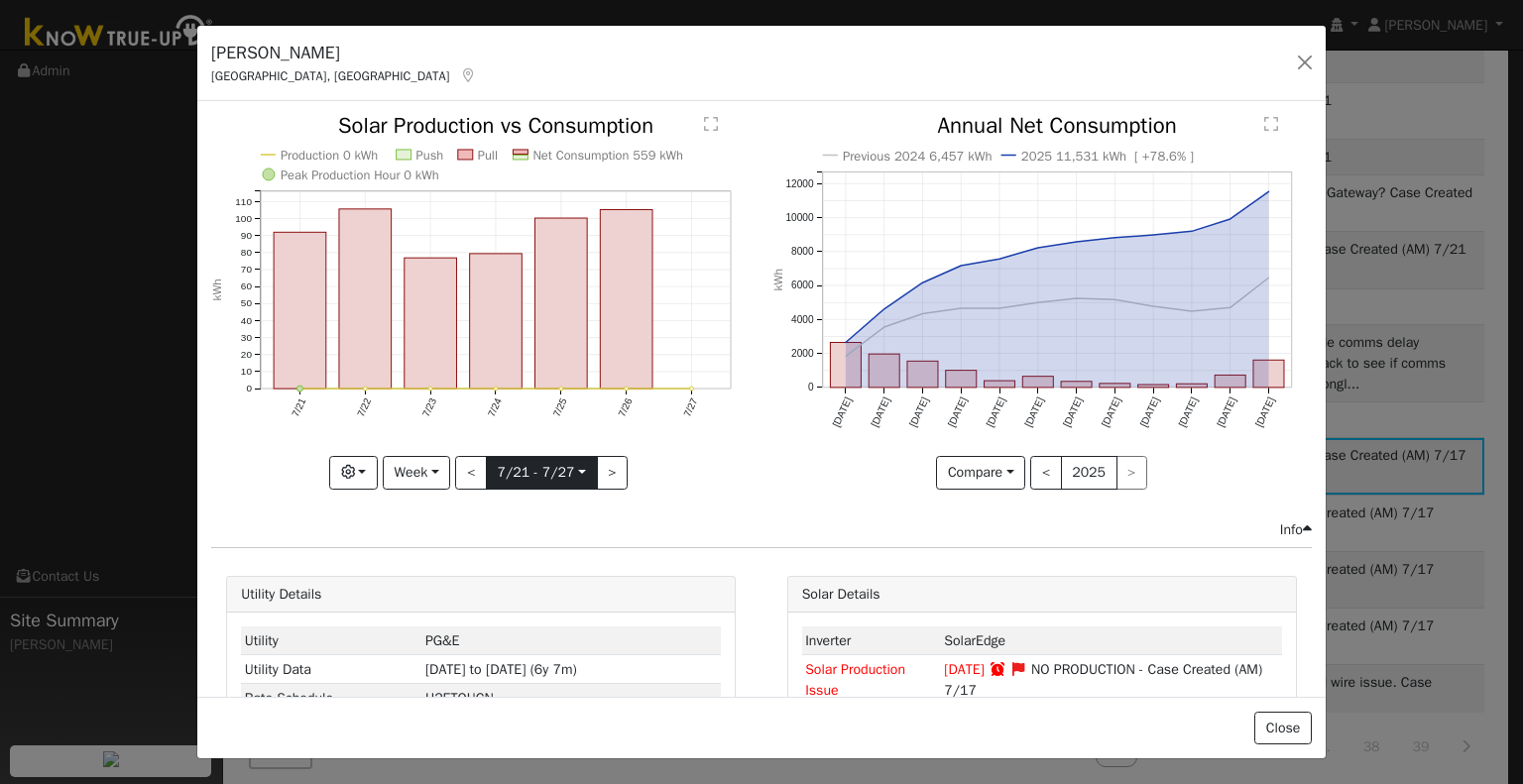 click on "2025-07-21" at bounding box center (541, 473) 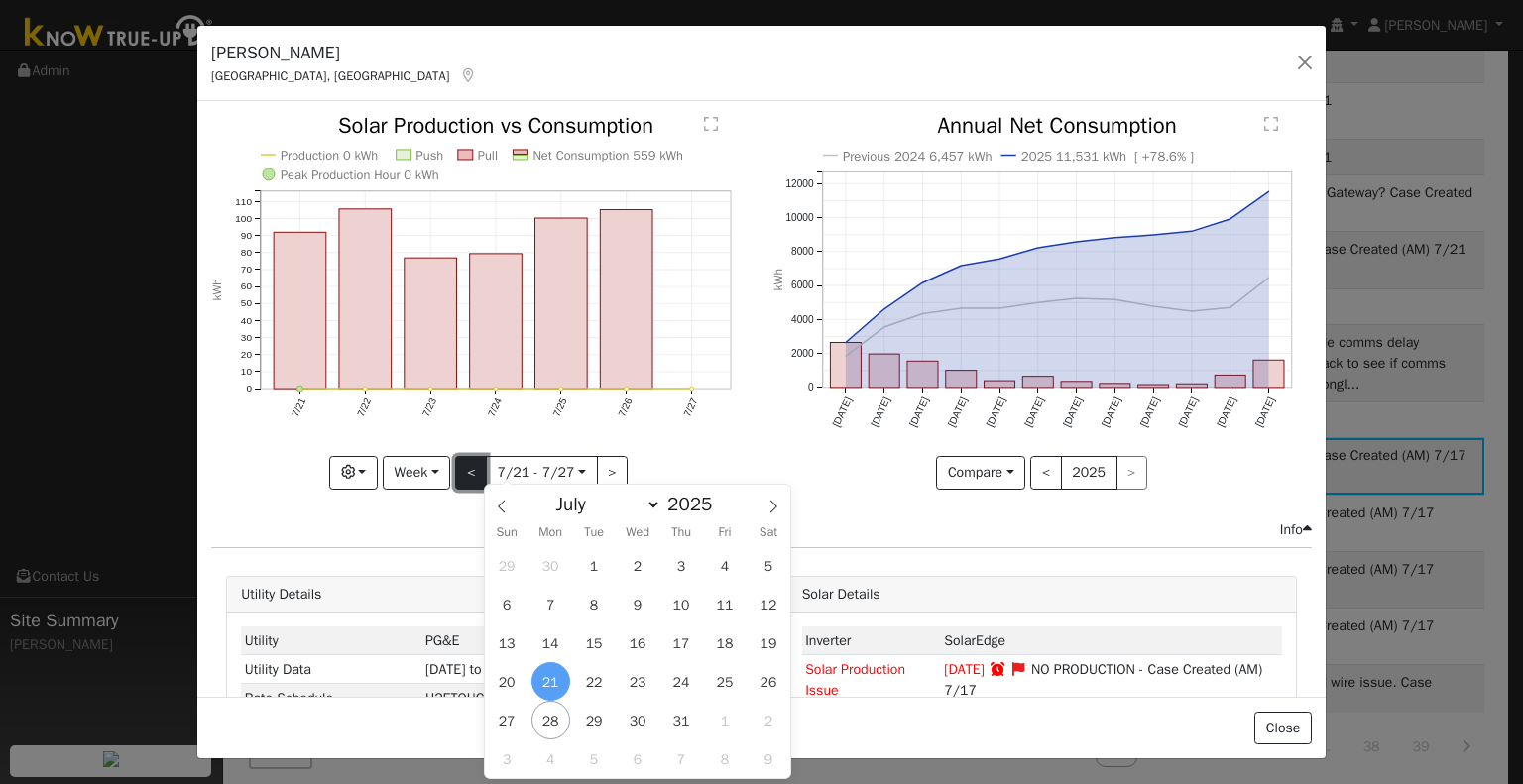 click on "<" at bounding box center (471, 473) 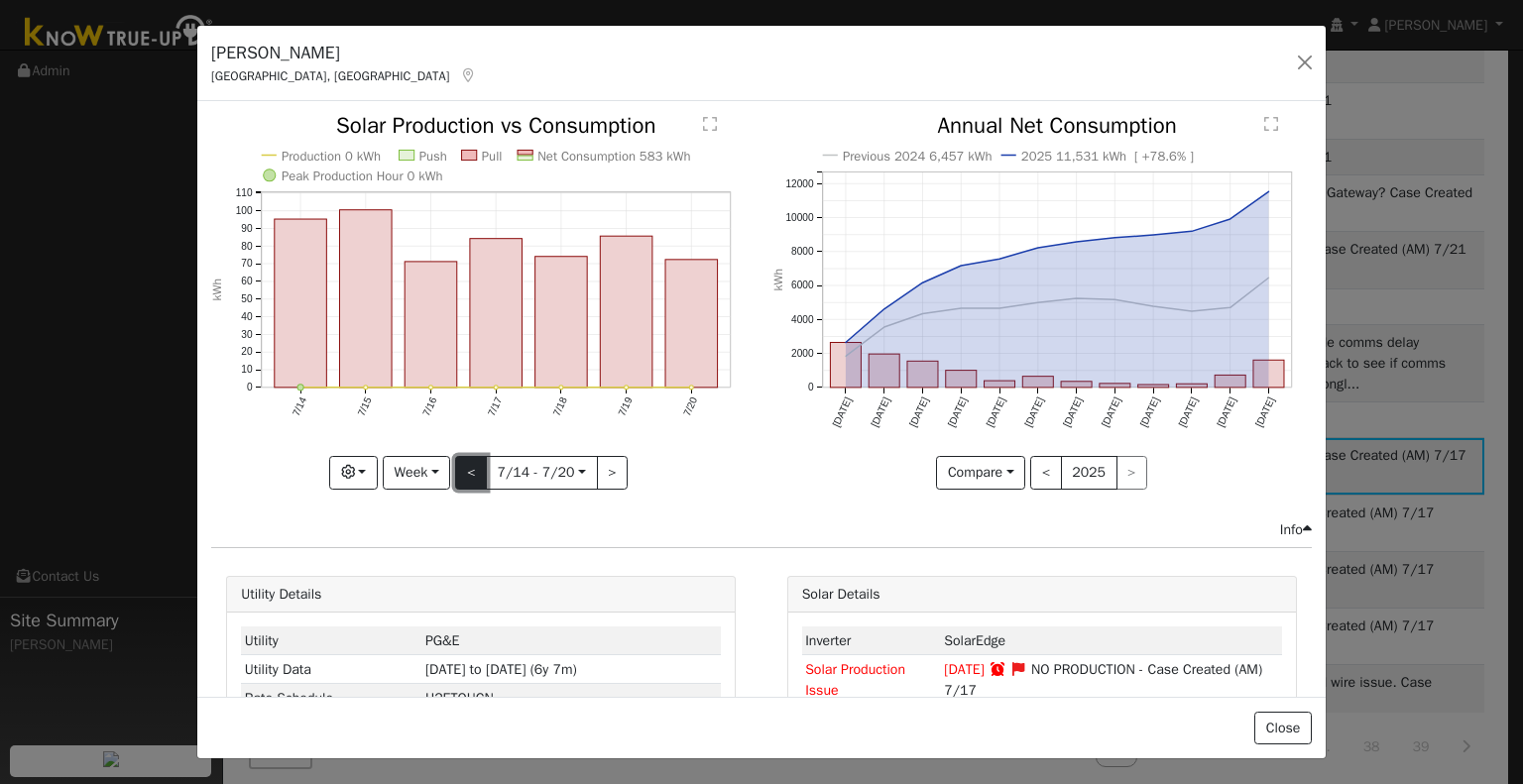 click on "<" at bounding box center [471, 473] 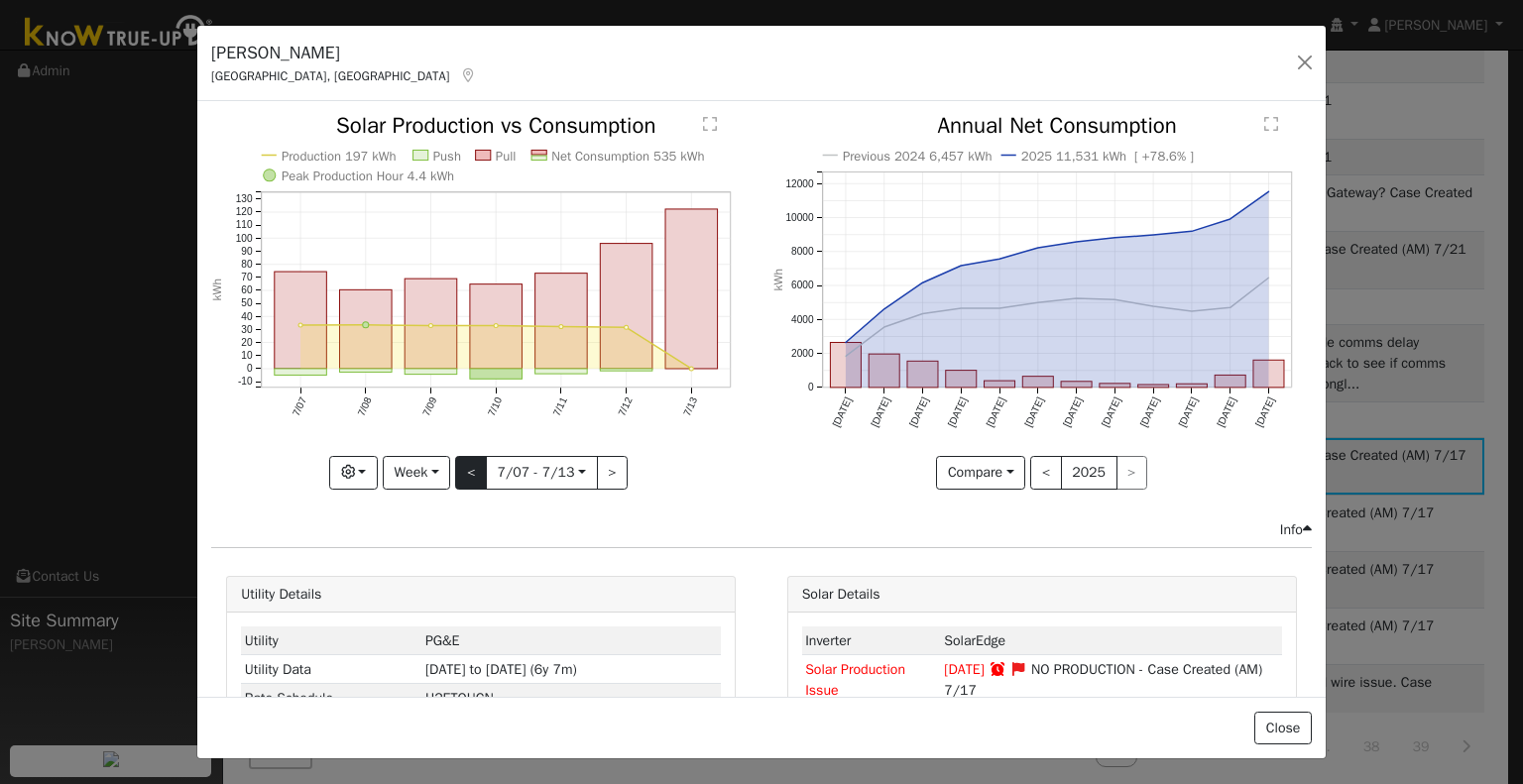 click on "Production 197 kWh Push Pull Net Consumption 535 kWh Peak Production Hour 4.4 kWh 7/07 7/08 7/09 7/10 7/11 7/12 7/13 -10 0 10 20 30 40 50 60 70 80 90 100 110 120 130  Solar Production vs Consumption kWh onclick="" onclick="" onclick="" onclick="" onclick="" onclick="" onclick="" onclick="" onclick="" onclick="" onclick="" onclick="" onclick="" onclick="" onclick="" onclick="" onclick="" onclick="" onclick="" onclick="" onclick="" Graphs Solar Production Previous Year Estimated Production Previous Year Consumption Previous Year Total Consumption Previous Year Cumulative Consumption Previous Year Options Weather °F kWh $ Net Push/Pull Previous Year Period Week Day Week Month Year Custom < 7/07 - 7/13  2025-07-07 >" 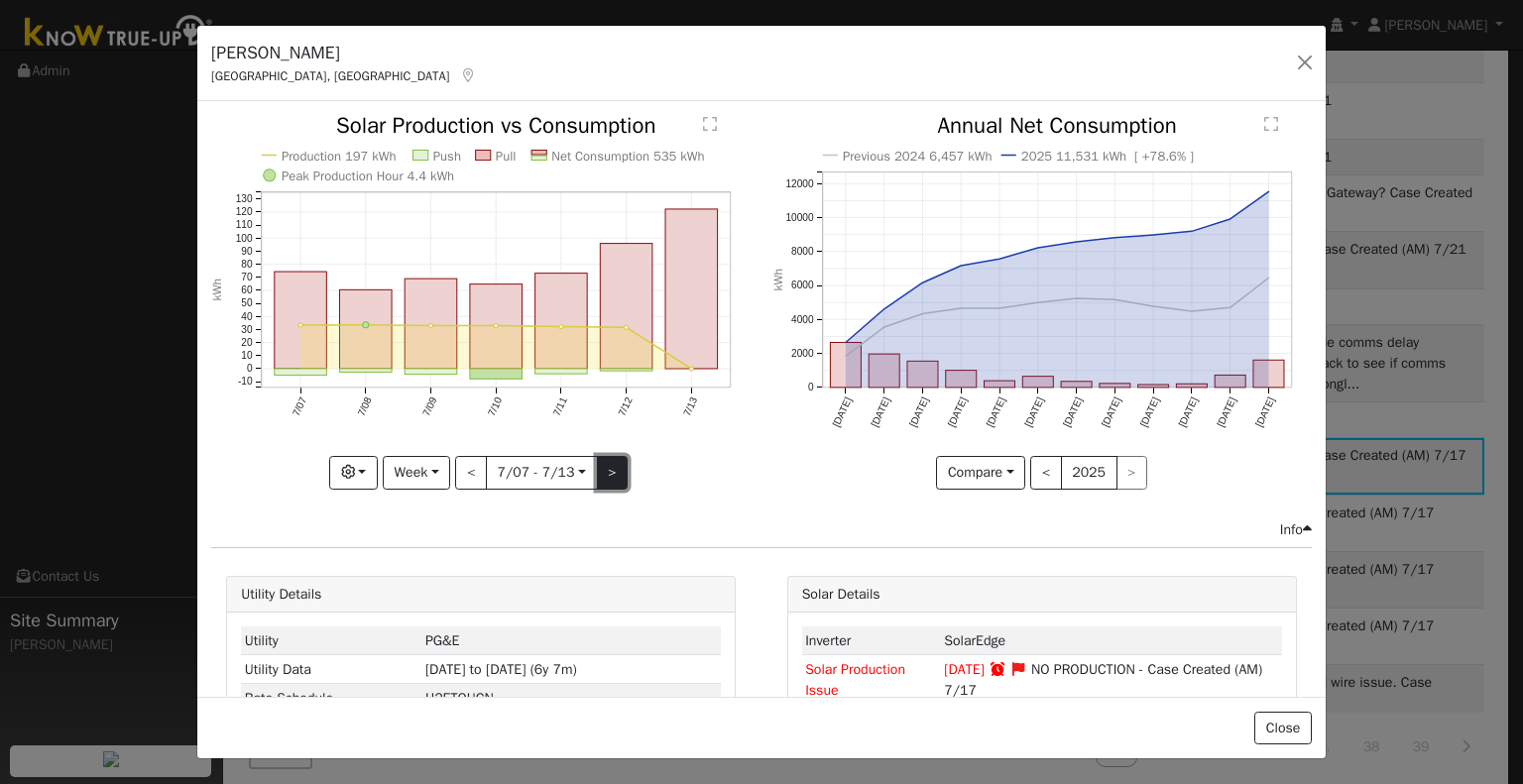 click on ">" at bounding box center (613, 473) 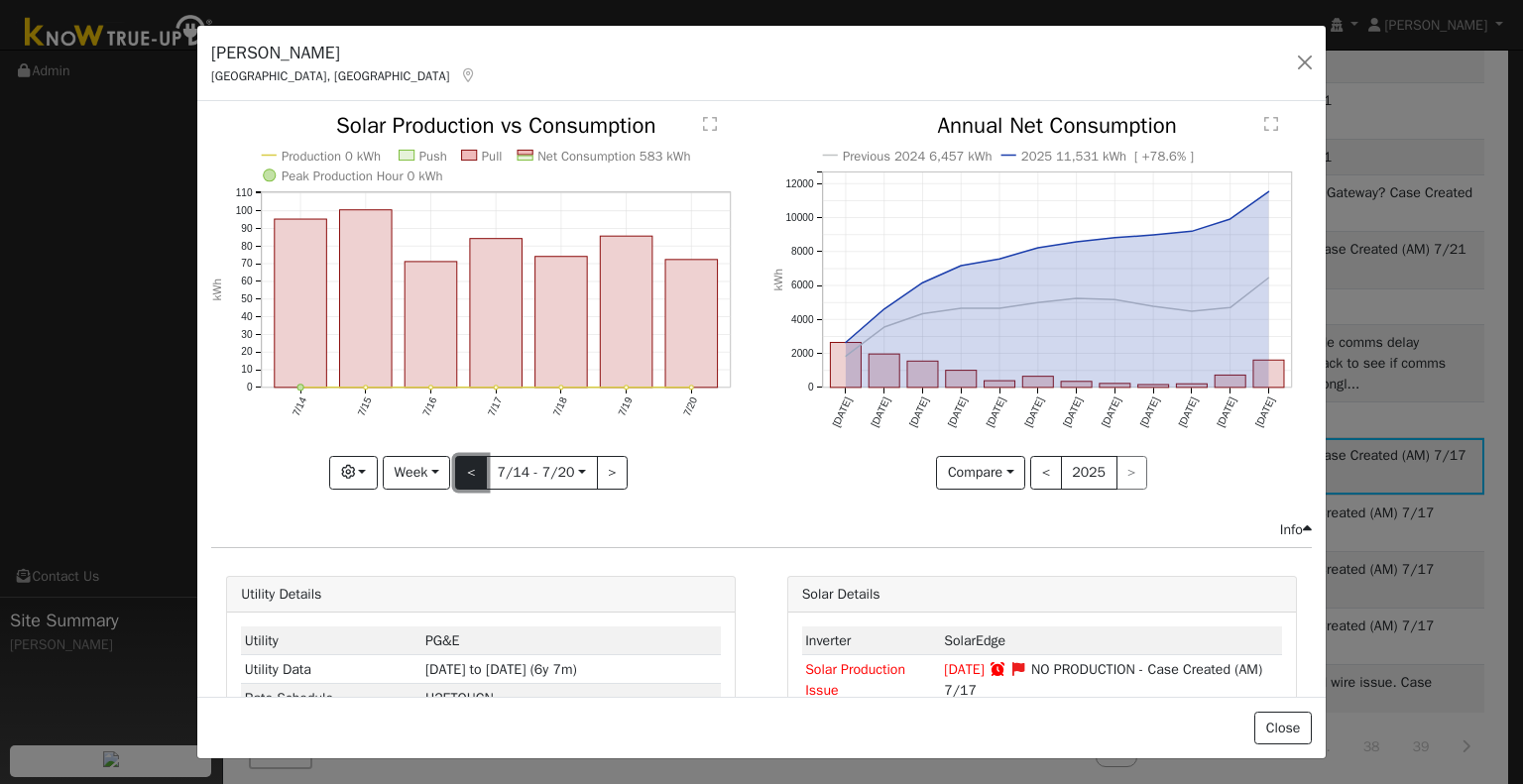 click on "<" at bounding box center [471, 473] 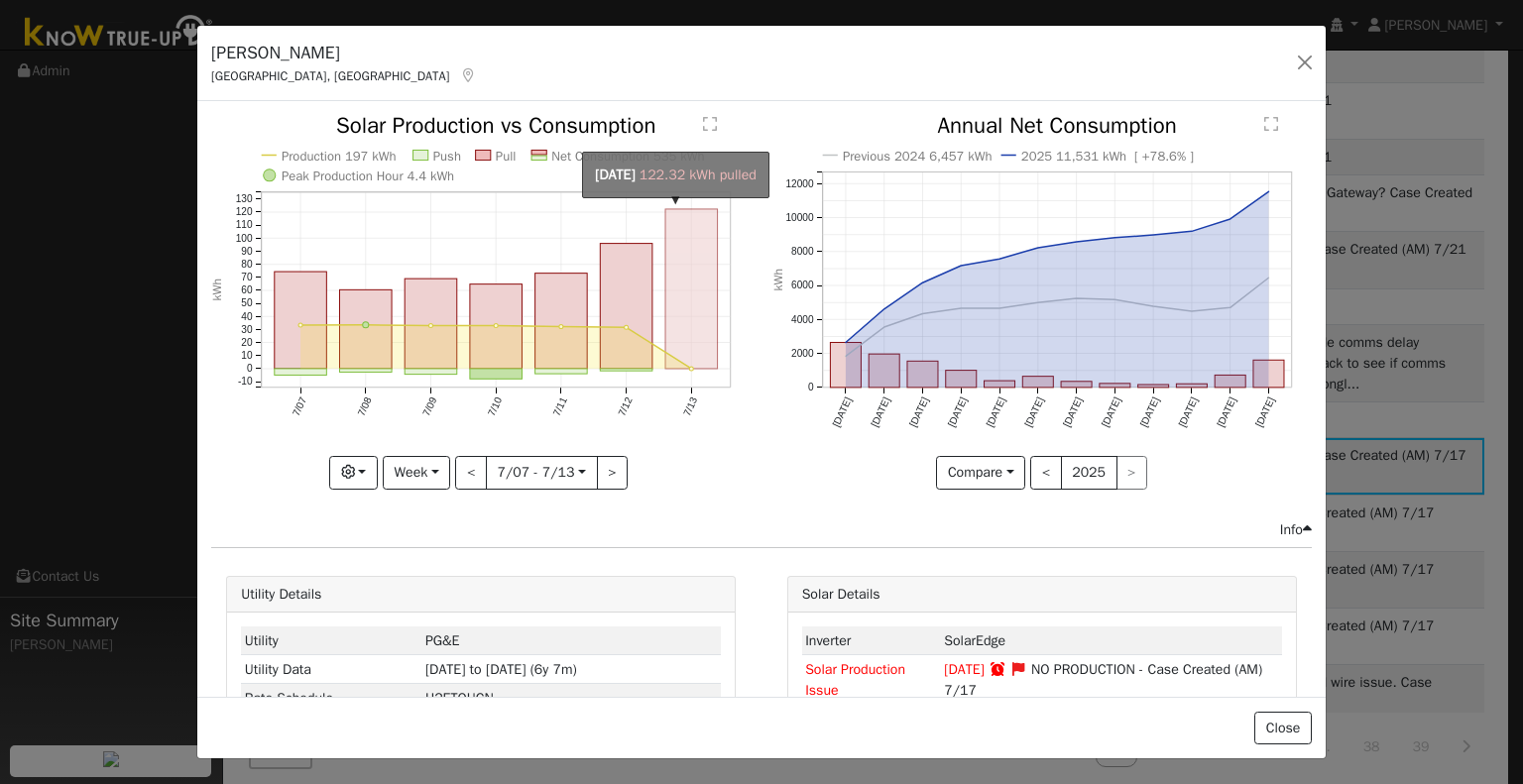 click on "onclick=""" 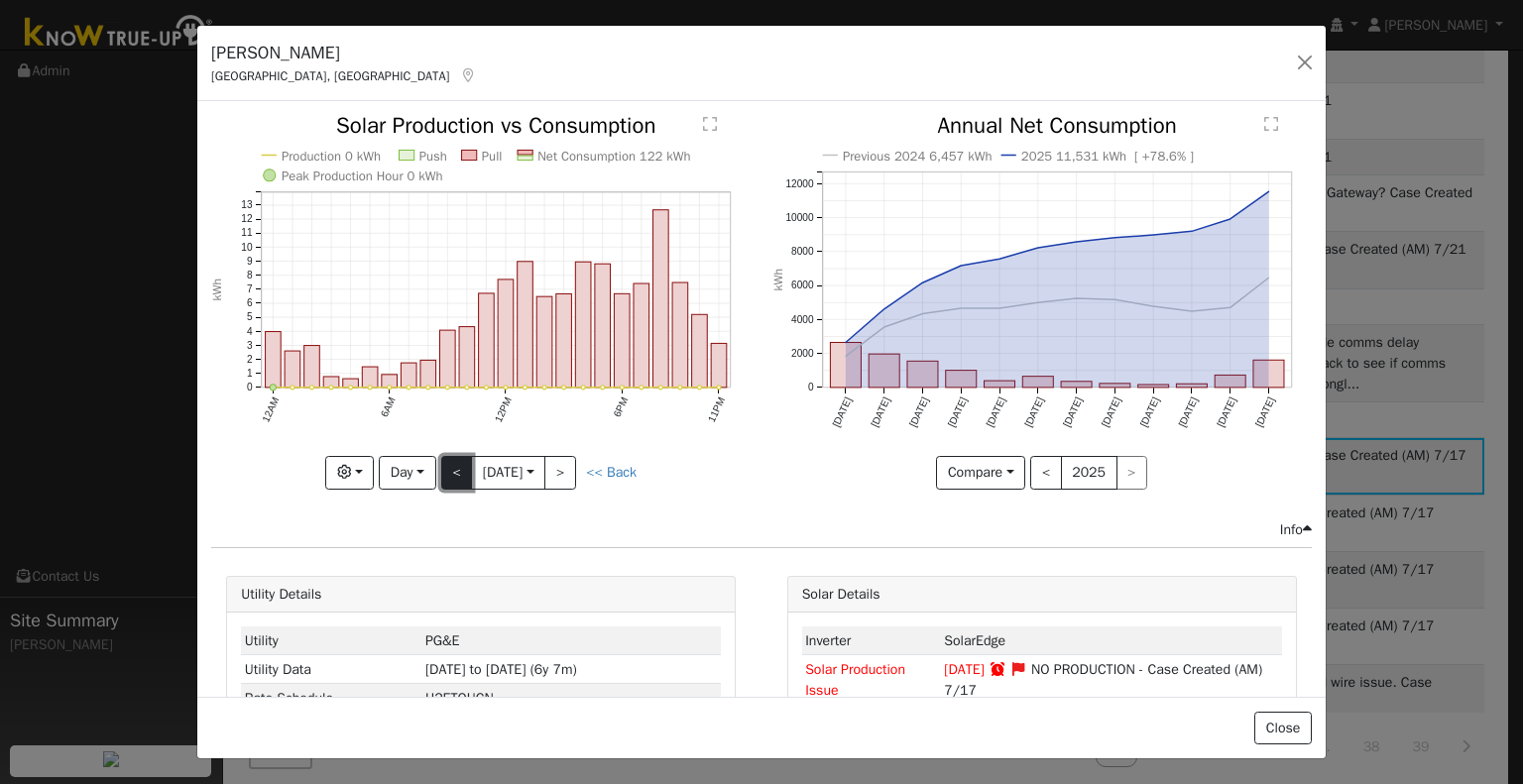 click on "<" at bounding box center [457, 473] 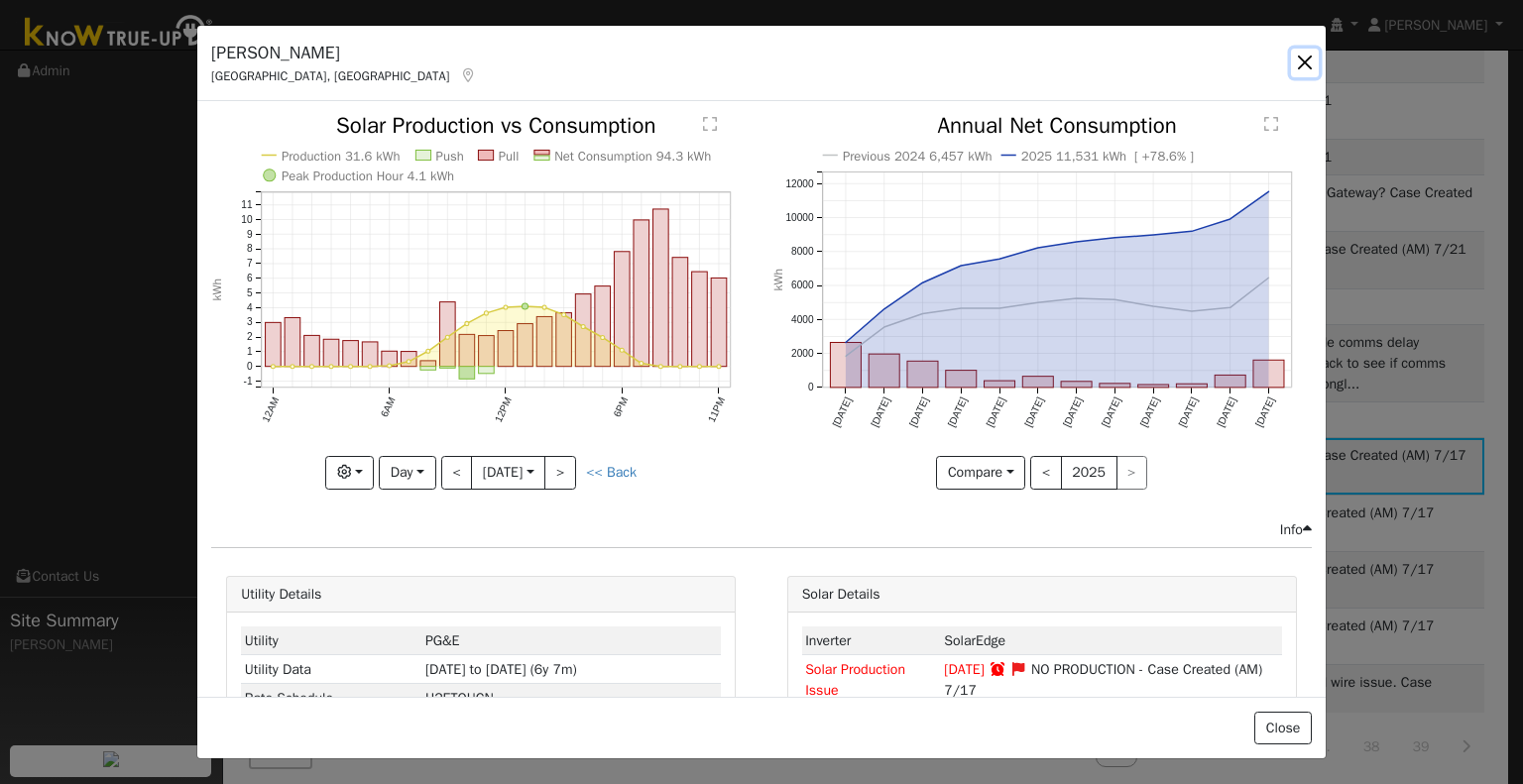 click at bounding box center (1305, 62) 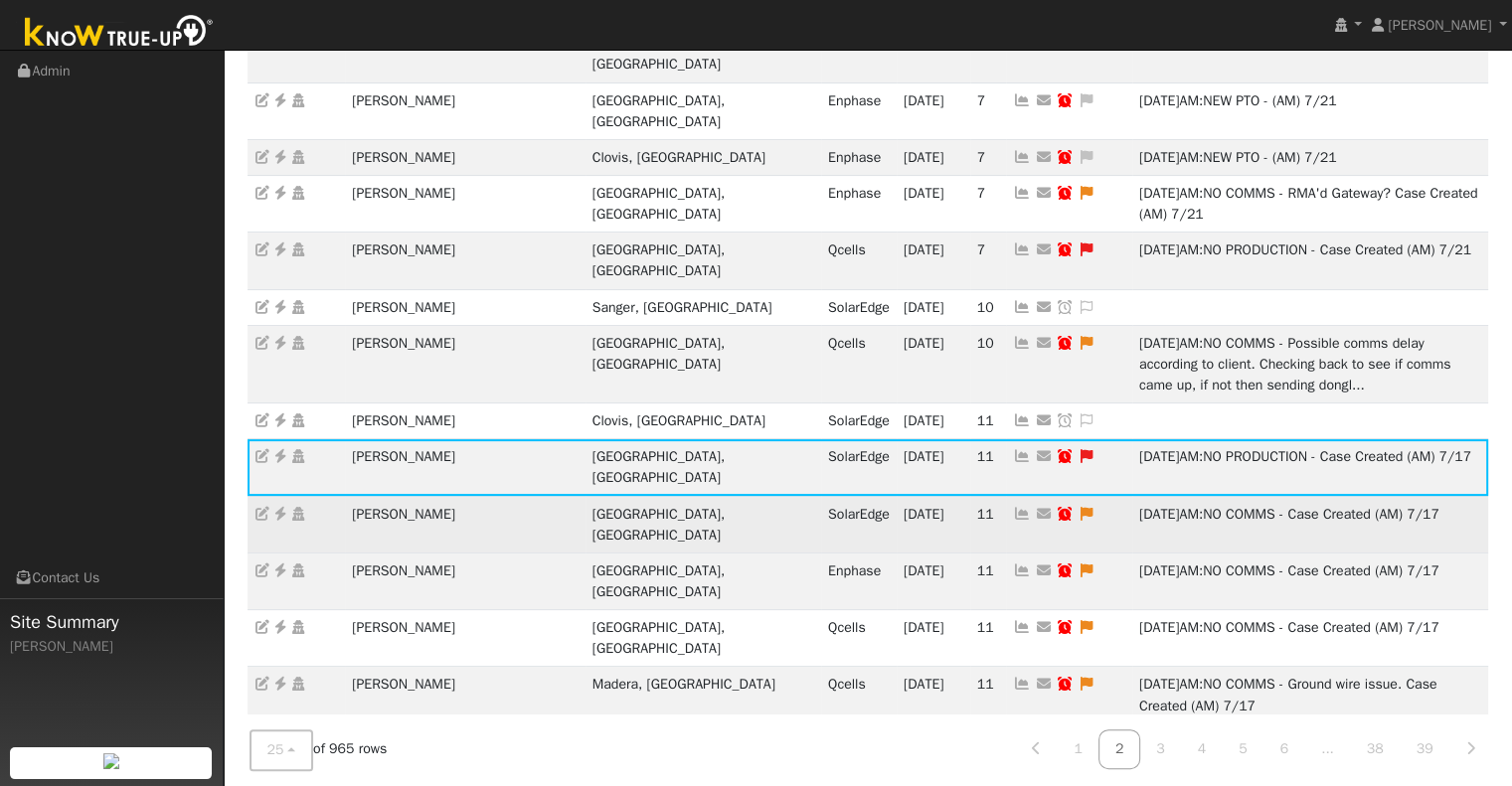 click at bounding box center [1022, 514] 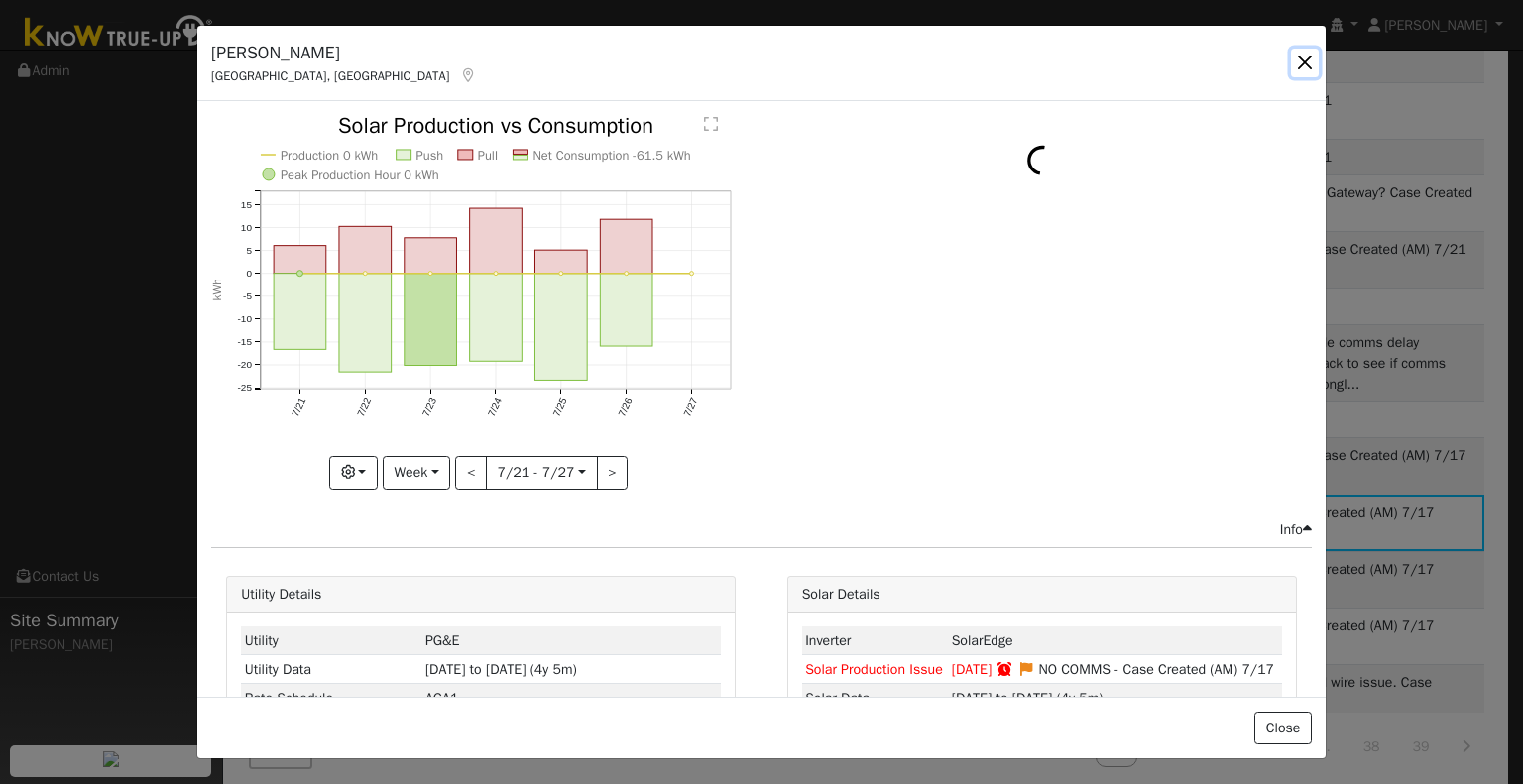 click at bounding box center (1305, 62) 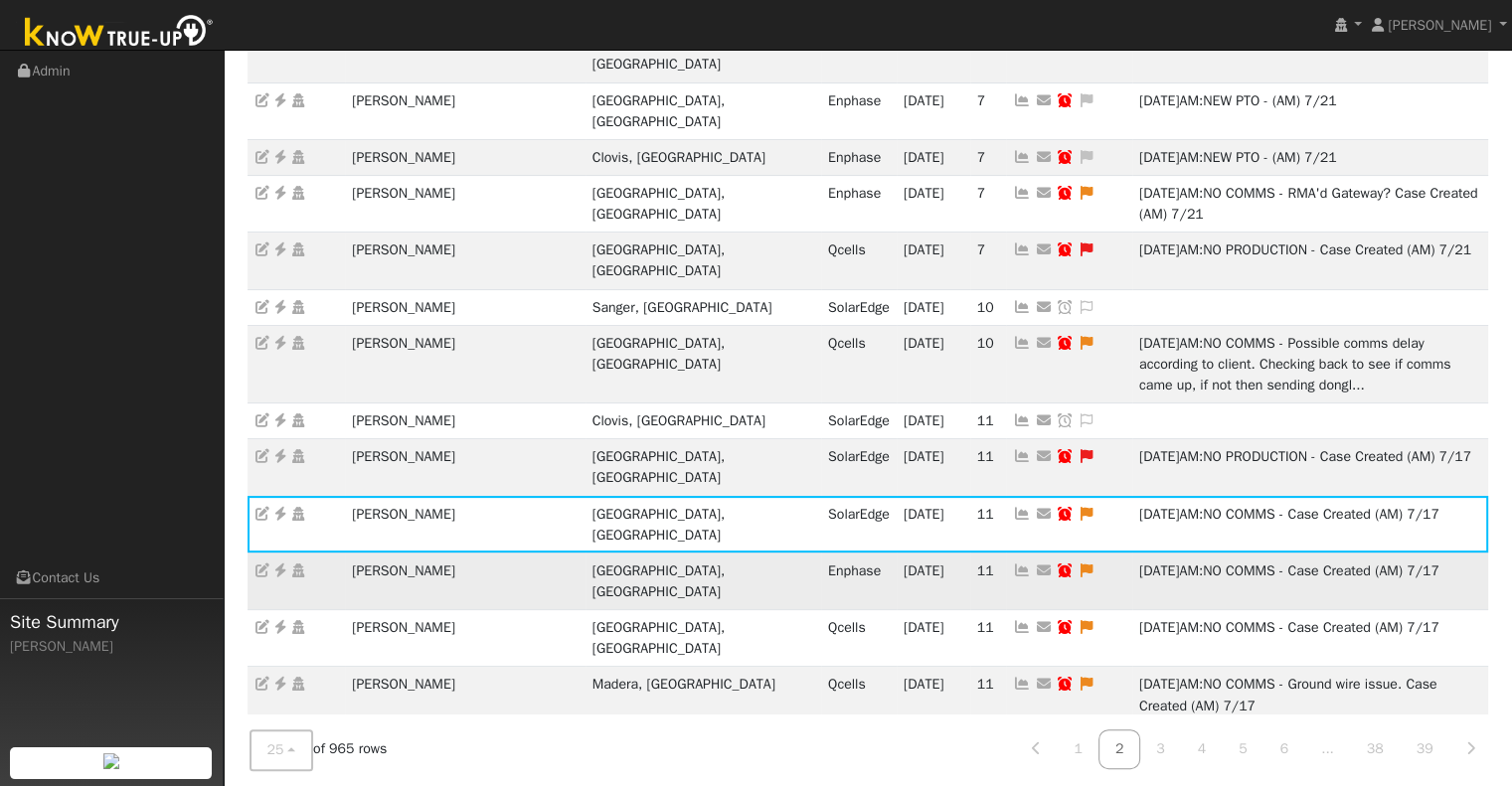 click at bounding box center (1022, 570) 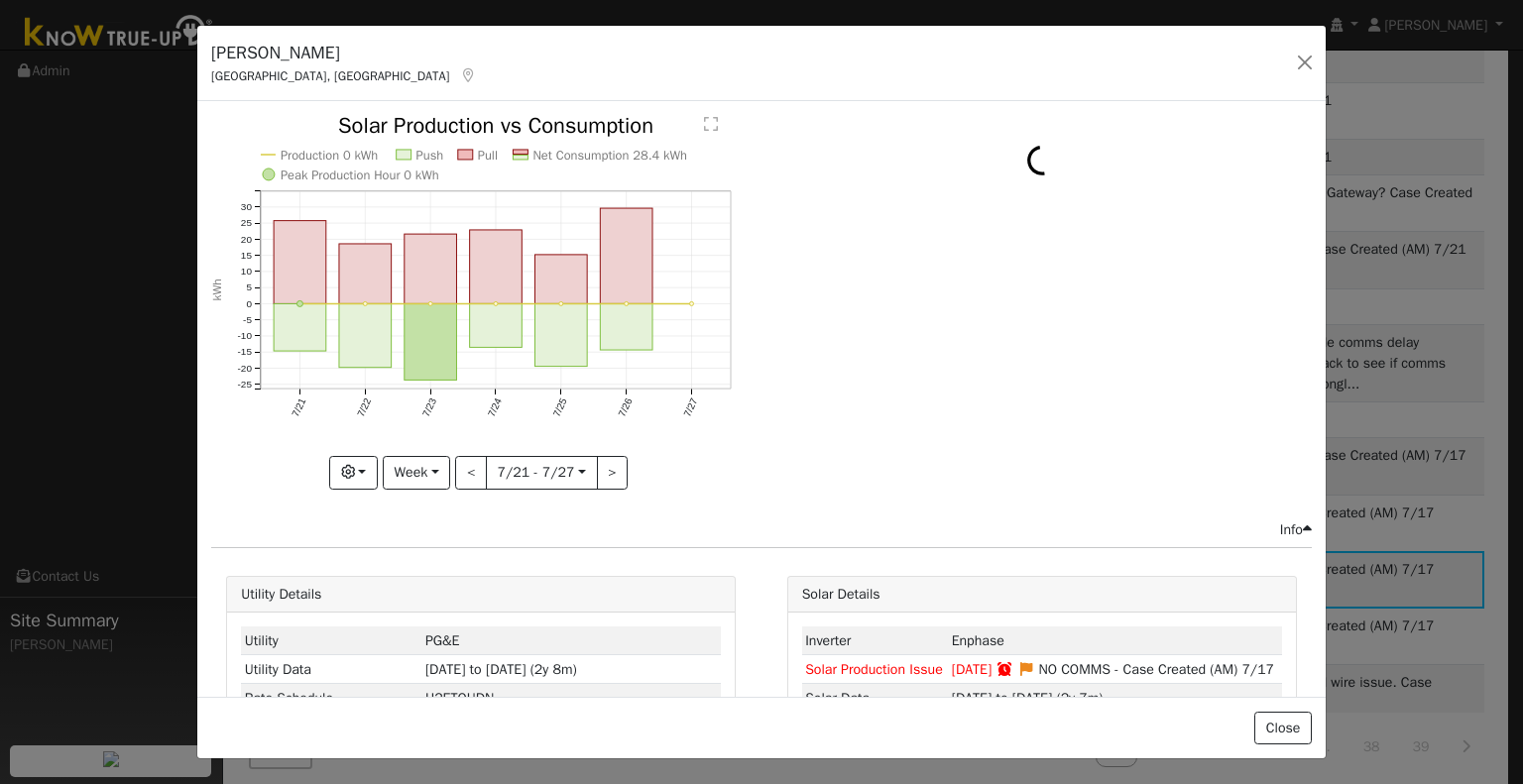 click on "Michael Lopez Bakersfield, CA   Default Account" at bounding box center [762, 63] 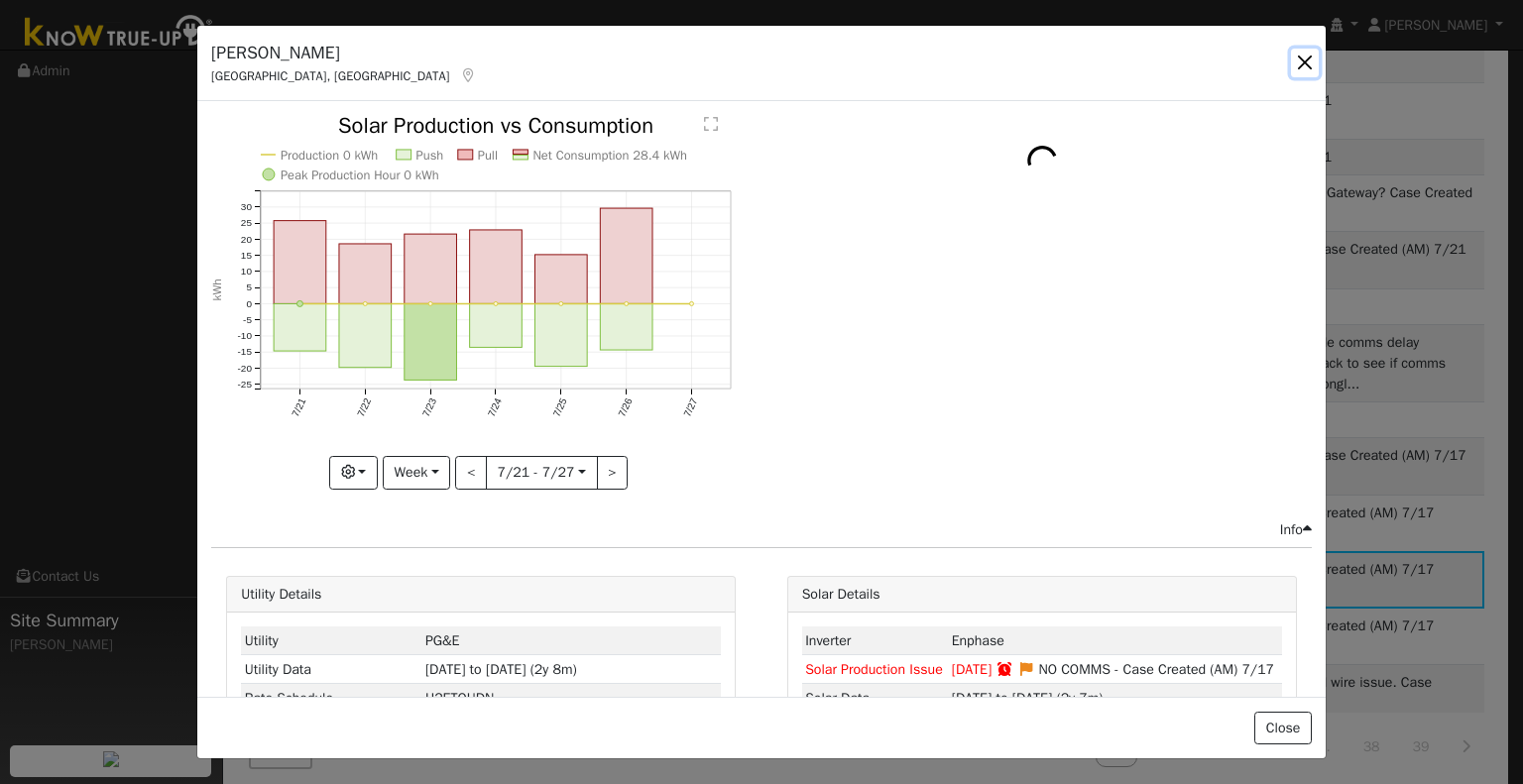 click at bounding box center [1305, 62] 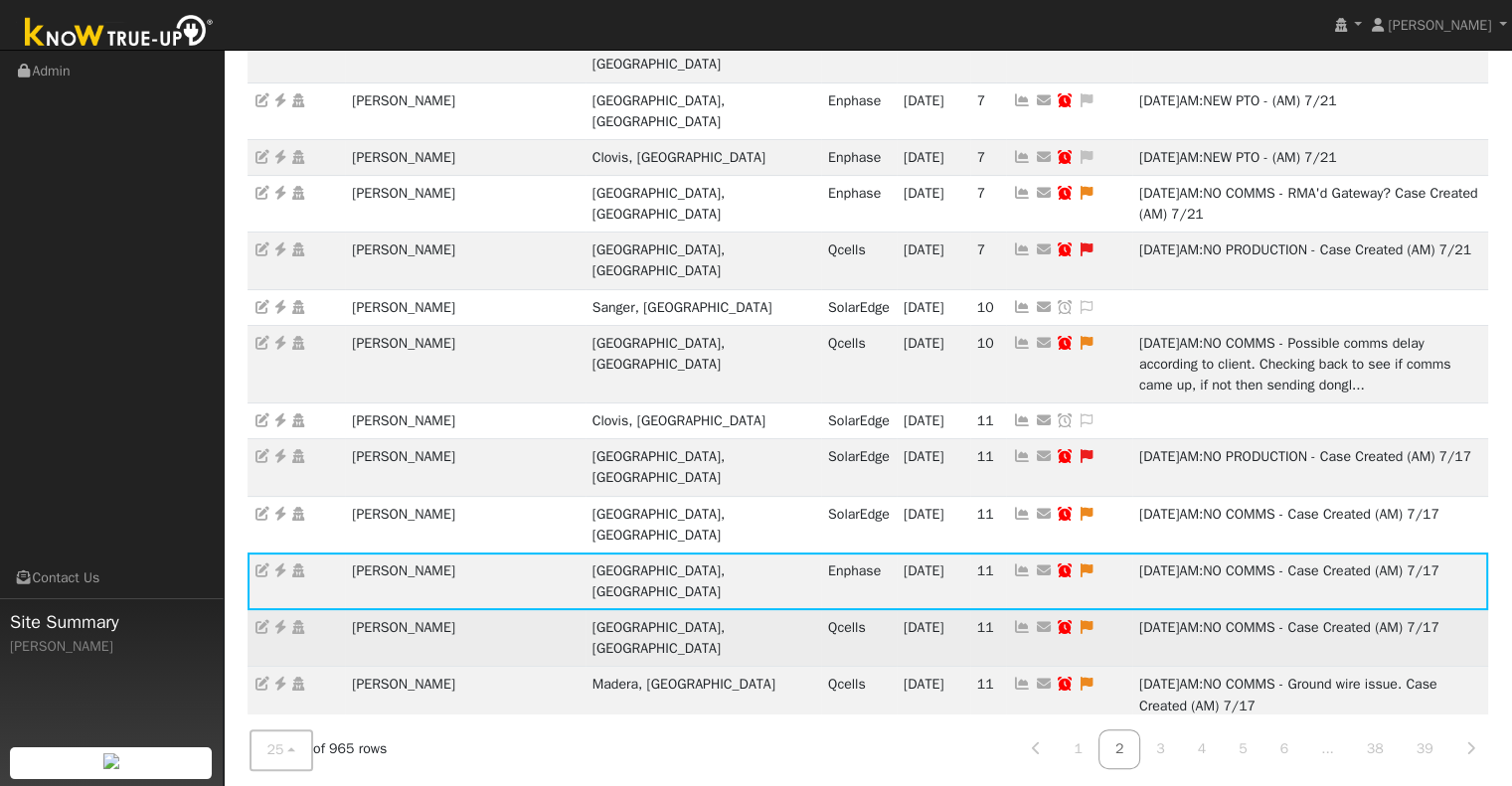 click at bounding box center [1022, 627] 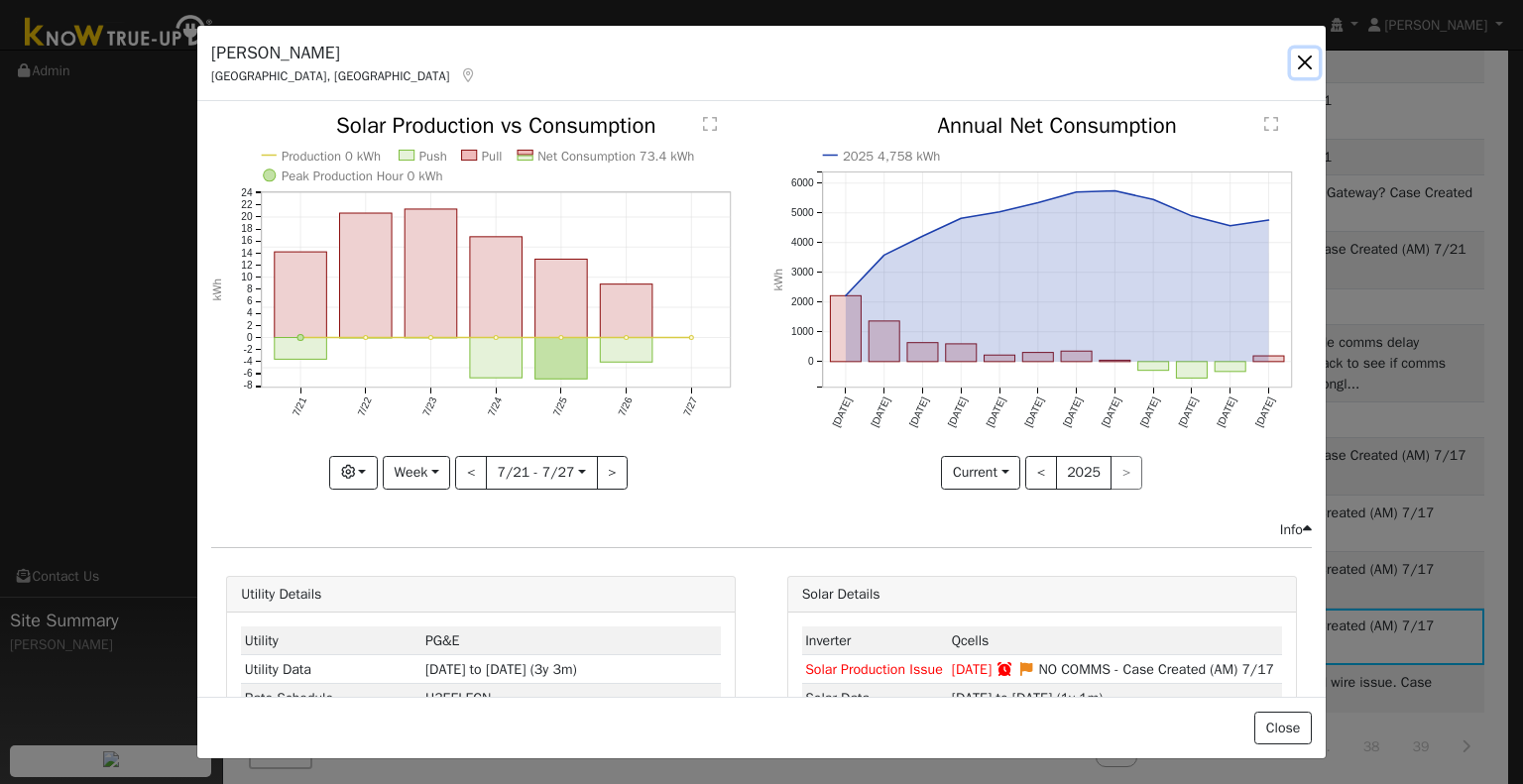click at bounding box center [1305, 62] 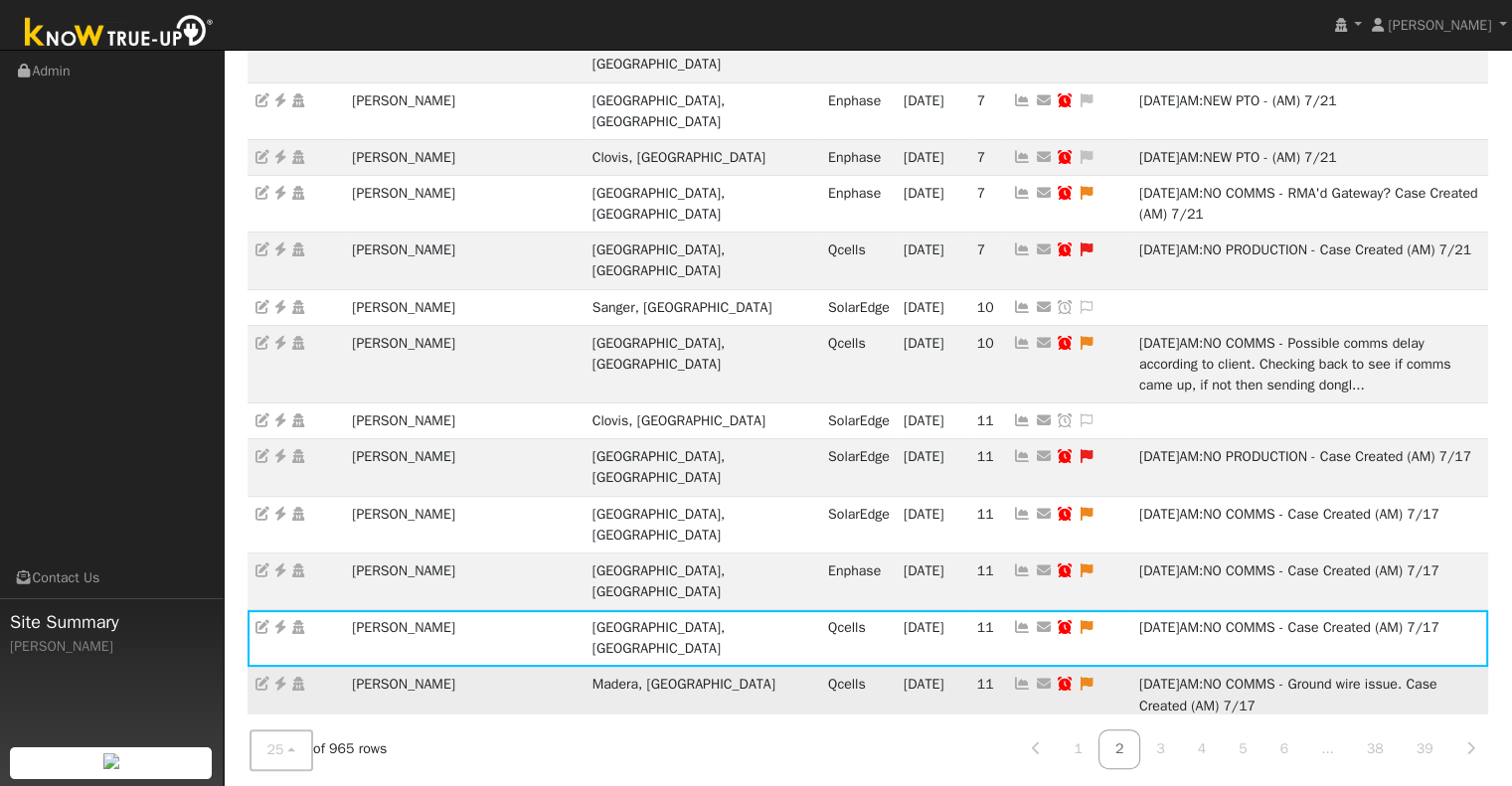 click at bounding box center [1022, 684] 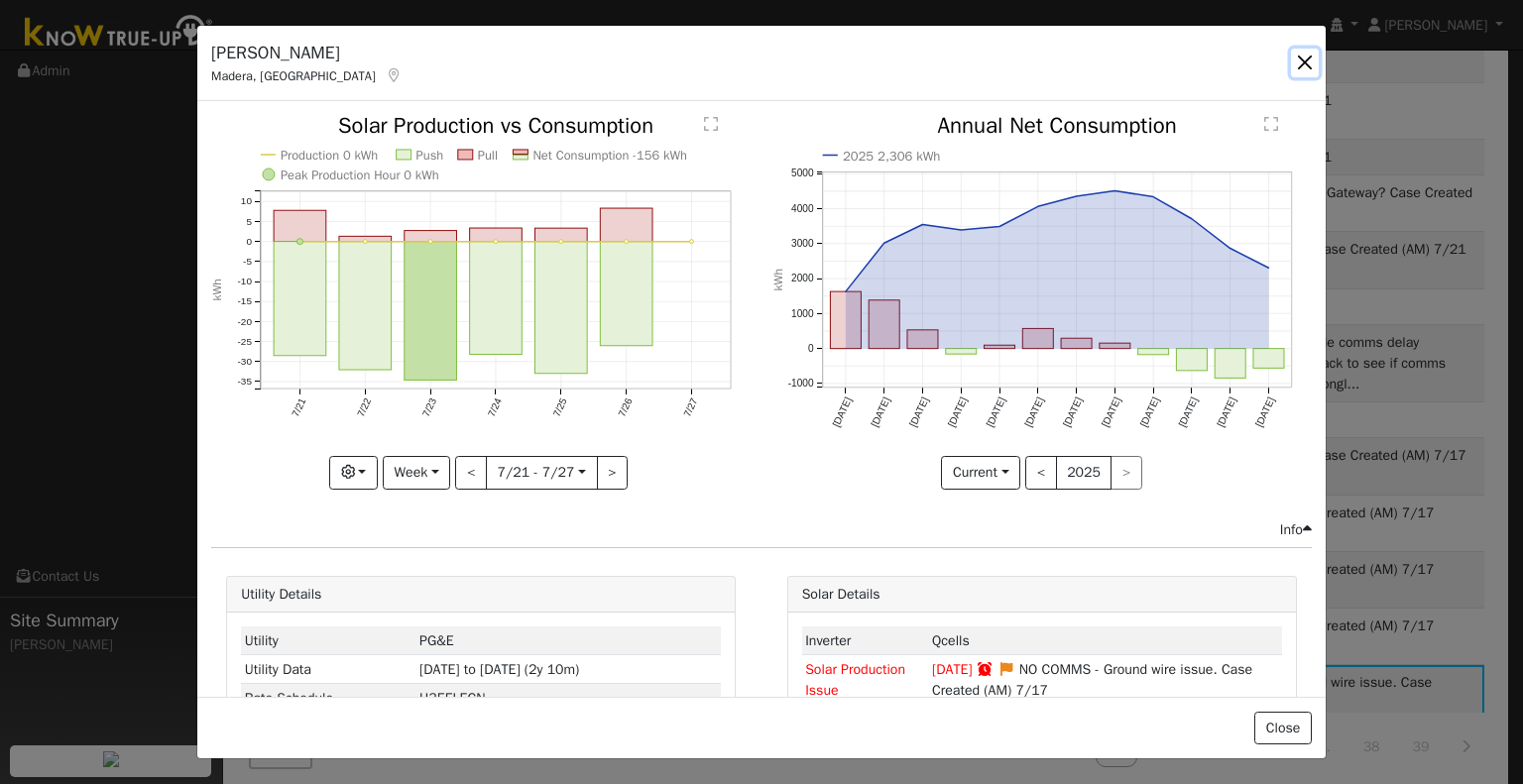 click at bounding box center (1305, 62) 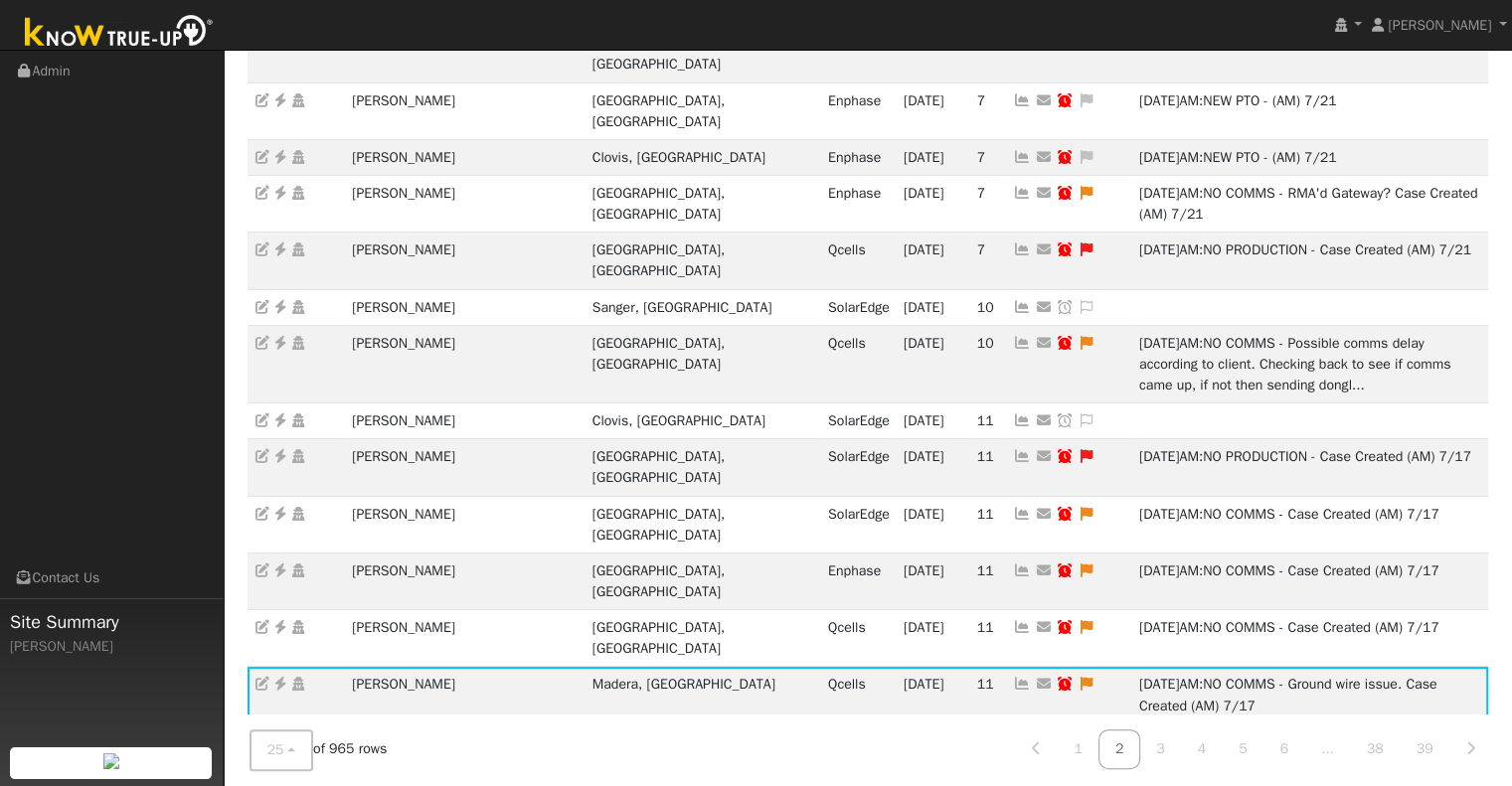click at bounding box center [1022, 741] 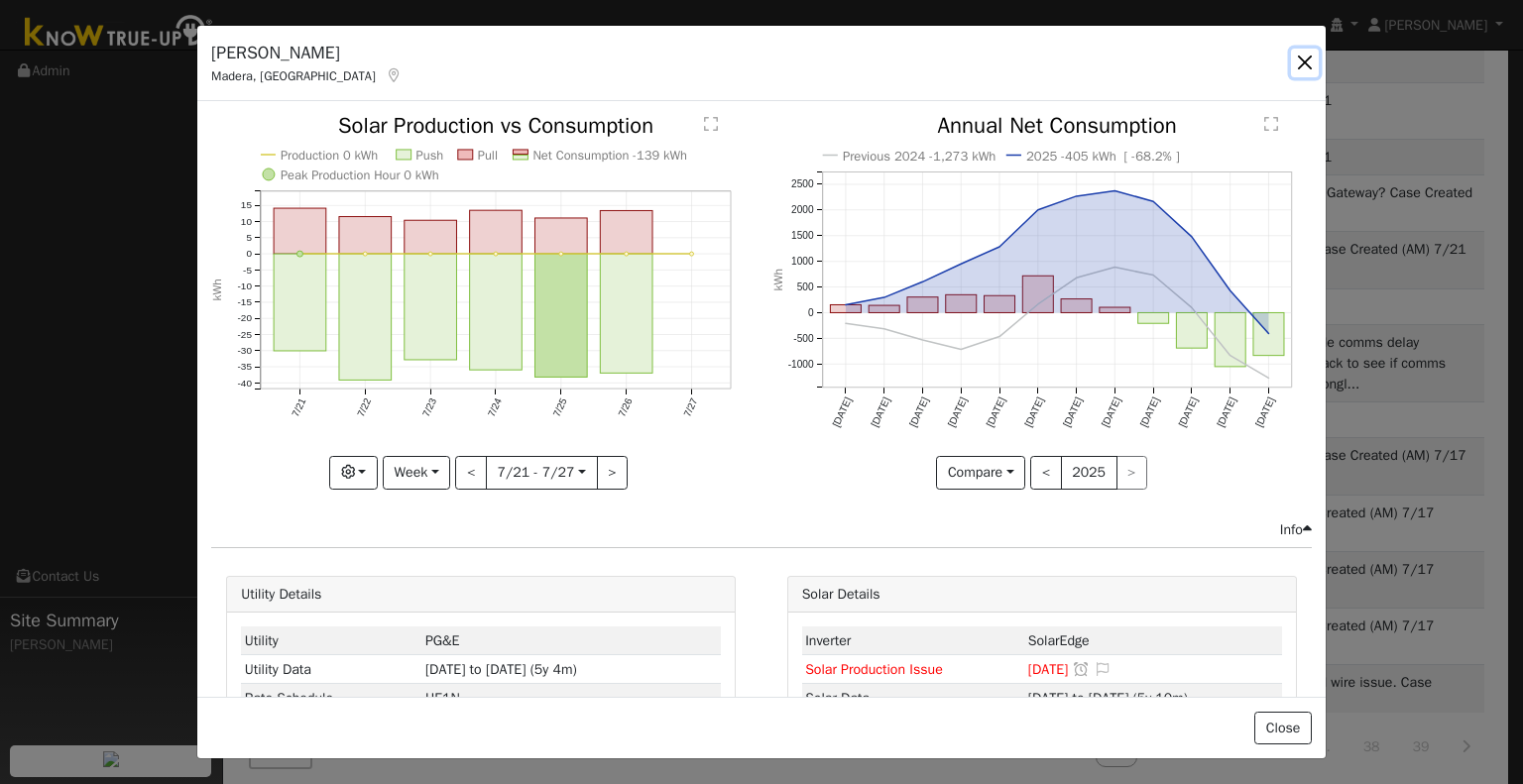 click at bounding box center (1305, 62) 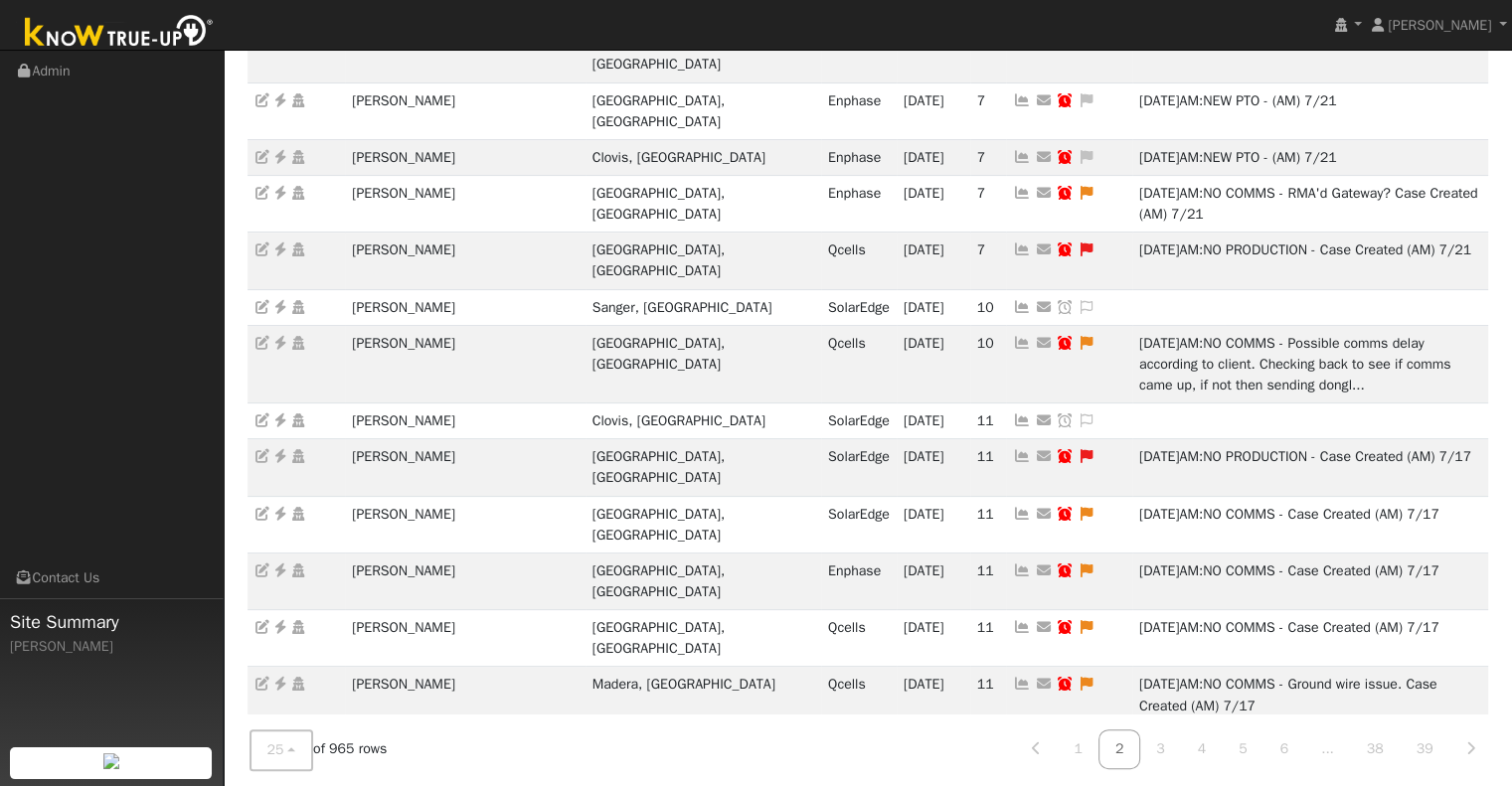 click at bounding box center [1022, 777] 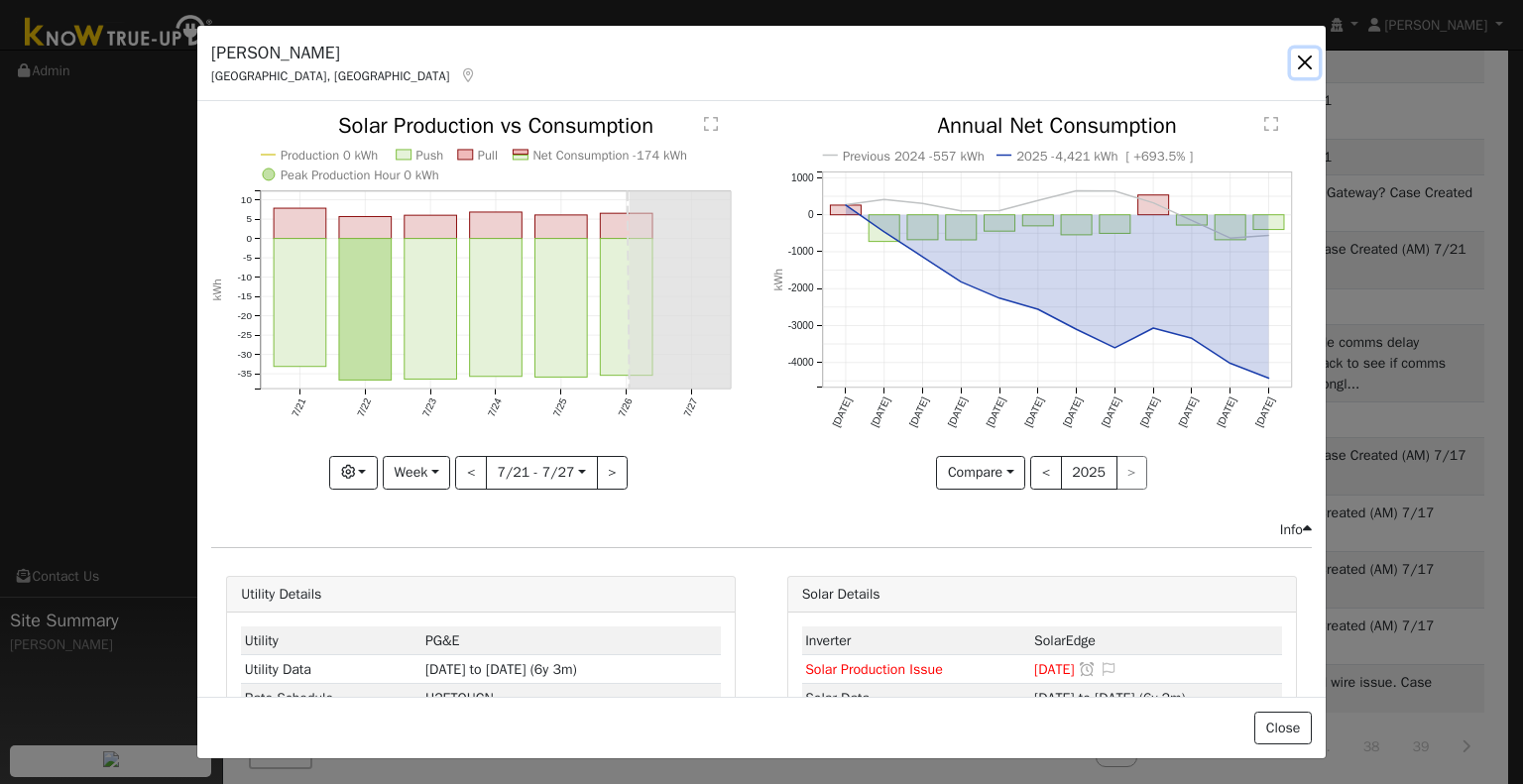 click at bounding box center (1305, 62) 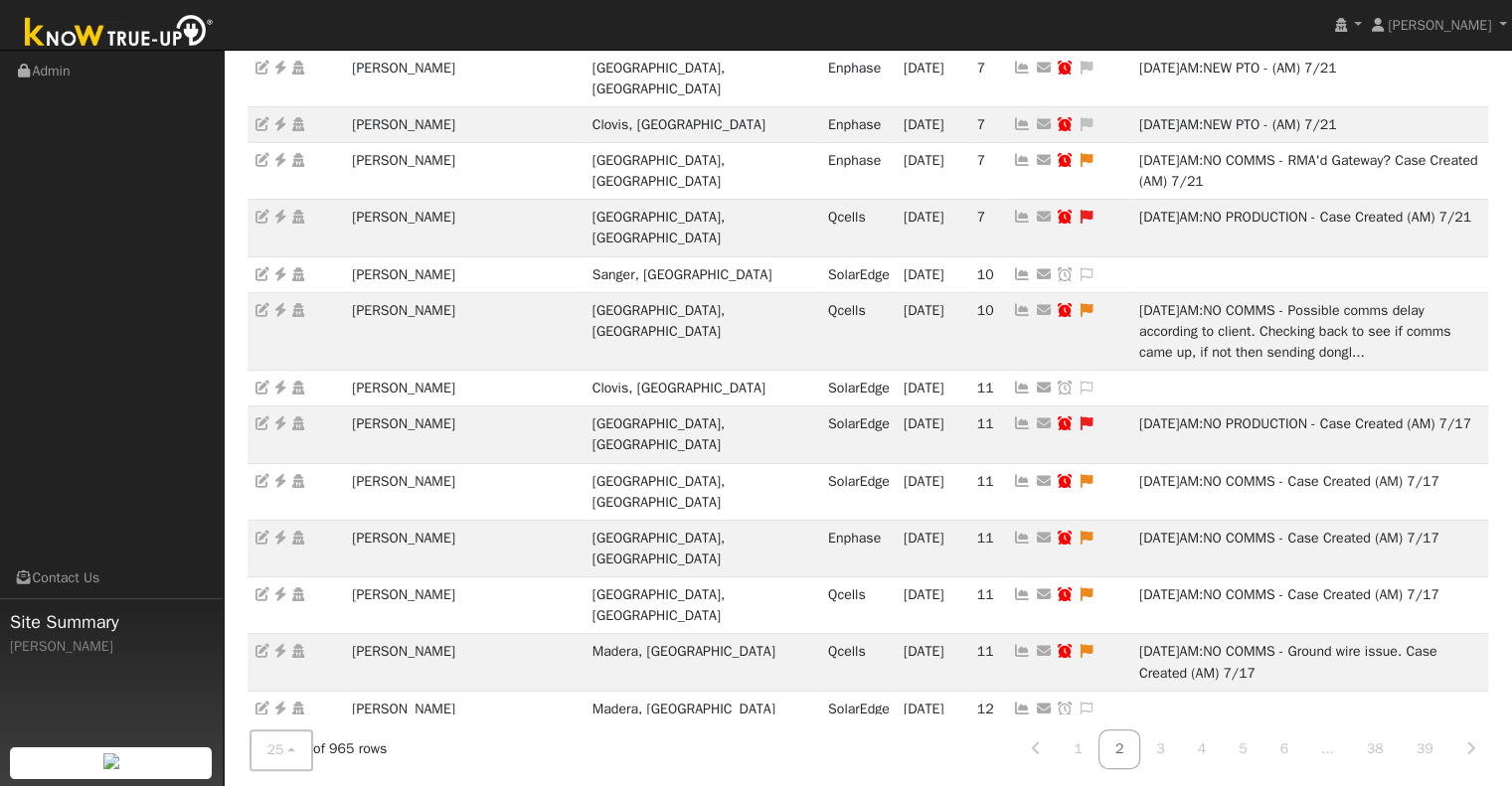 scroll, scrollTop: 554, scrollLeft: 0, axis: vertical 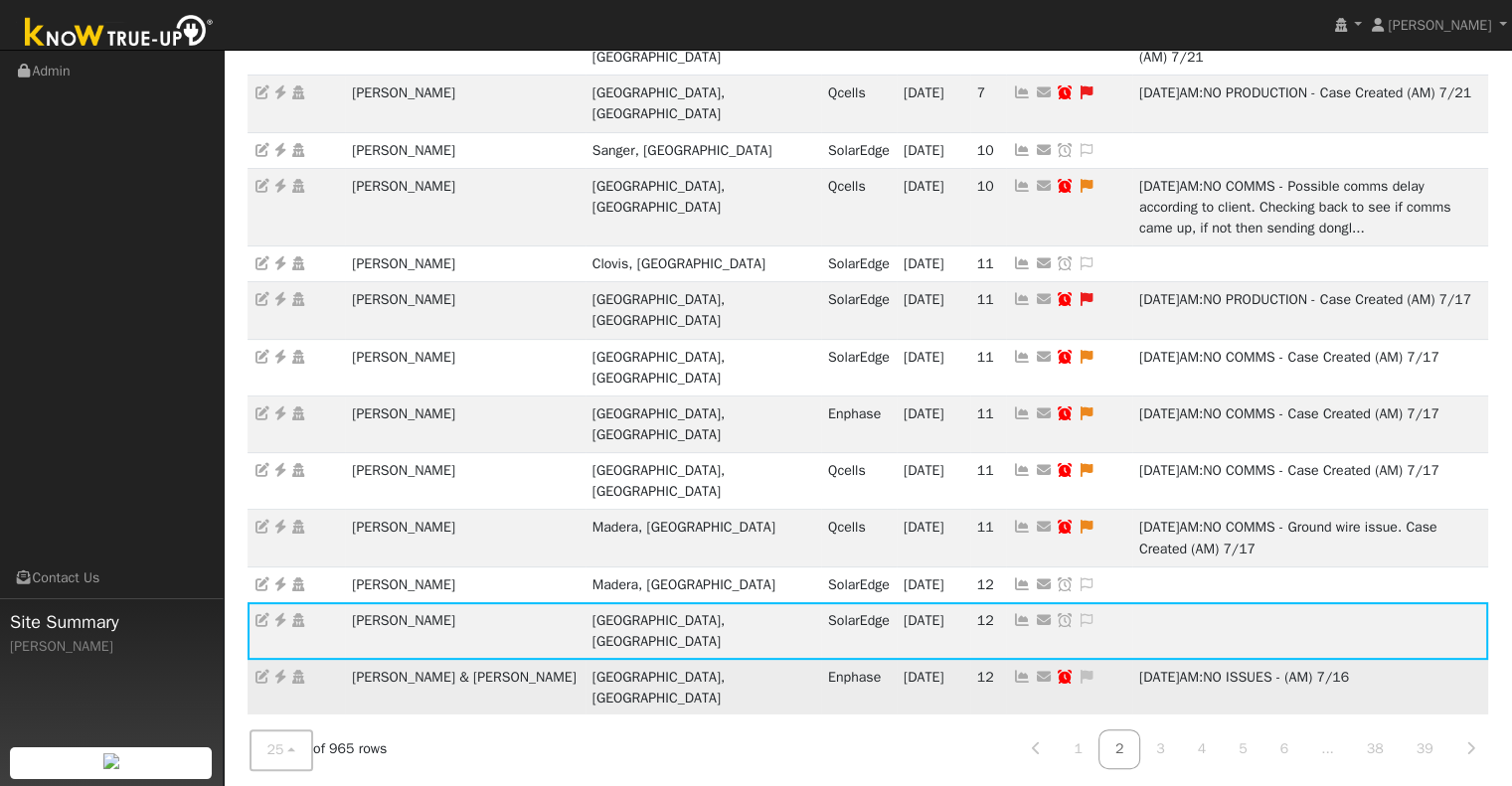 click at bounding box center (1022, 677) 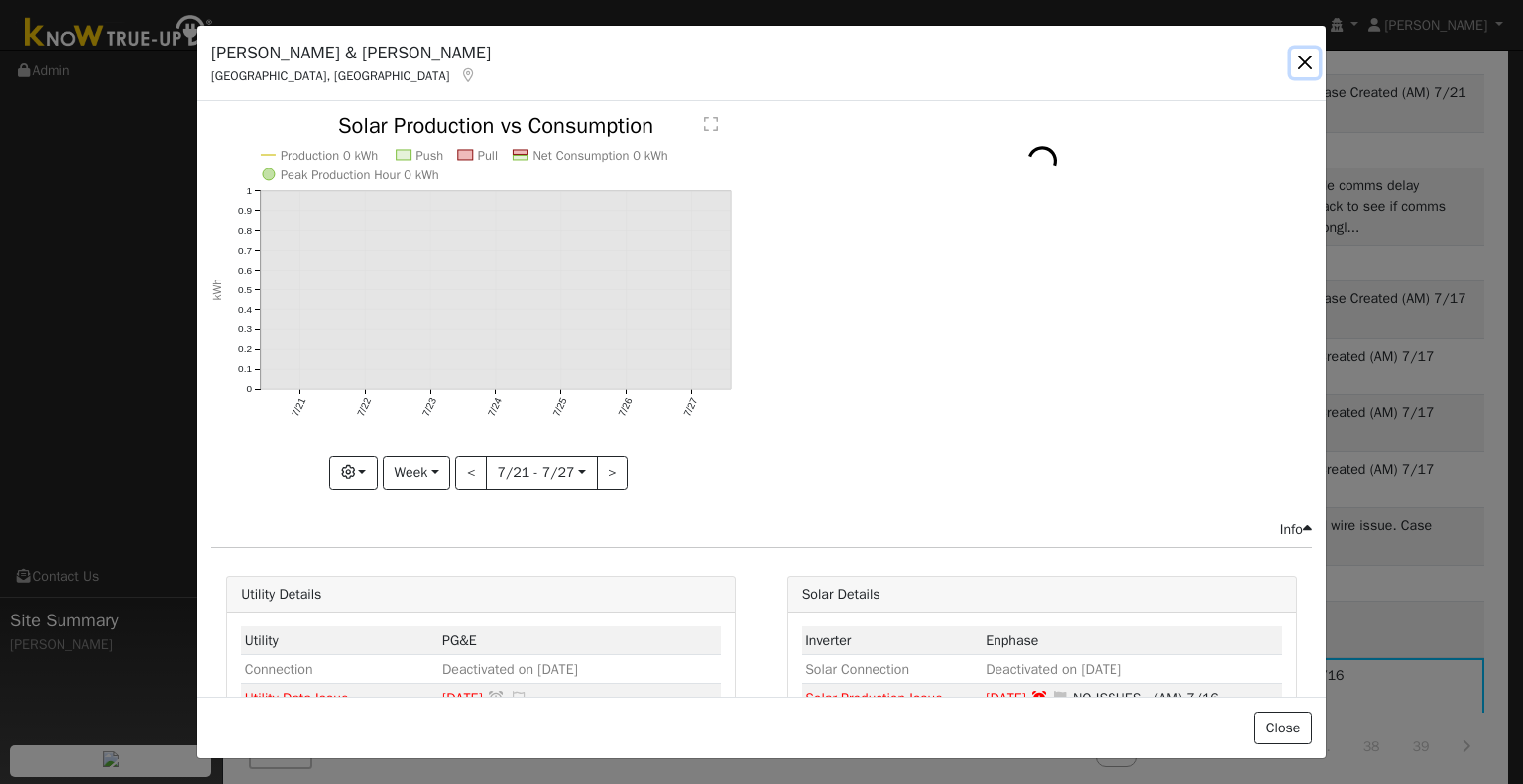 click at bounding box center [1305, 62] 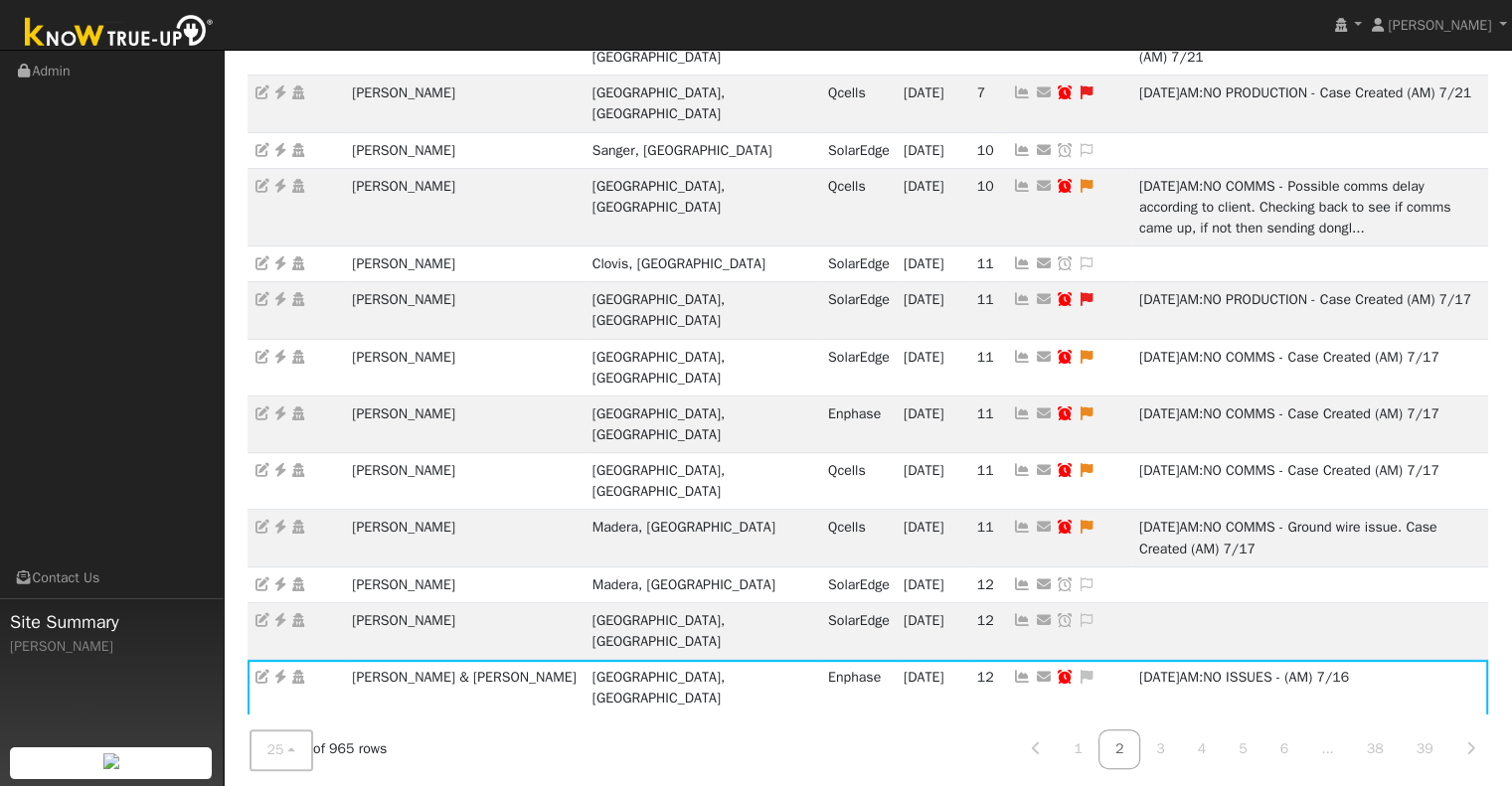 click on "Send Email... Copy a Link Reset Password Open Access Snooze Issue  Snooze Until: 08/28/2025  Snooze Indefinitely Cancel Confirm" at bounding box center (1069, 734) 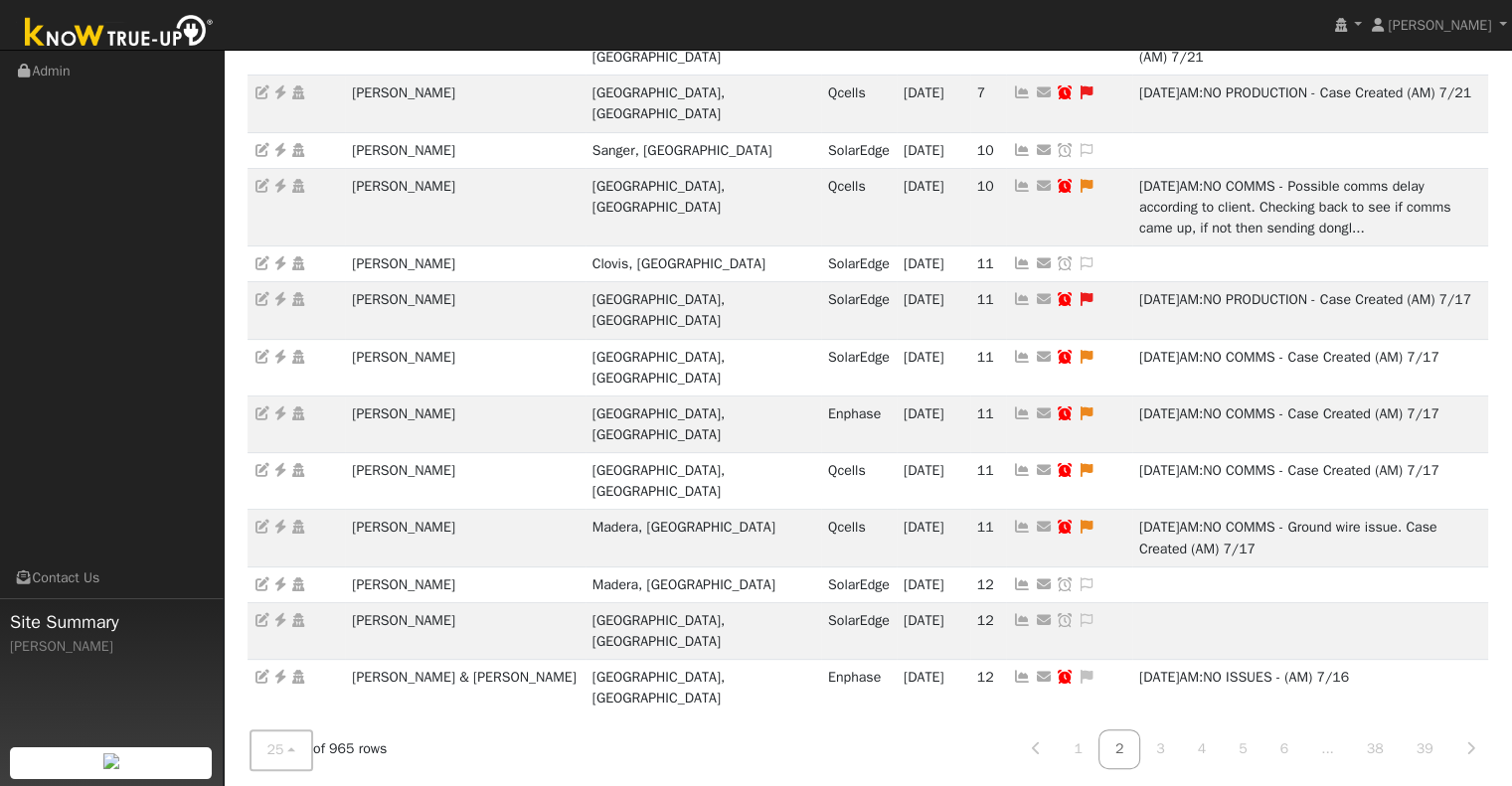 click at bounding box center (1022, 734) 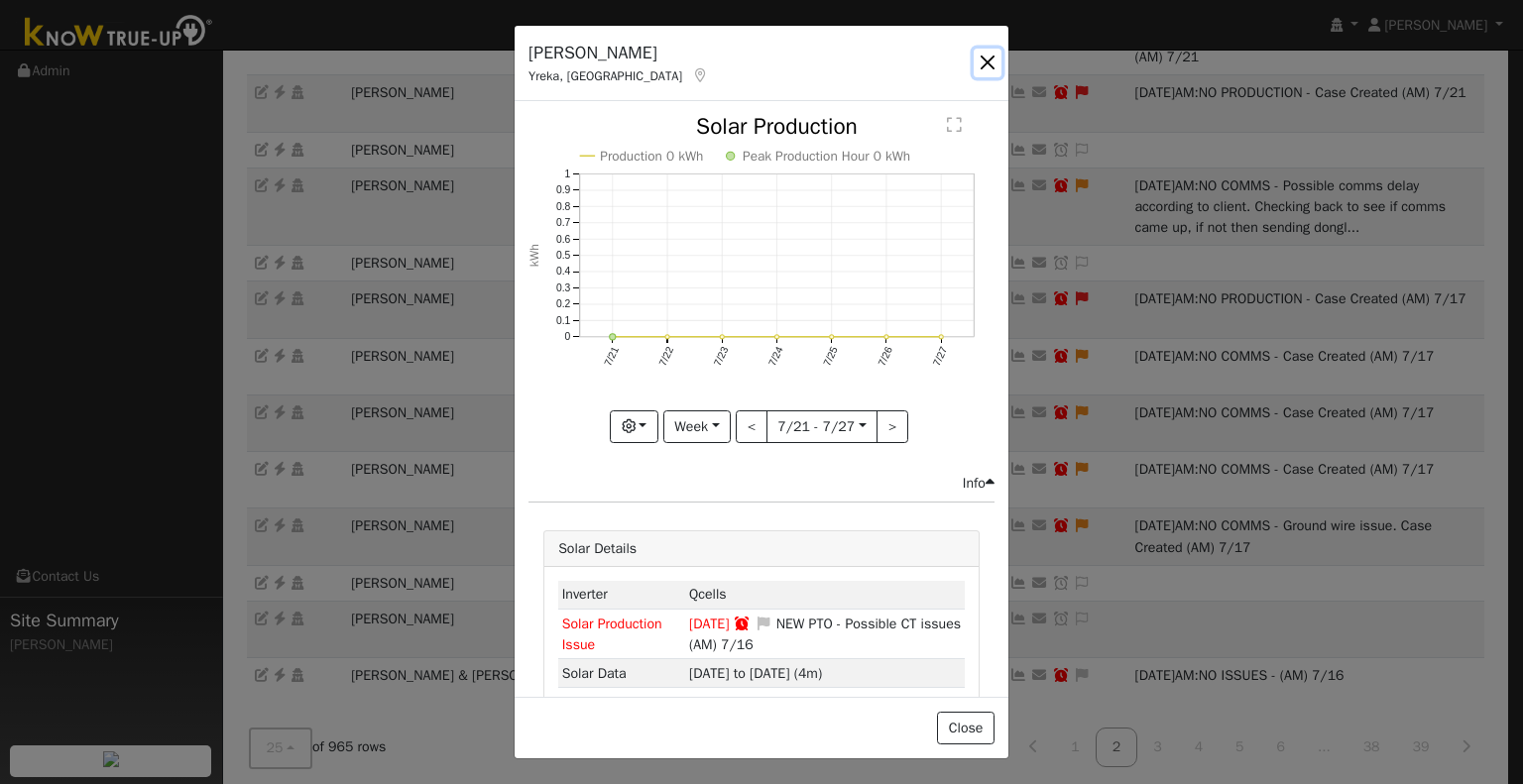 click at bounding box center (988, 62) 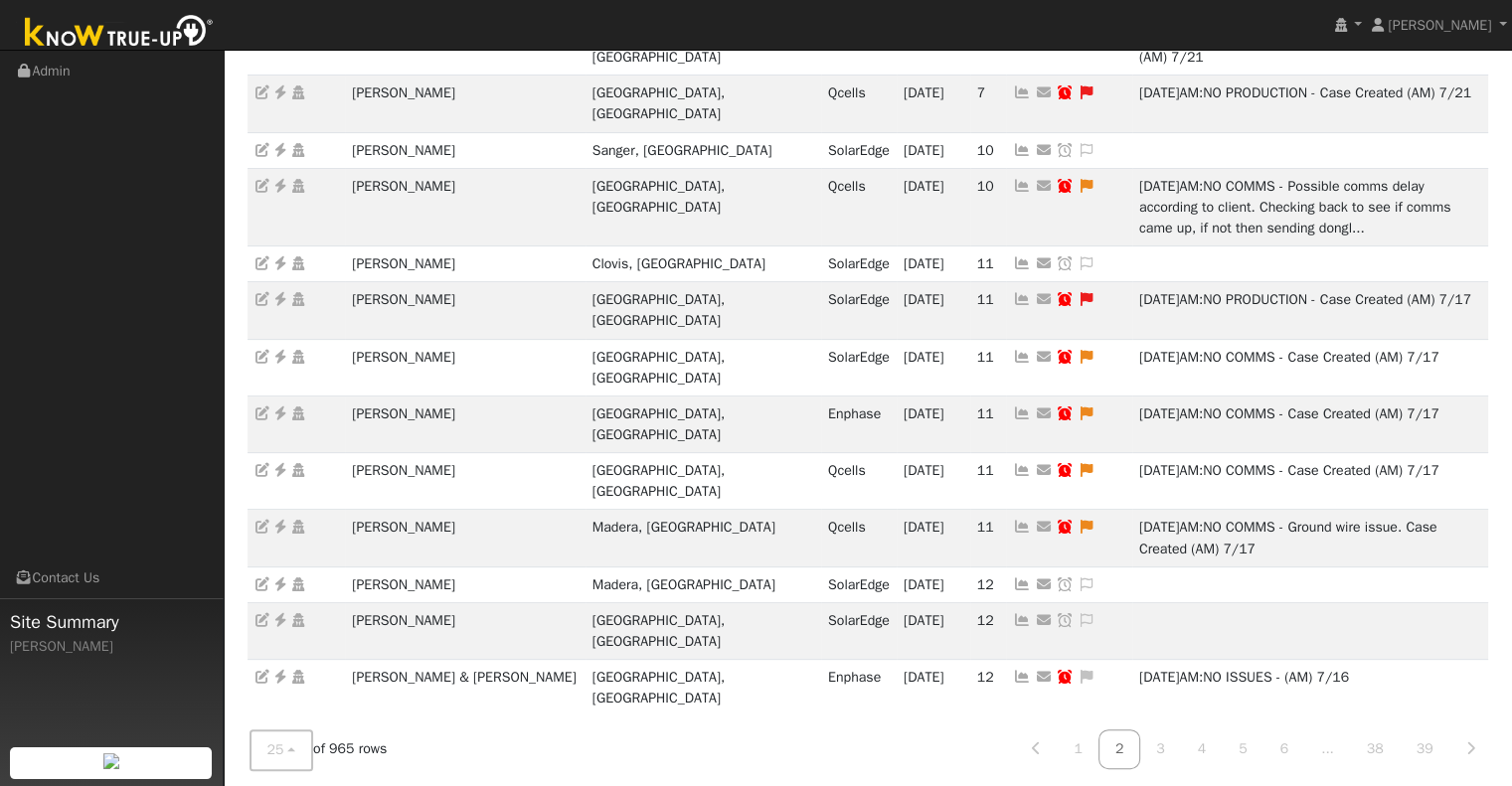 click at bounding box center (1022, 770) 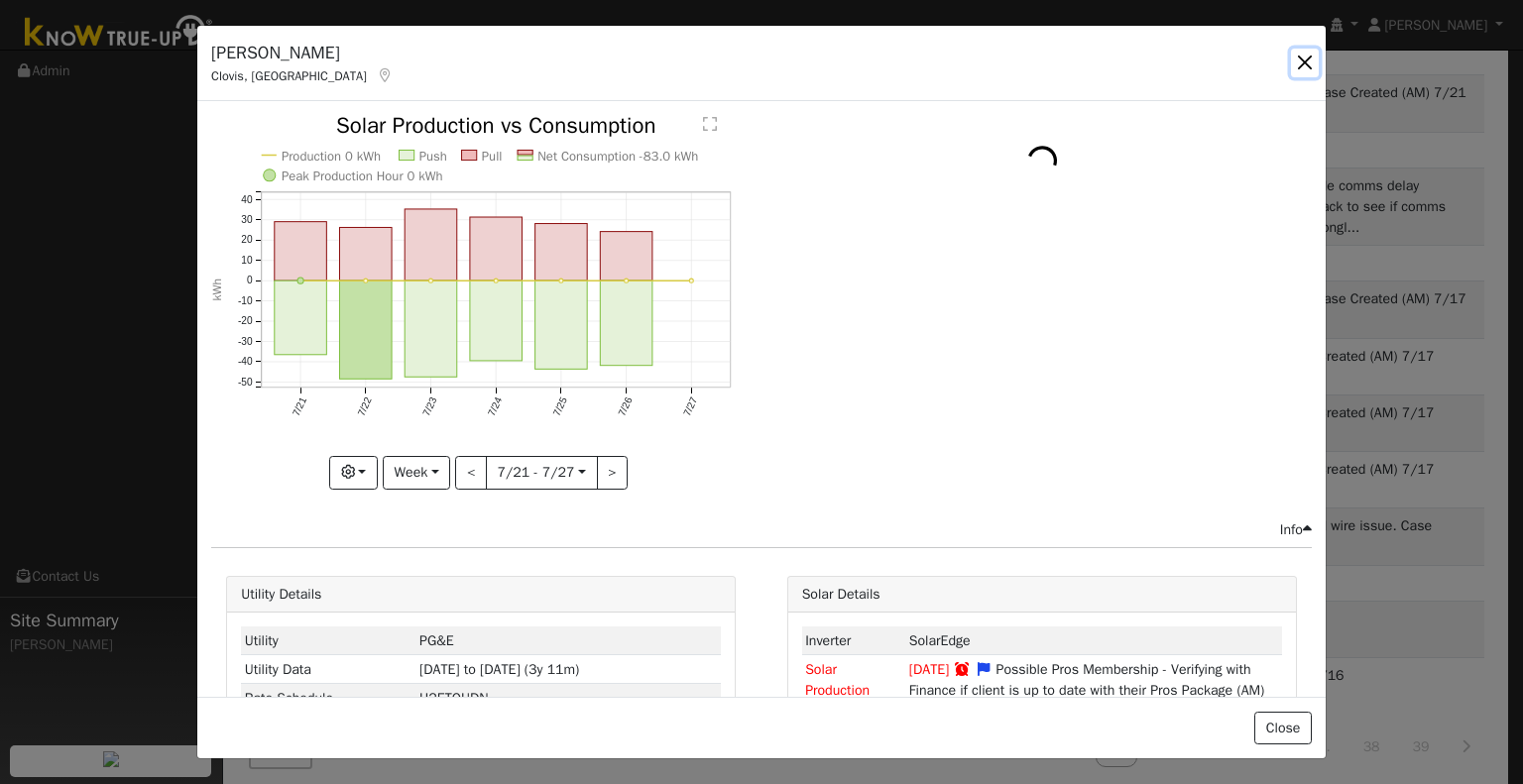 click at bounding box center [1305, 62] 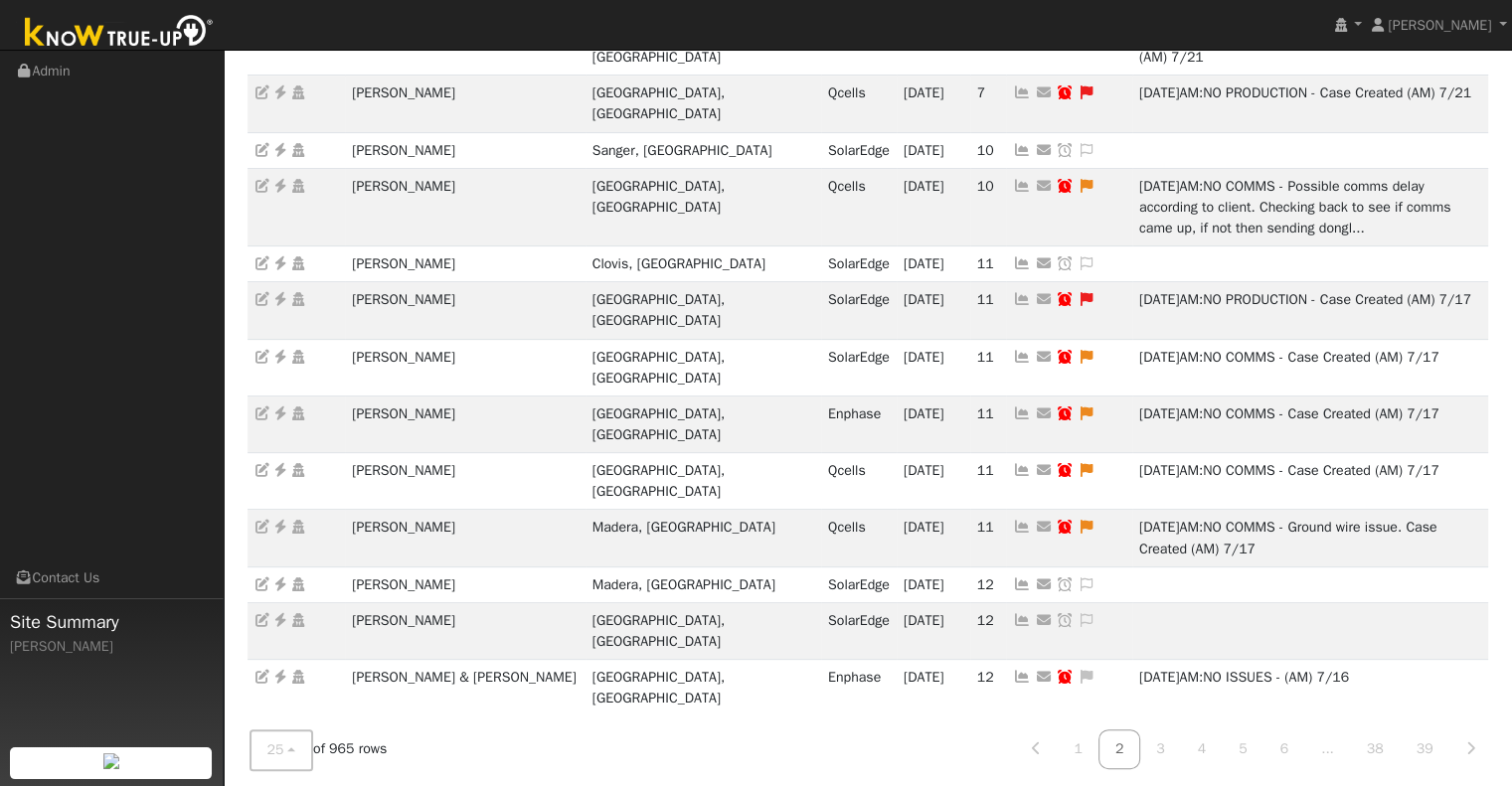 click on "Send Email... Copy a Link Reset Password Open Access Snooze Issue  Snooze Until: 08/28/2025  Snooze Indefinitely Cancel Confirm" at bounding box center [1069, 849] 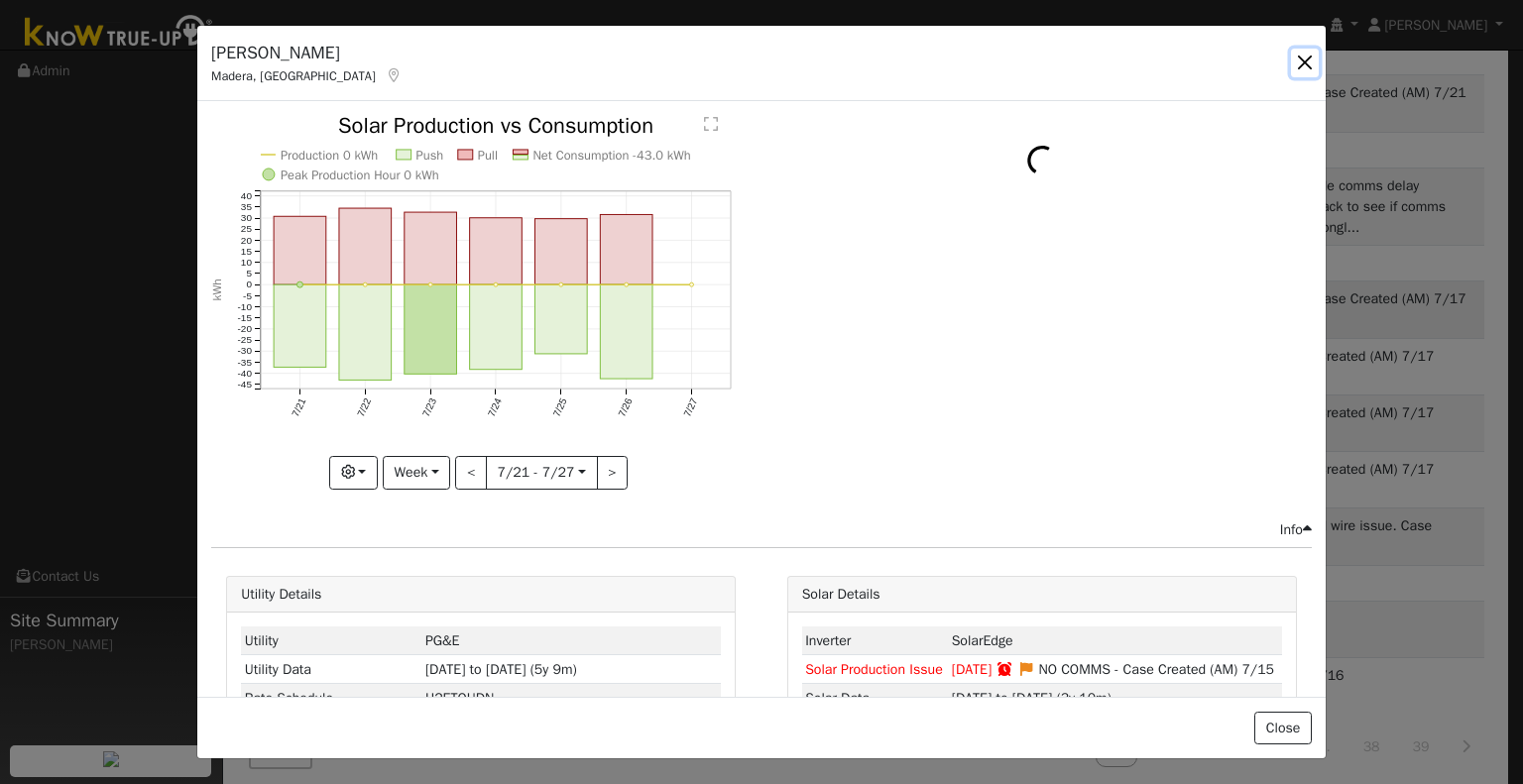 drag, startPoint x: 1299, startPoint y: 62, endPoint x: 1254, endPoint y: 143, distance: 92.660671 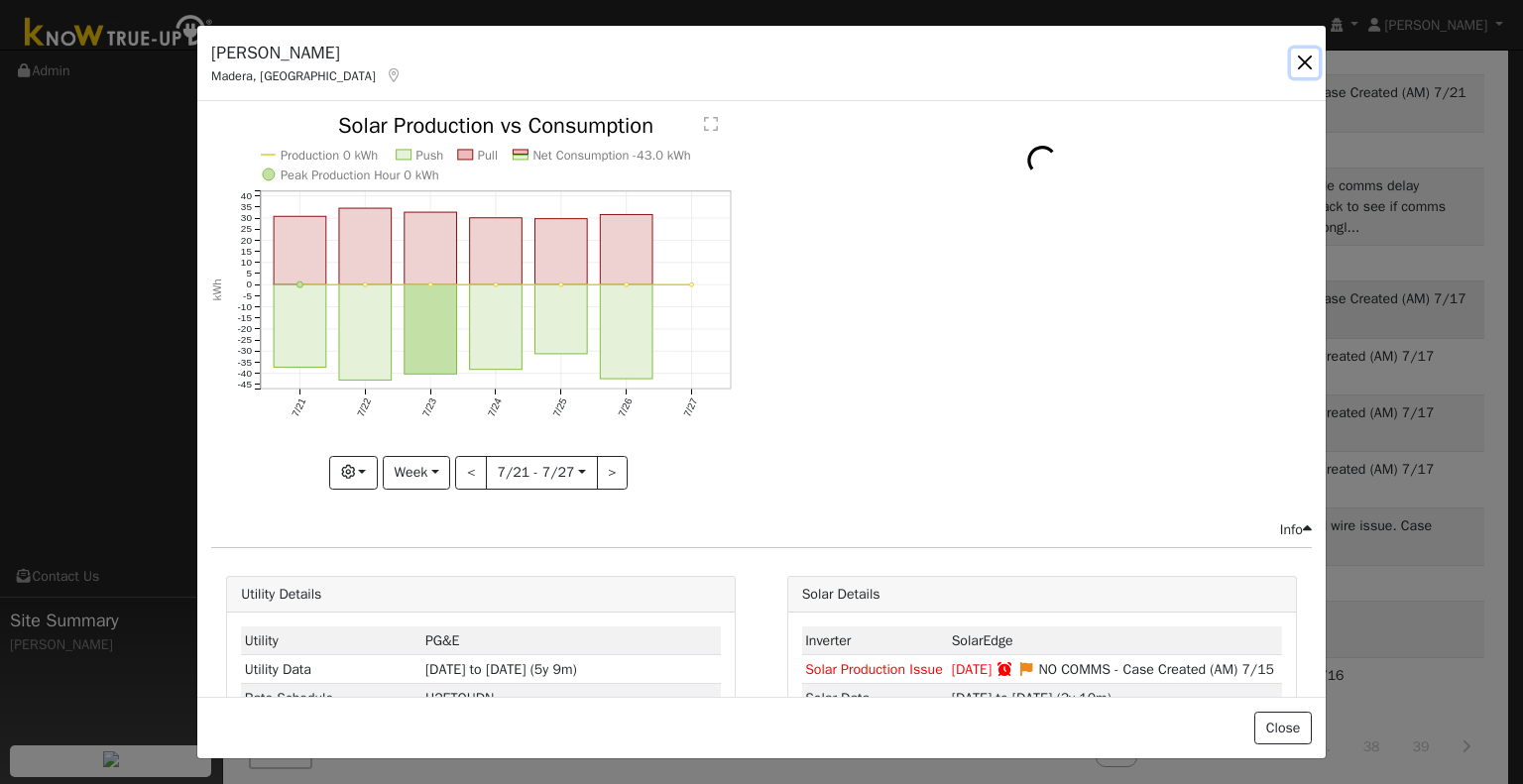 click at bounding box center [1305, 62] 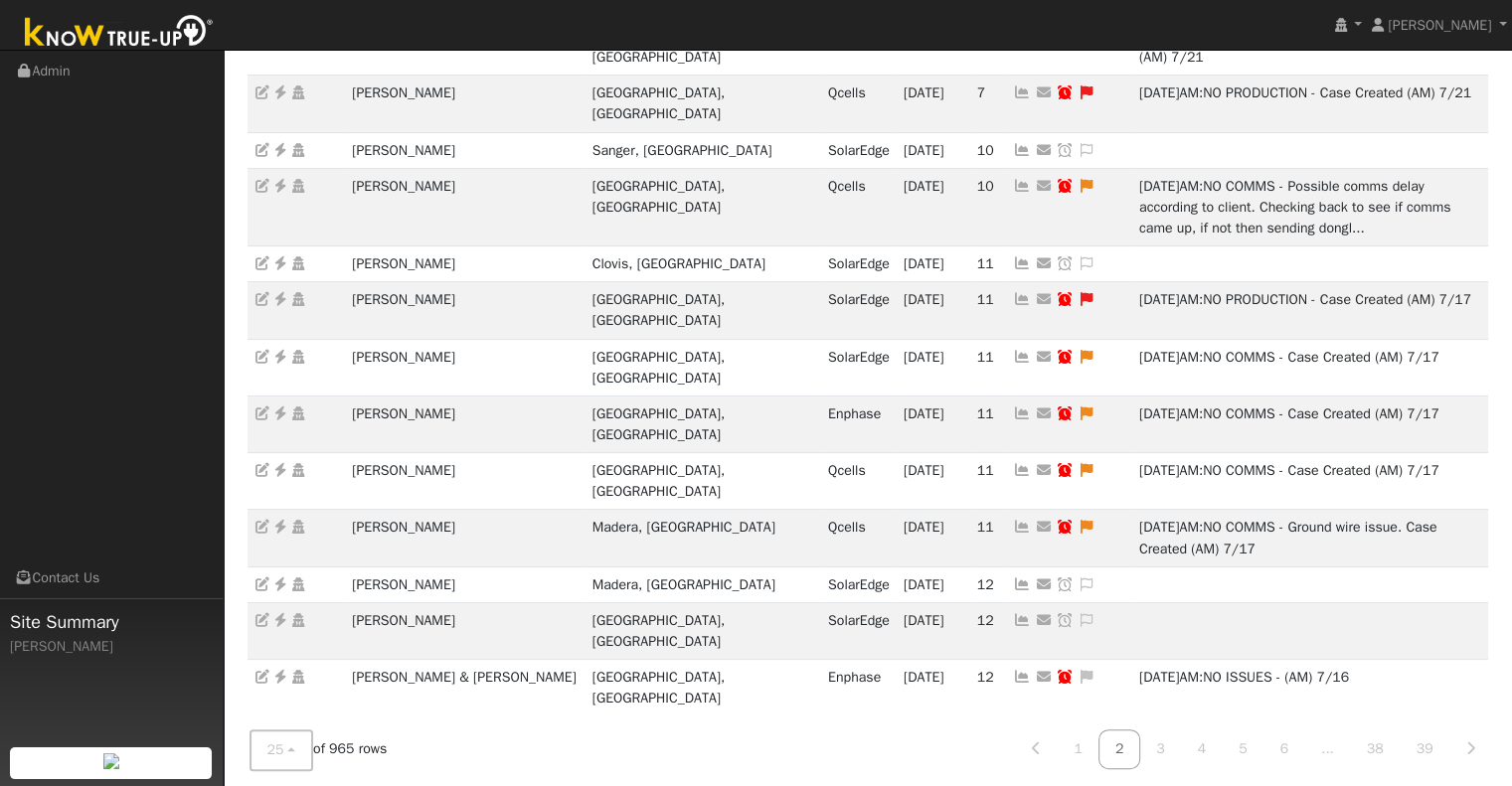 click at bounding box center (1022, 883) 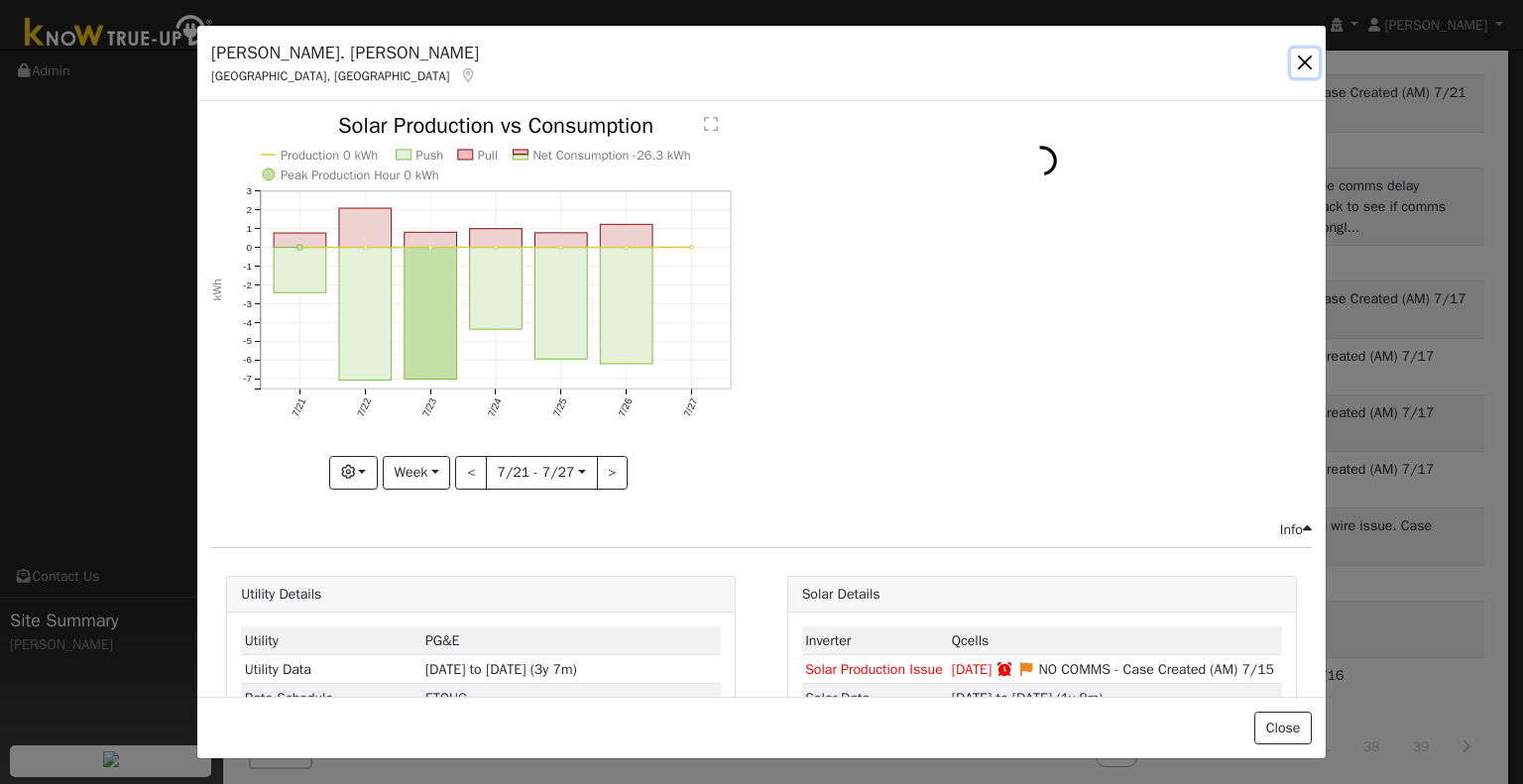 click at bounding box center [1305, 62] 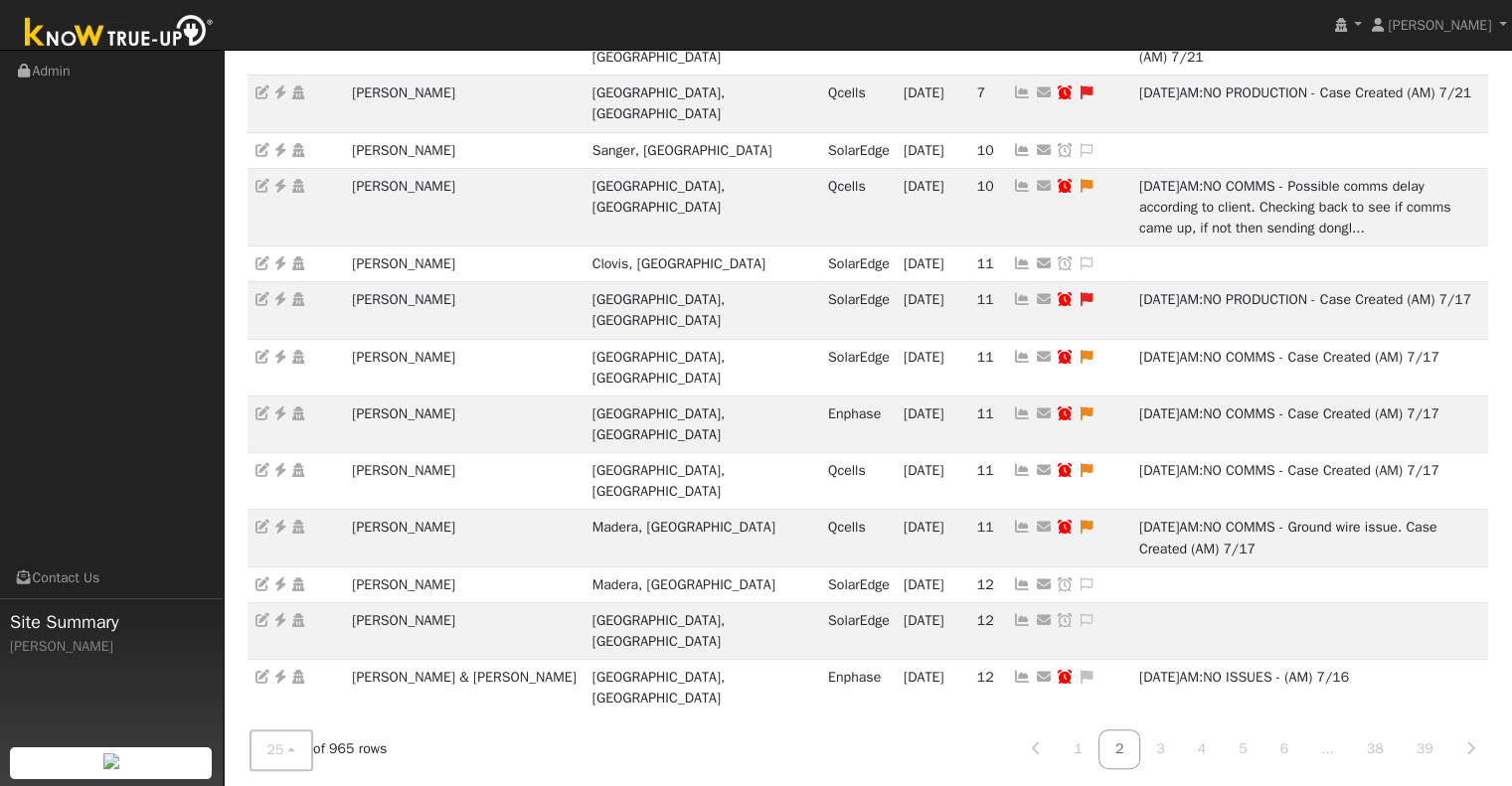 click at bounding box center (1022, 941) 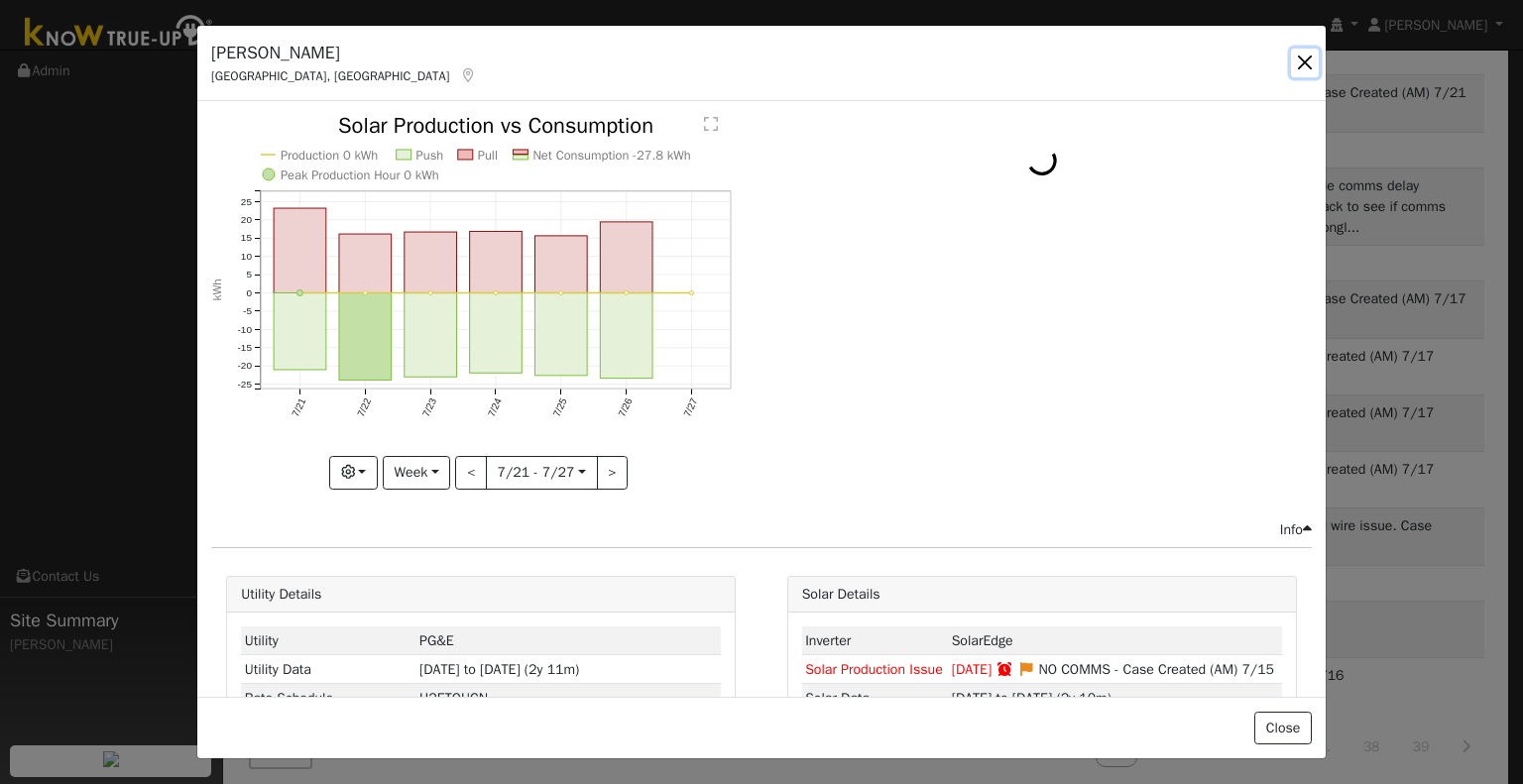 click at bounding box center [1305, 62] 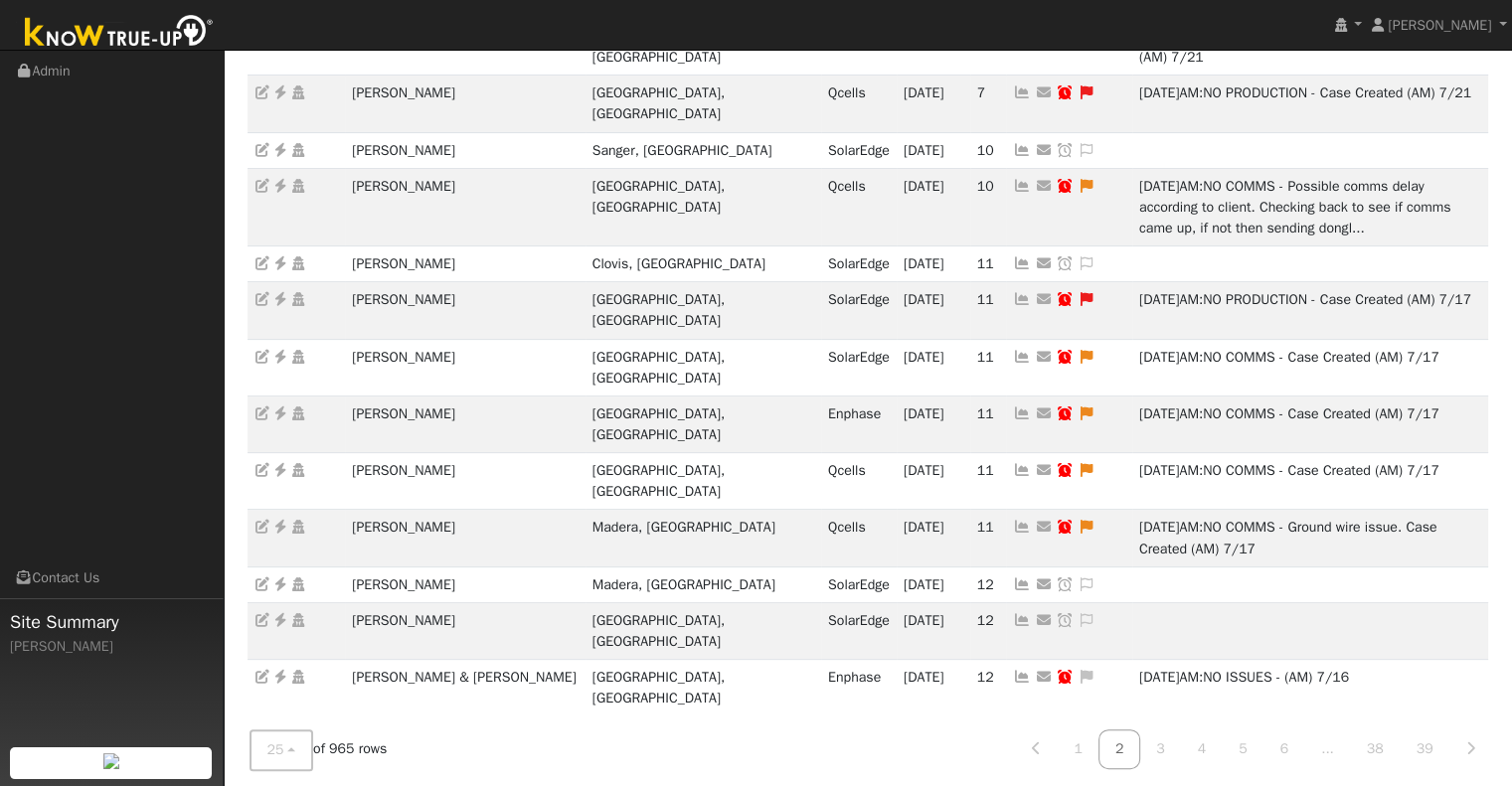 click at bounding box center [1022, 998] 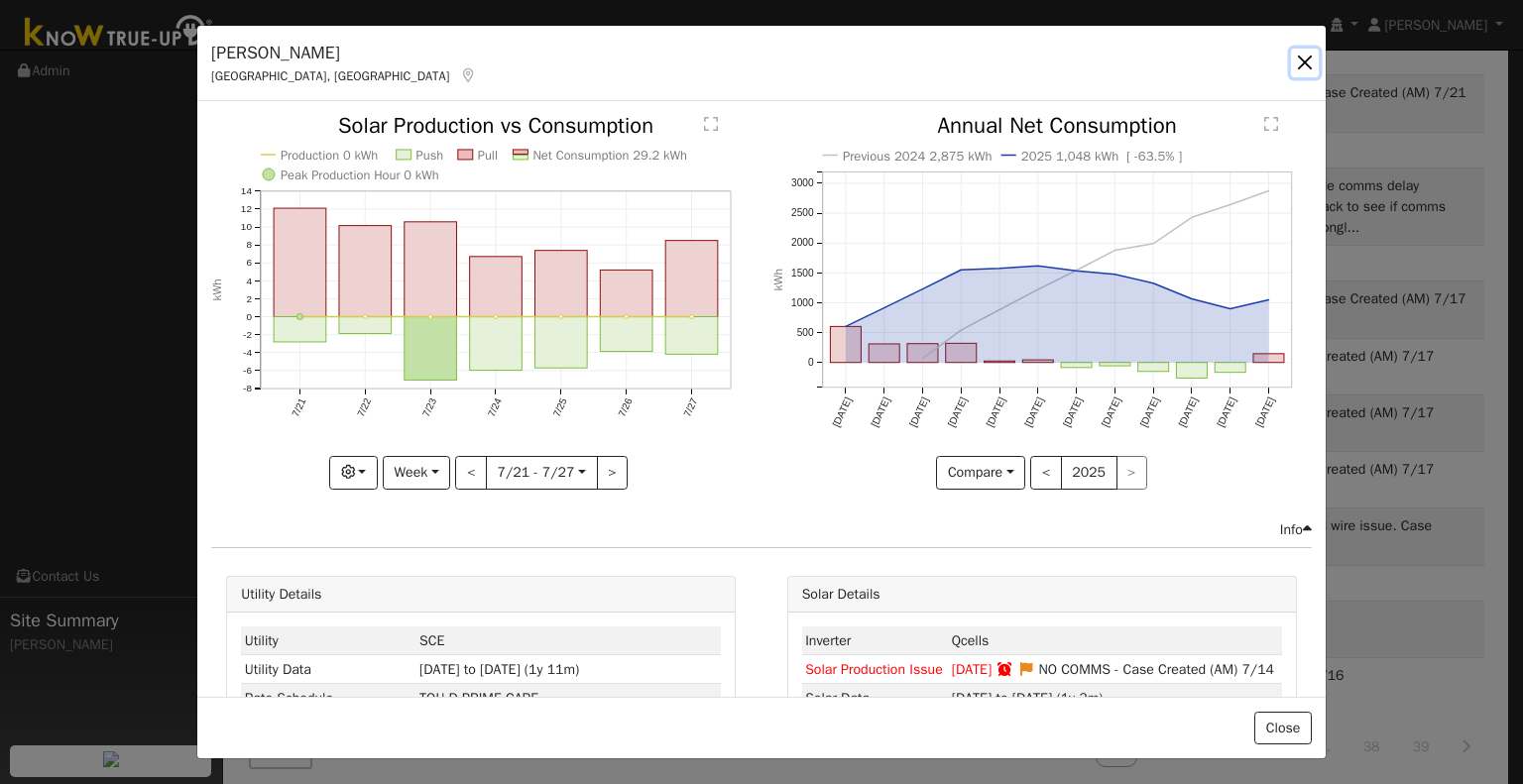 click at bounding box center [1305, 62] 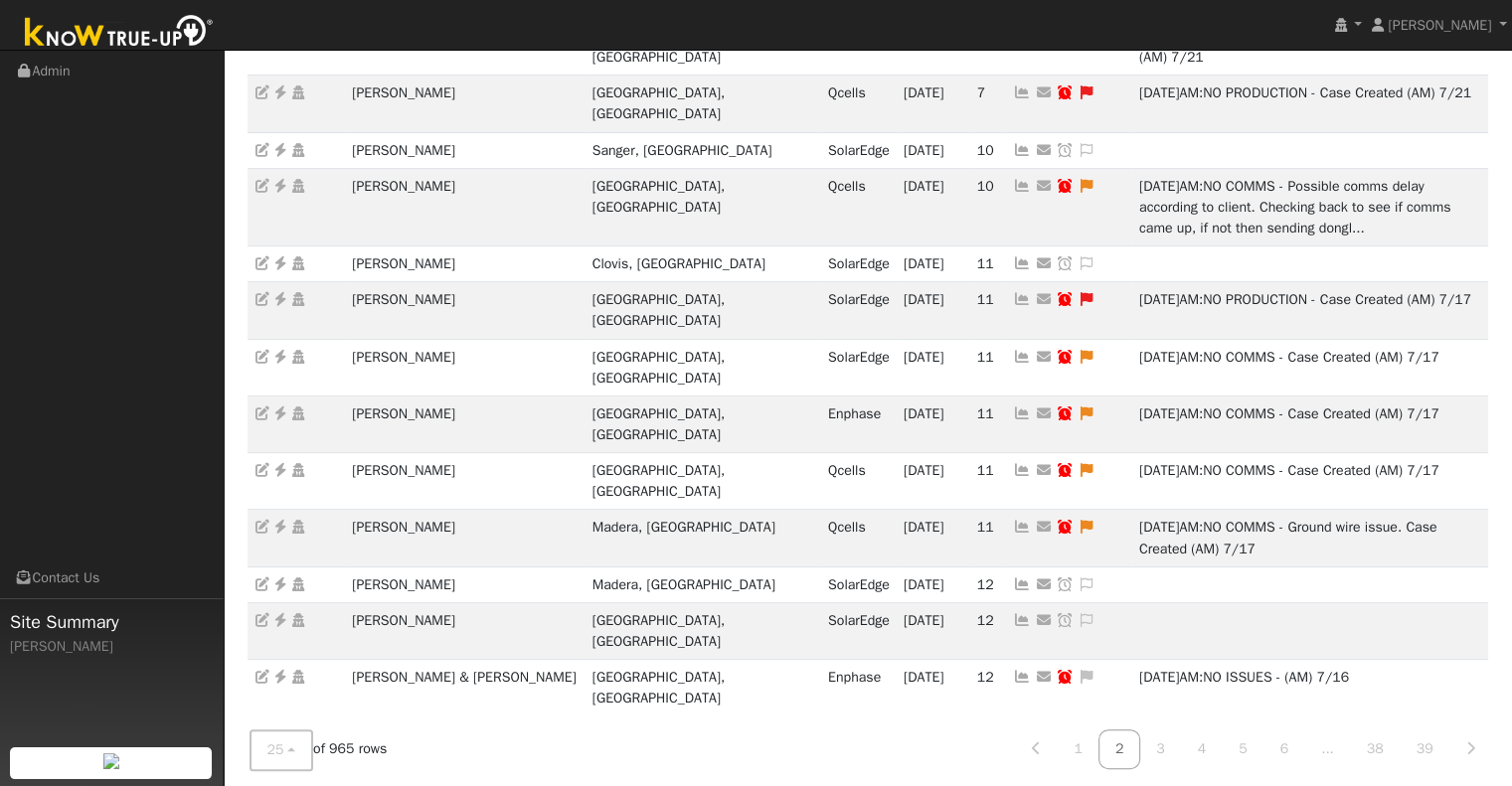 click at bounding box center (1022, 1054) 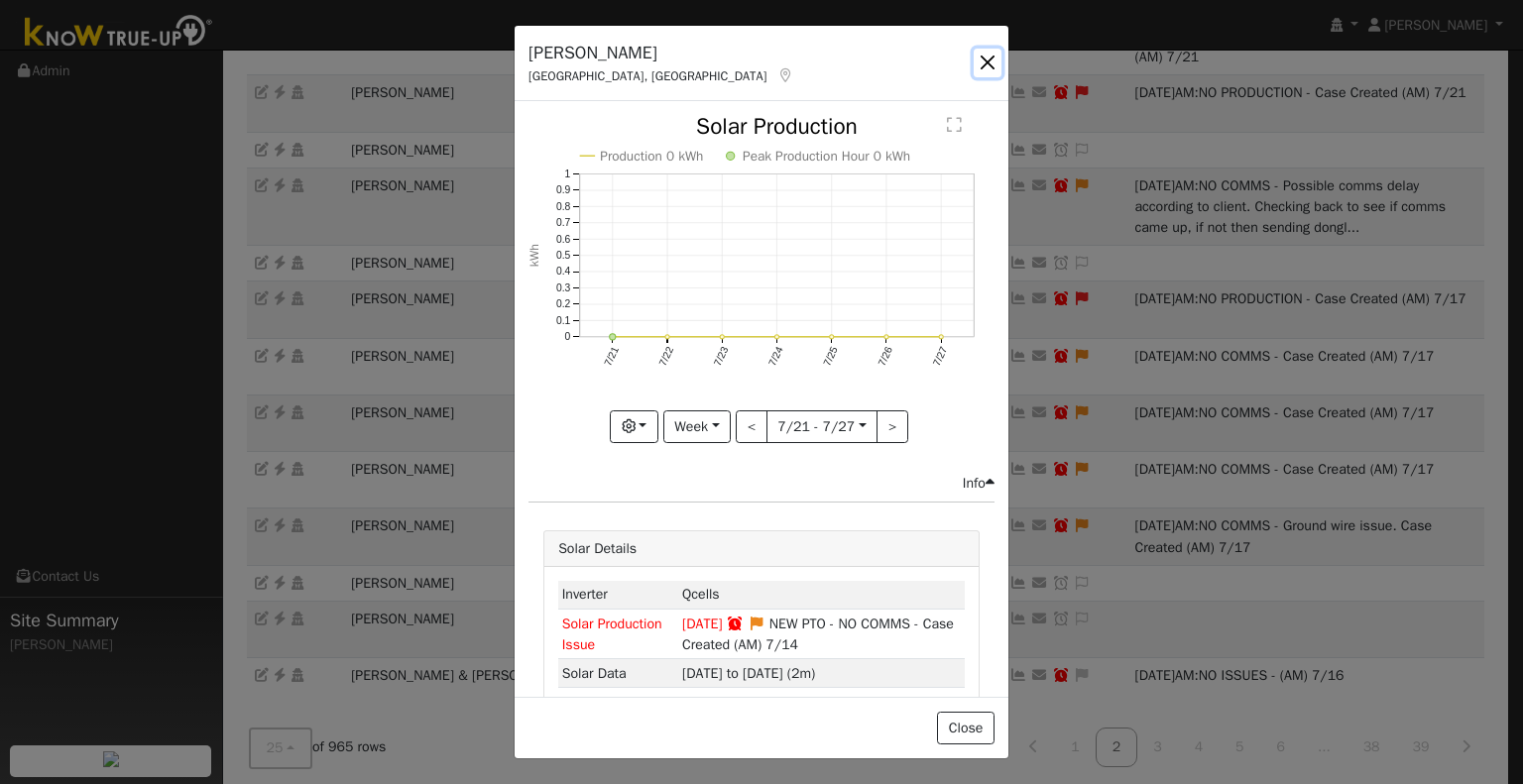 click at bounding box center [988, 62] 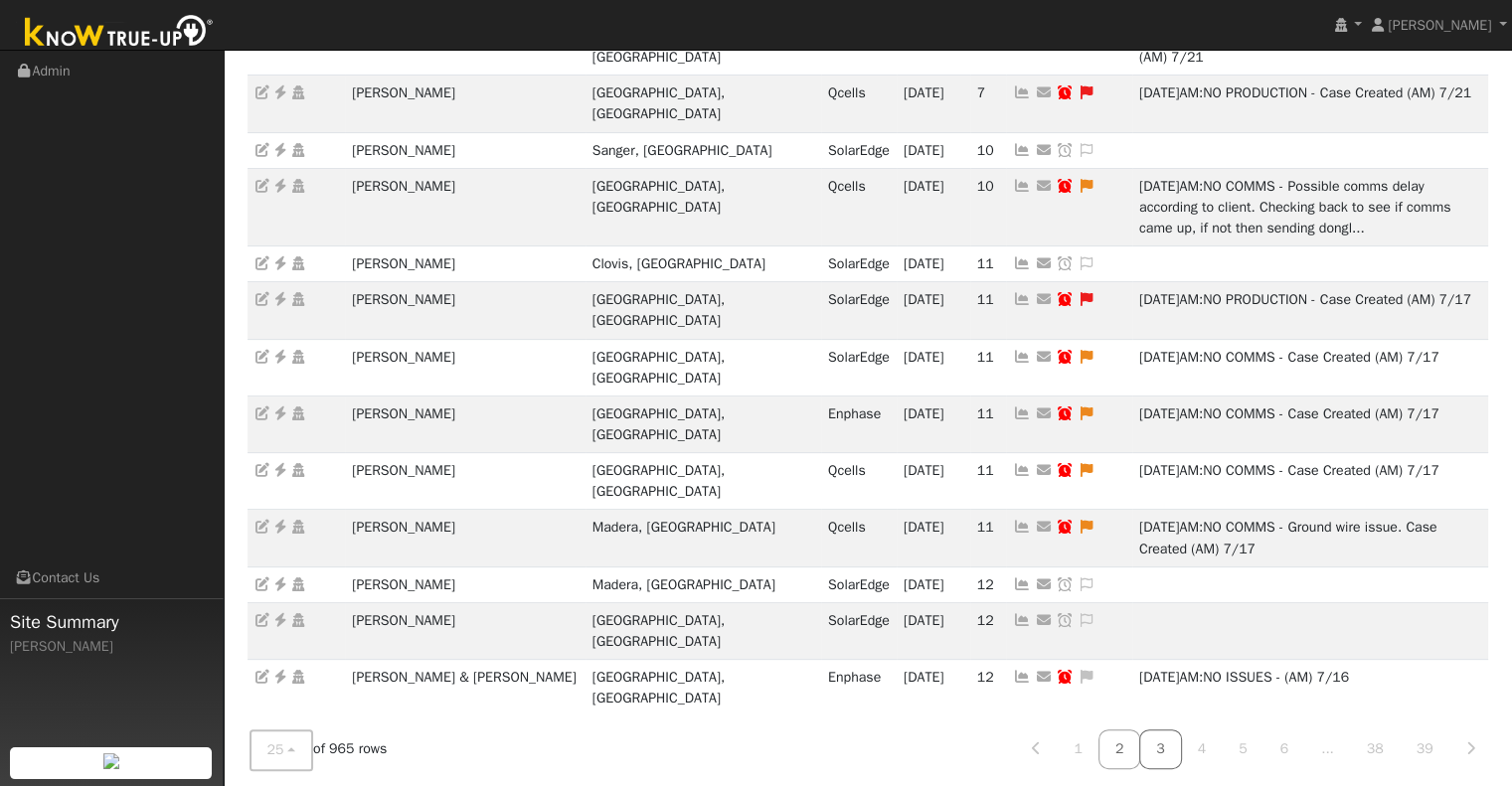 click on "3" at bounding box center [1160, 749] 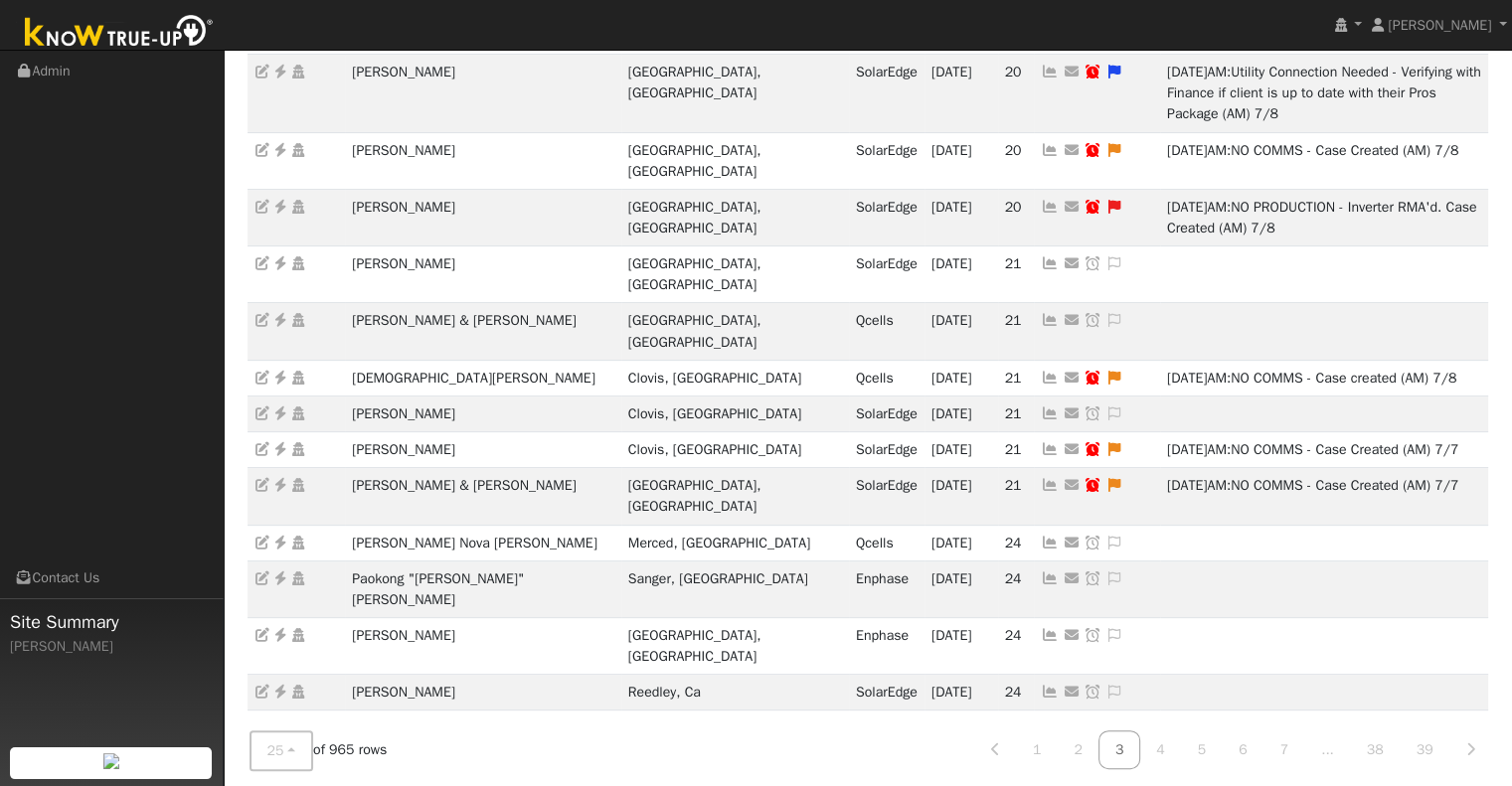 click at bounding box center (1050, 992) 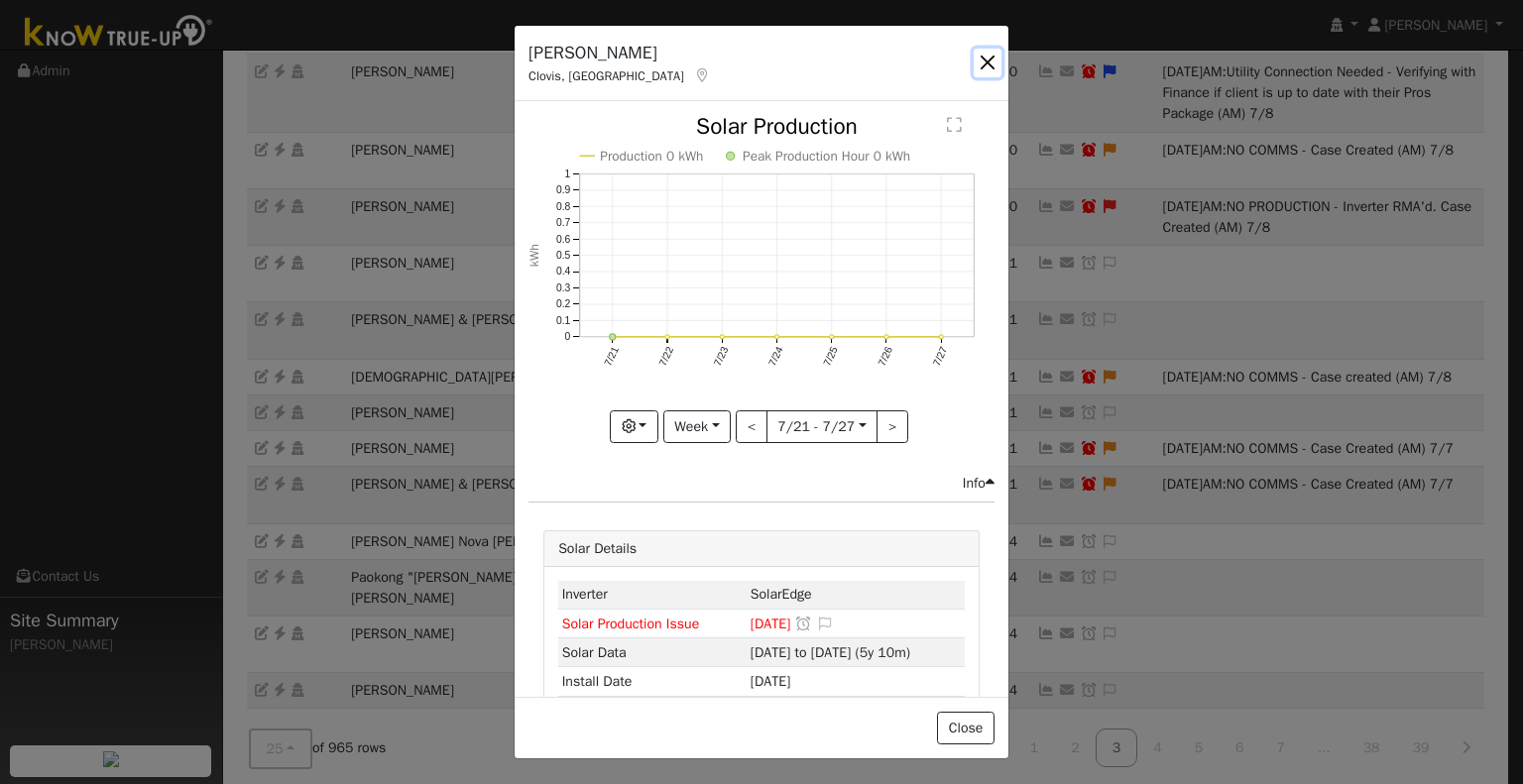 click at bounding box center [988, 62] 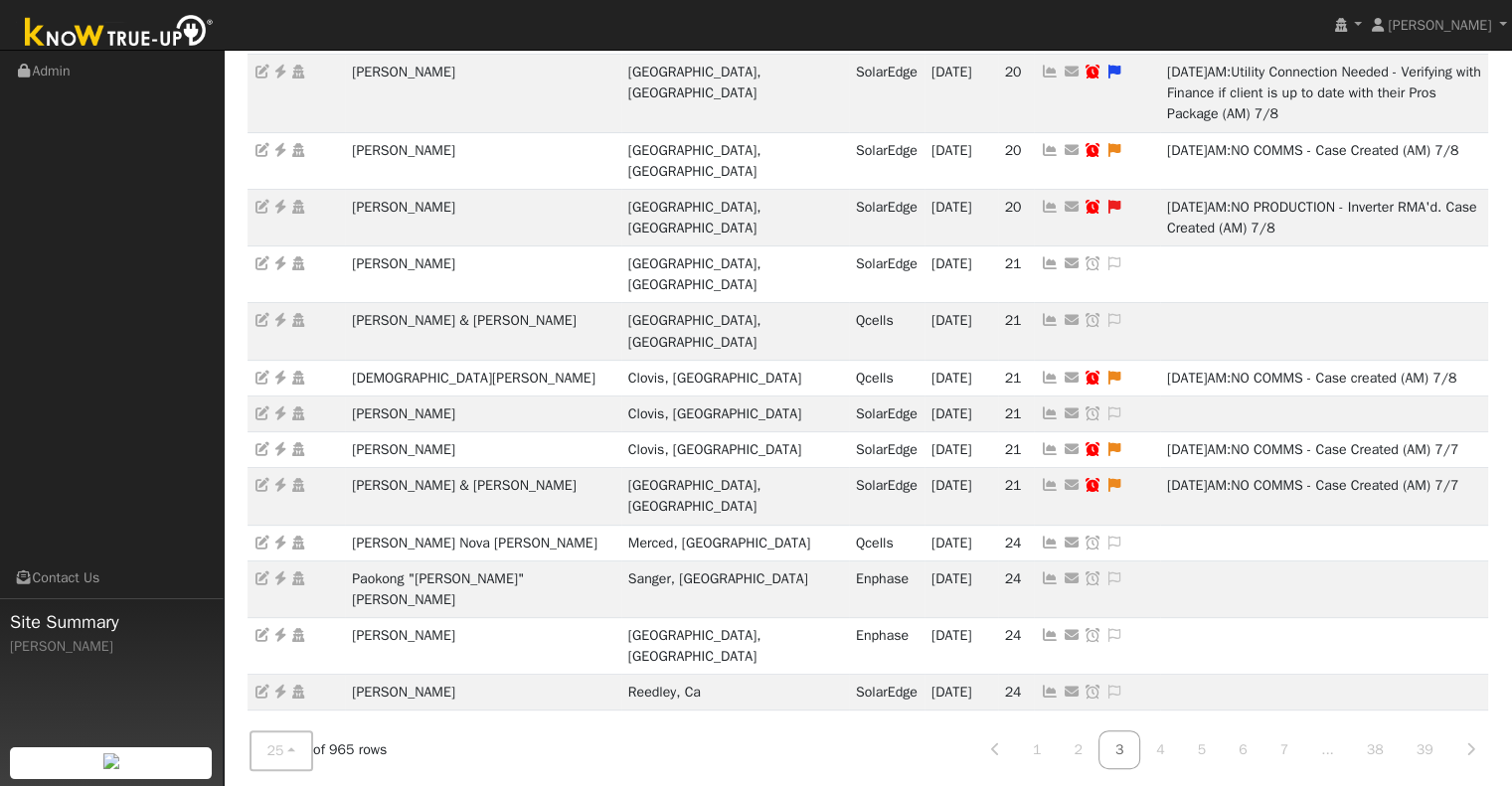 click at bounding box center (1050, 934) 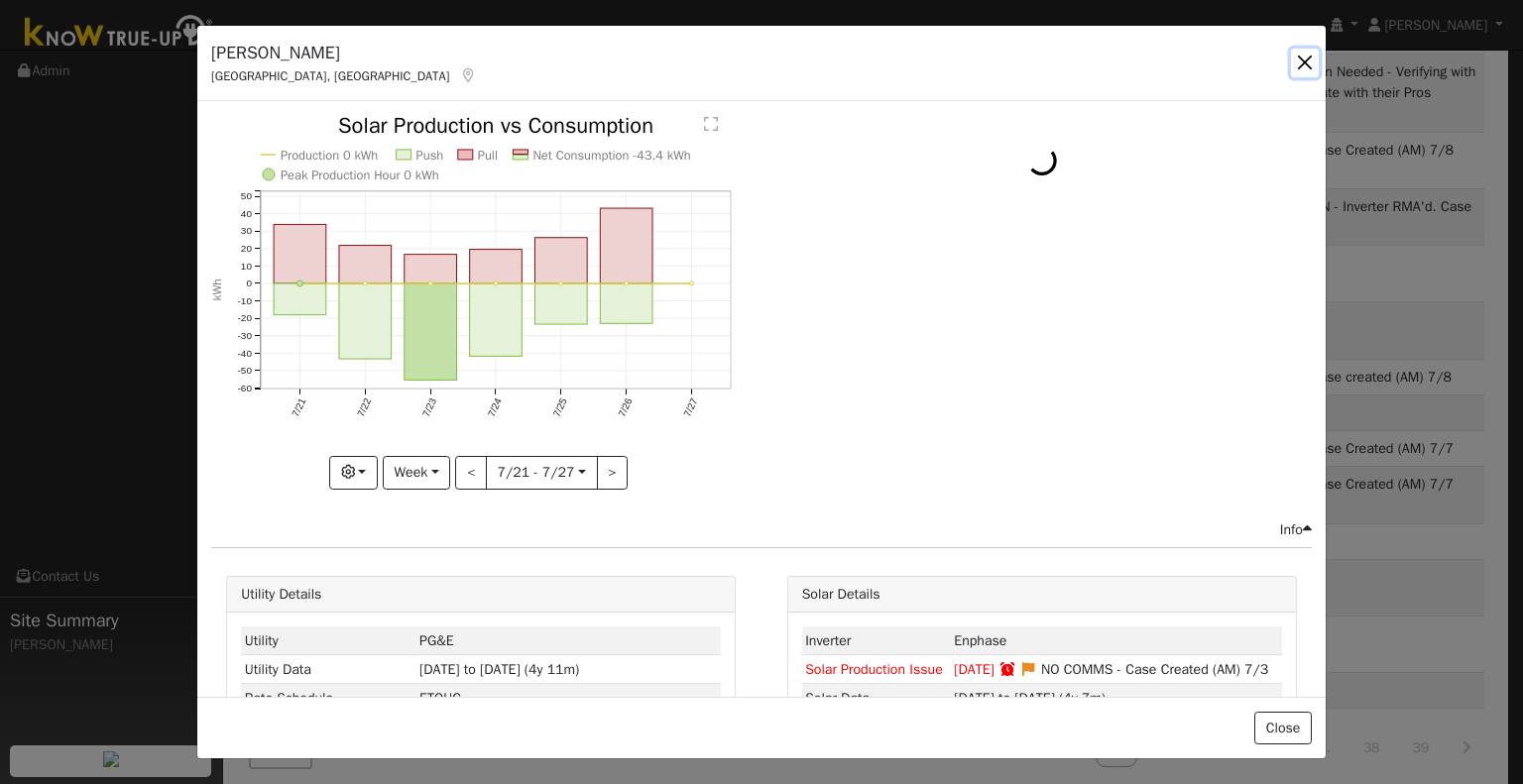 click at bounding box center [1305, 62] 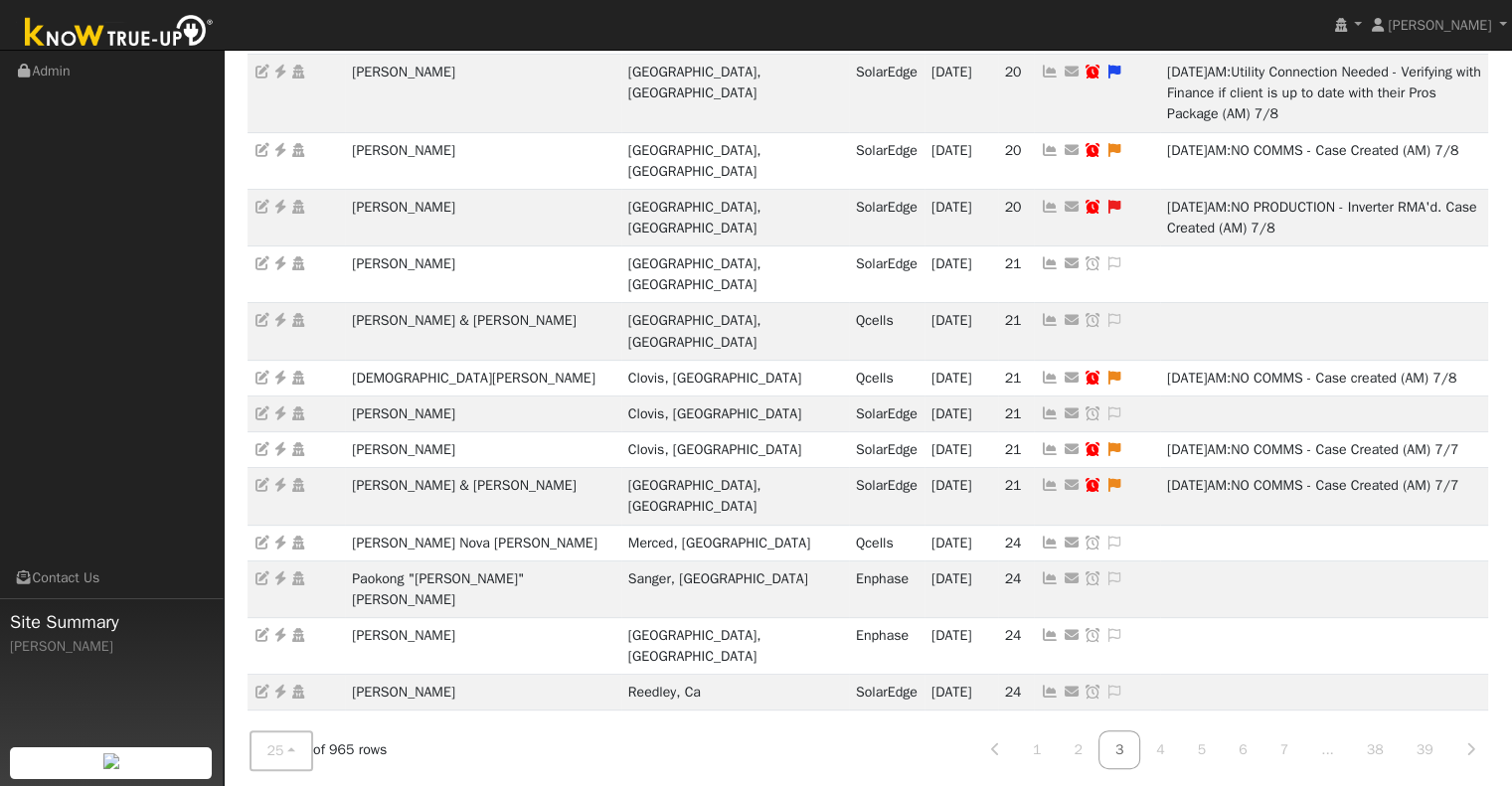 click at bounding box center [1050, 898] 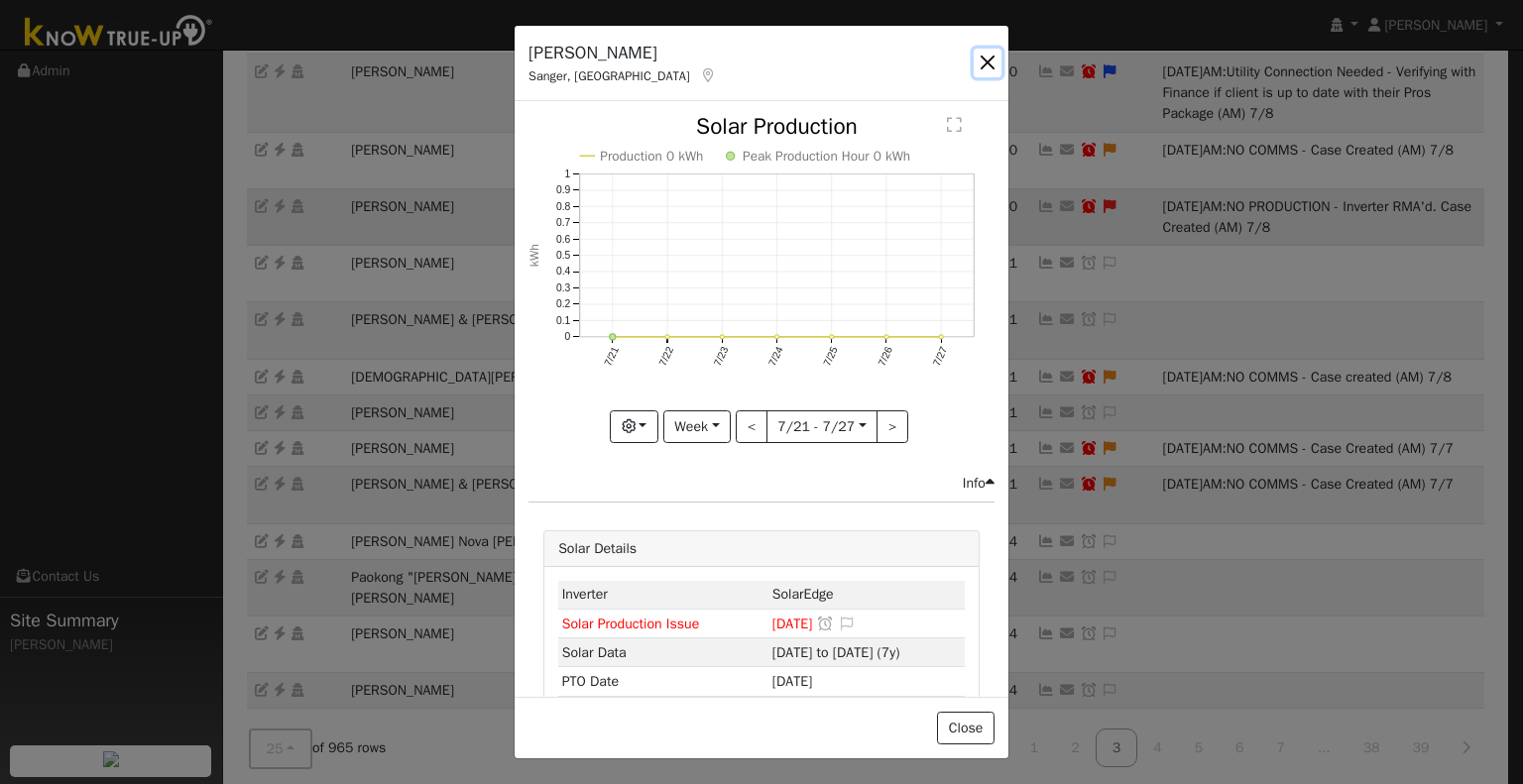 click at bounding box center [988, 62] 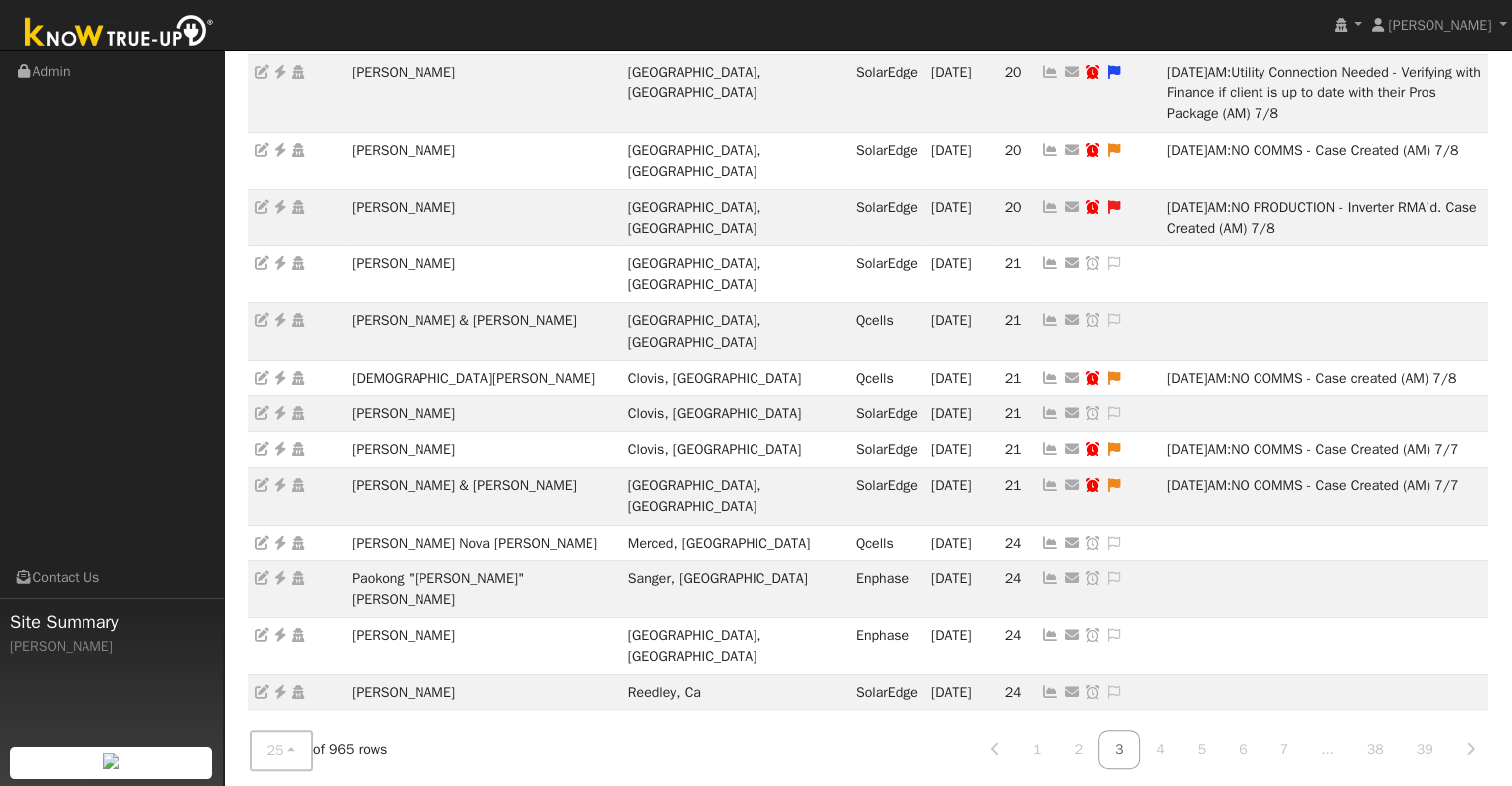 click at bounding box center [1050, 842] 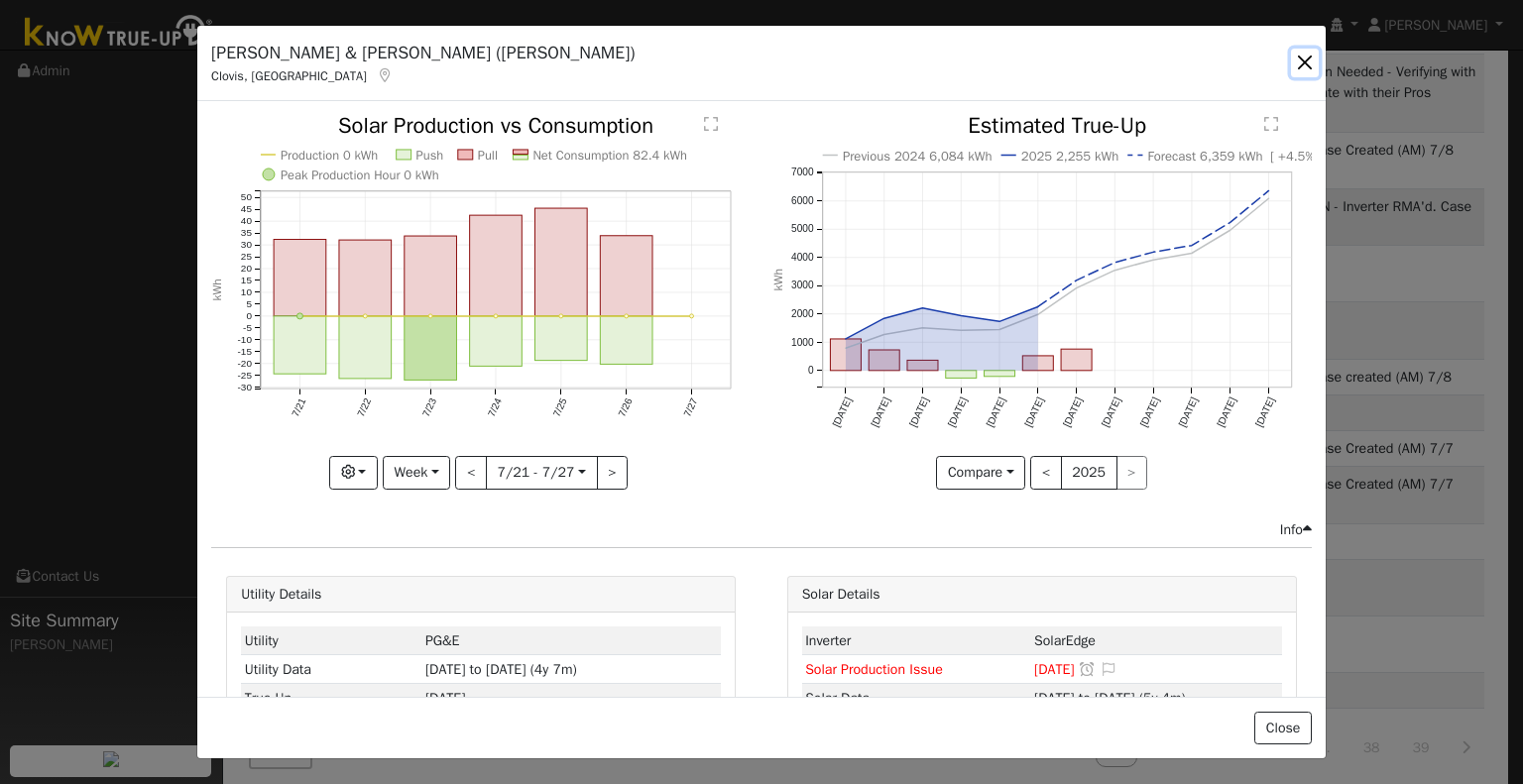 click at bounding box center (1305, 62) 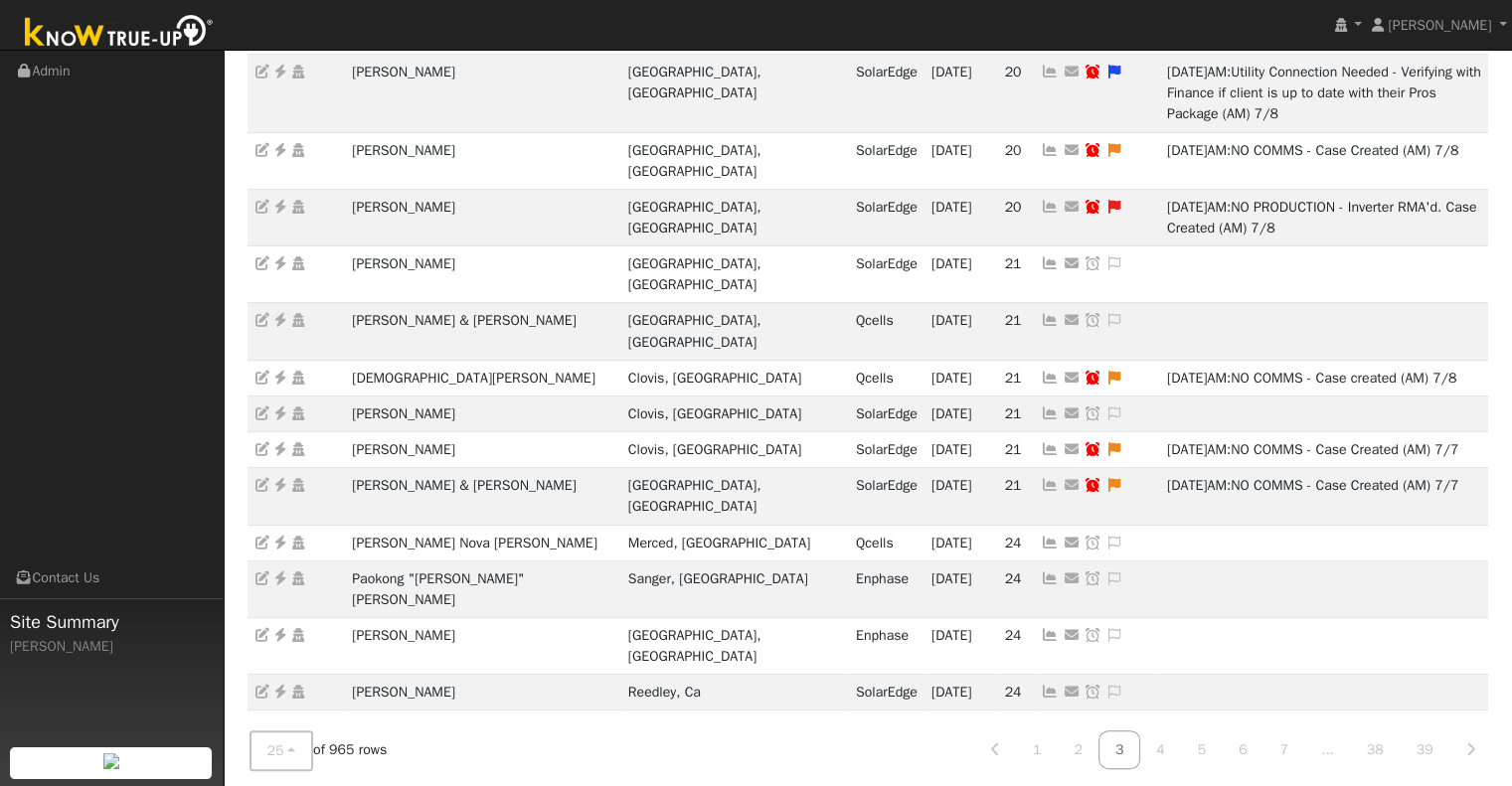 click at bounding box center (1050, 785) 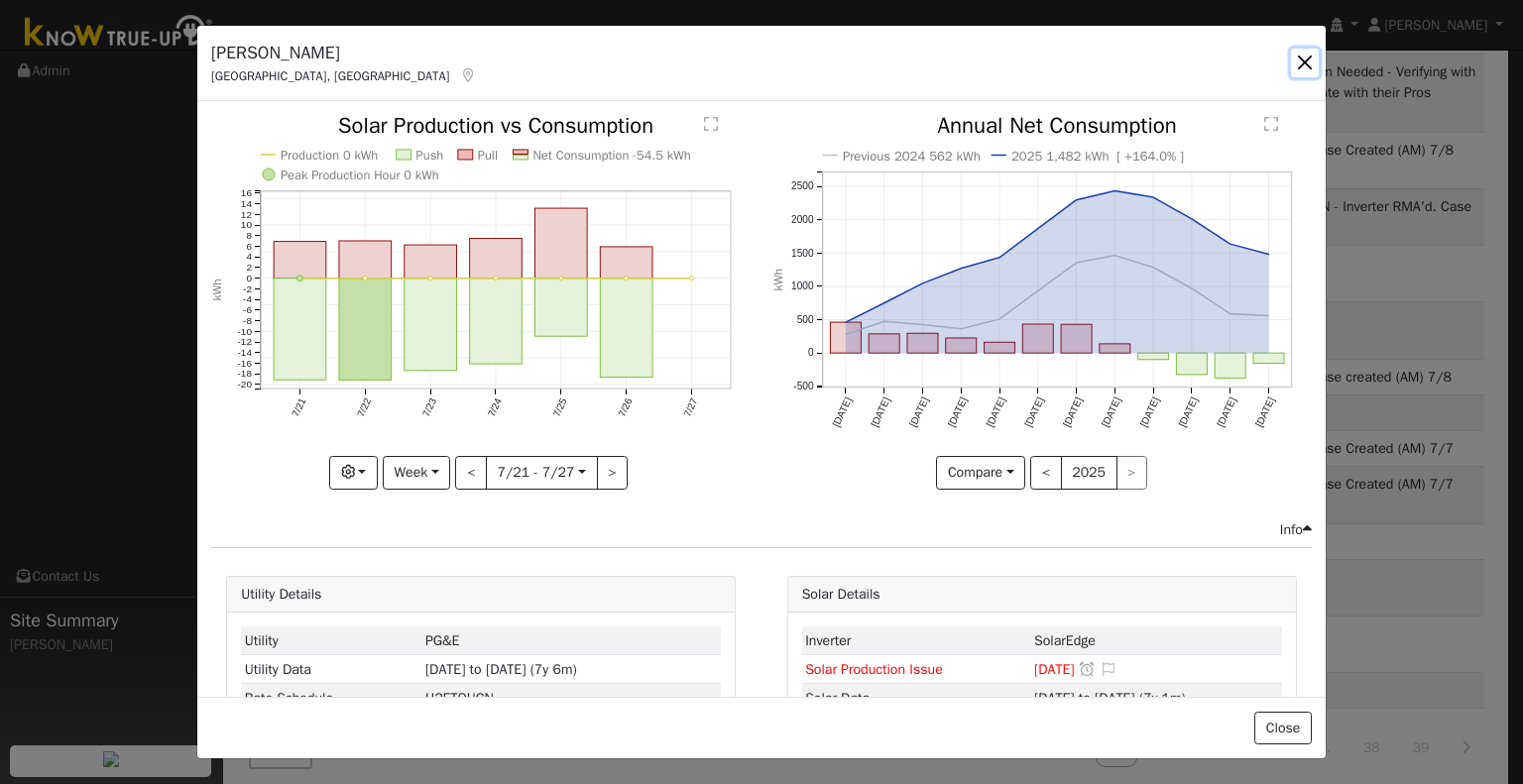 click at bounding box center (1305, 62) 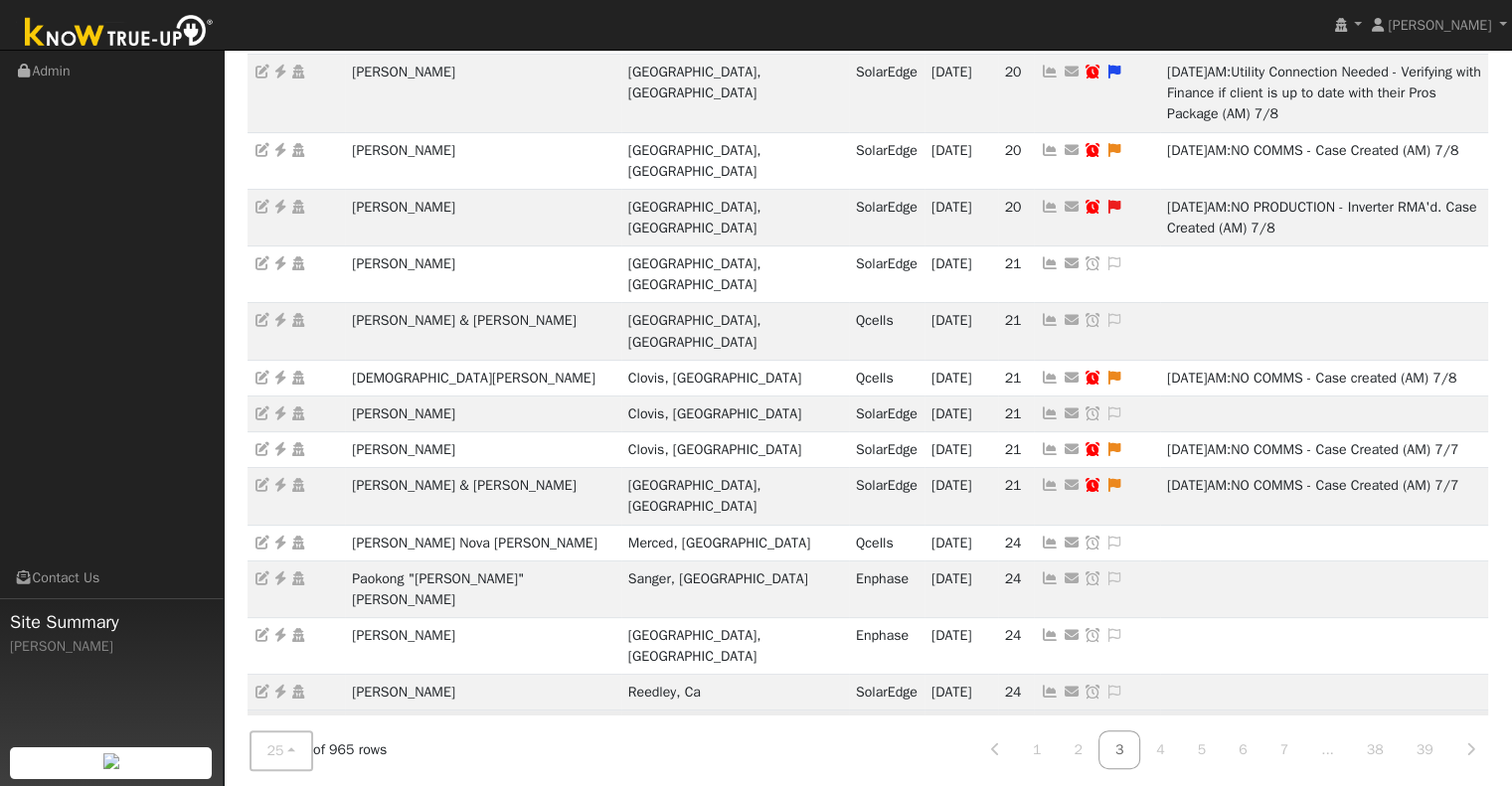 click at bounding box center [1050, 727] 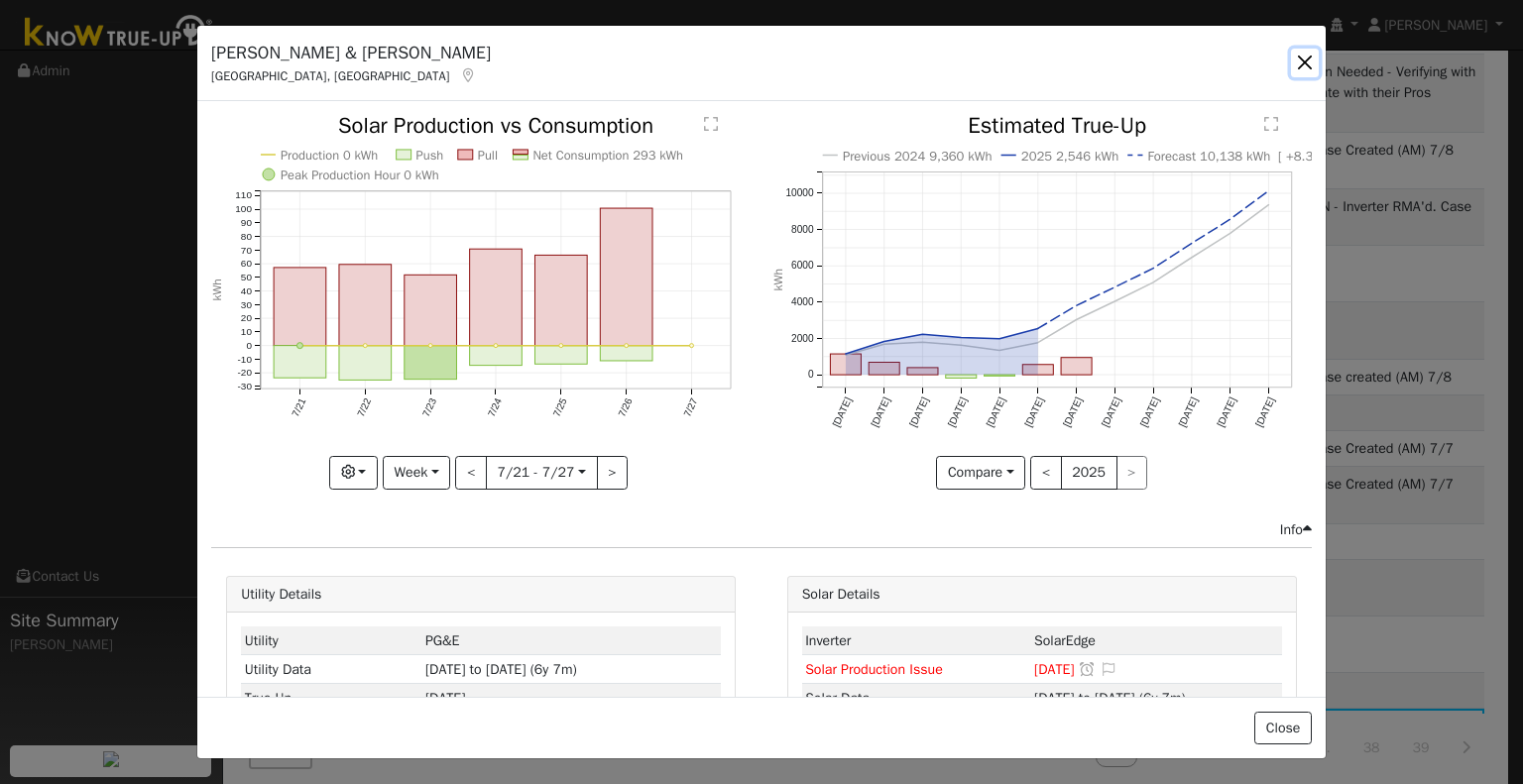 click at bounding box center (1305, 62) 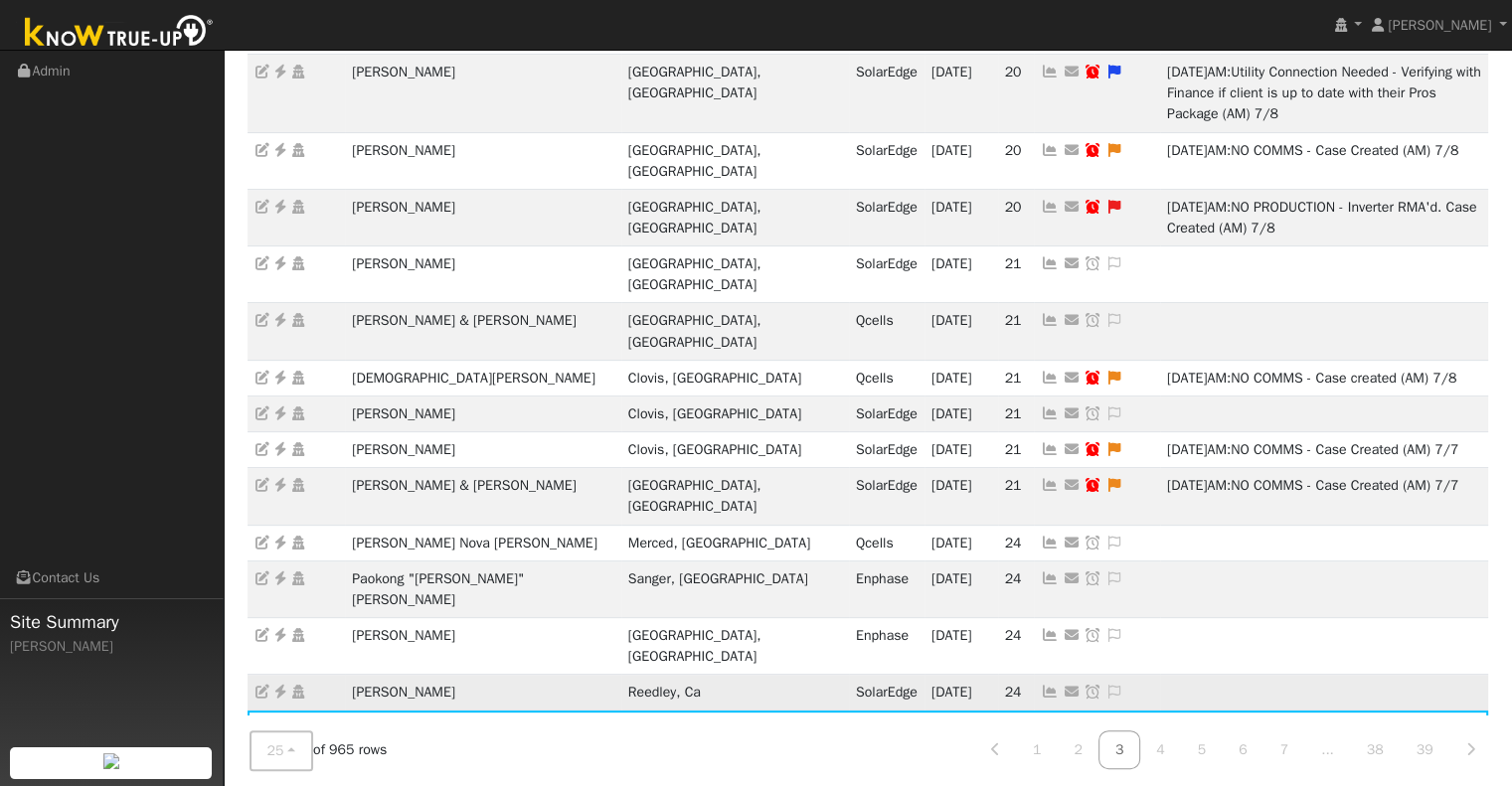 click at bounding box center [1050, 692] 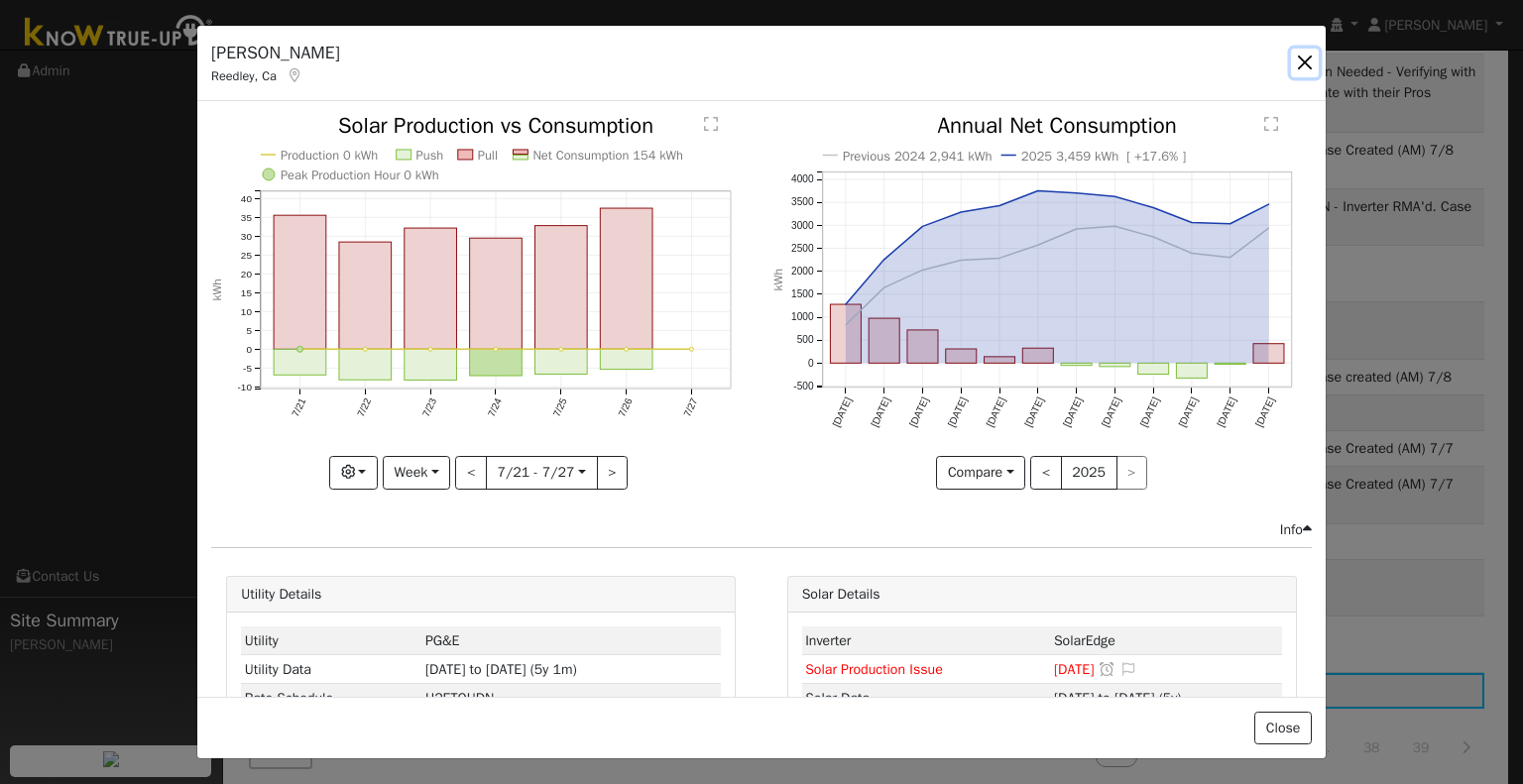 click at bounding box center (1305, 62) 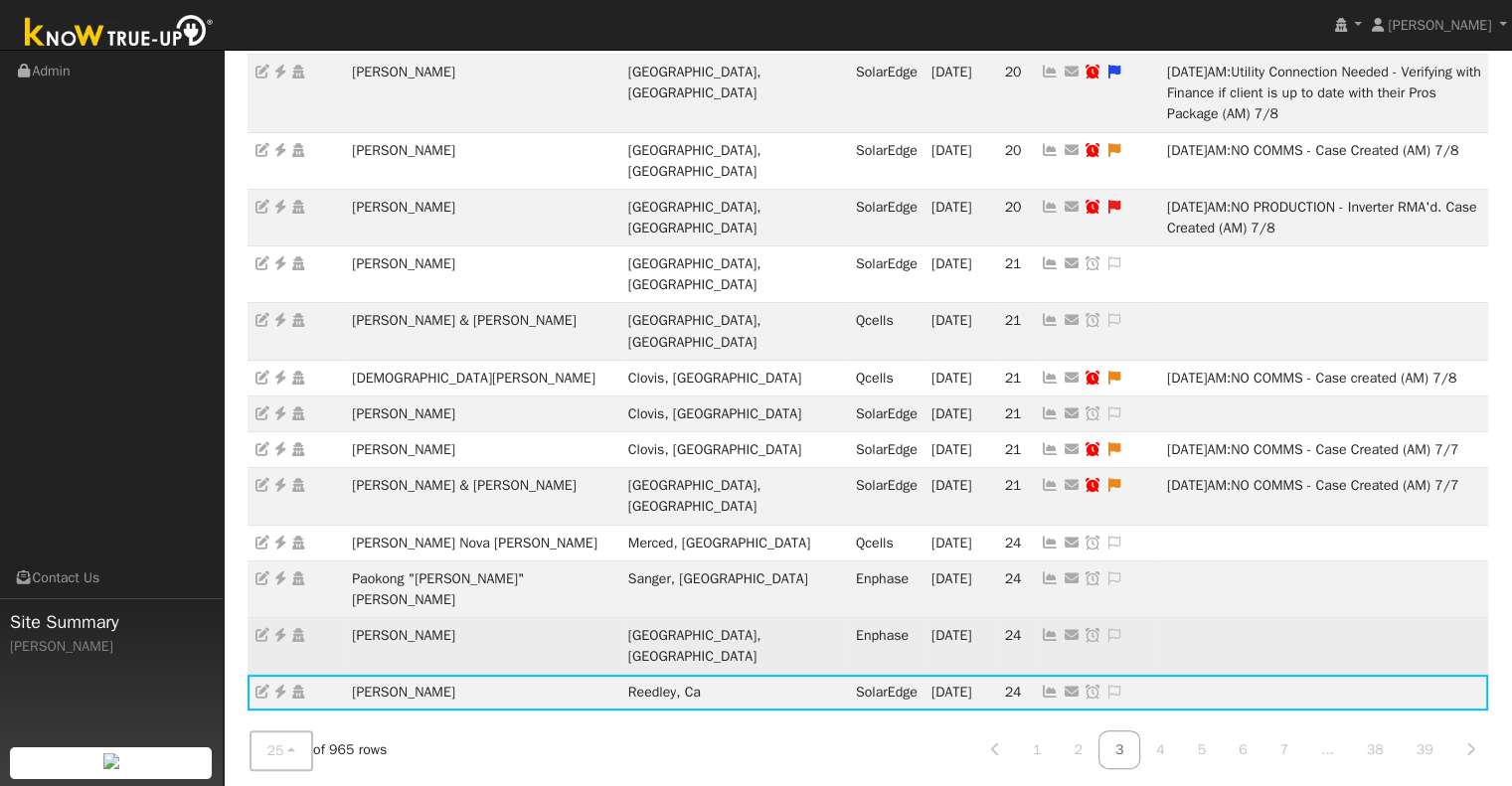 click at bounding box center [1050, 635] 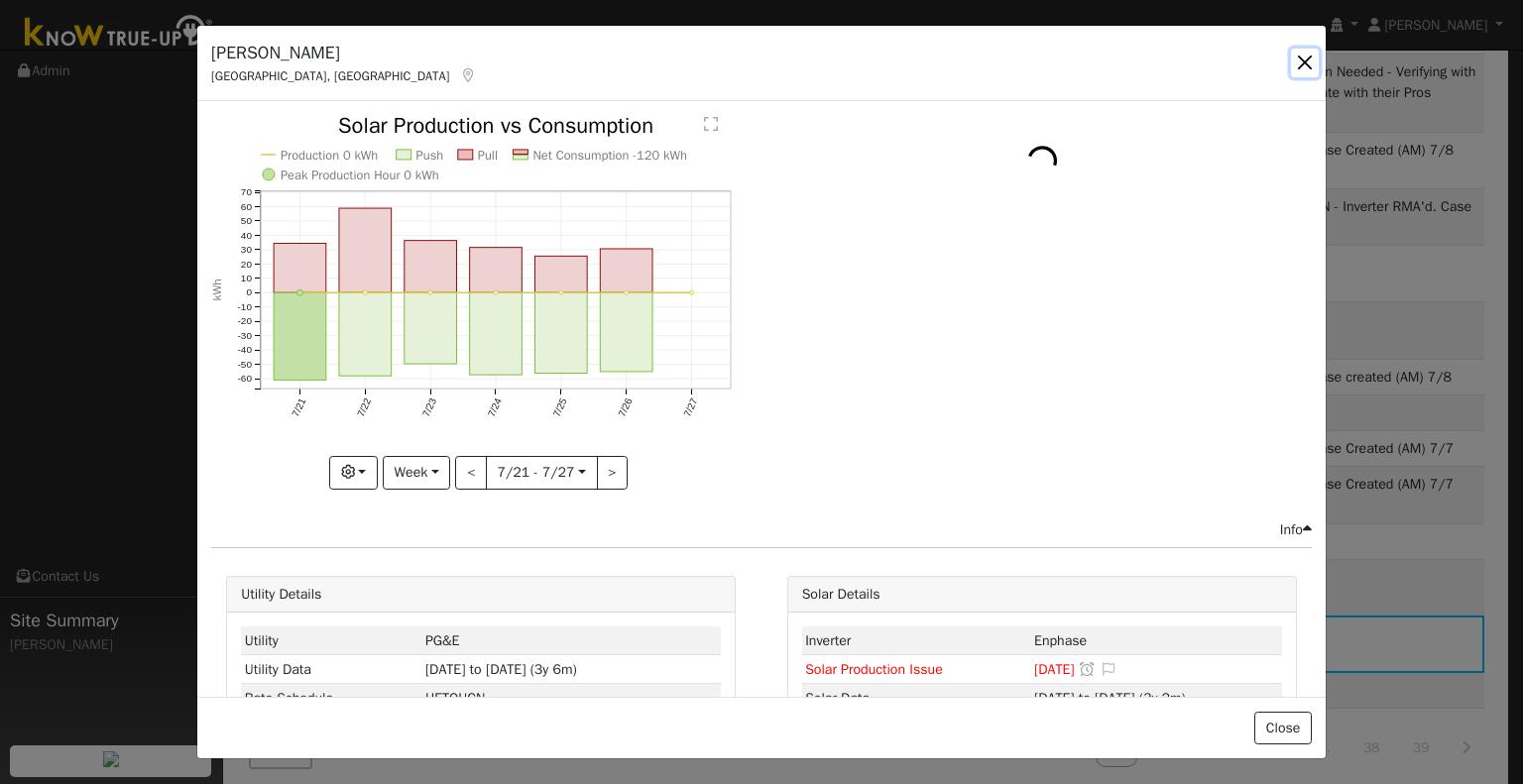 click at bounding box center [1305, 62] 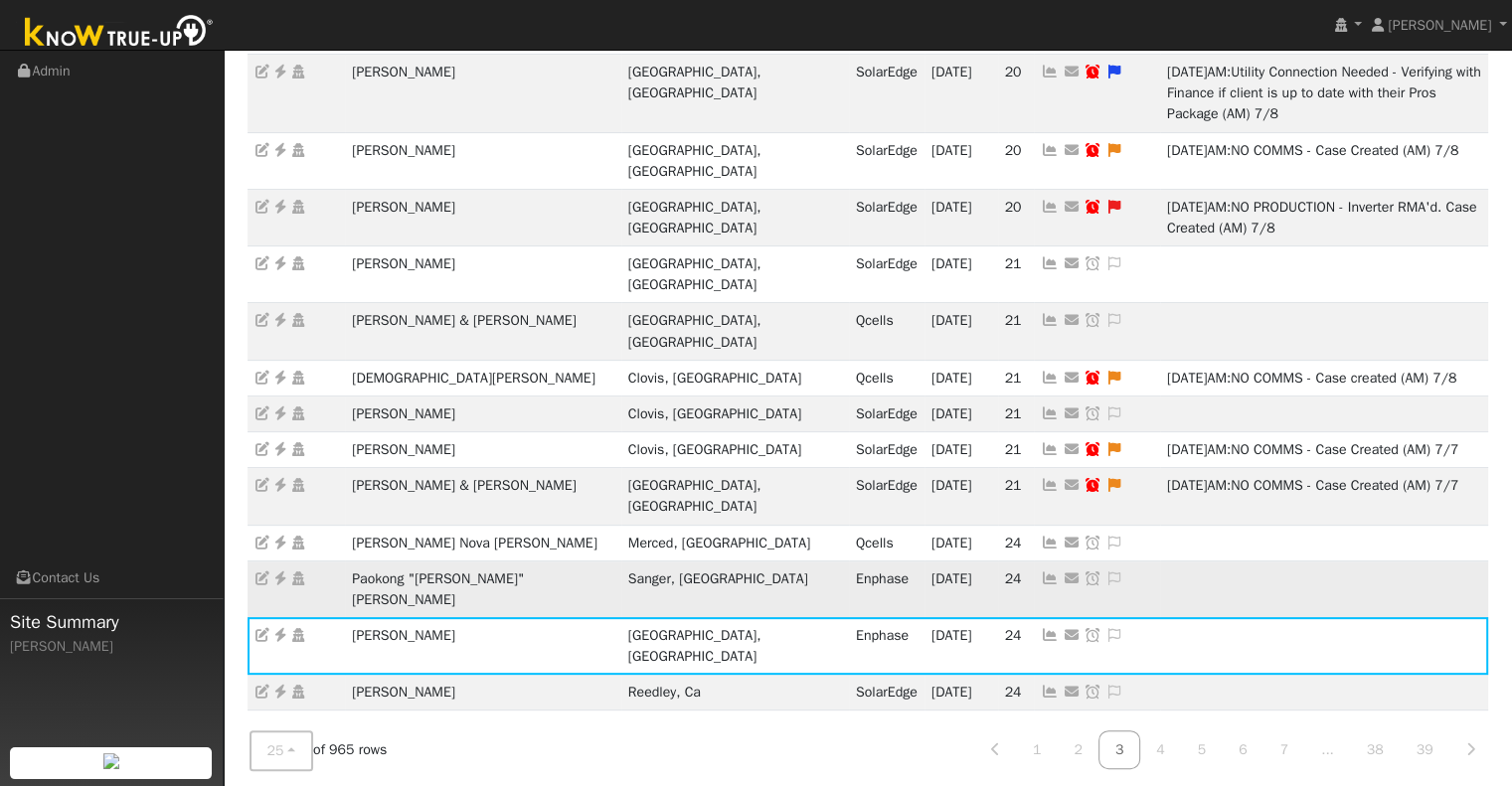 click at bounding box center (1050, 578) 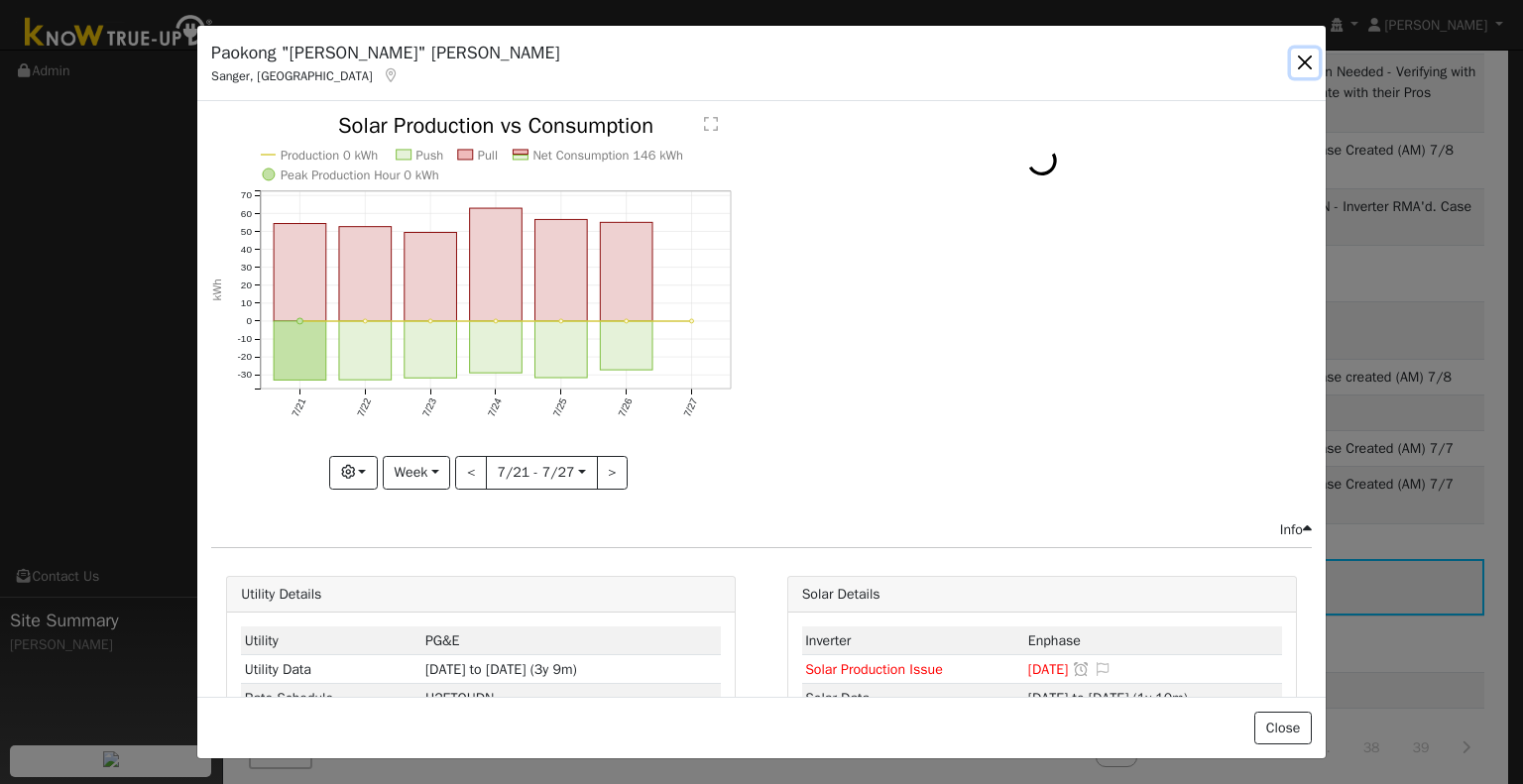 click at bounding box center [1305, 62] 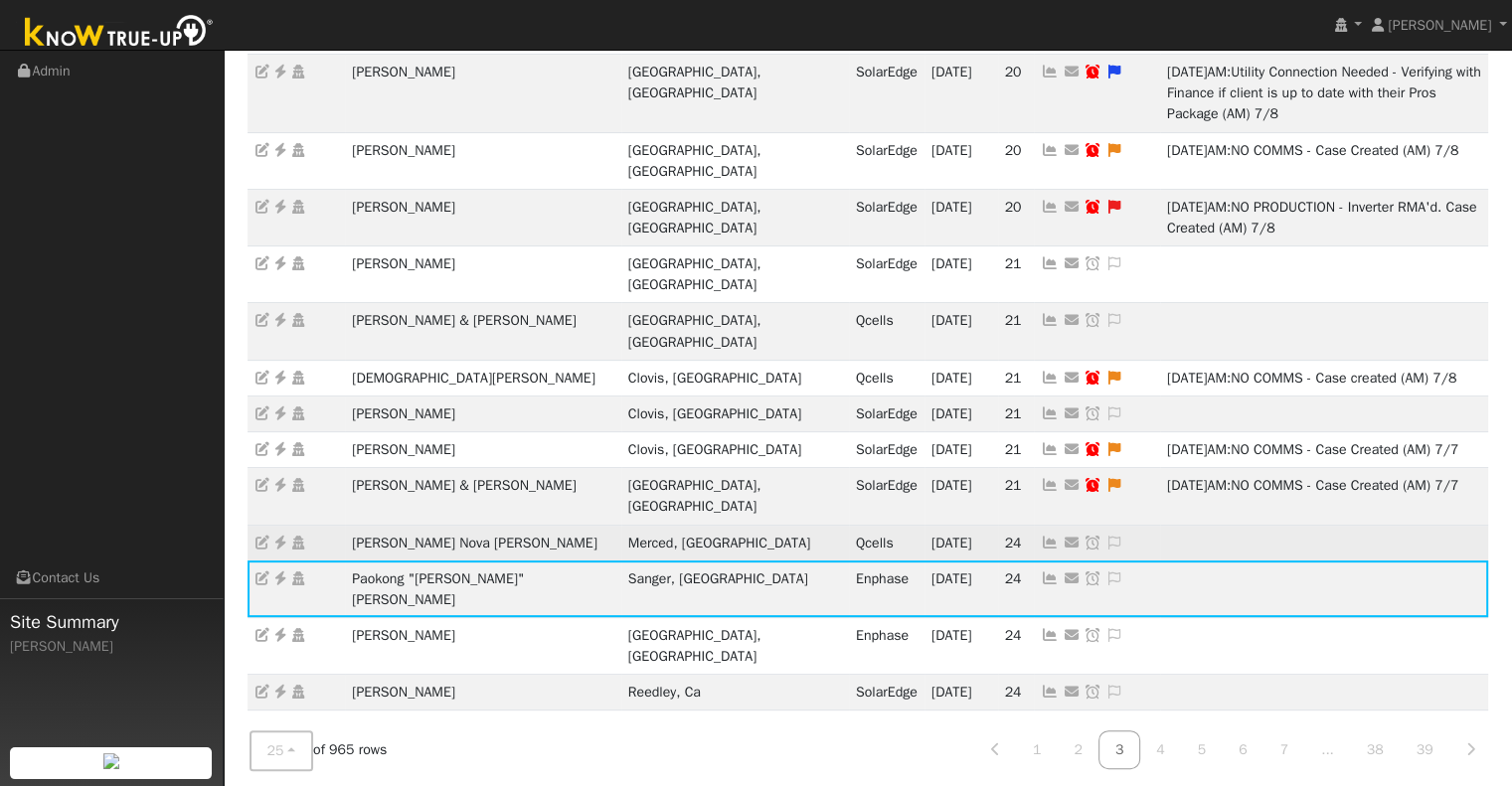 click at bounding box center (1050, 543) 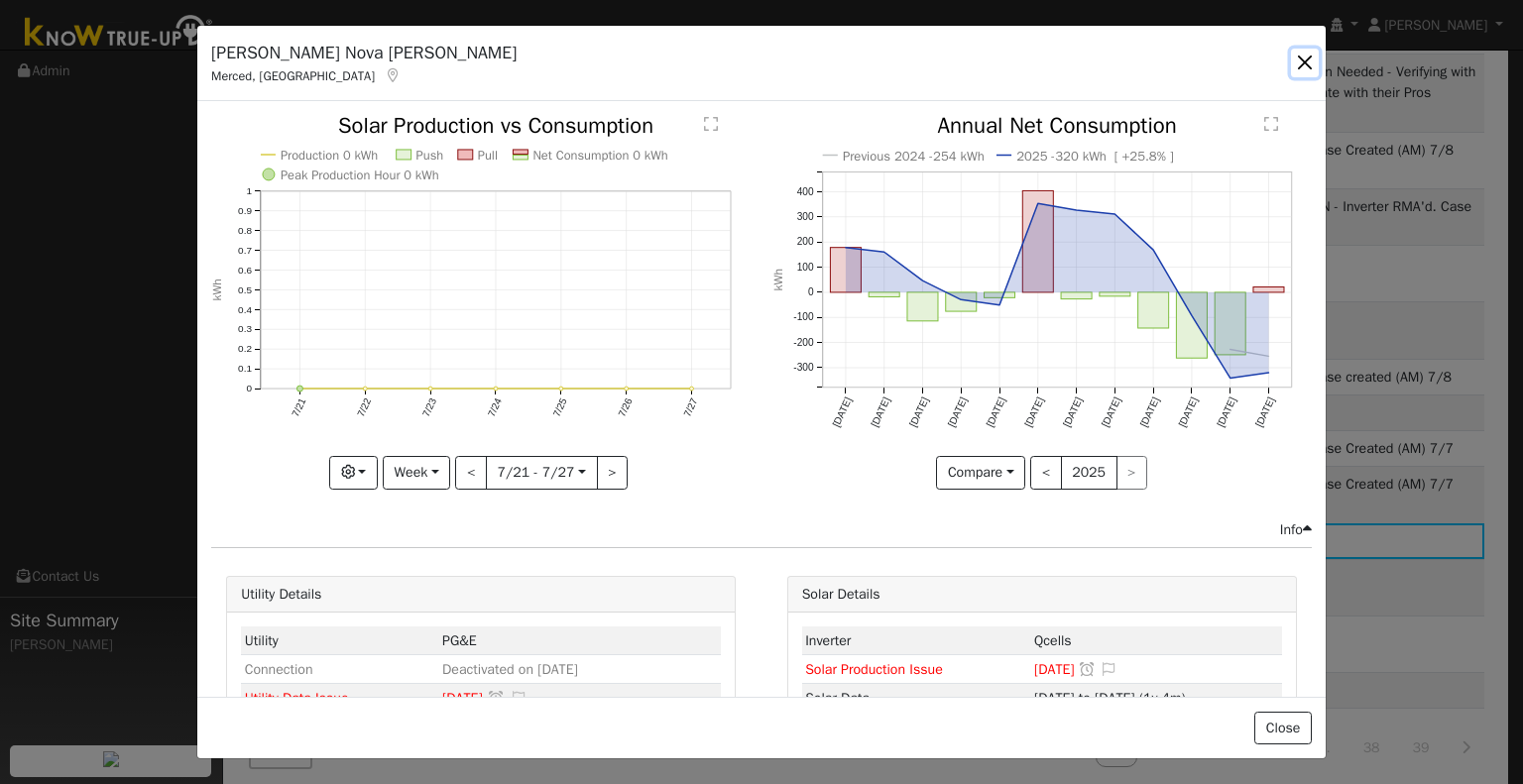 click at bounding box center [1305, 62] 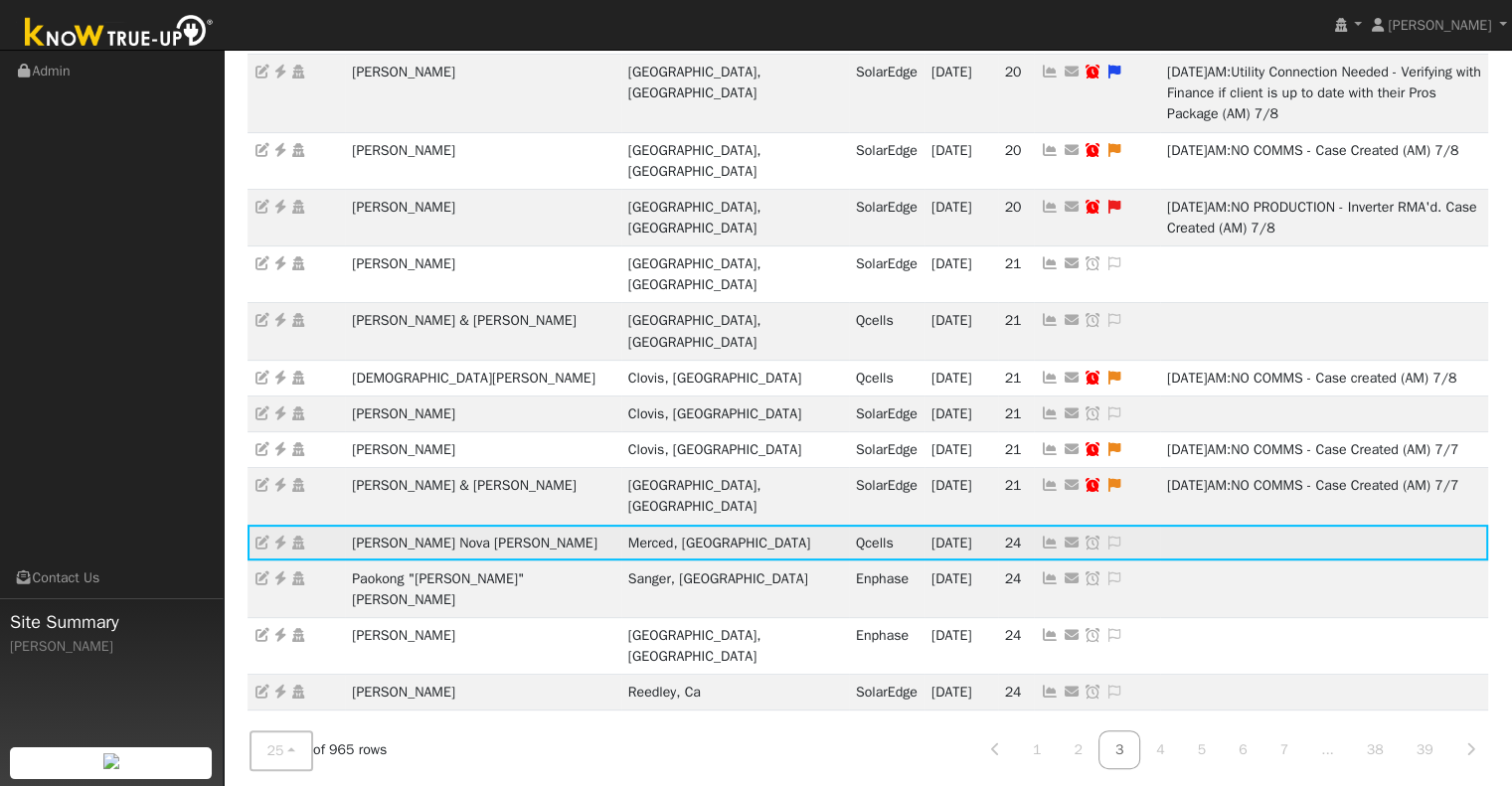click at bounding box center (1050, 543) 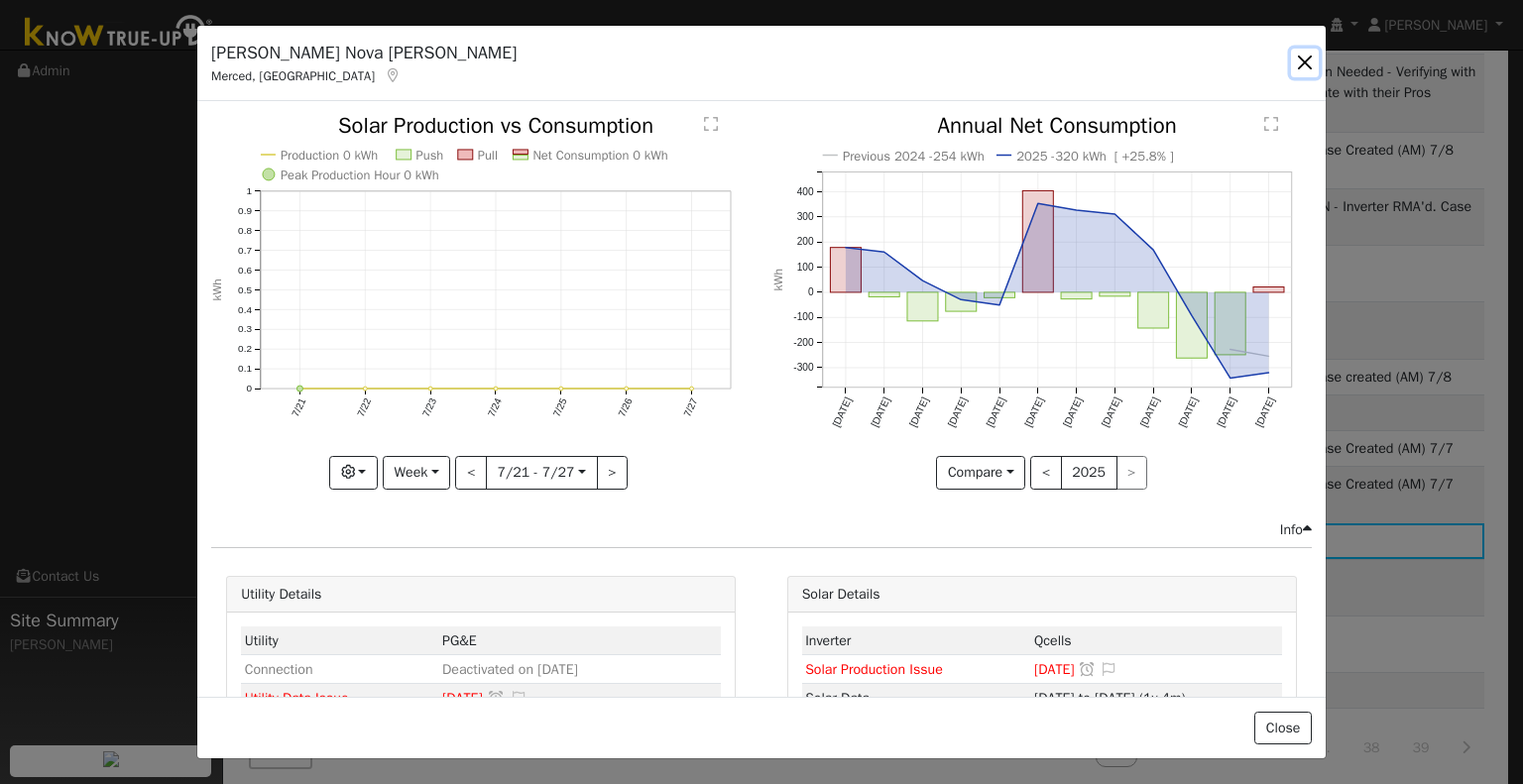 click at bounding box center (1305, 62) 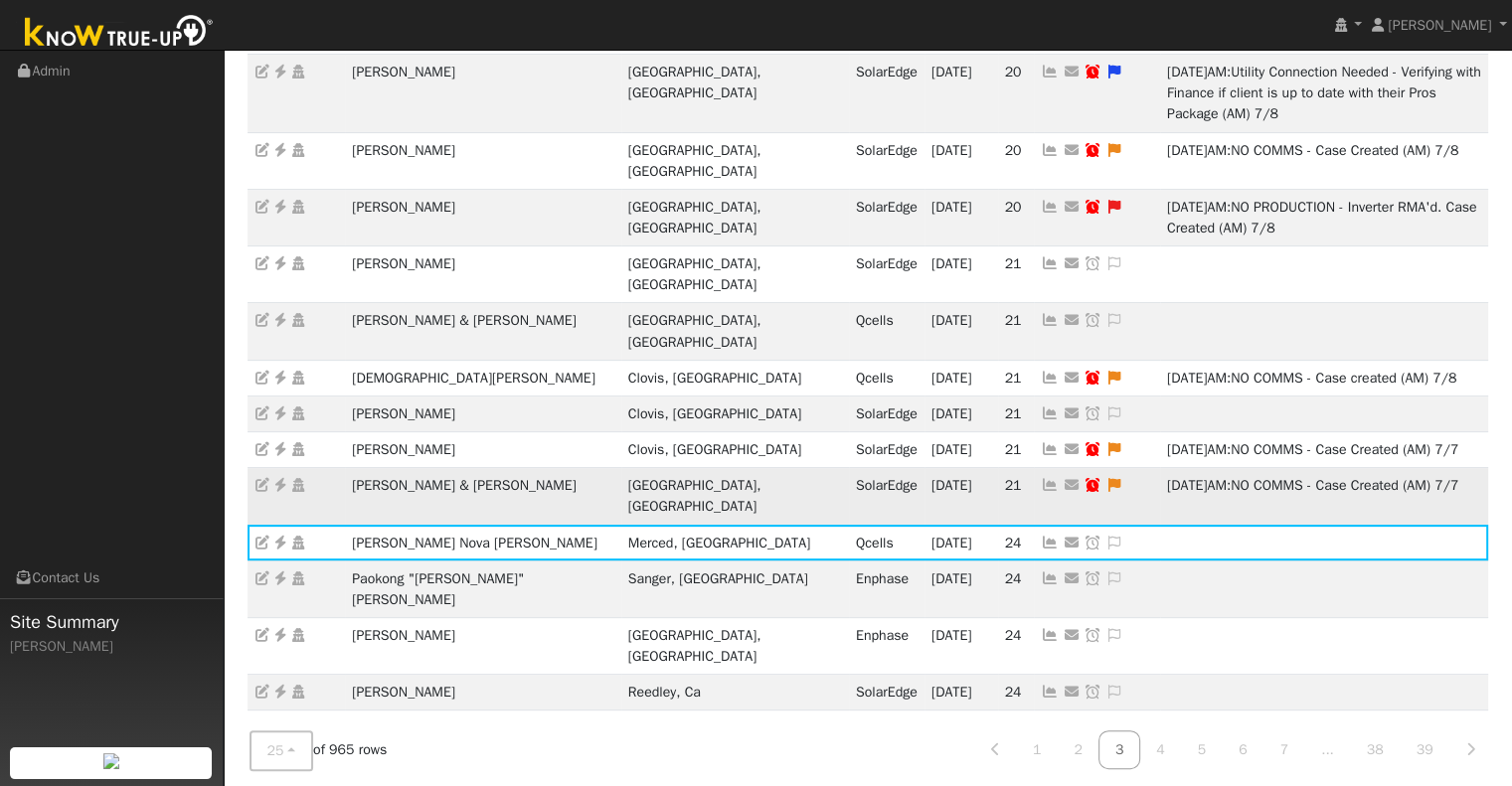 click at bounding box center [1050, 485] 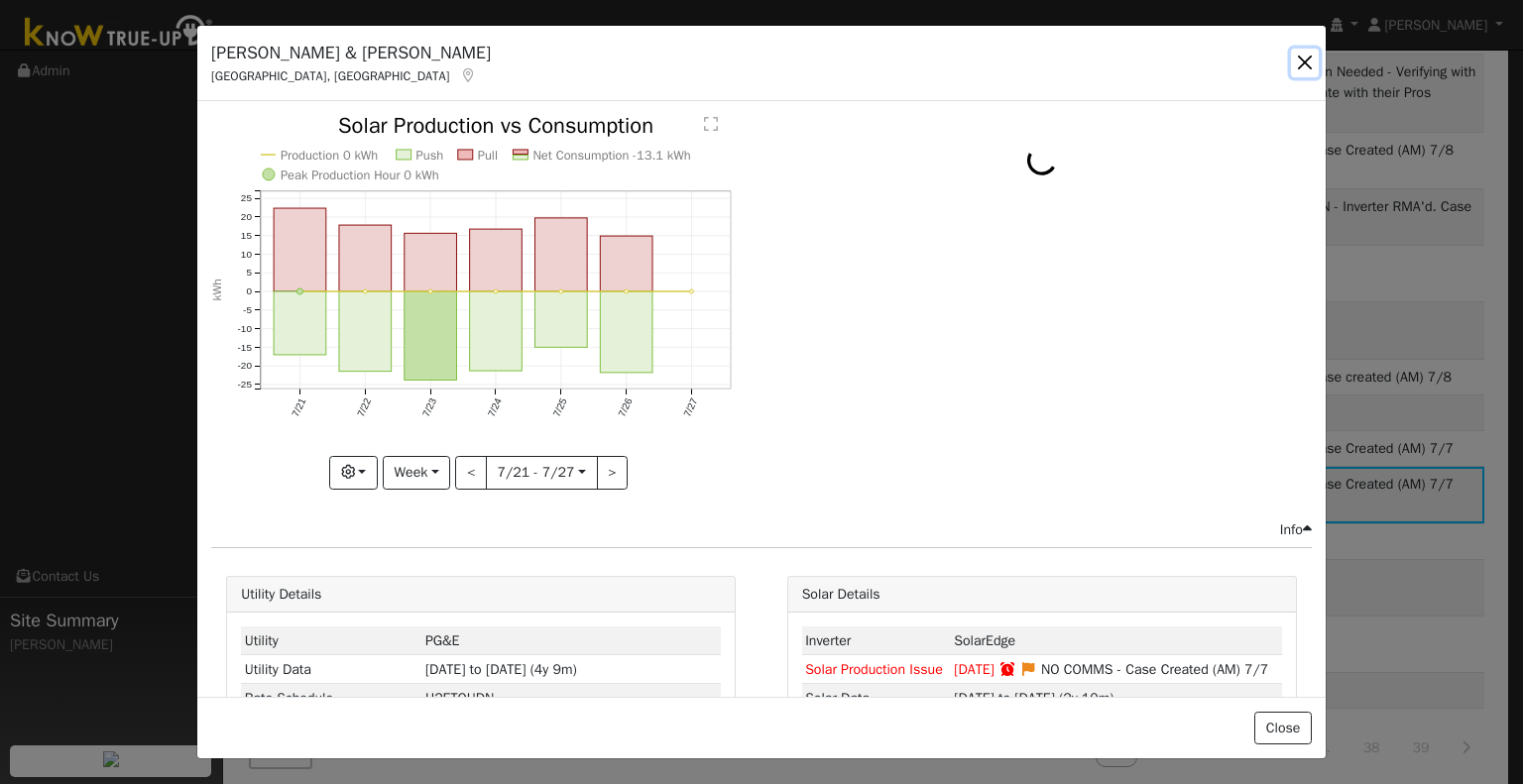 click at bounding box center [1305, 62] 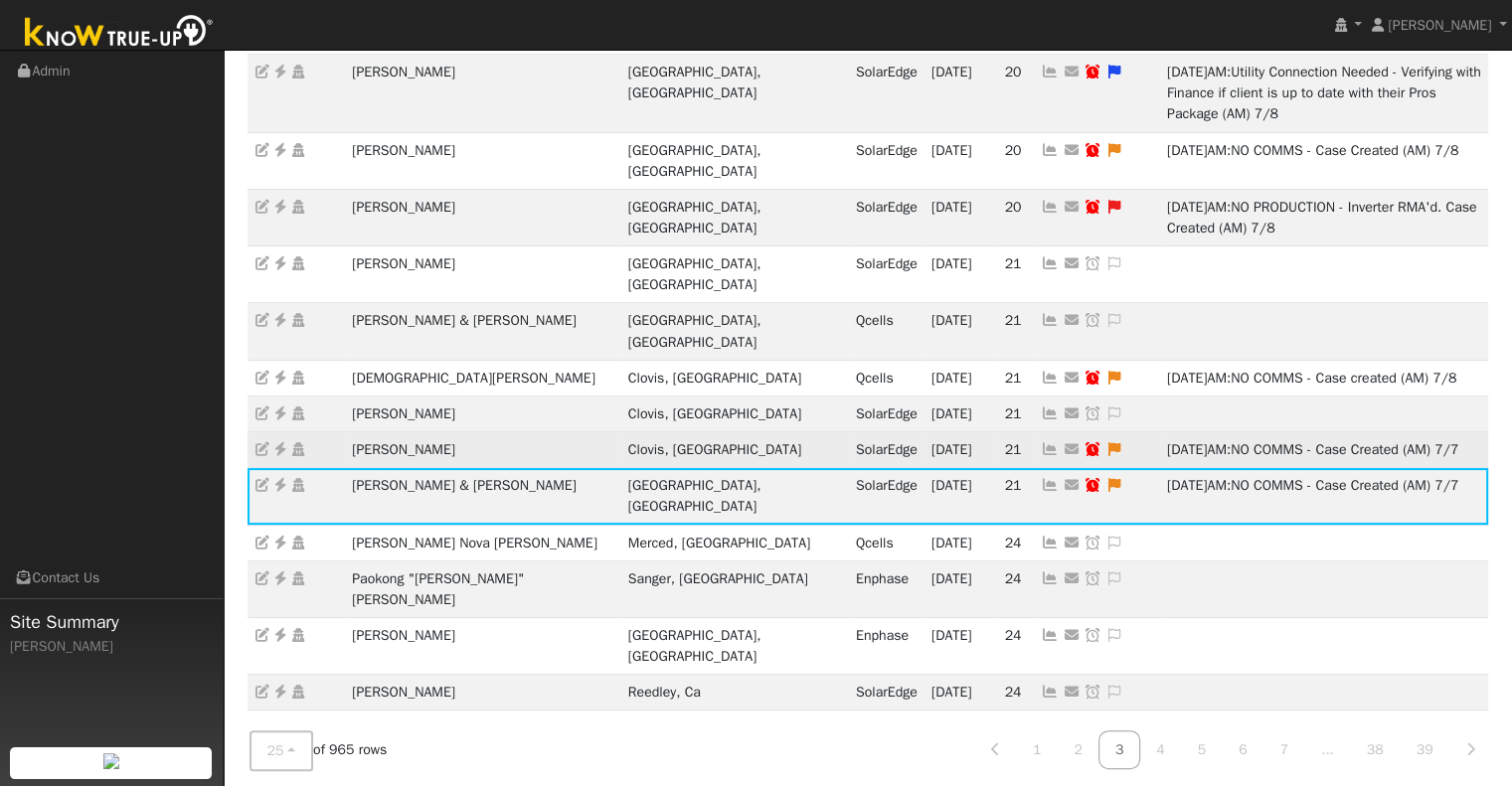 click at bounding box center [1050, 449] 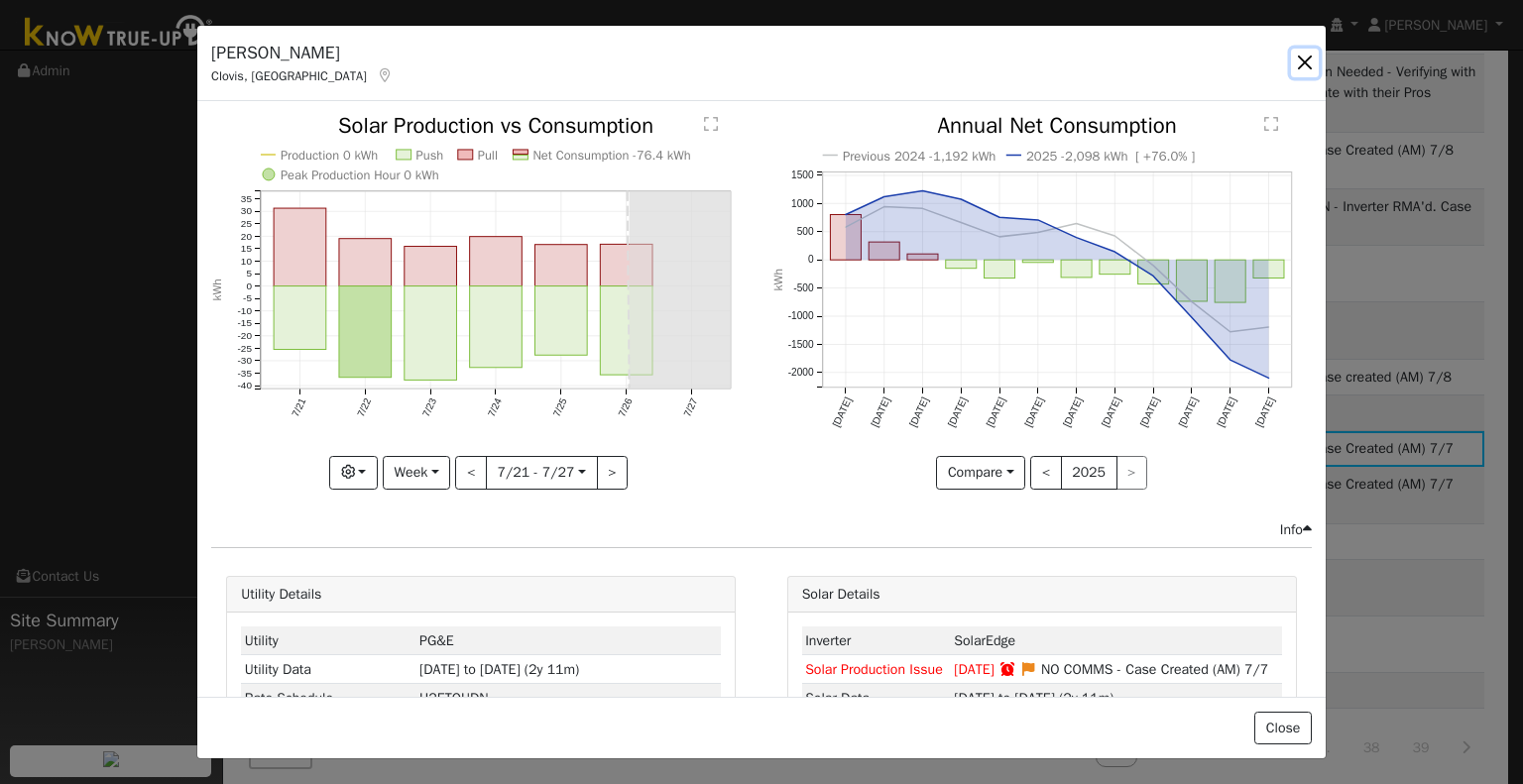 click at bounding box center (1305, 62) 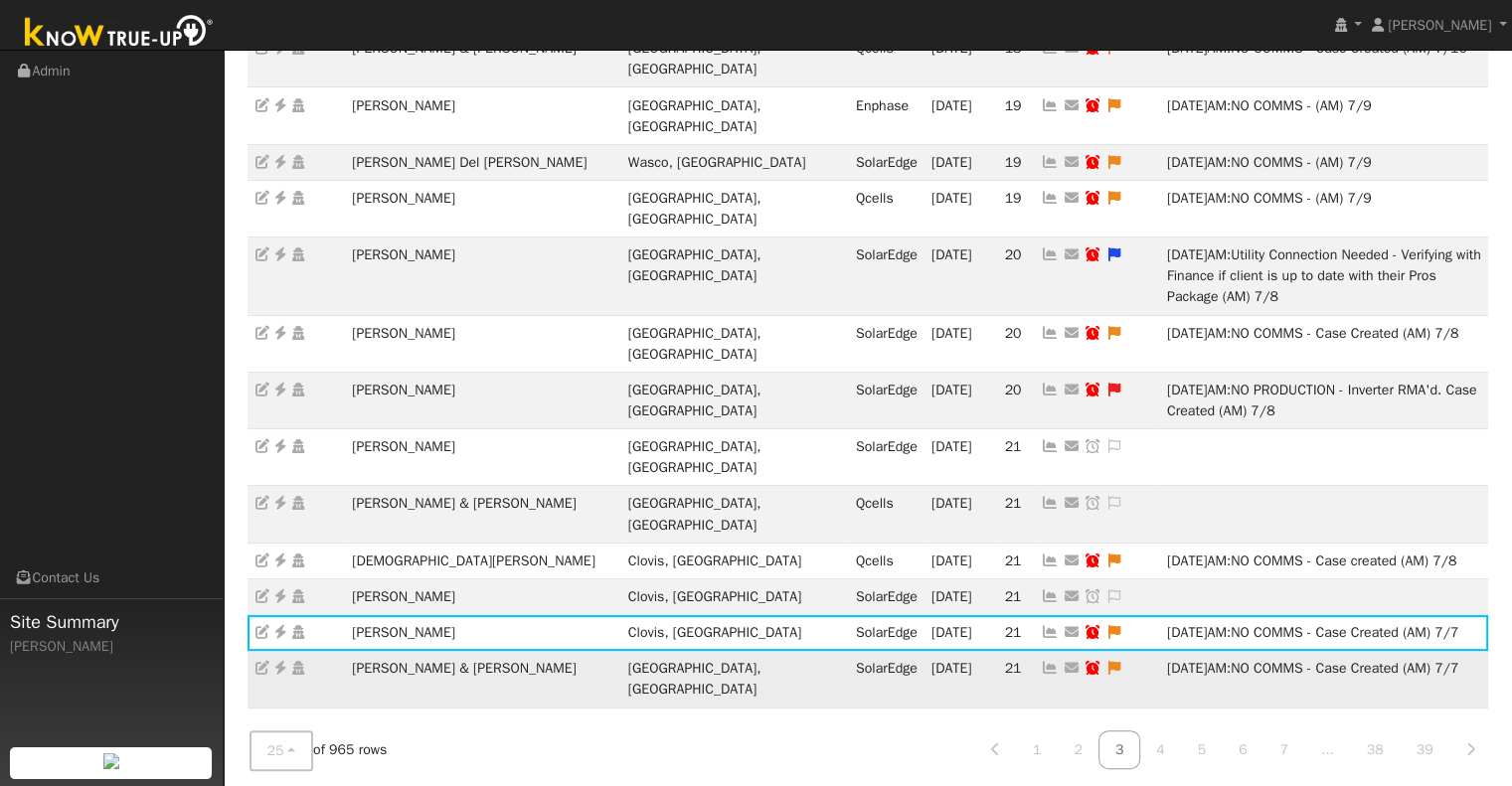 scroll, scrollTop: 157, scrollLeft: 0, axis: vertical 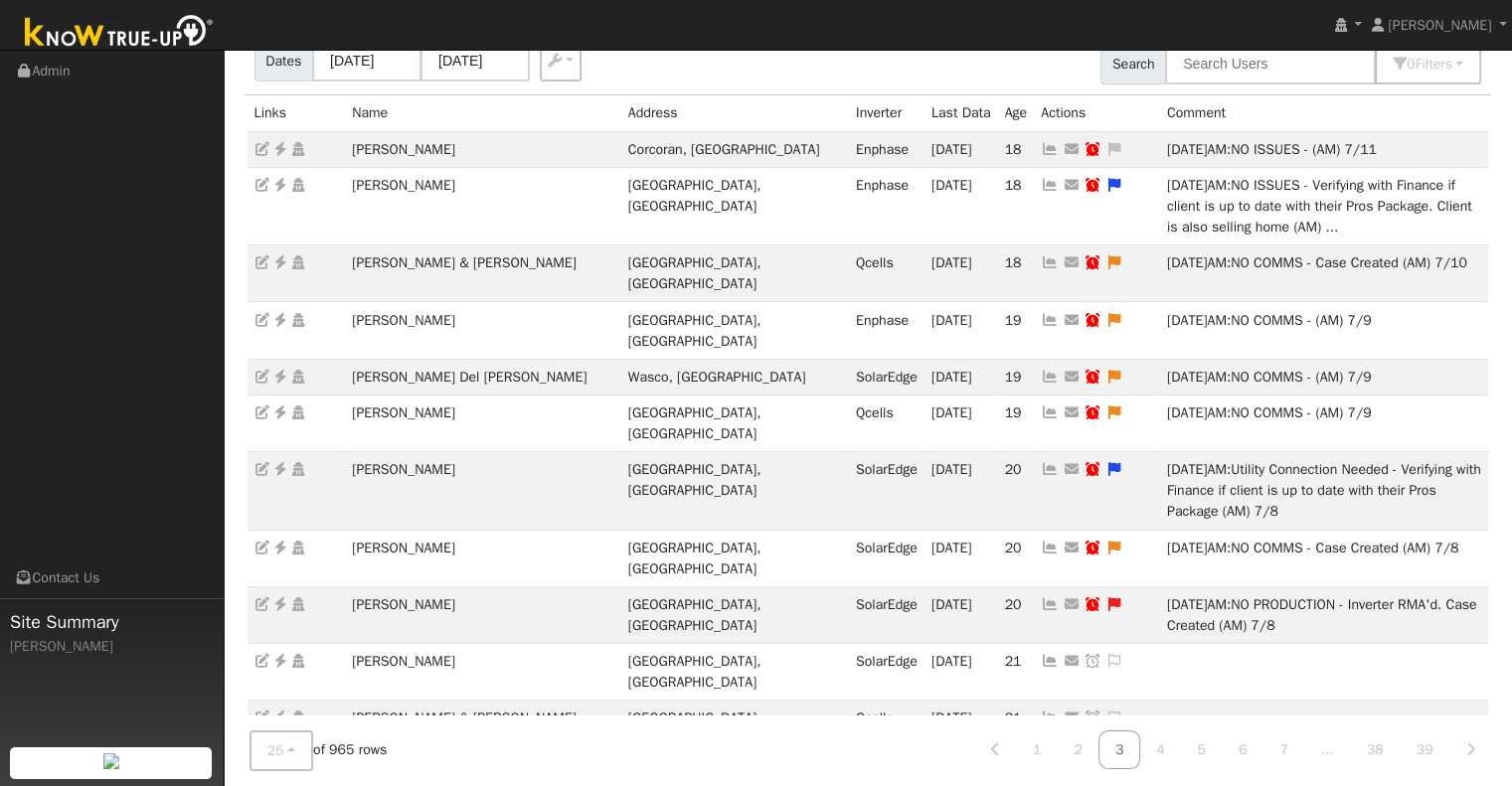 click at bounding box center (1092, 811) 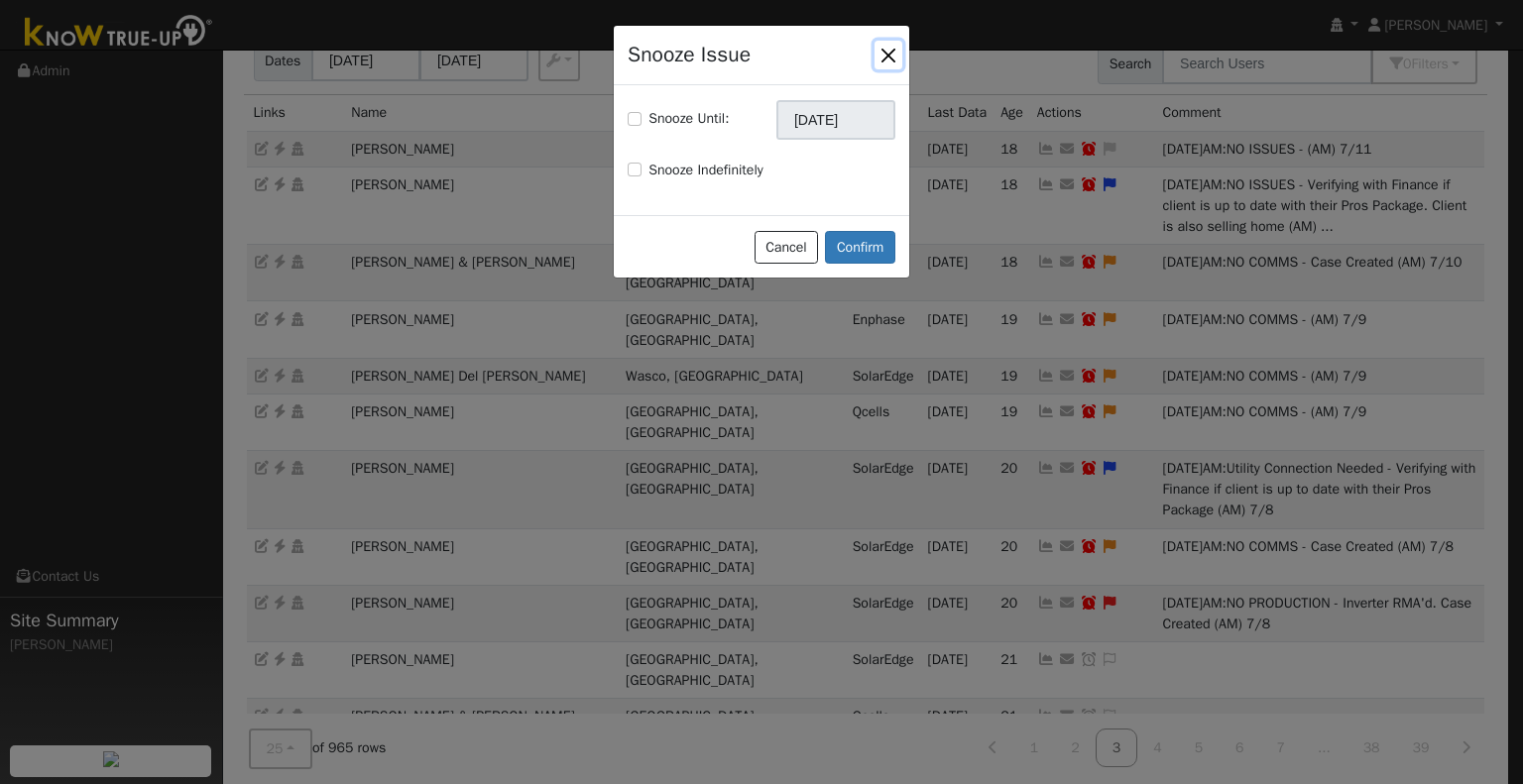 click at bounding box center (888, 55) 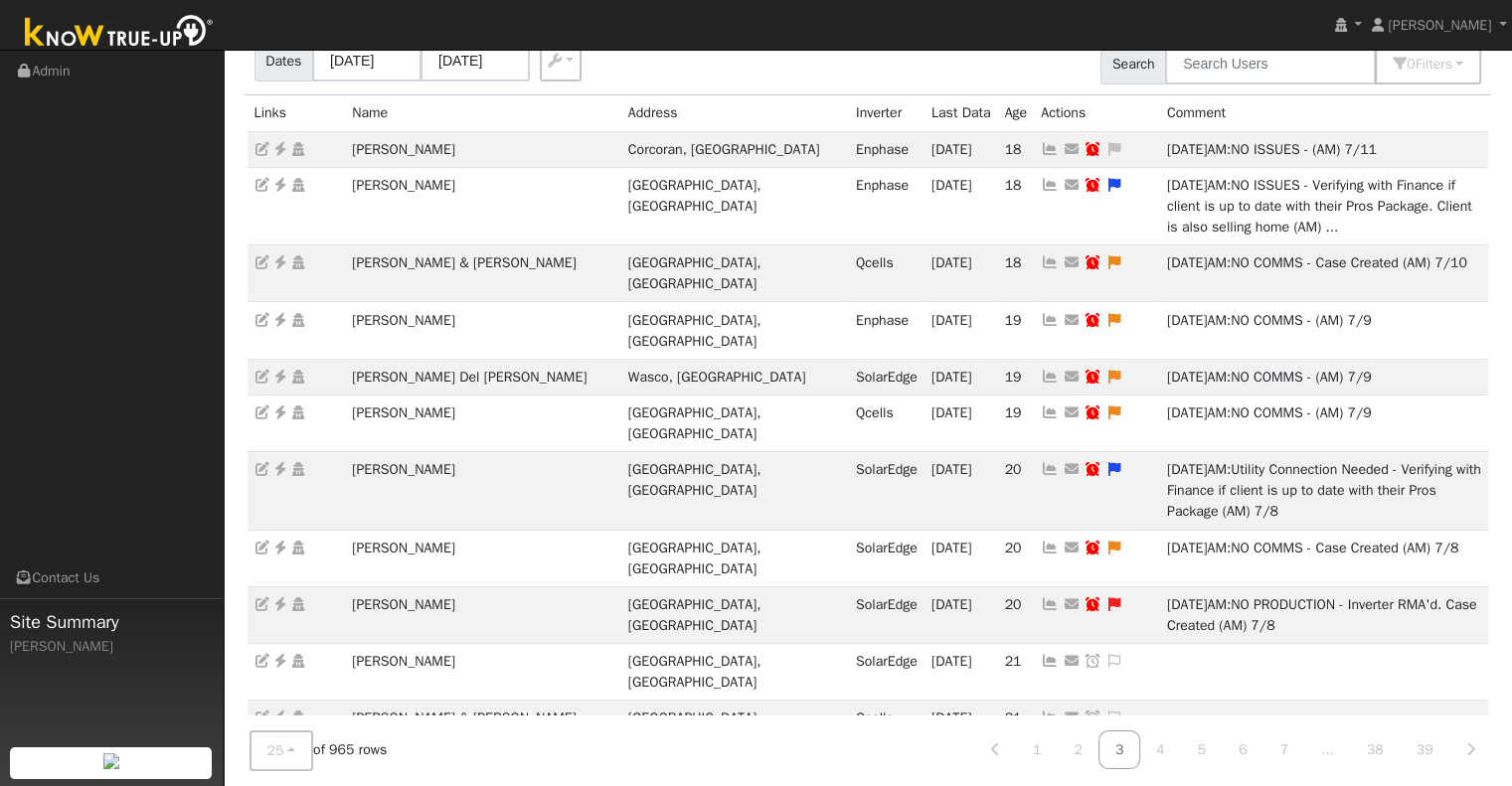 click at bounding box center (1050, 811) 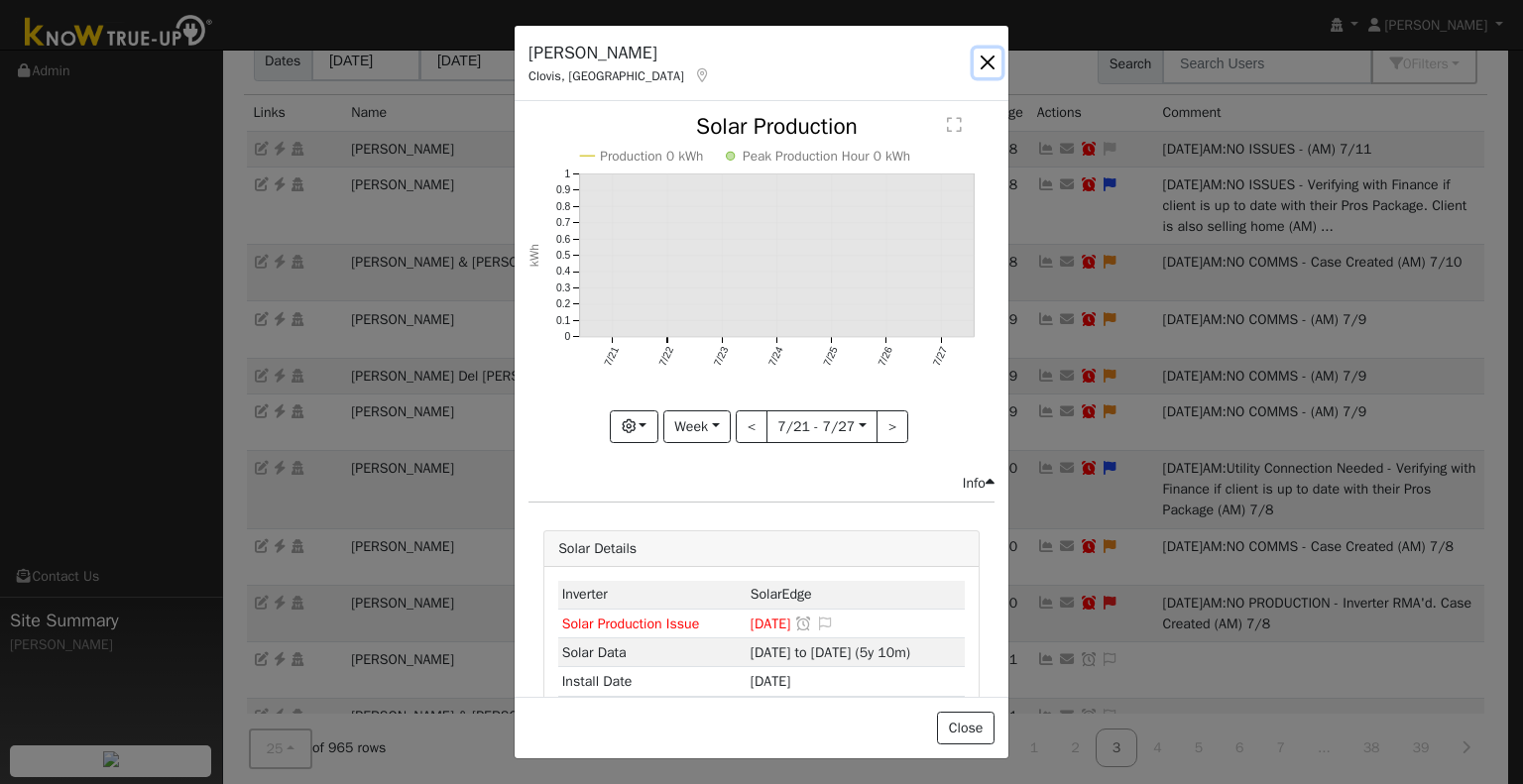 click at bounding box center (988, 62) 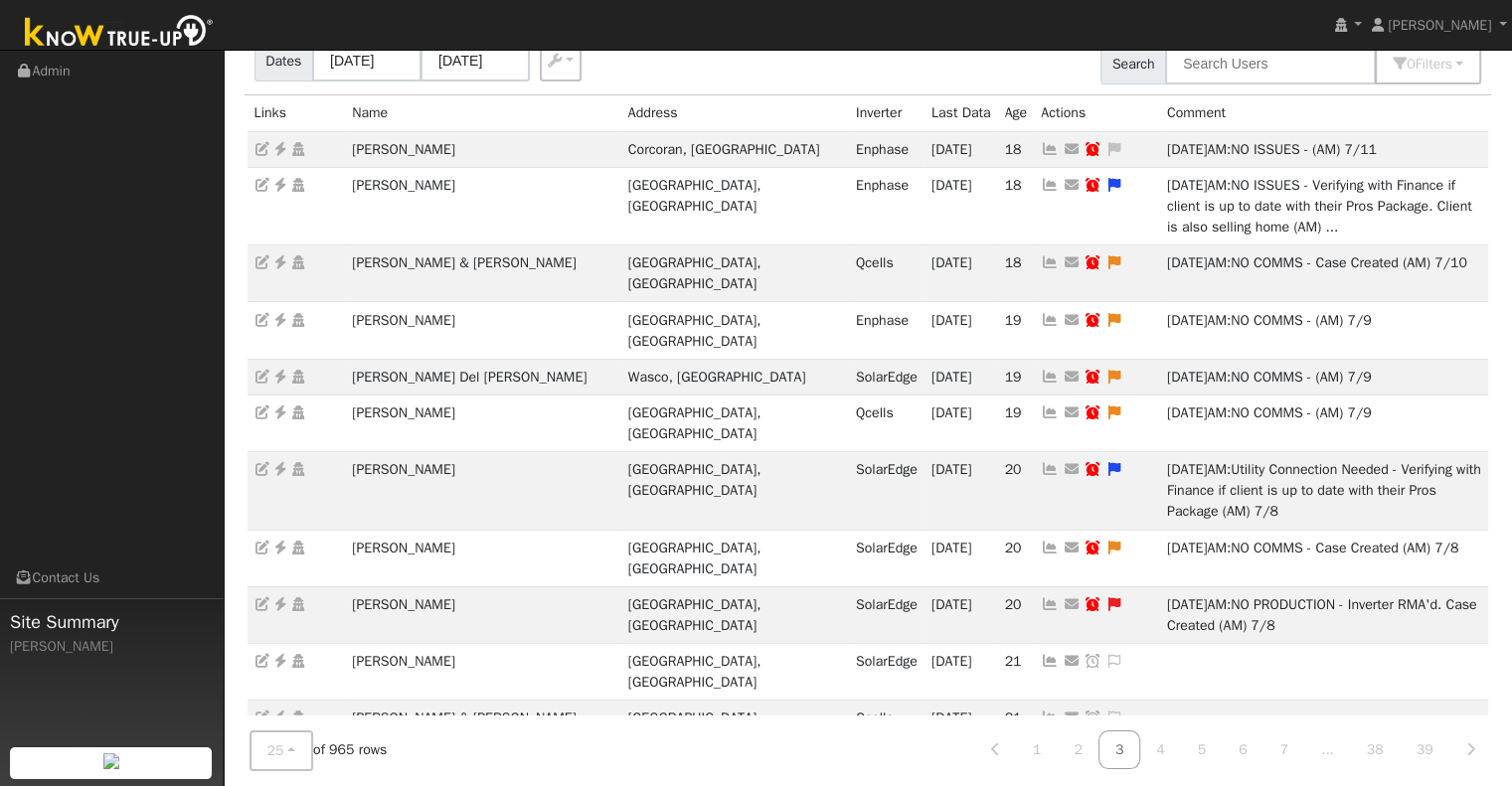 click at bounding box center (1050, 775) 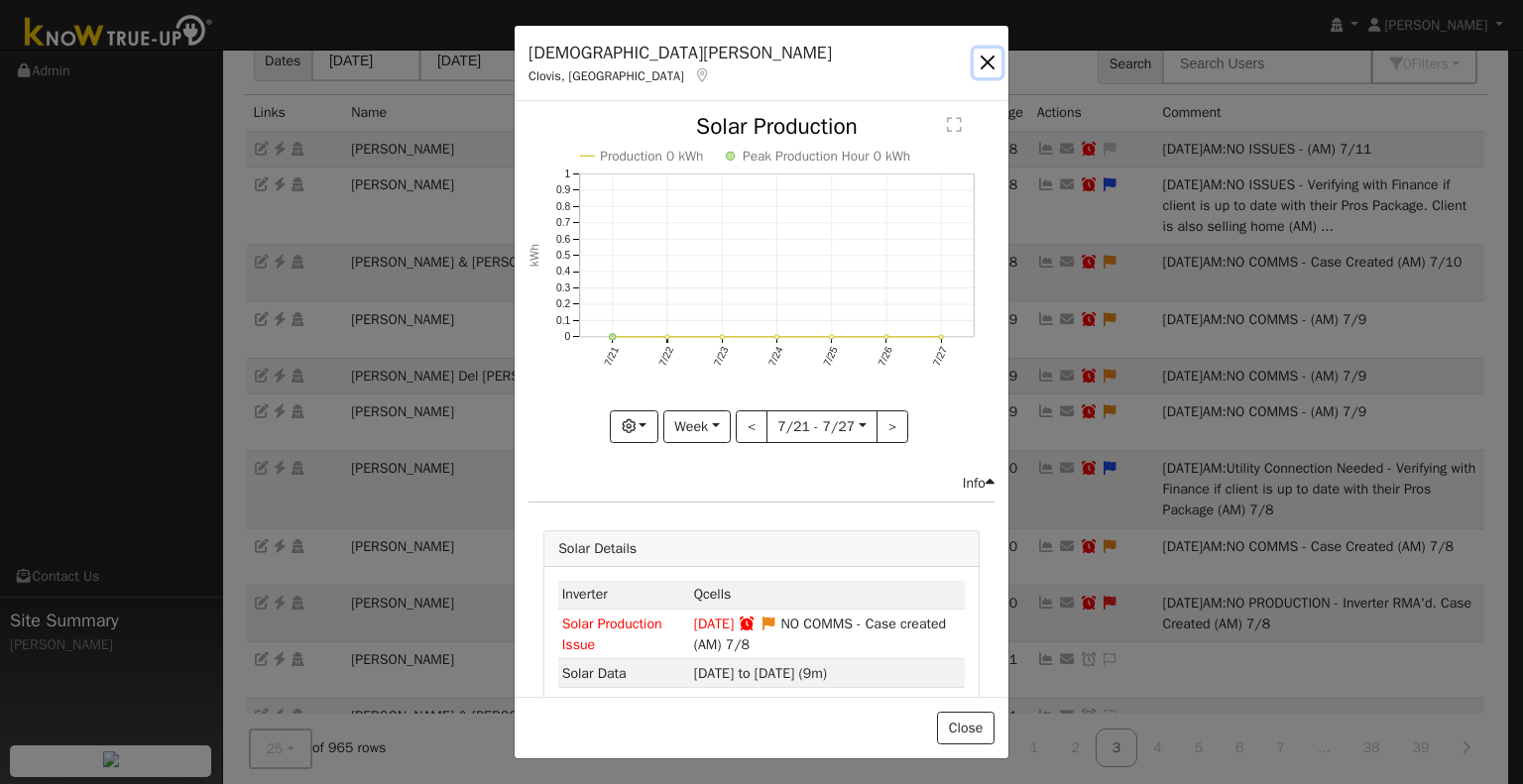 click at bounding box center (988, 62) 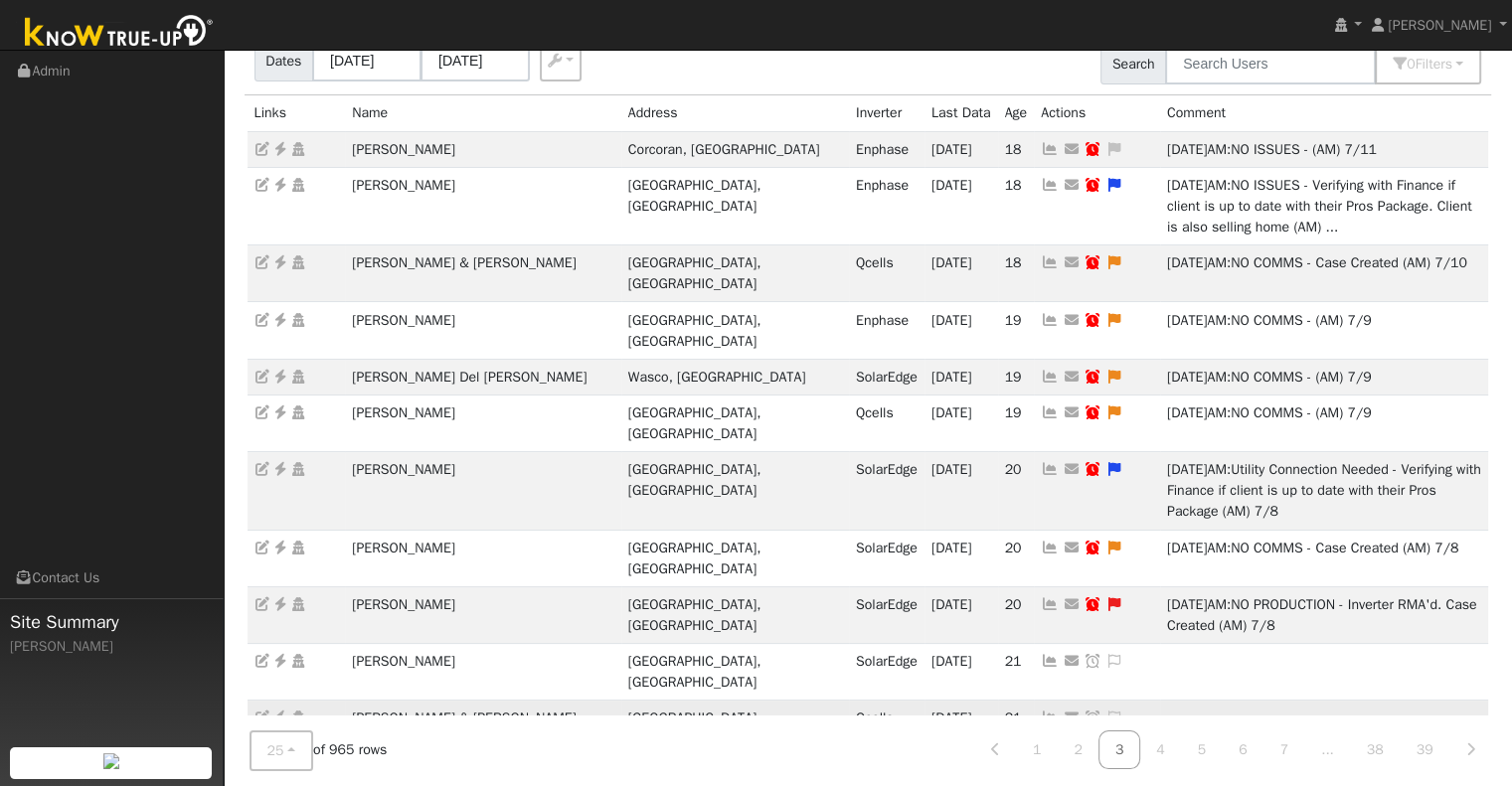 click at bounding box center [1050, 717] 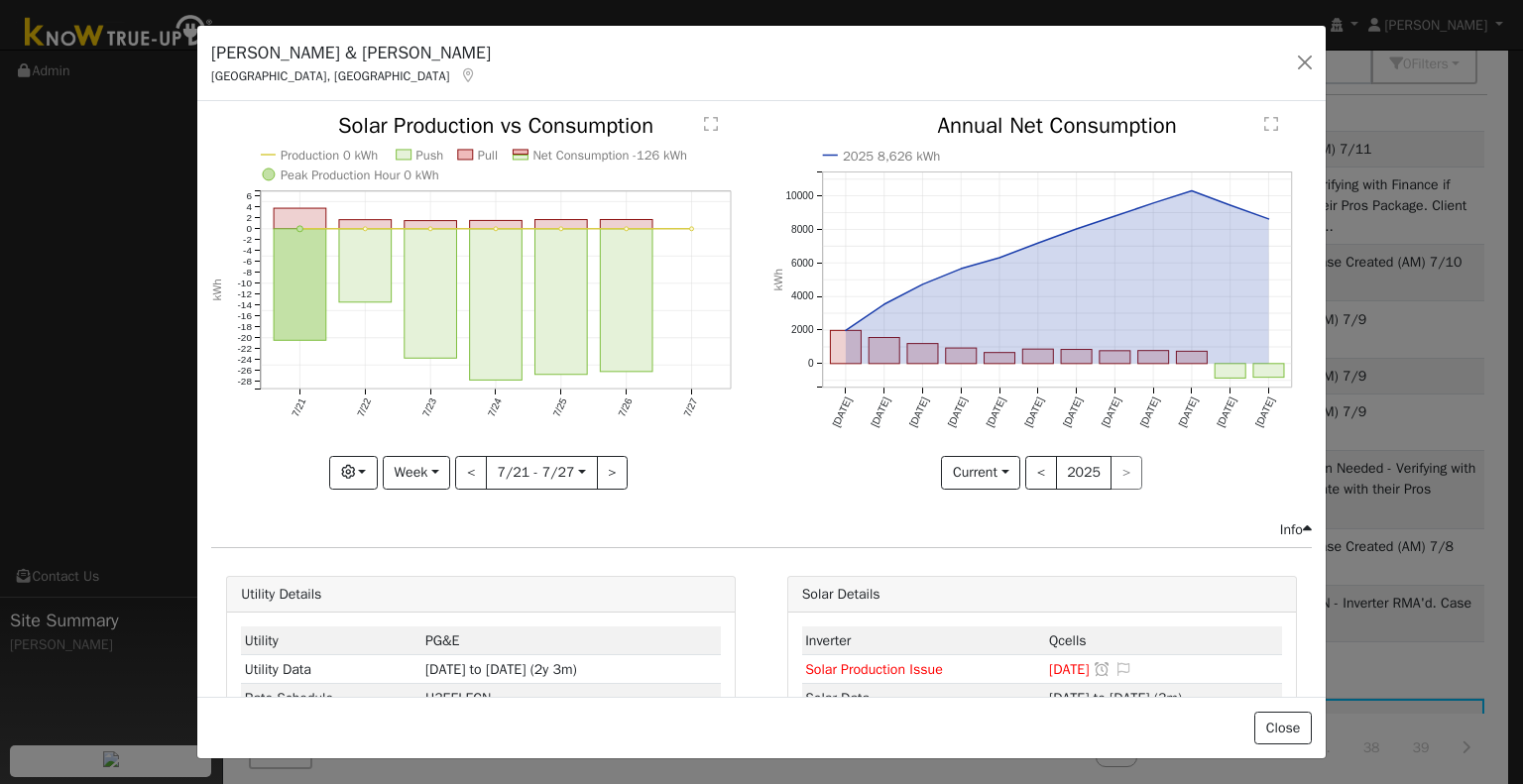 click on "Kathie & Craig Hartsell Fresno, CA   Default Account" at bounding box center [762, 63] 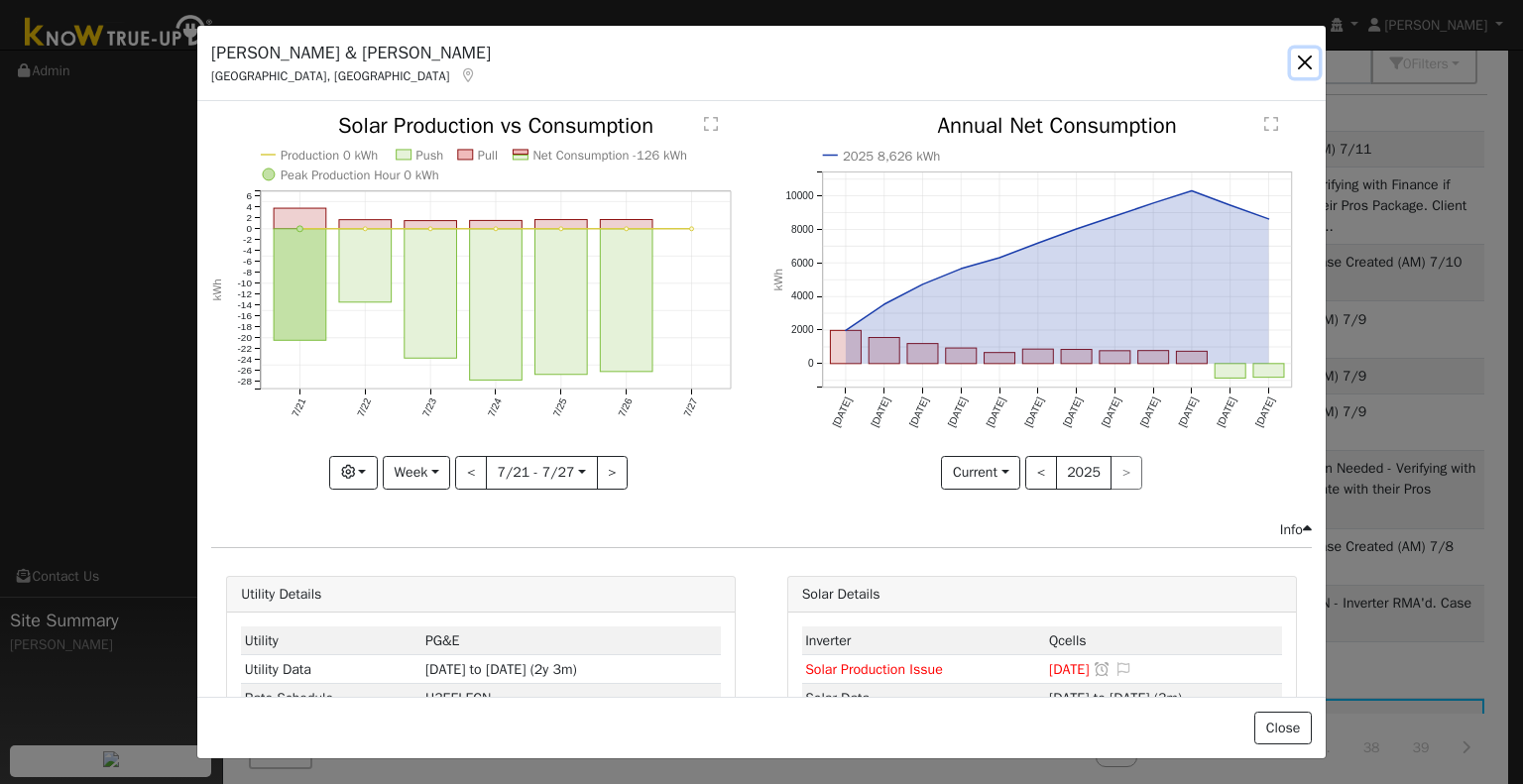 click at bounding box center (1305, 62) 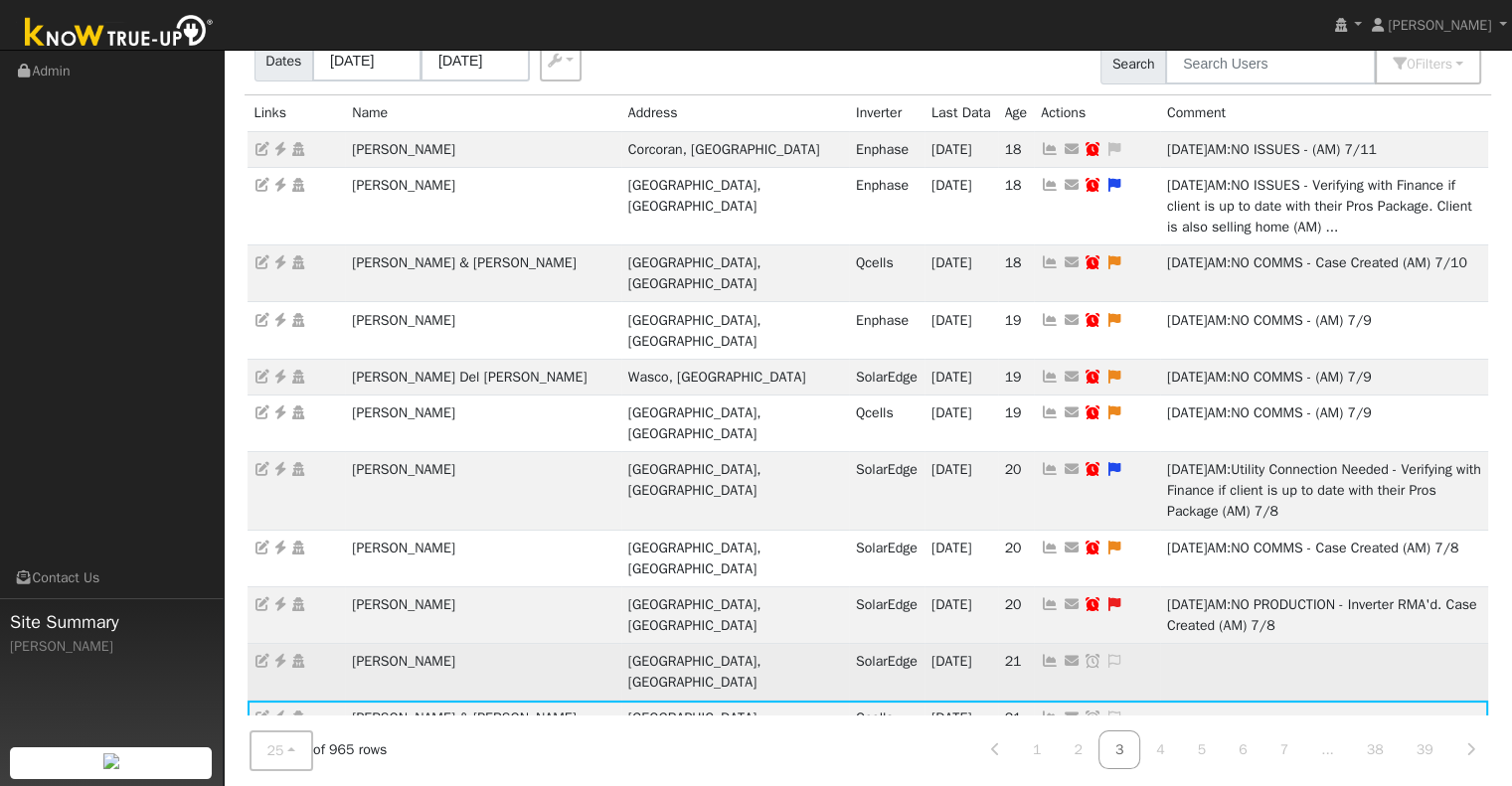 click at bounding box center (1050, 661) 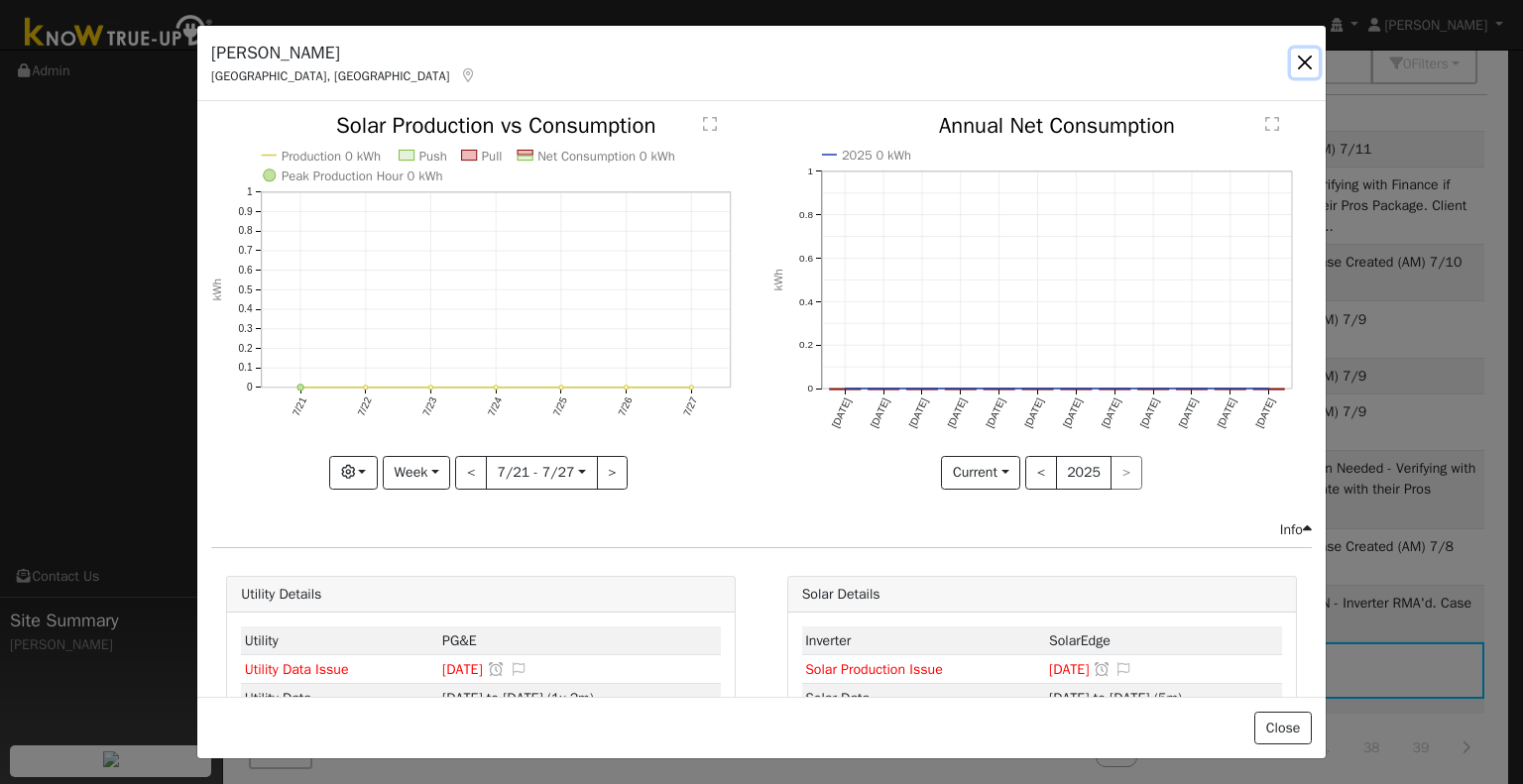 click at bounding box center (1305, 62) 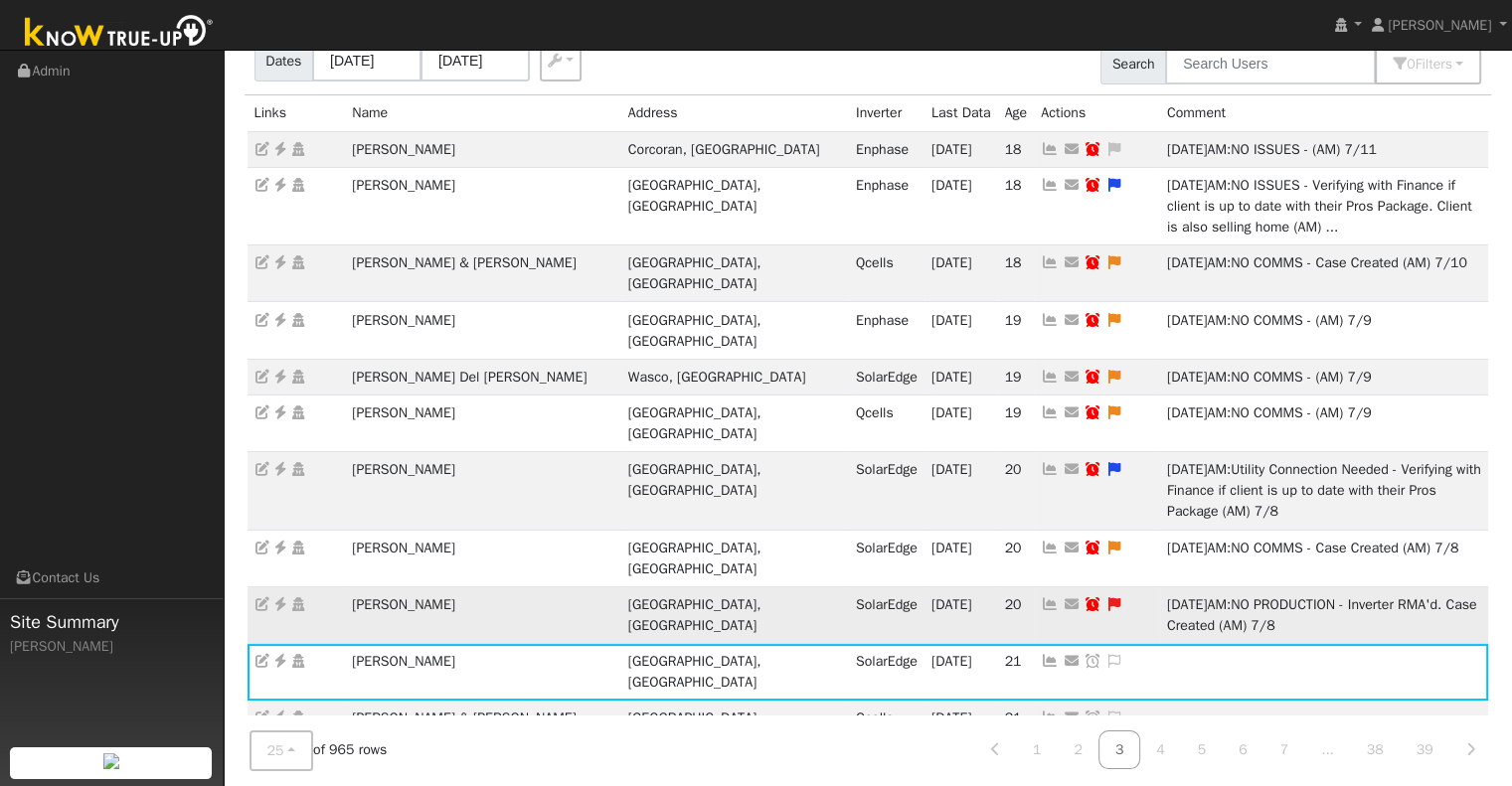 click at bounding box center (1050, 604) 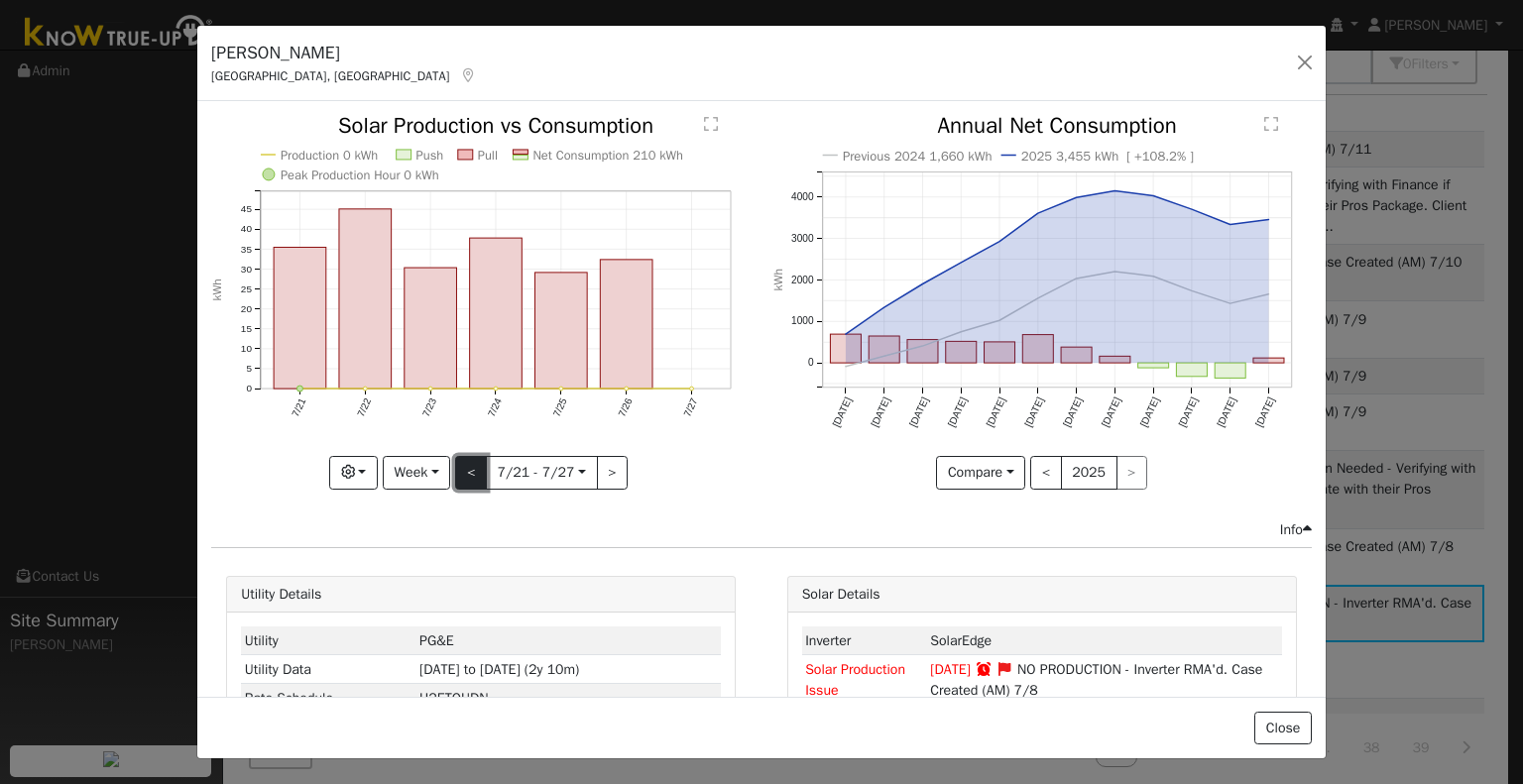 click on "<" at bounding box center (471, 473) 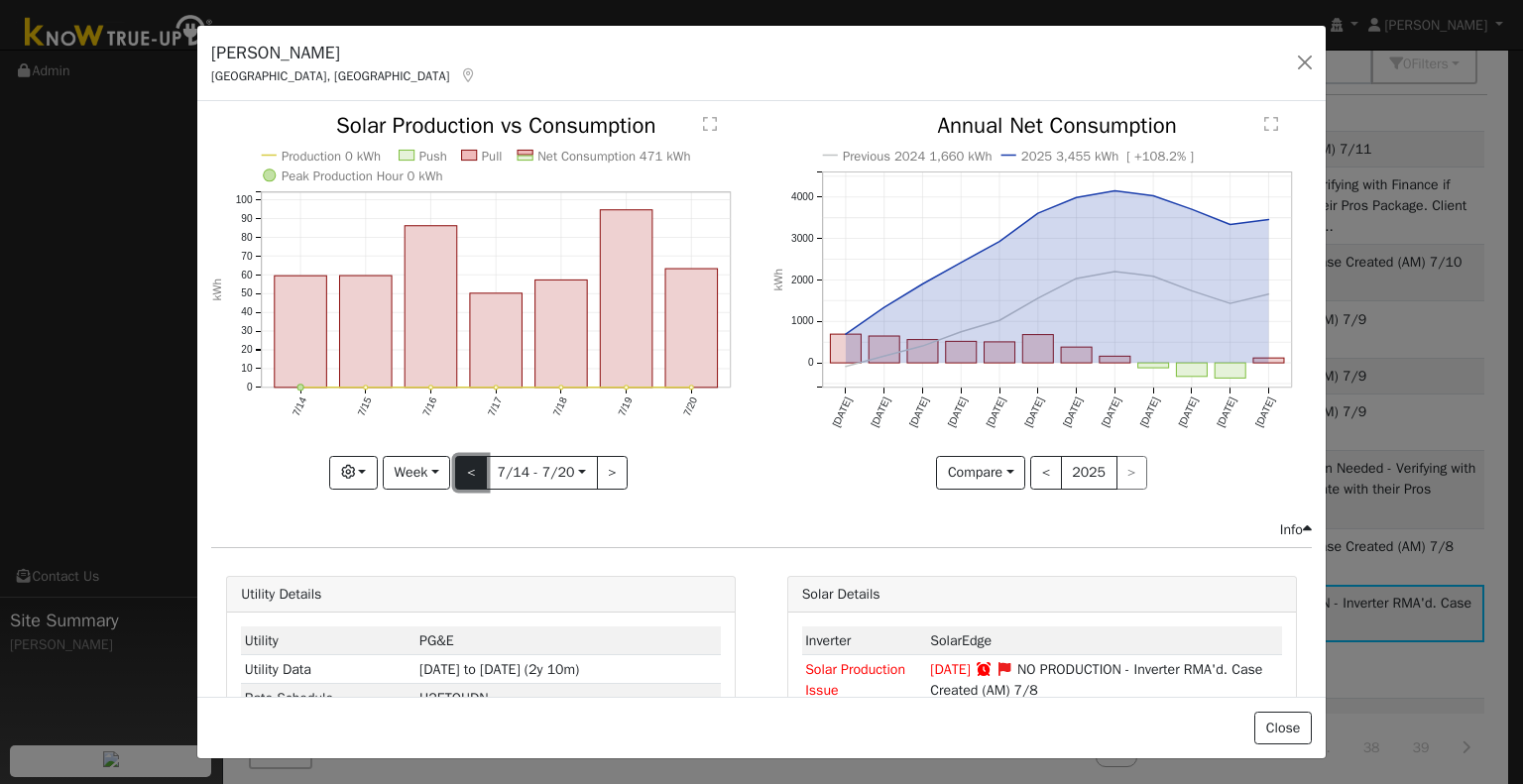 click on "<" at bounding box center [471, 473] 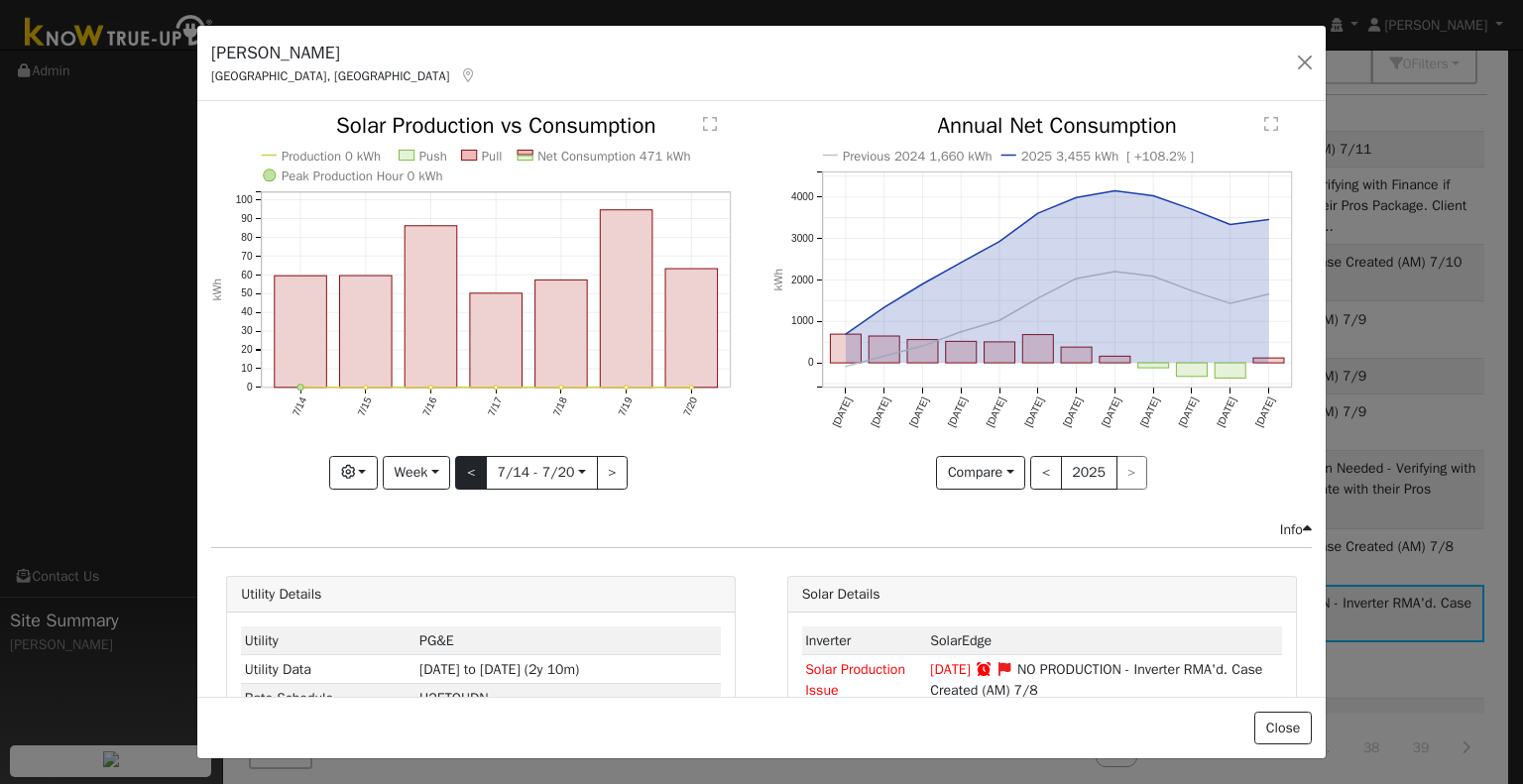click at bounding box center (0, 0) 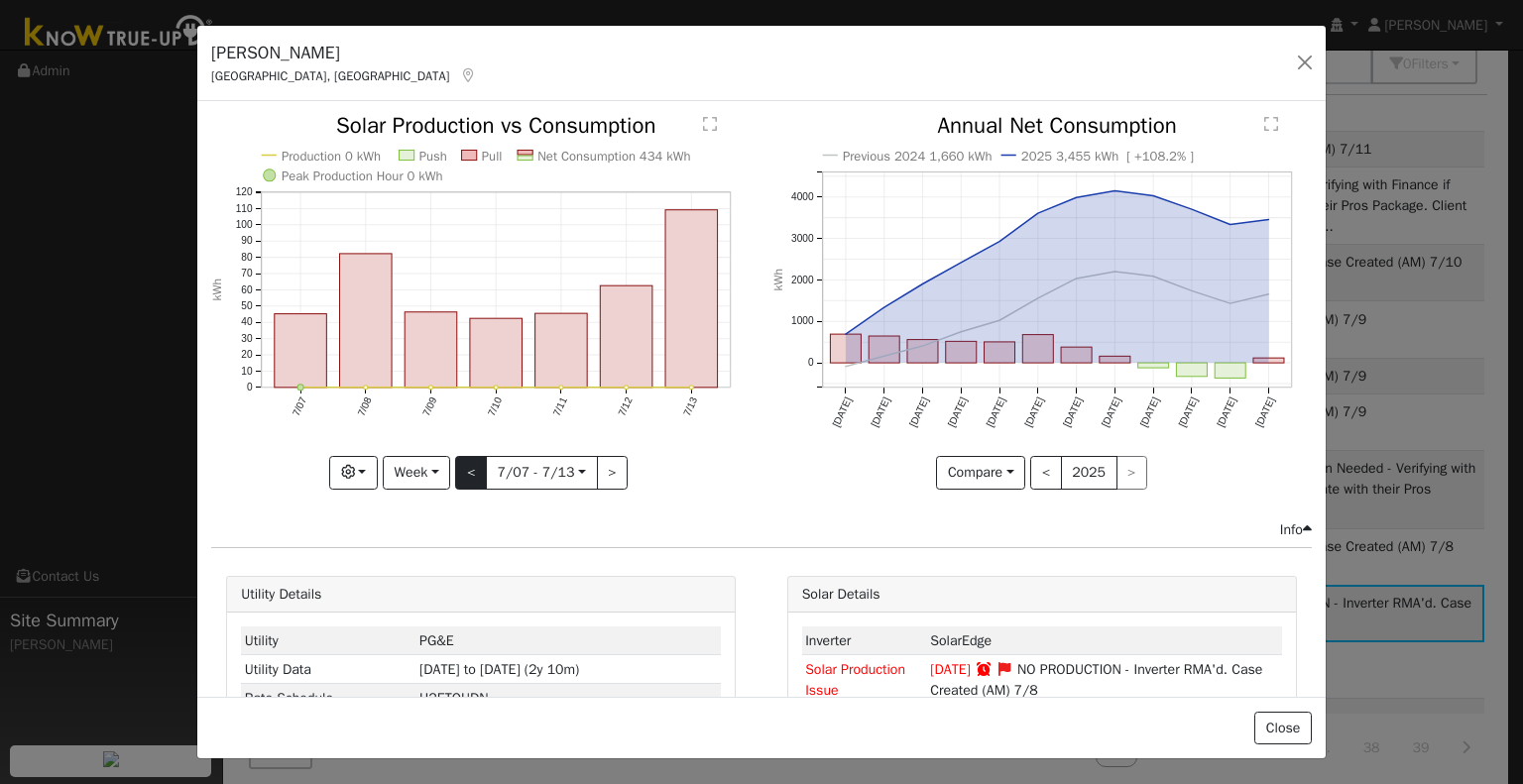 click on "Production 0 kWh Push Pull Net Consumption 434 kWh Peak Production Hour 0 kWh 7/07 7/08 7/09 7/10 7/11 7/12 7/13 0 10 20 30 40 50 60 70 80 90 100 110 120  Solar Production vs Consumption kWh onclick="" onclick="" onclick="" onclick="" onclick="" onclick="" onclick="" onclick="" onclick="" onclick="" onclick="" onclick="" onclick="" onclick="" onclick="" onclick="" onclick="" onclick="" onclick="" onclick="" onclick="" Graphs Solar Production Previous Year Estimated Production Previous Year Consumption Previous Year Total Consumption Previous Year Cumulative Consumption Previous Year Options Weather °F kWh $ Net Push/Pull Previous Year Period Week Day Week Month Year Custom < 7/07 - 7/13  2025-07-07 >" 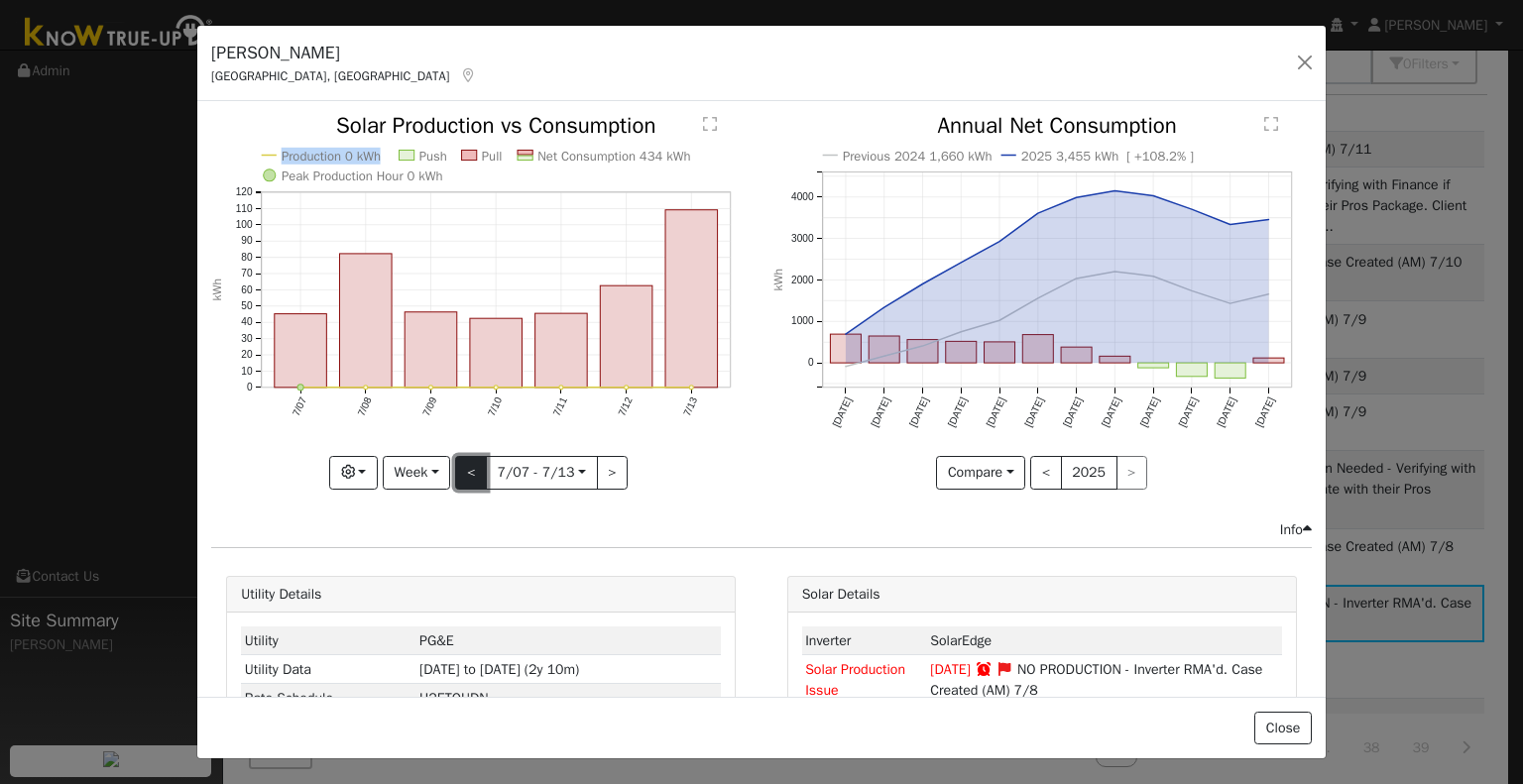click on "<" at bounding box center (471, 473) 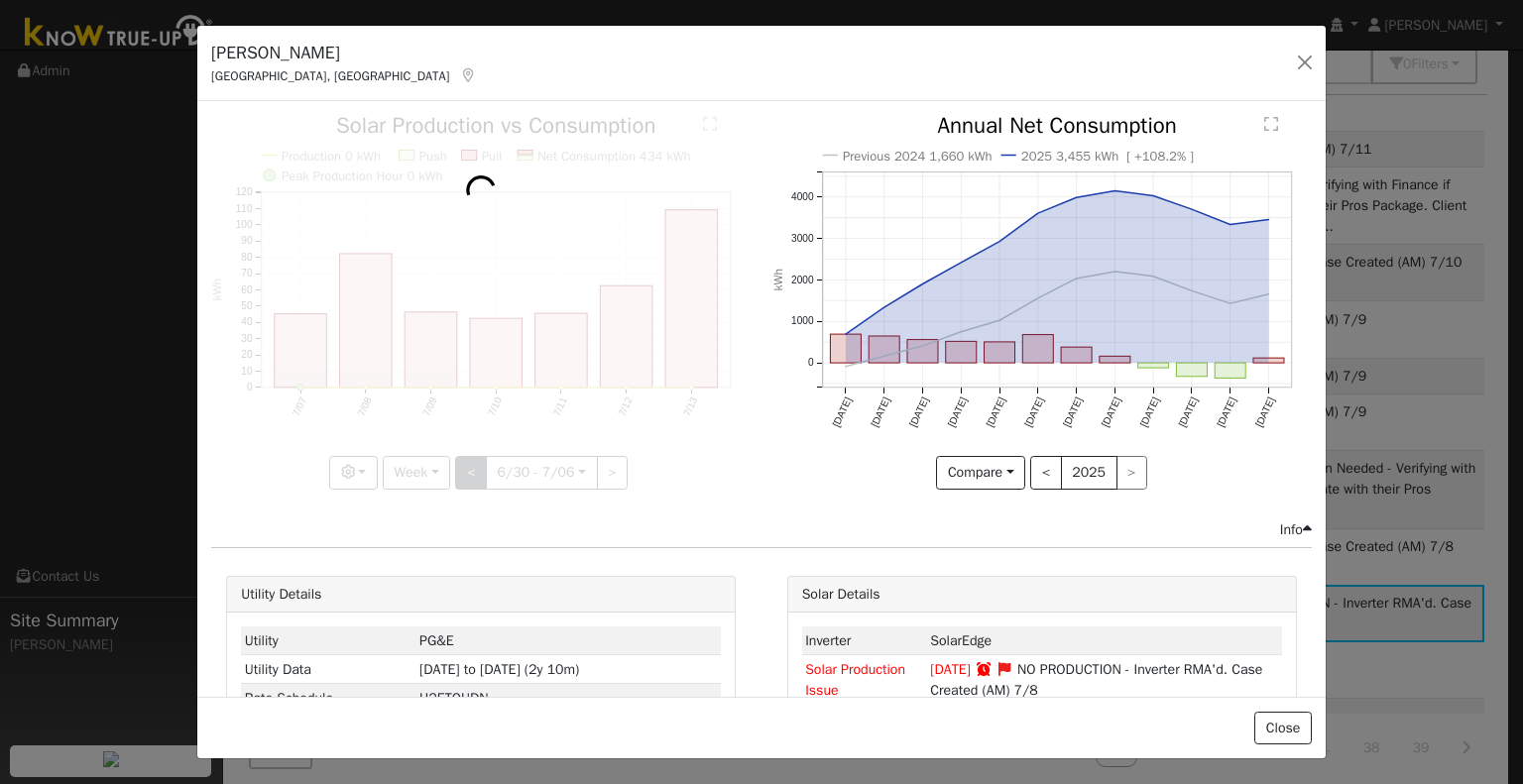click at bounding box center (481, 301) 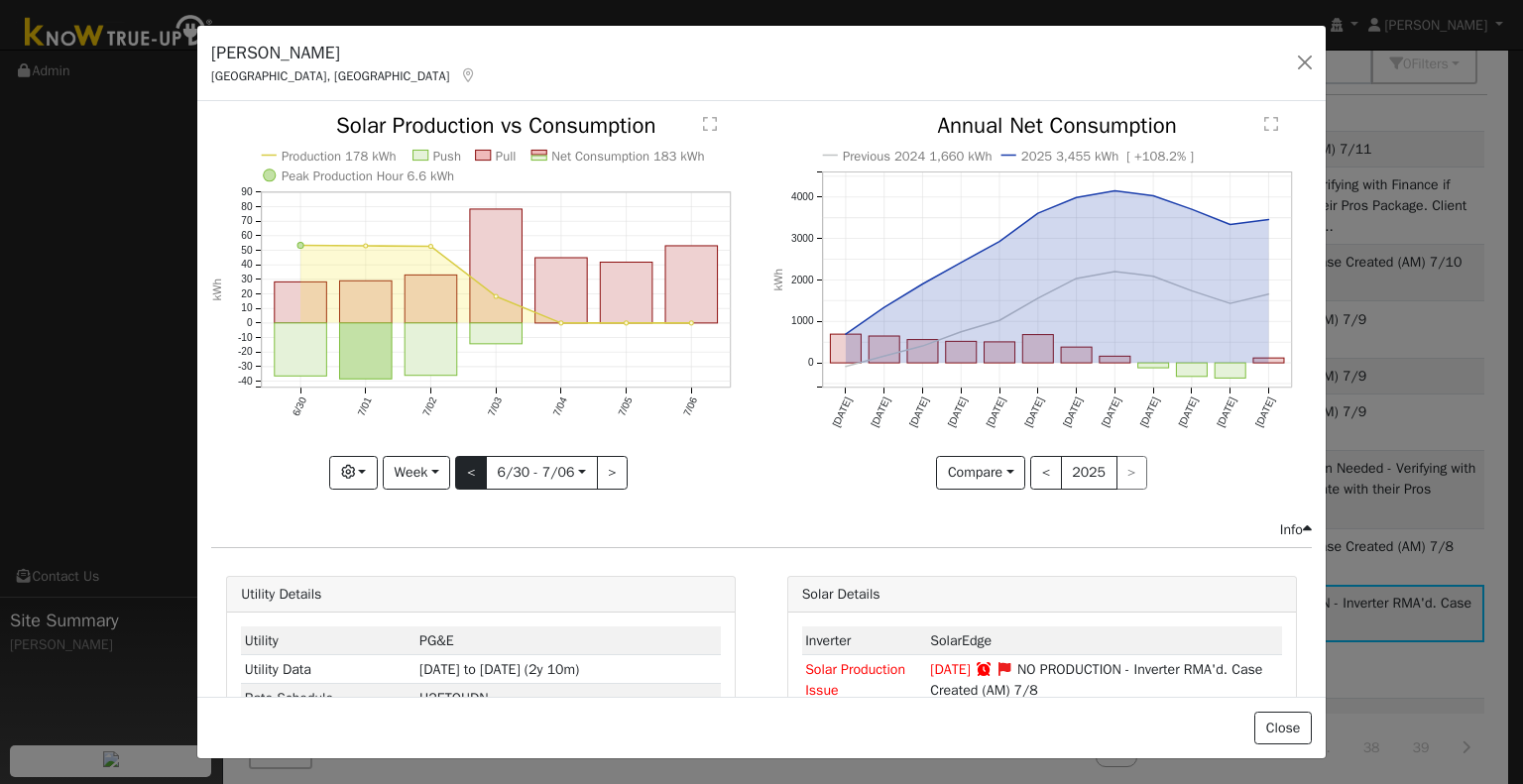 click on "Production 178 kWh Push Pull Net Consumption 183 kWh Peak Production Hour 6.6 kWh 6/30 7/01 7/02 7/03 7/04 7/05 7/06 -40 -30 -20 -10 0 10 20 30 40 50 60 70 80 90  Solar Production vs Consumption kWh onclick="" onclick="" onclick="" onclick="" onclick="" onclick="" onclick="" onclick="" onclick="" onclick="" onclick="" onclick="" onclick="" onclick="" onclick="" onclick="" onclick="" onclick="" onclick="" onclick="" onclick="" Graphs Solar Production Previous Year Estimated Production Previous Year Consumption Previous Year Total Consumption Previous Year Cumulative Consumption Previous Year Options Weather °F kWh $ Net Push/Pull Previous Year Period Week Day Week Month Year Custom < 6/30 - 7/06  2025-06-30 >" 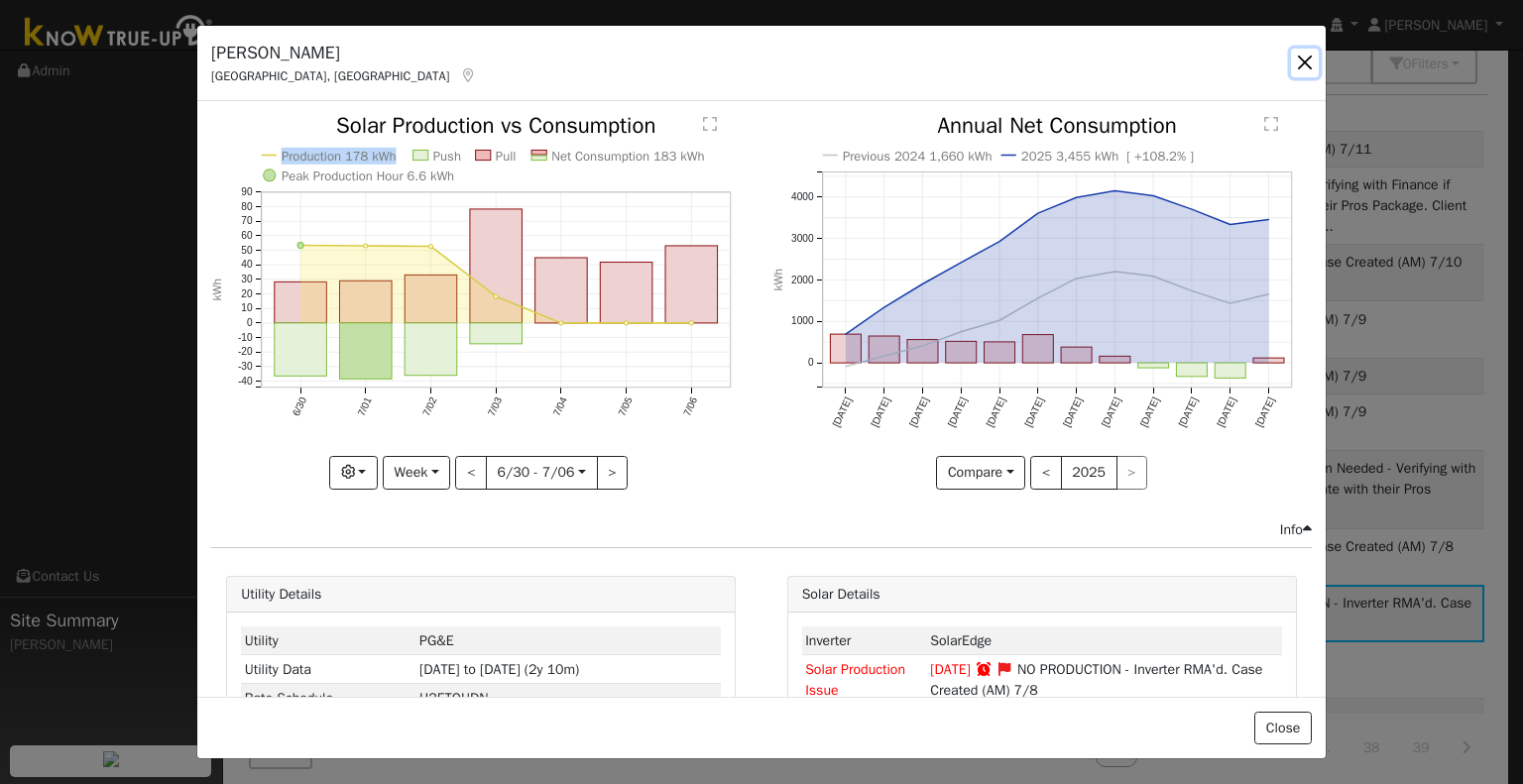 click at bounding box center (1305, 62) 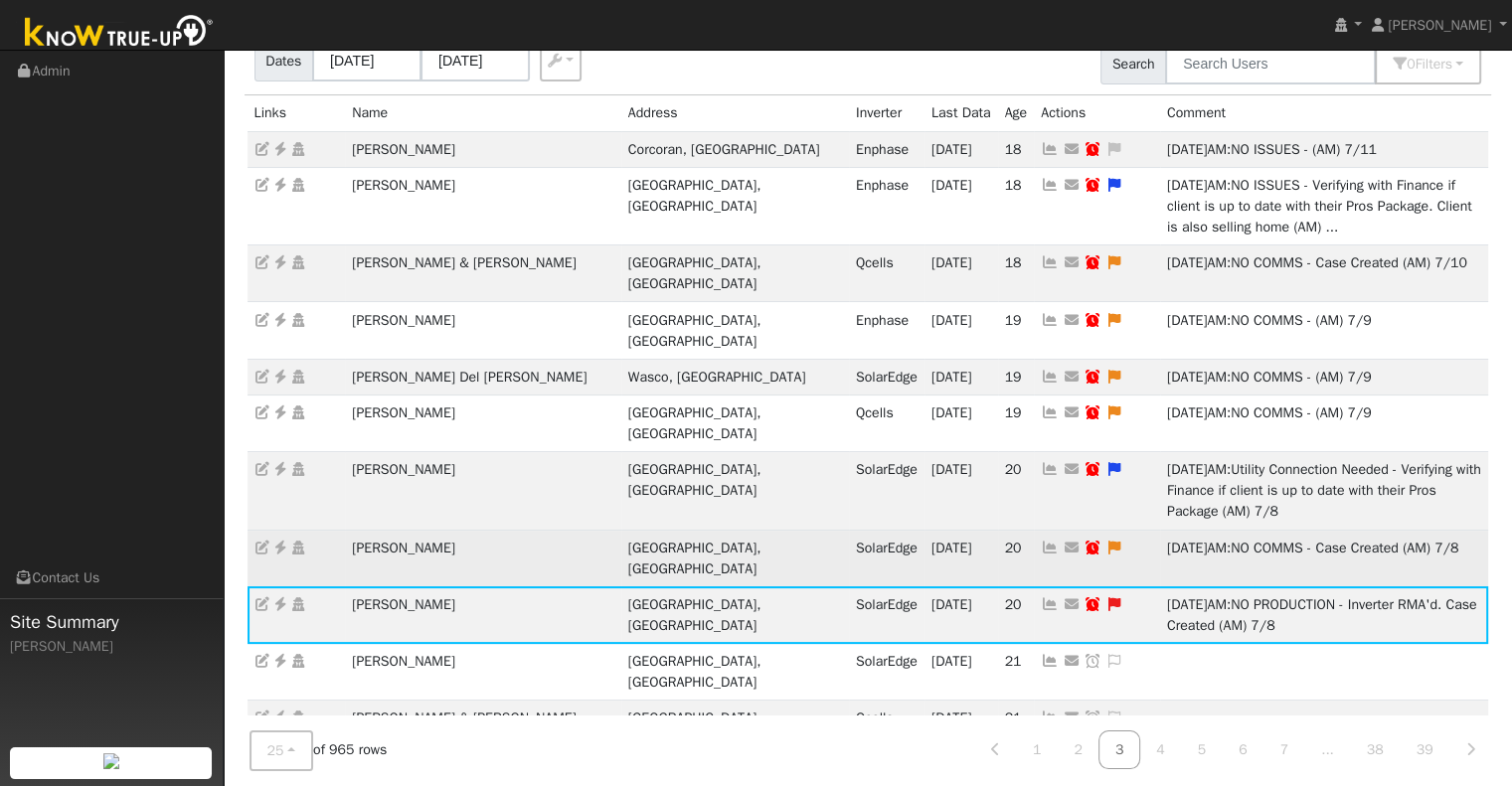click at bounding box center (1050, 548) 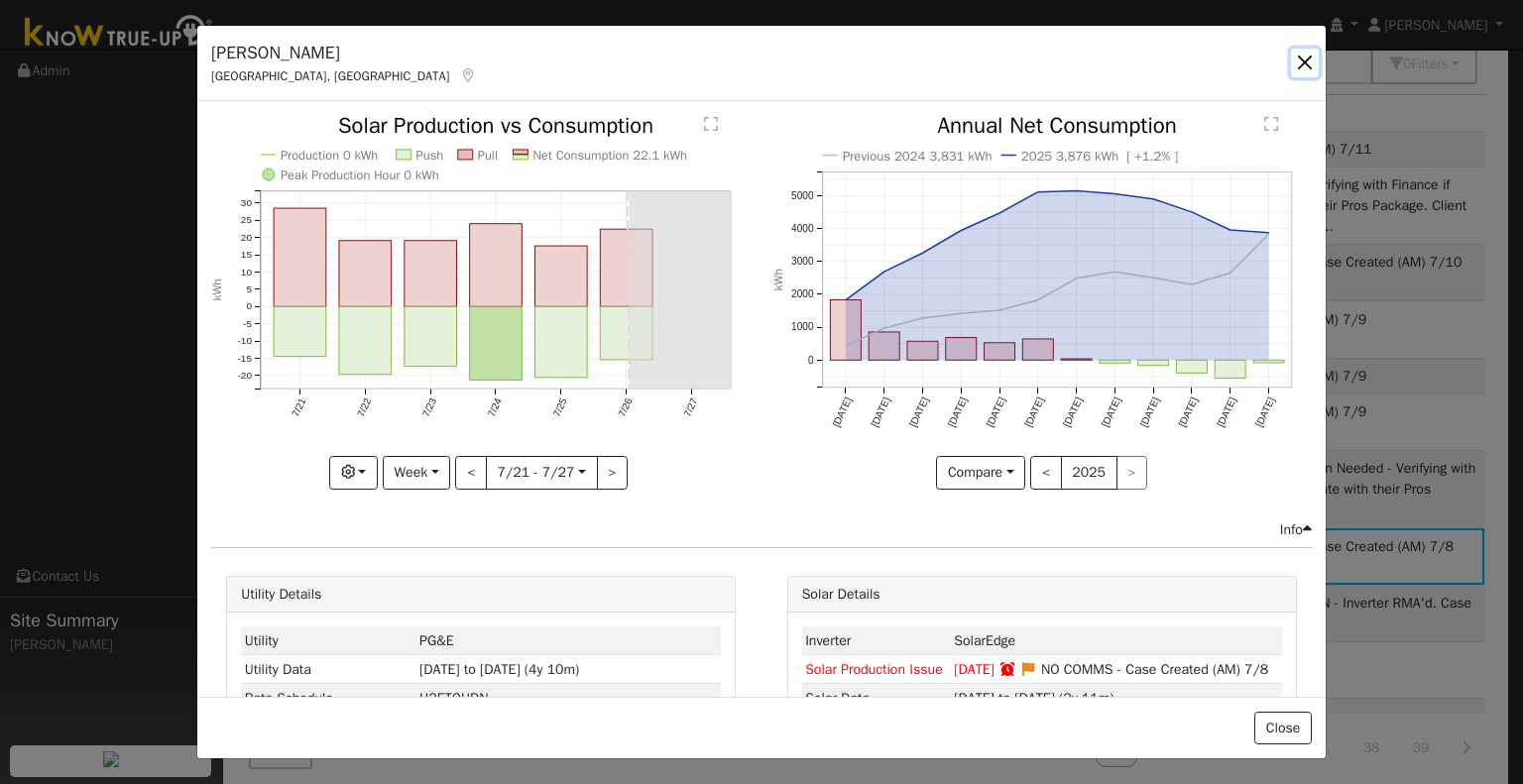 click at bounding box center (1305, 62) 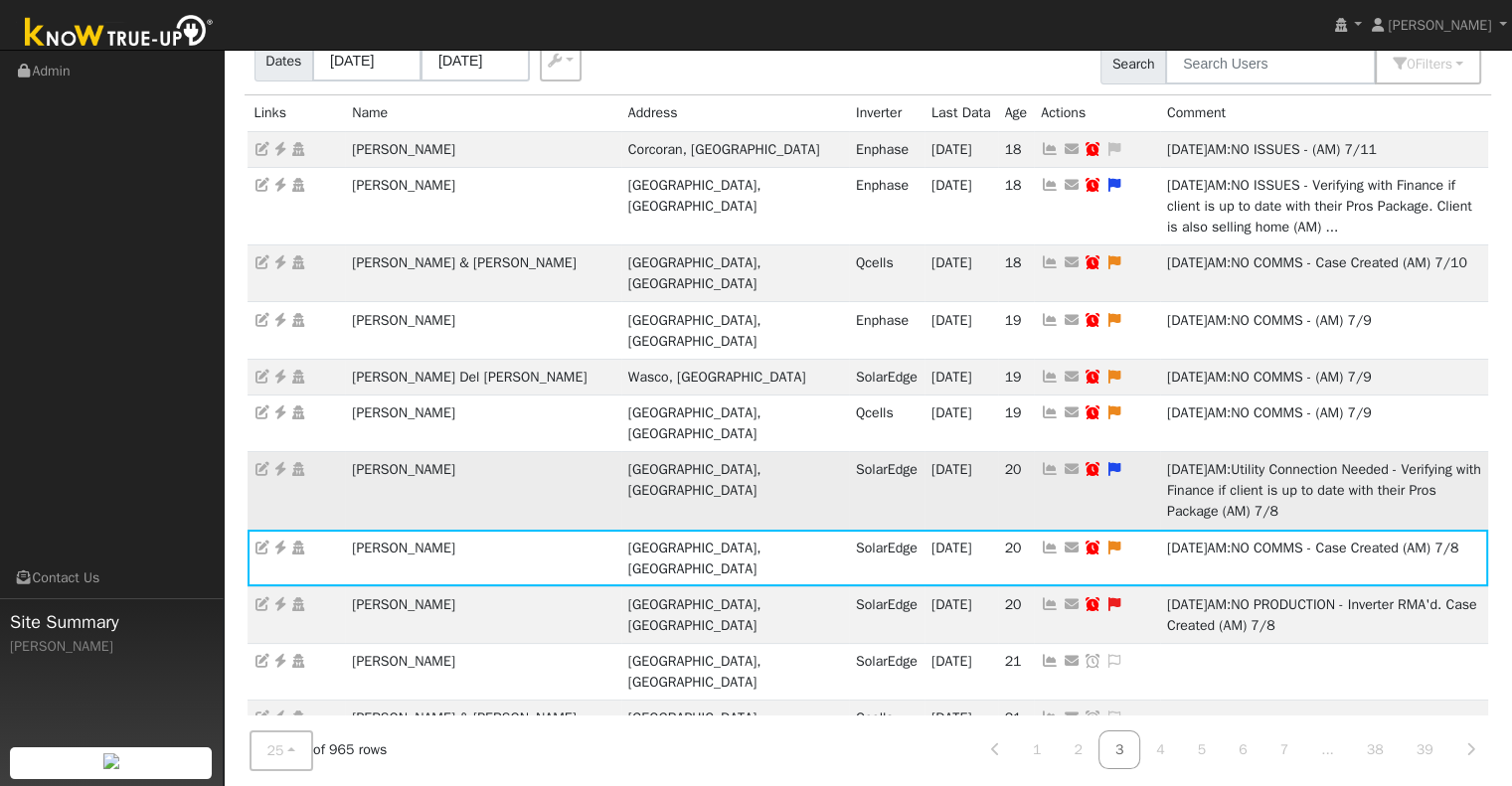 click at bounding box center (1050, 469) 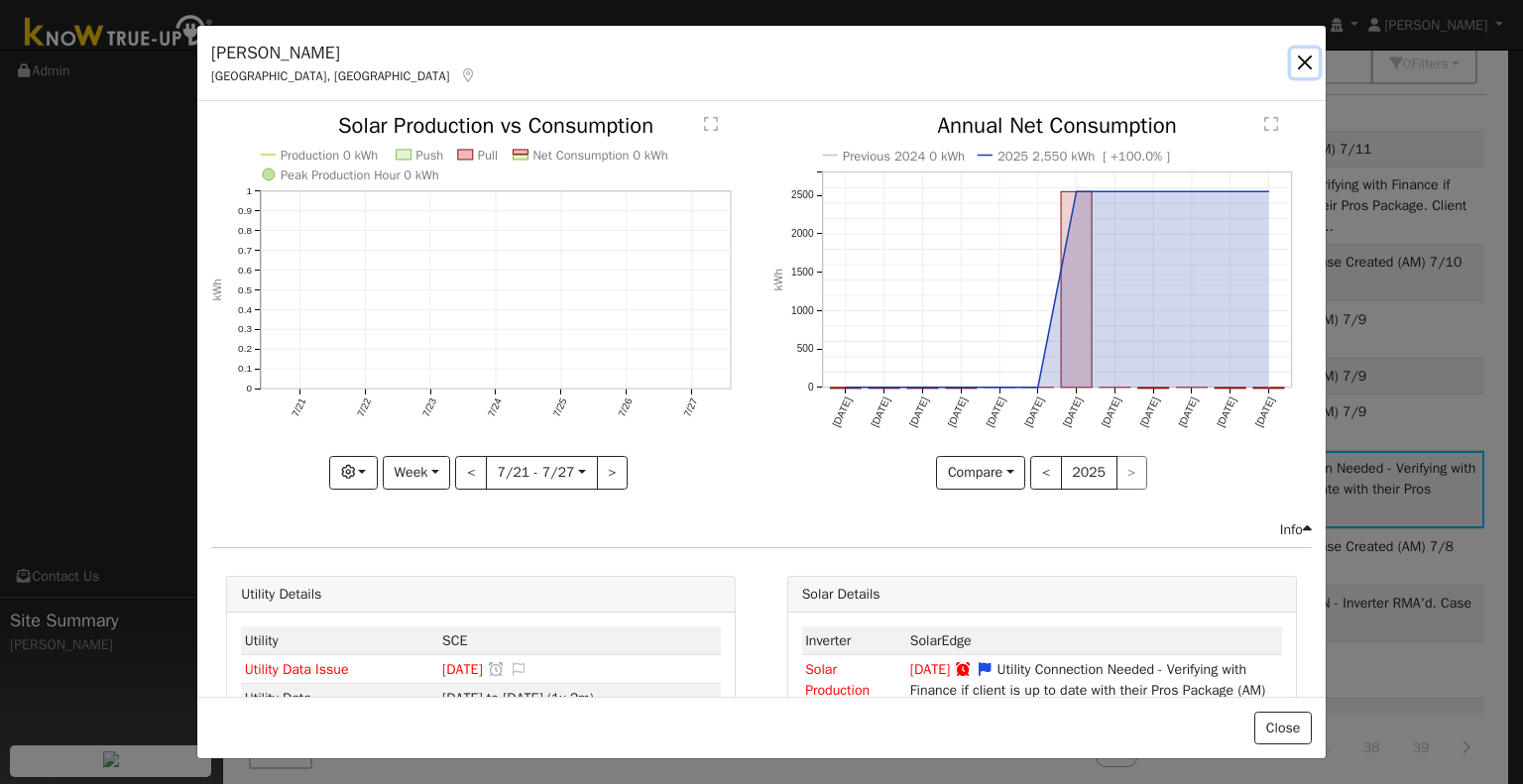 click at bounding box center (1305, 62) 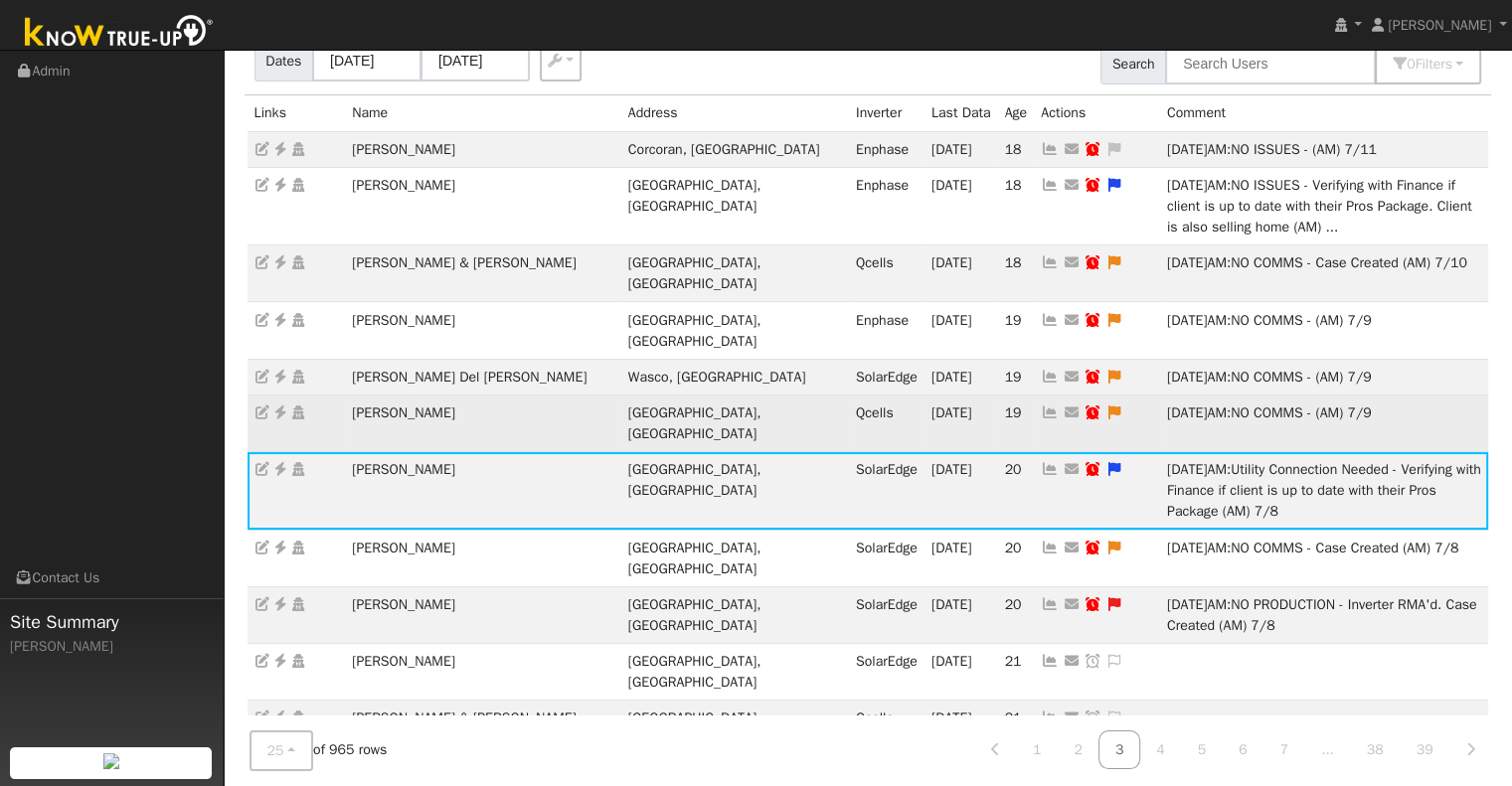 click at bounding box center [1050, 412] 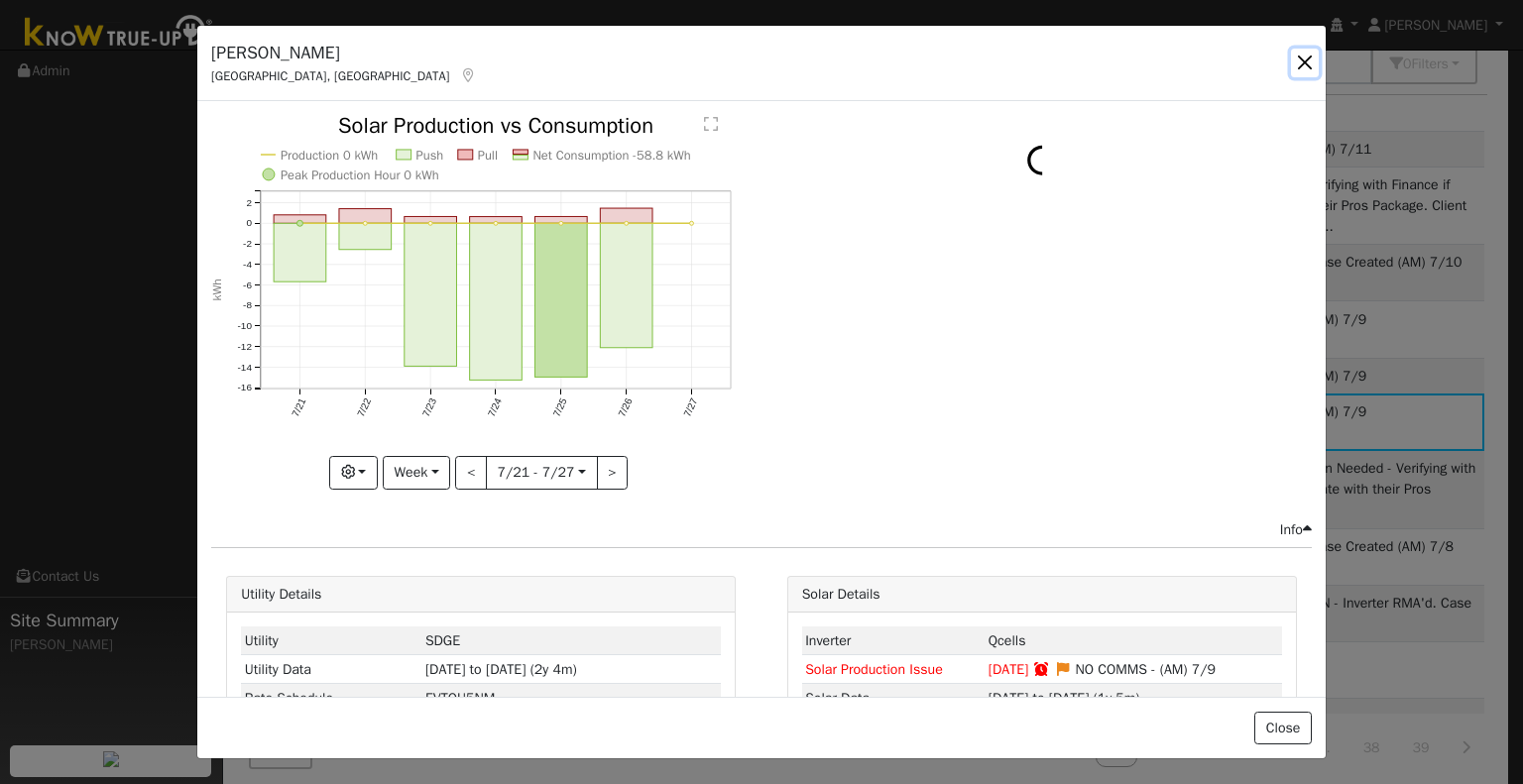 click at bounding box center (1305, 62) 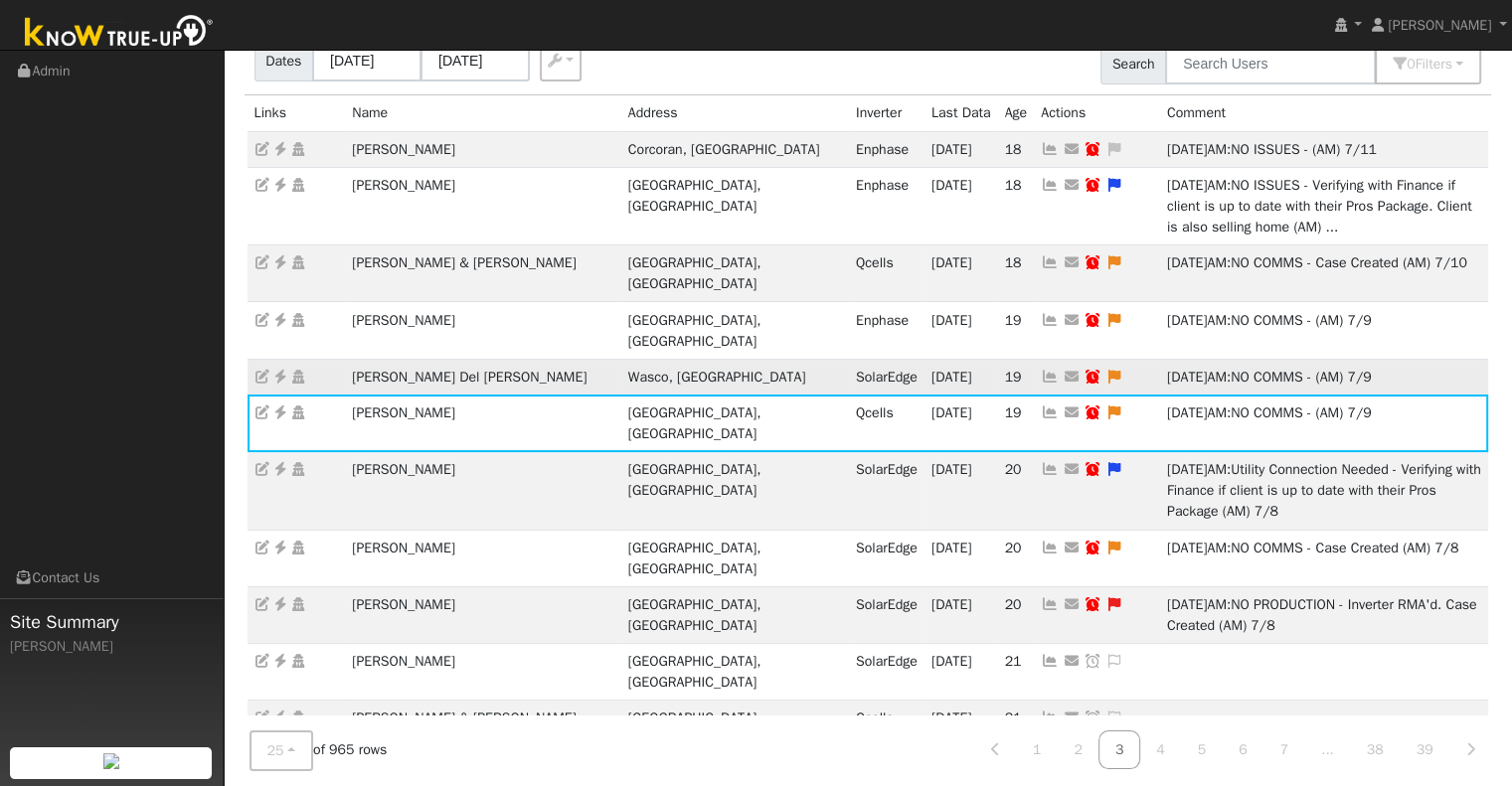 click at bounding box center [1050, 377] 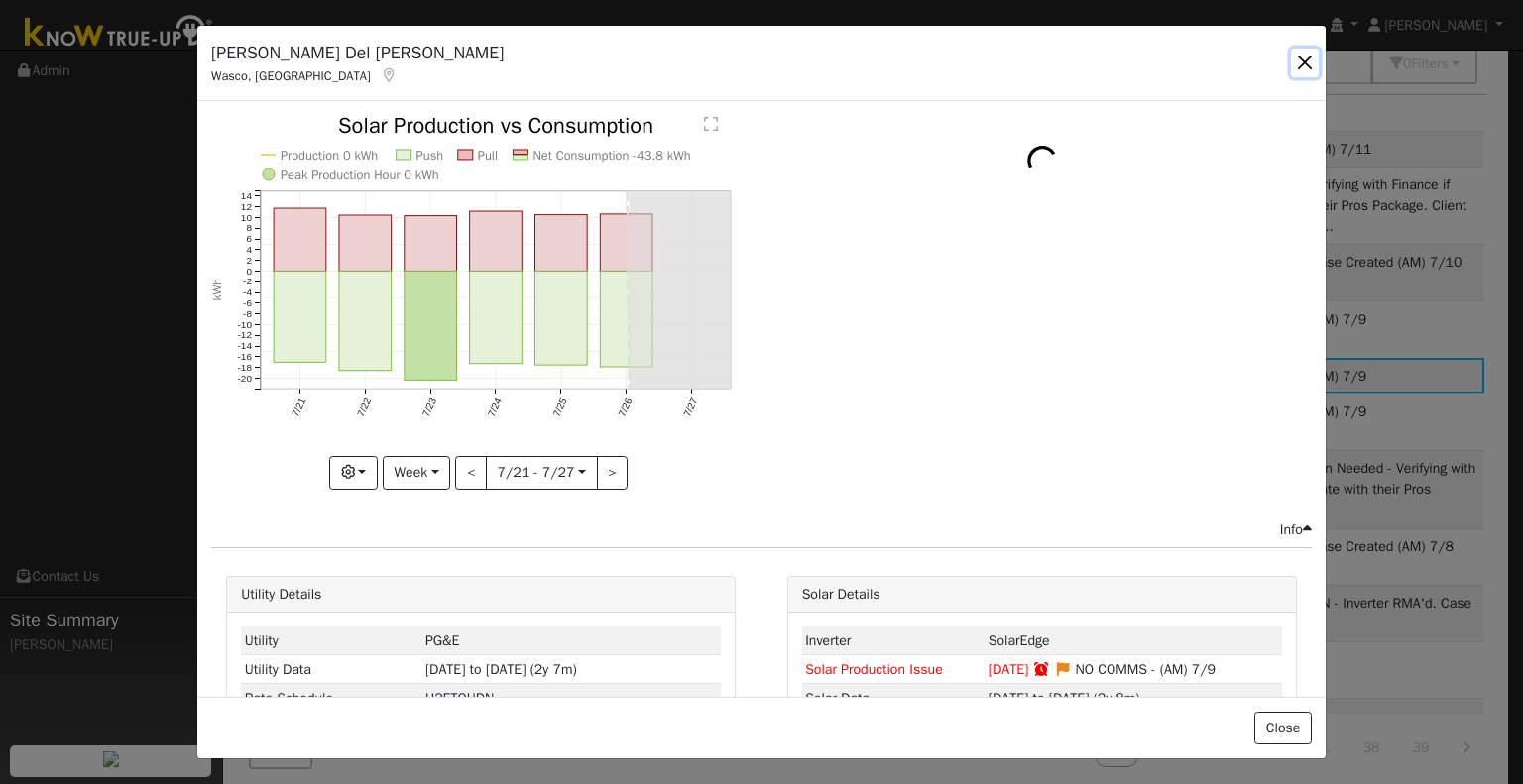 click at bounding box center [1305, 62] 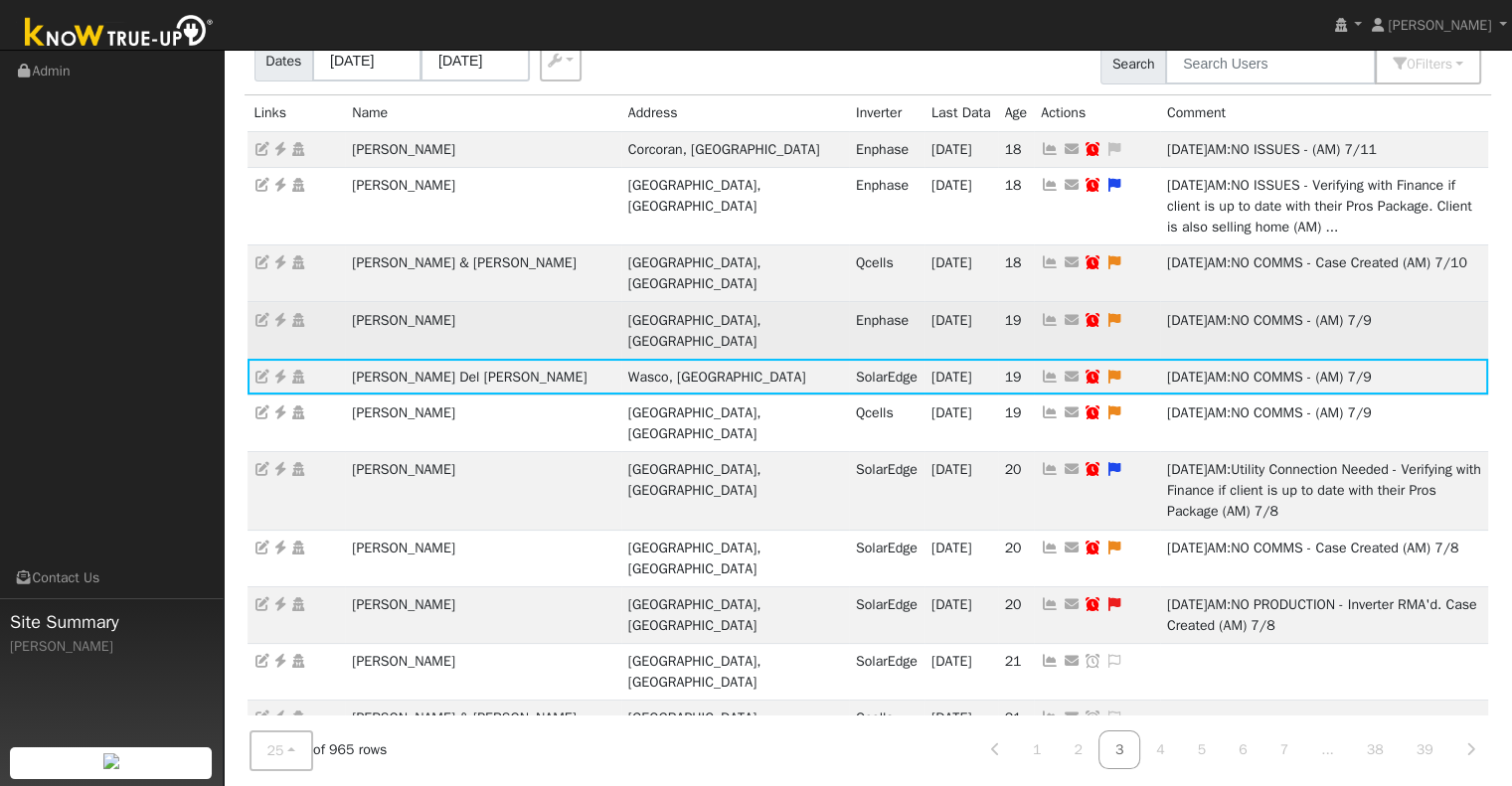 click on "Send Email... Copy a Link Reset Password Open Access Snooze Issue  Snooze Until: 08/28/2025  Snooze Indefinitely Cancel Confirm" at bounding box center (1096, 330) 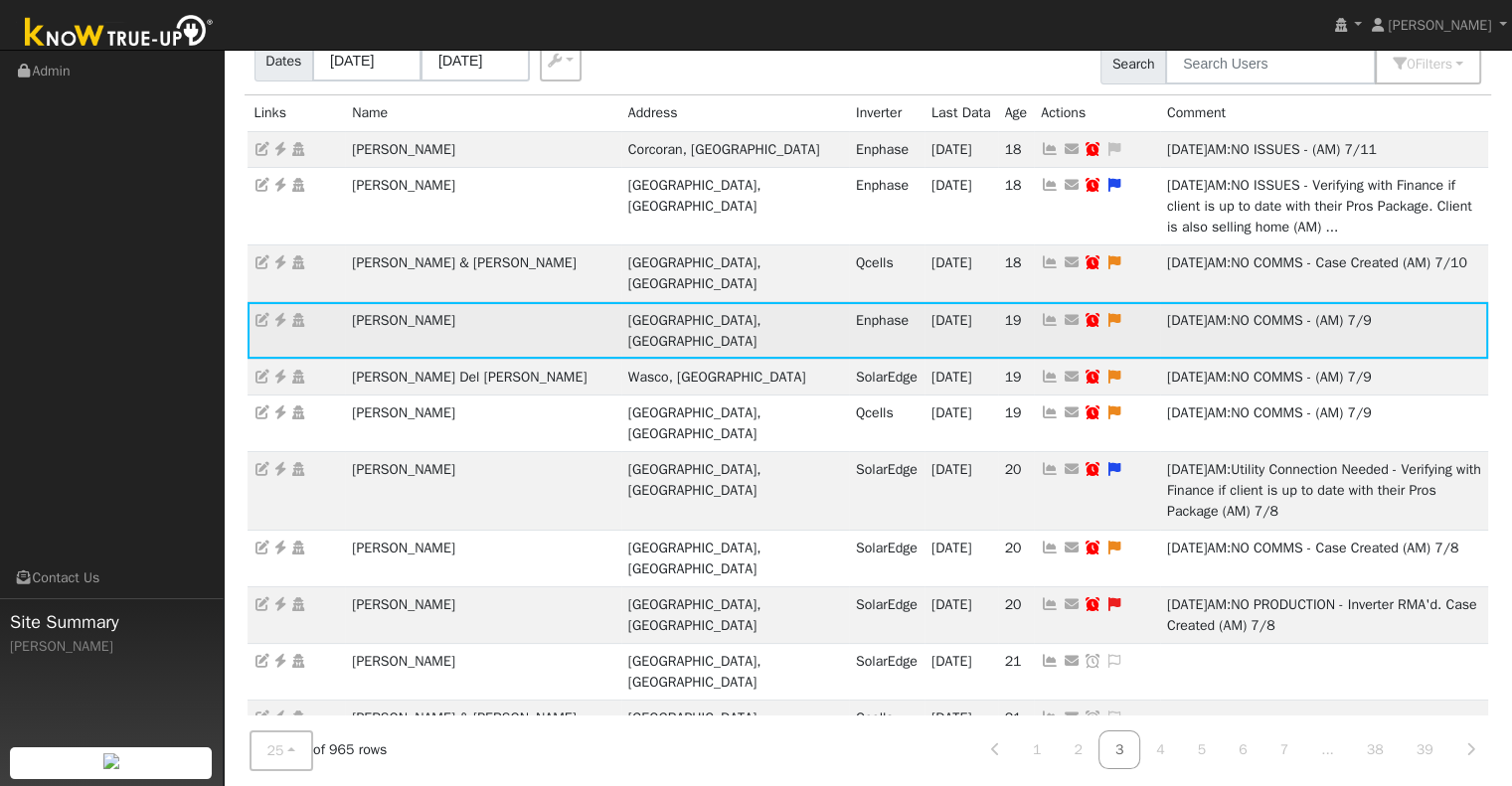 click at bounding box center (1050, 320) 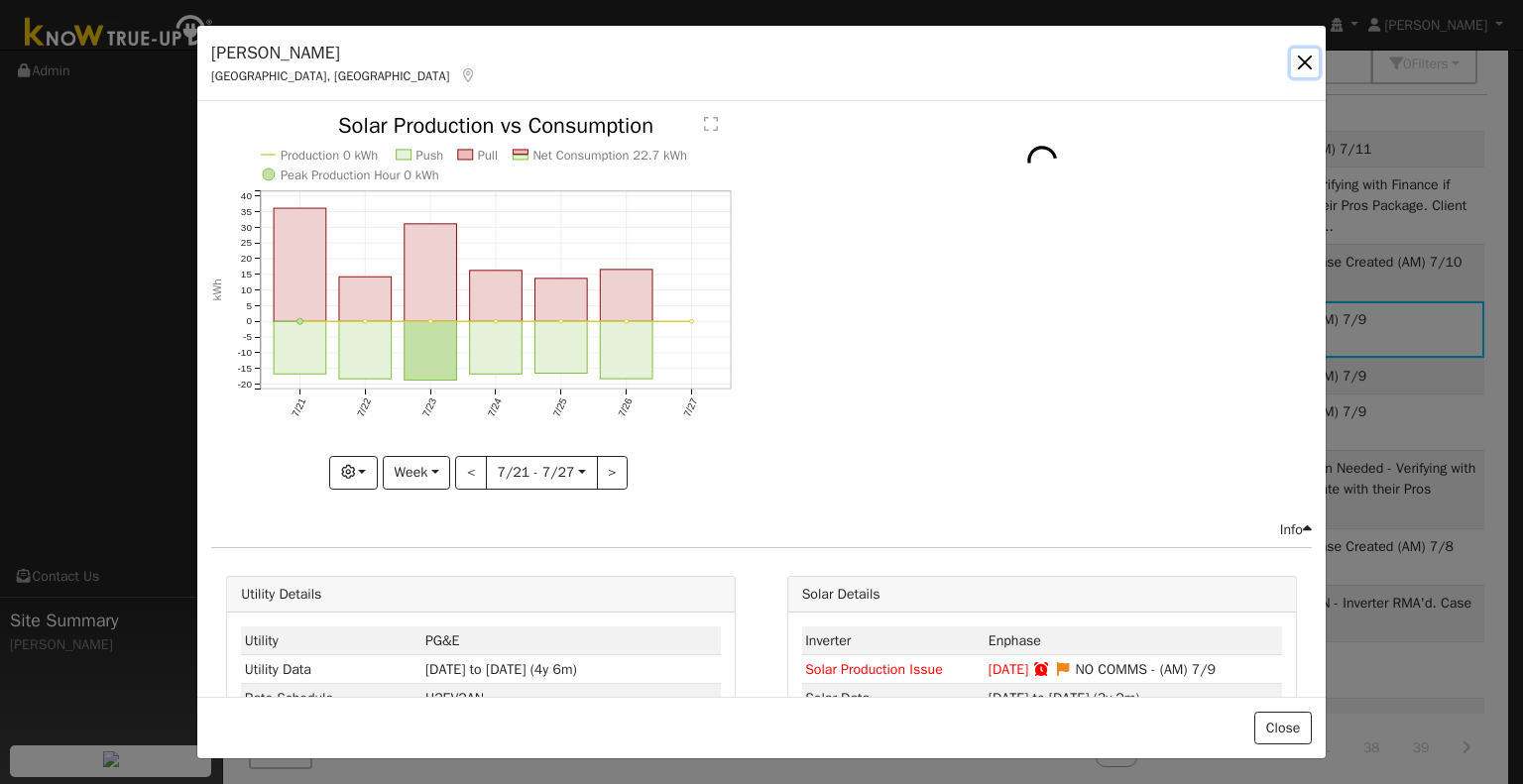 click at bounding box center (1305, 62) 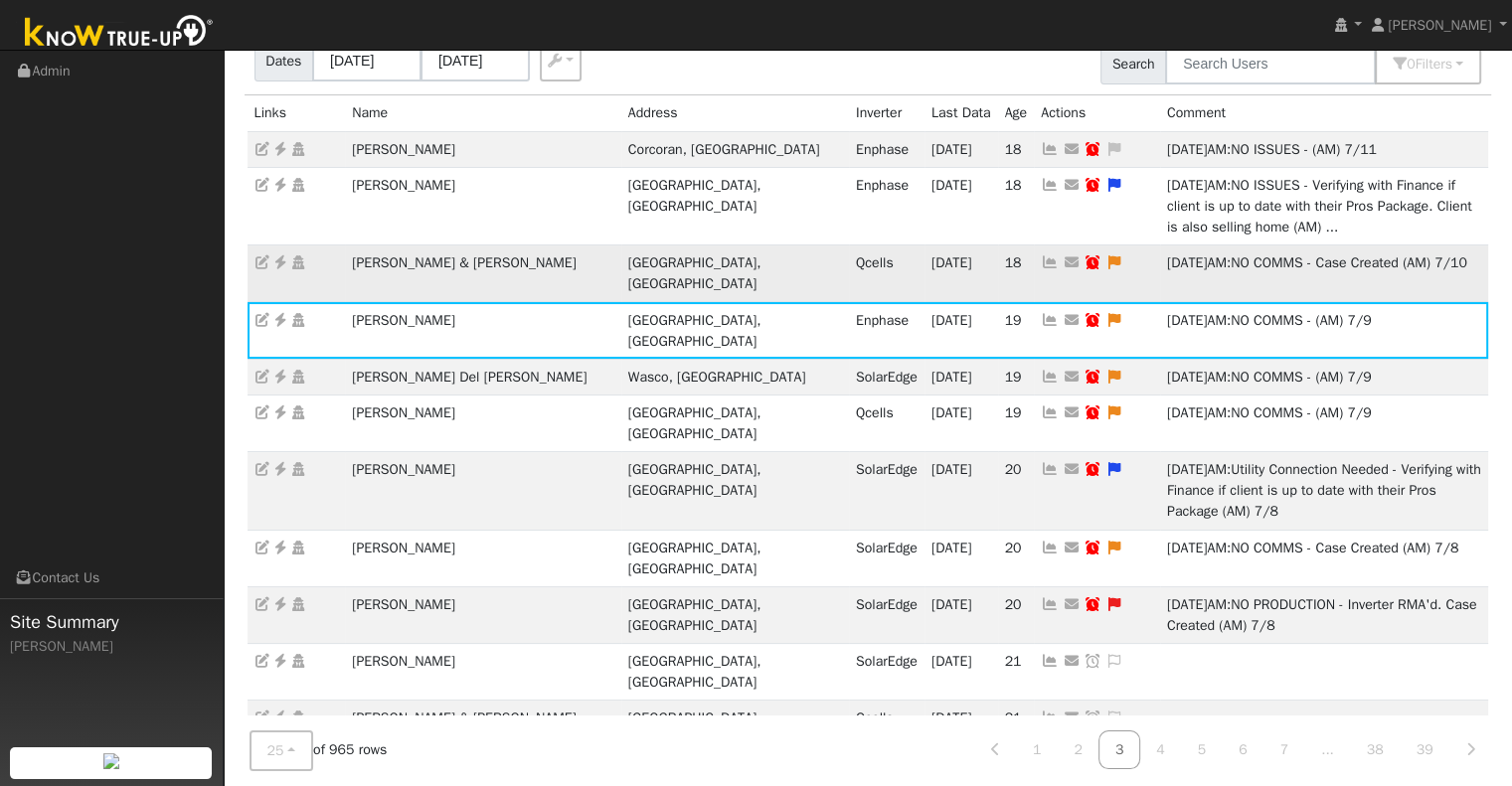 click at bounding box center [1050, 262] 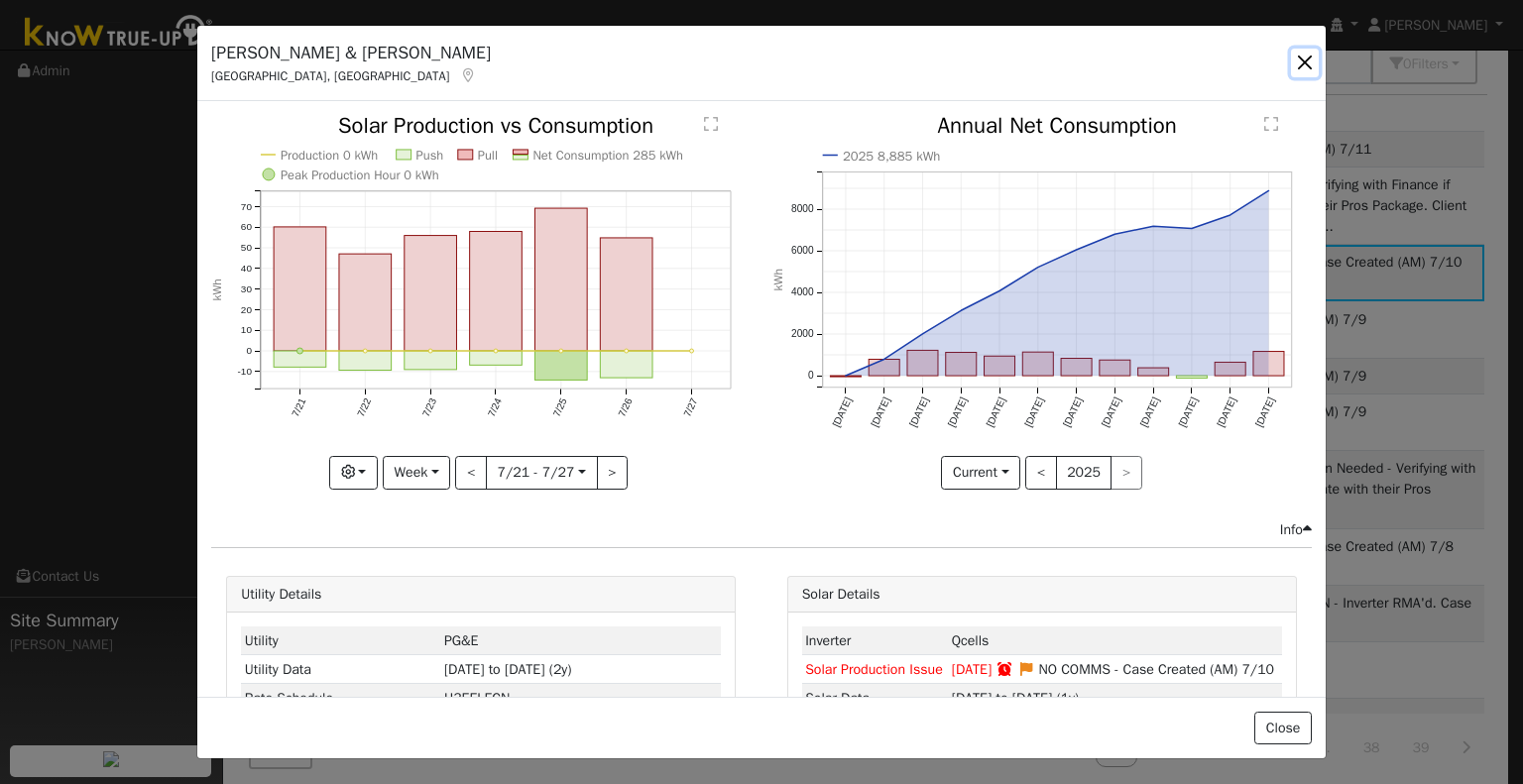 click at bounding box center (1305, 62) 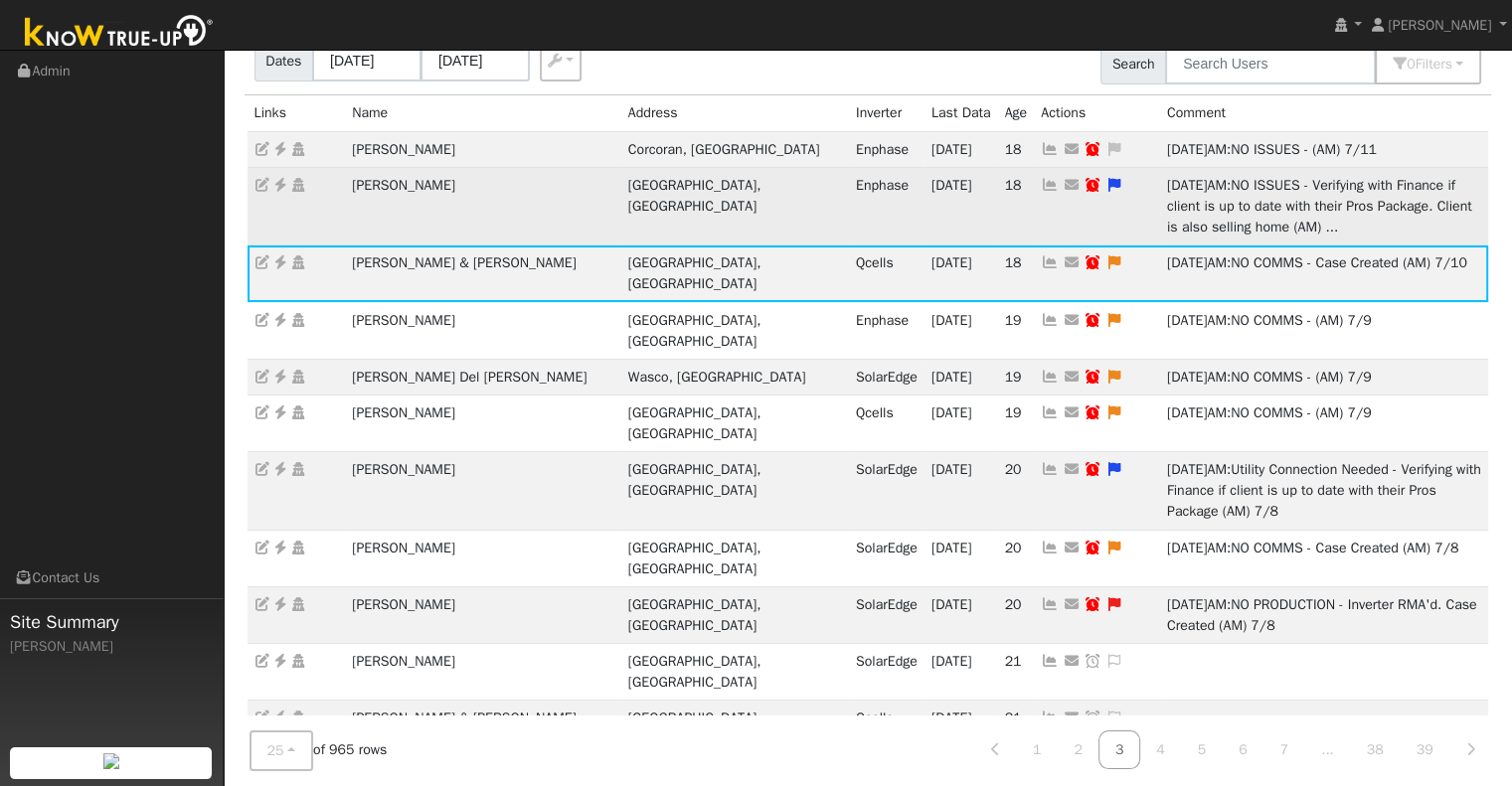 click at bounding box center (1050, 185) 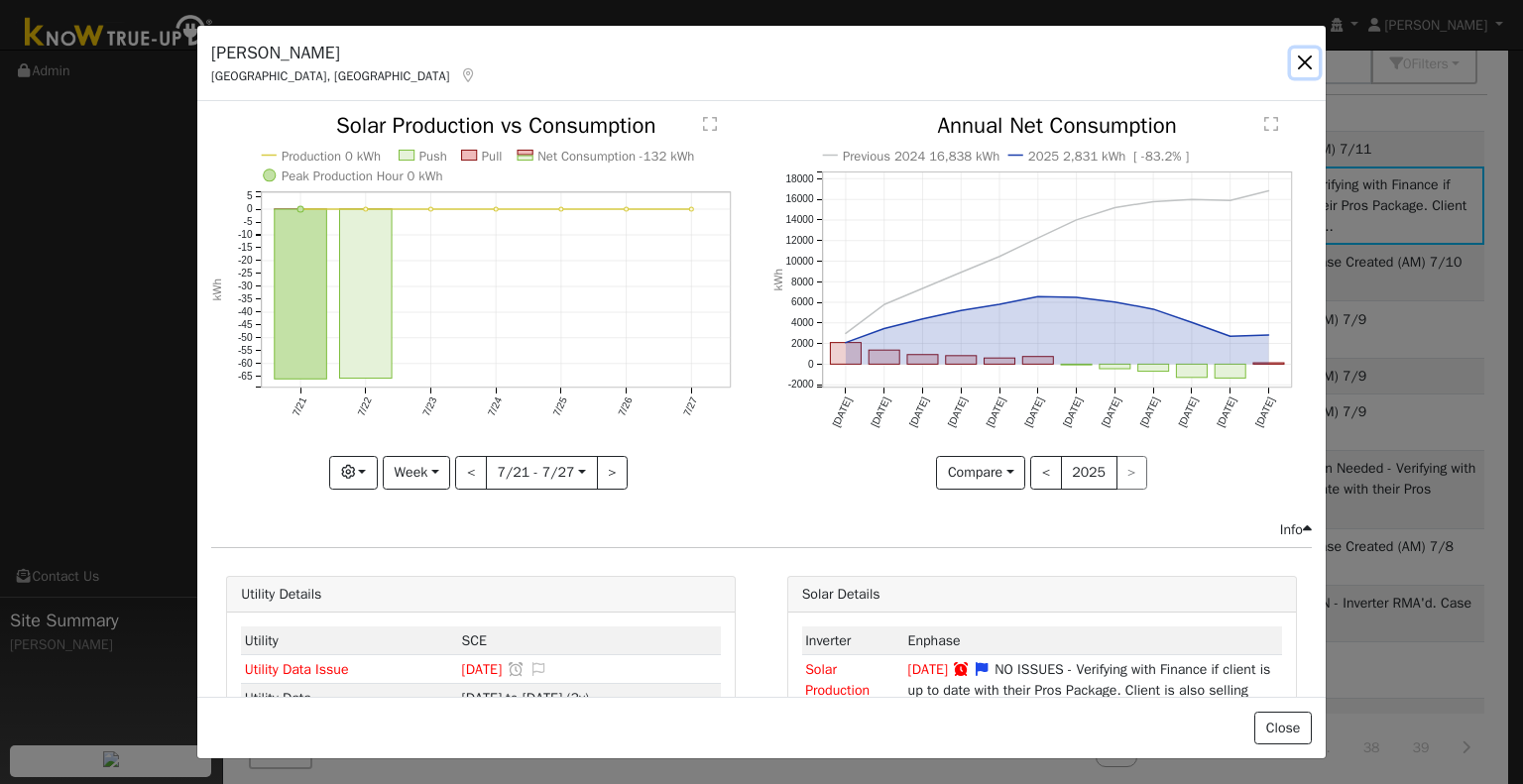 click at bounding box center (1305, 62) 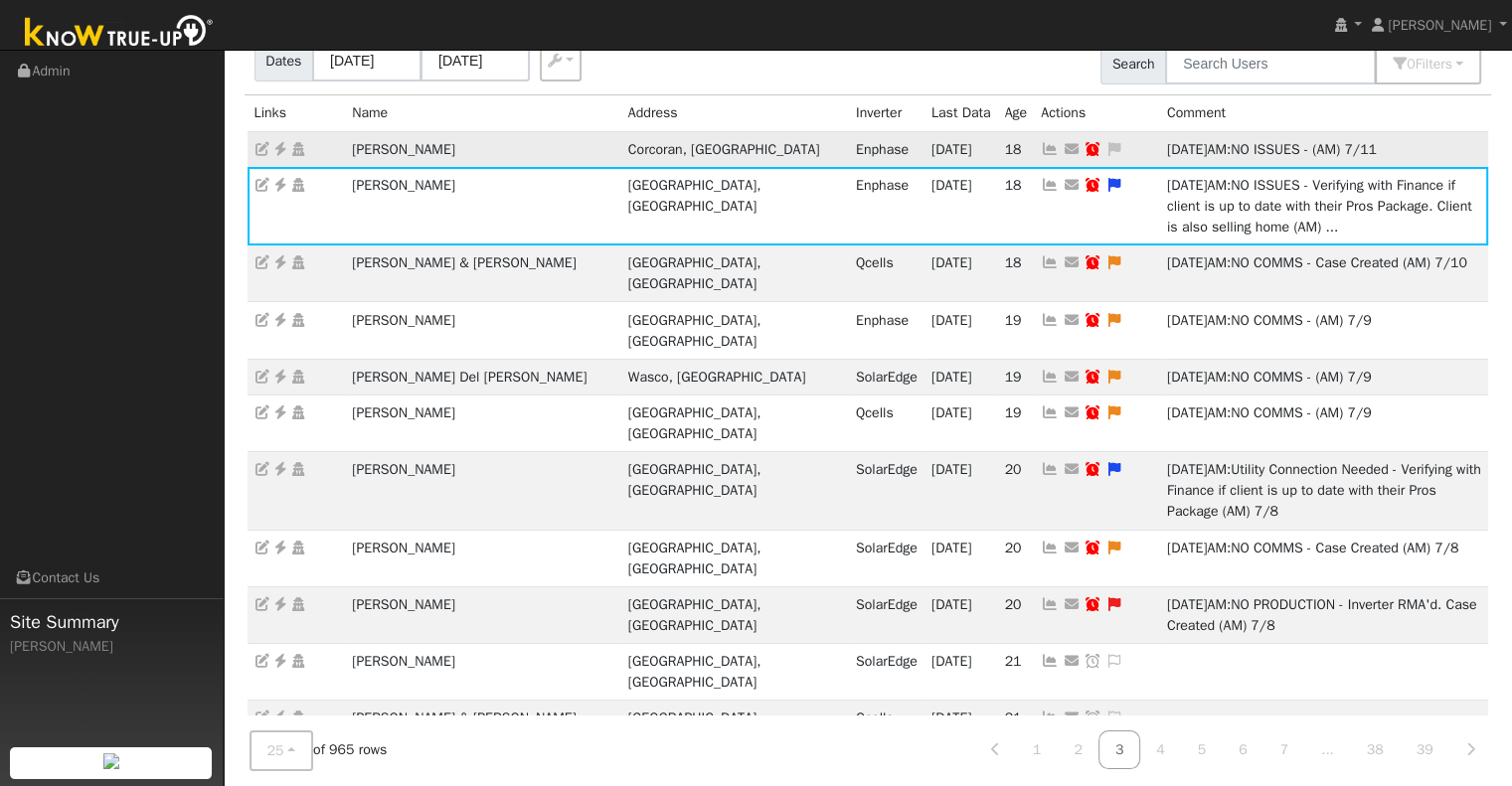 click at bounding box center (1050, 149) 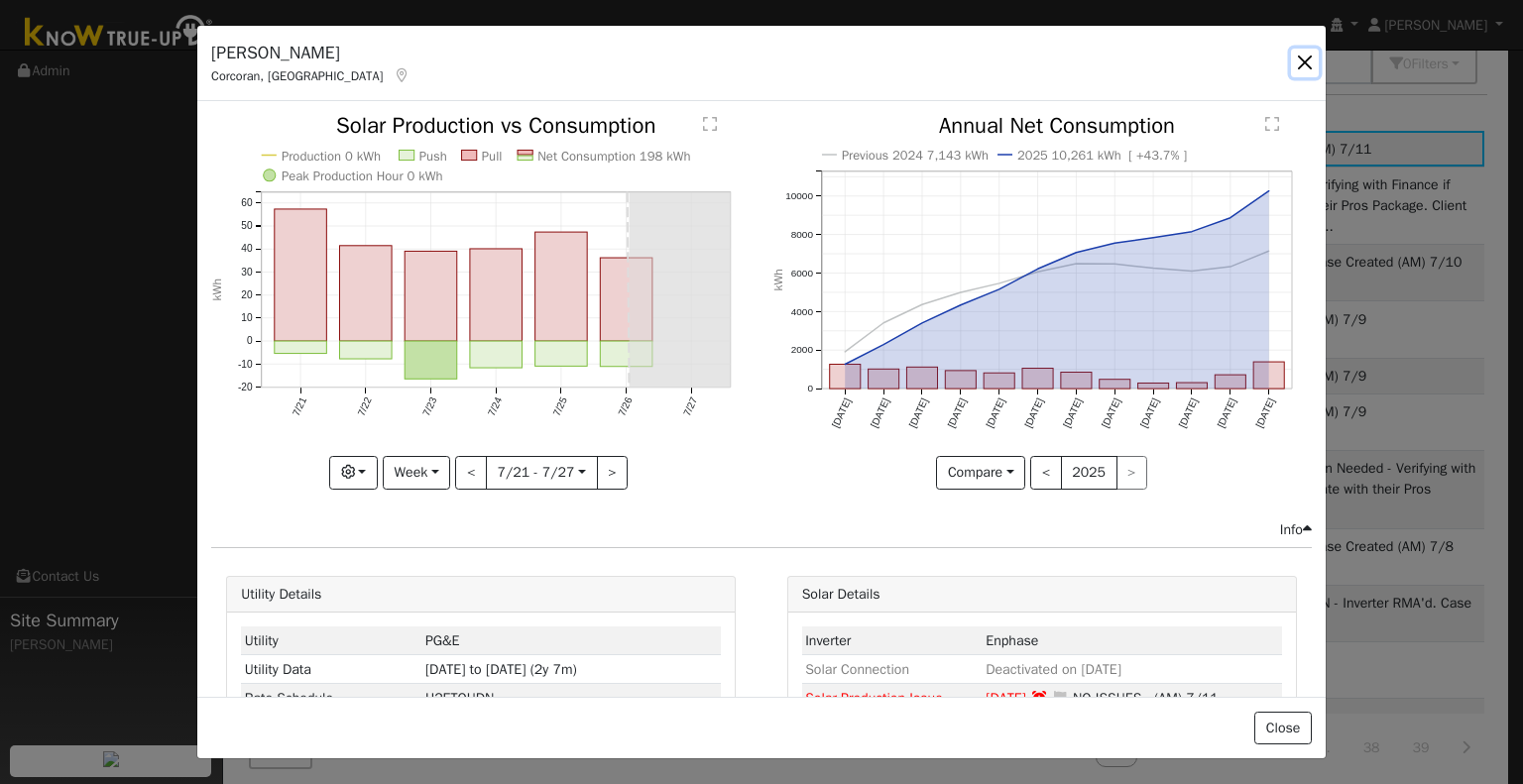 click at bounding box center (1305, 62) 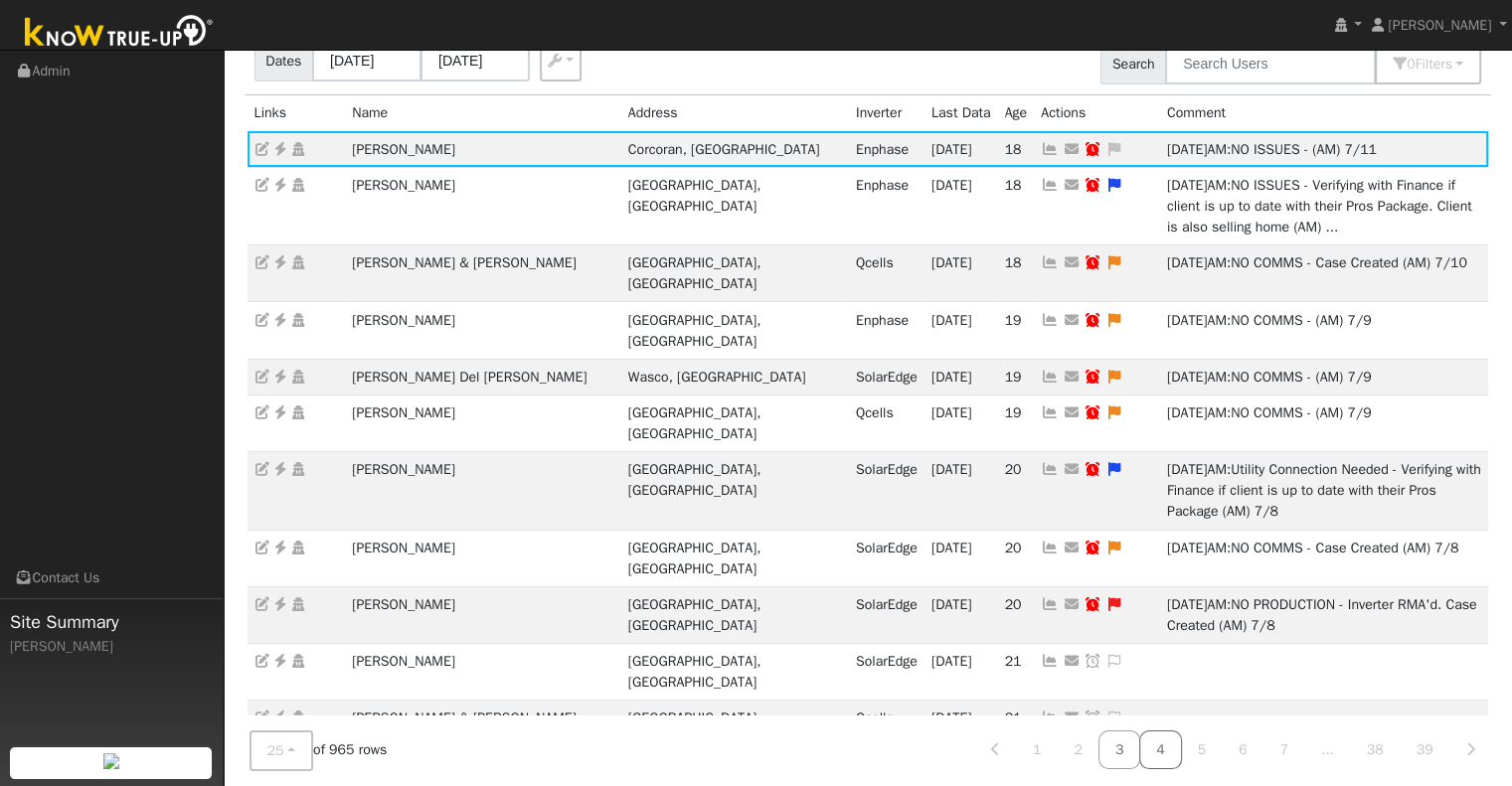 click on "4" at bounding box center (1160, 749) 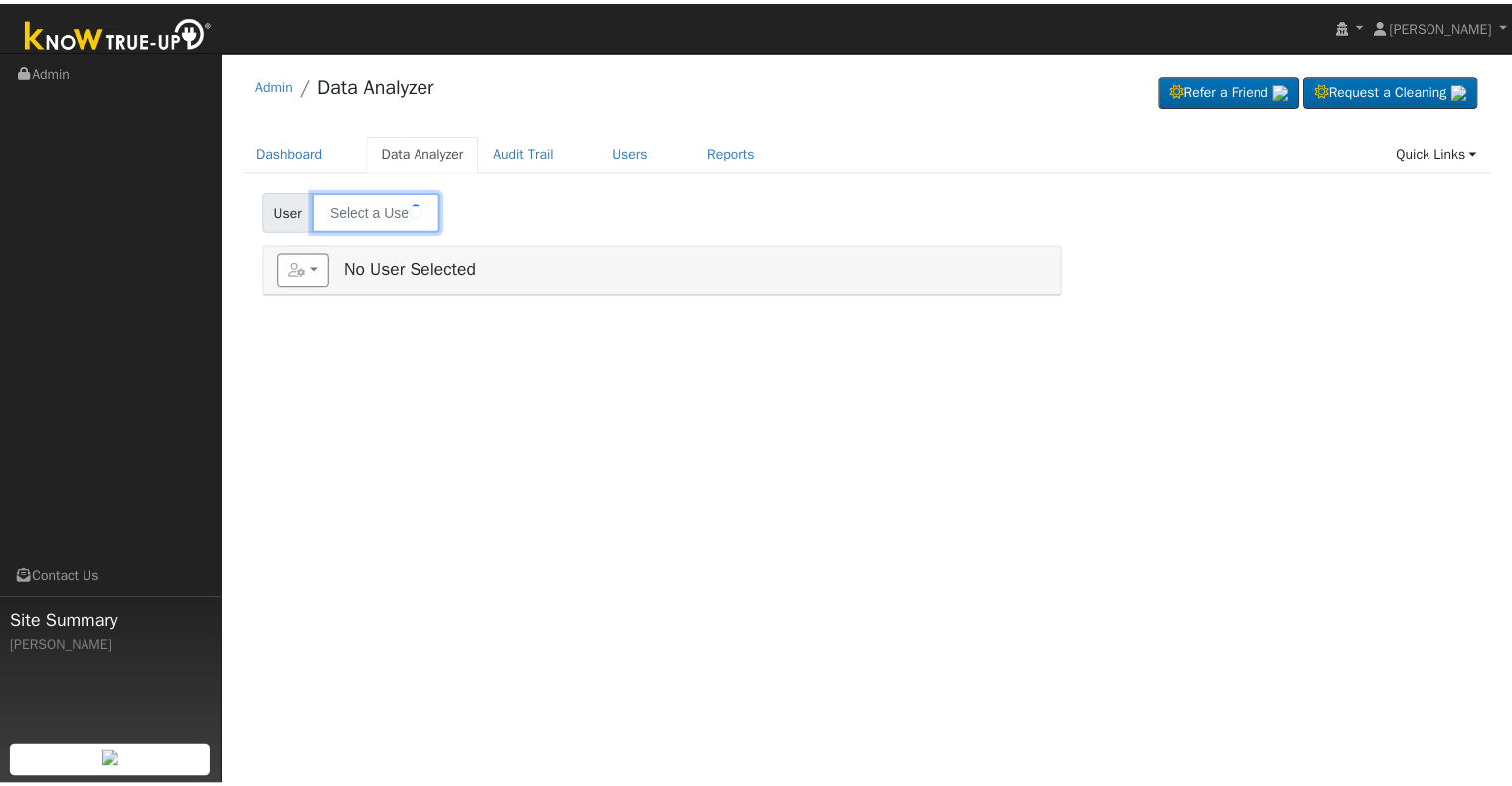 scroll, scrollTop: 0, scrollLeft: 0, axis: both 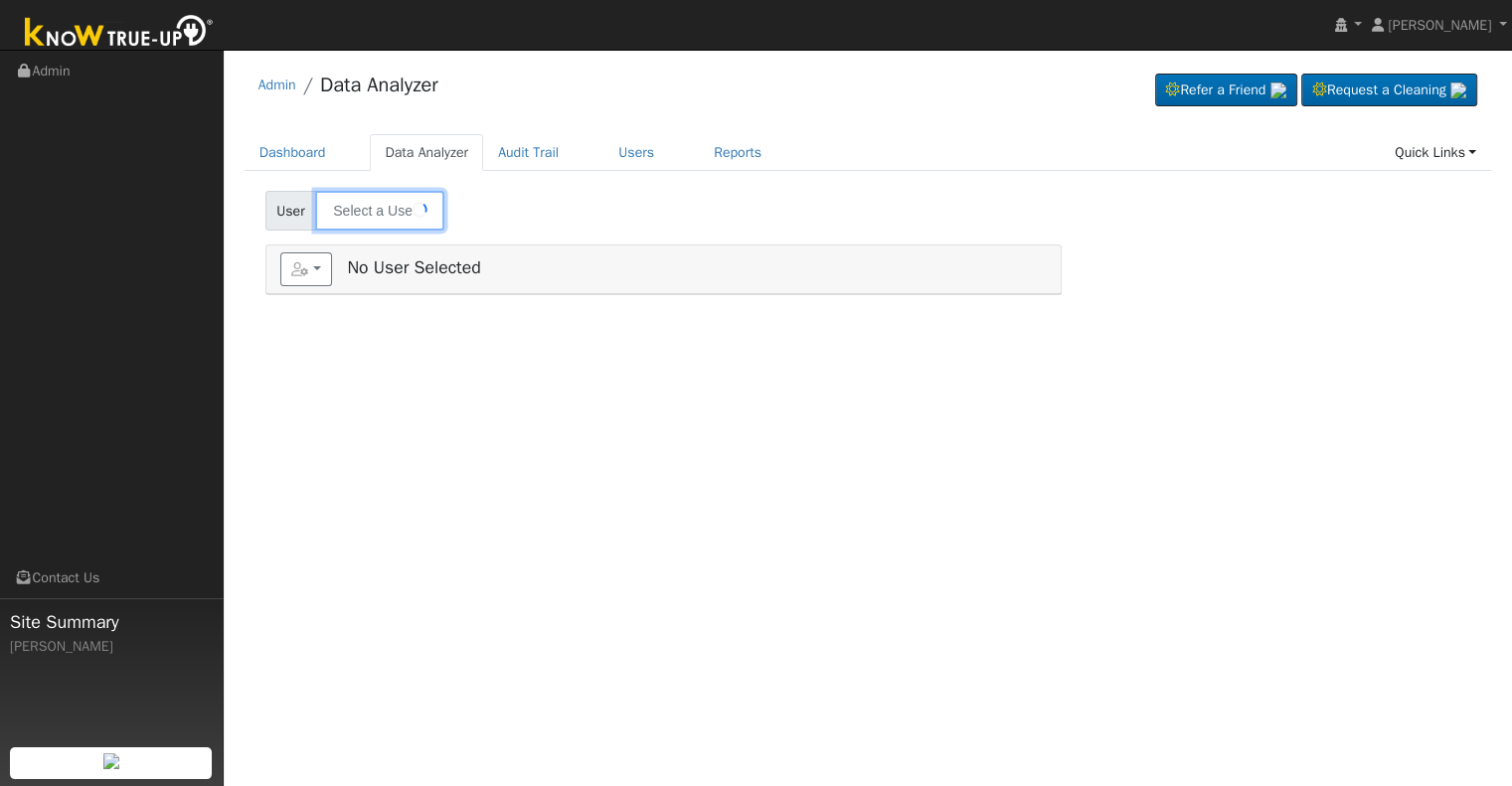 type on "[PERSON_NAME]" 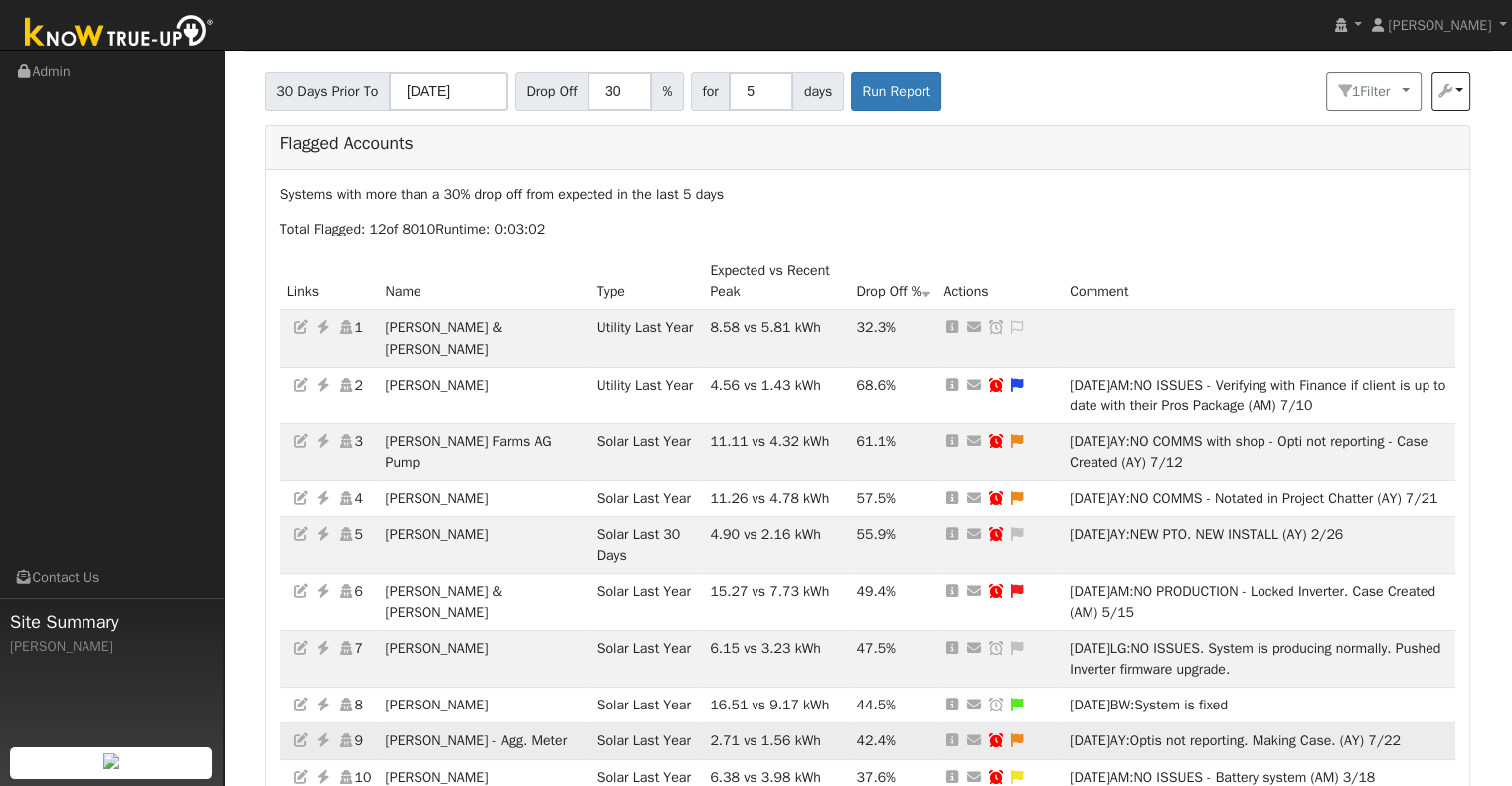 scroll, scrollTop: 0, scrollLeft: 0, axis: both 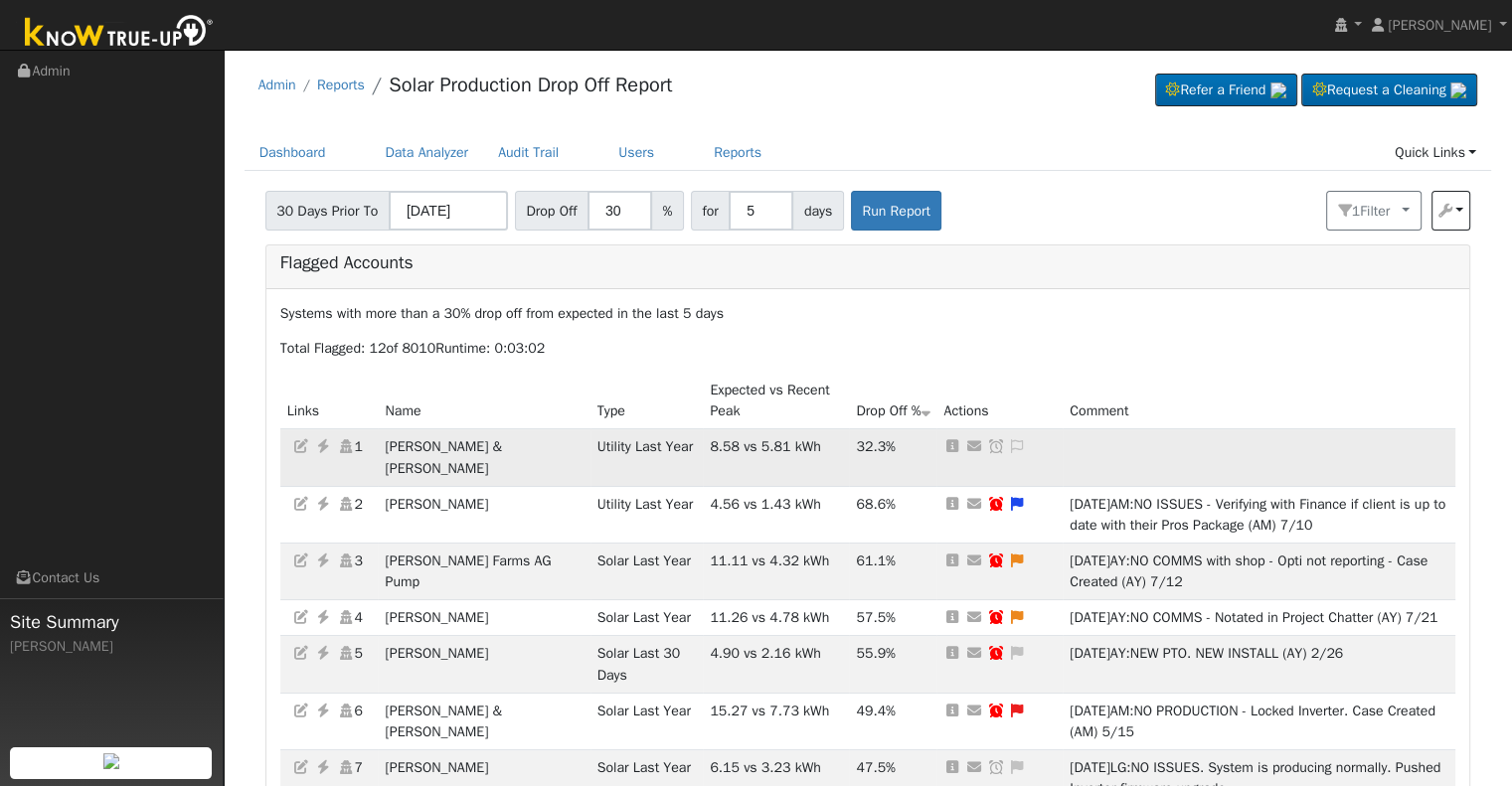 click at bounding box center [323, 446] 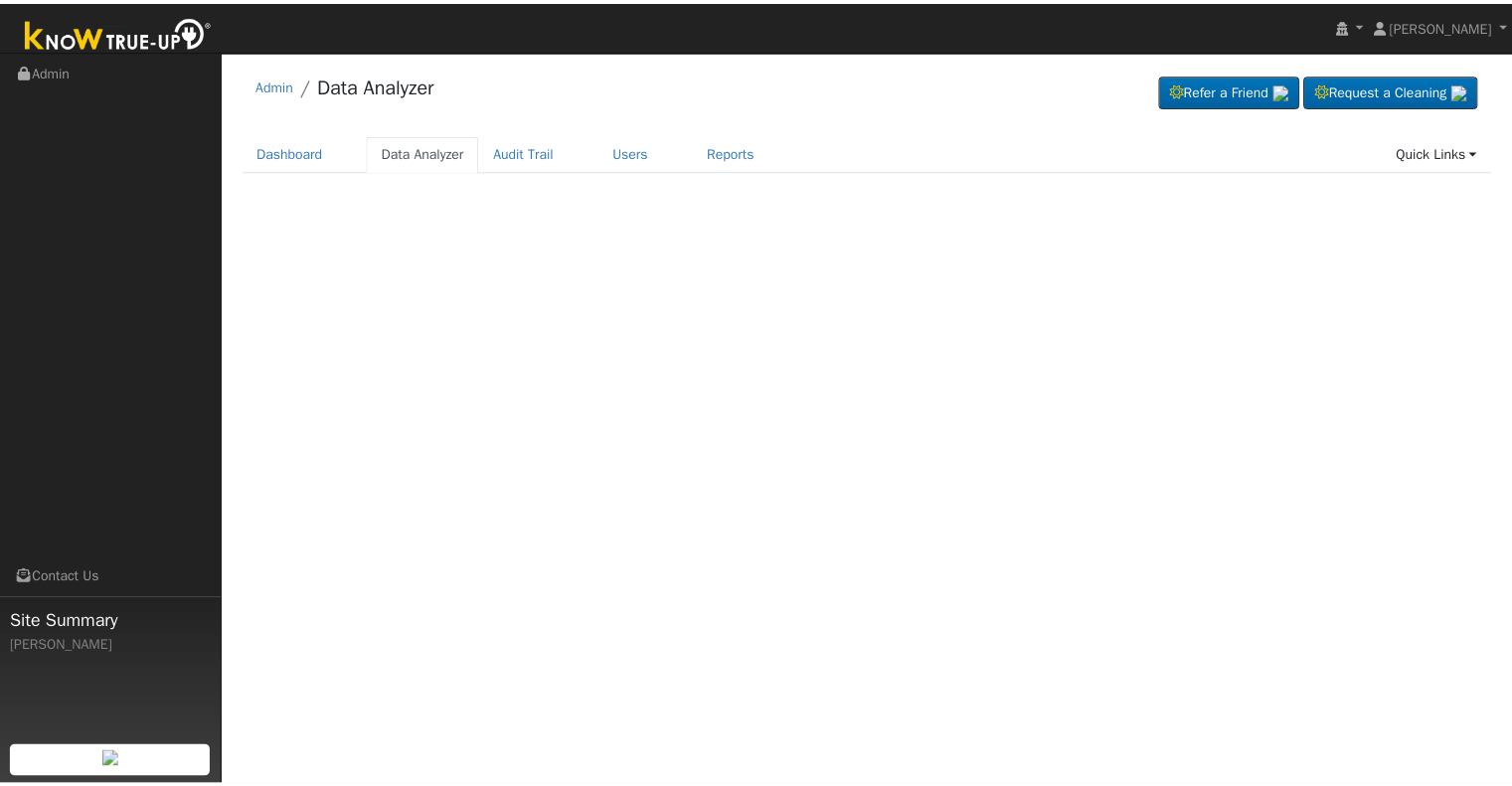 scroll, scrollTop: 0, scrollLeft: 0, axis: both 